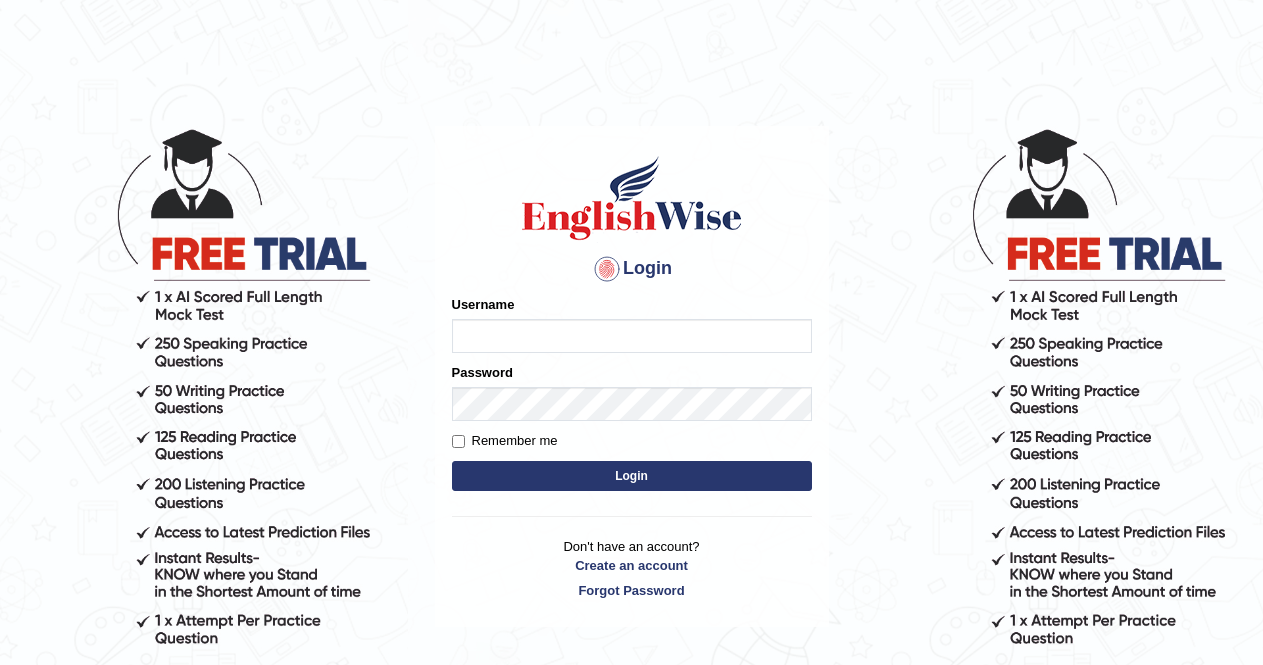 scroll, scrollTop: 0, scrollLeft: 0, axis: both 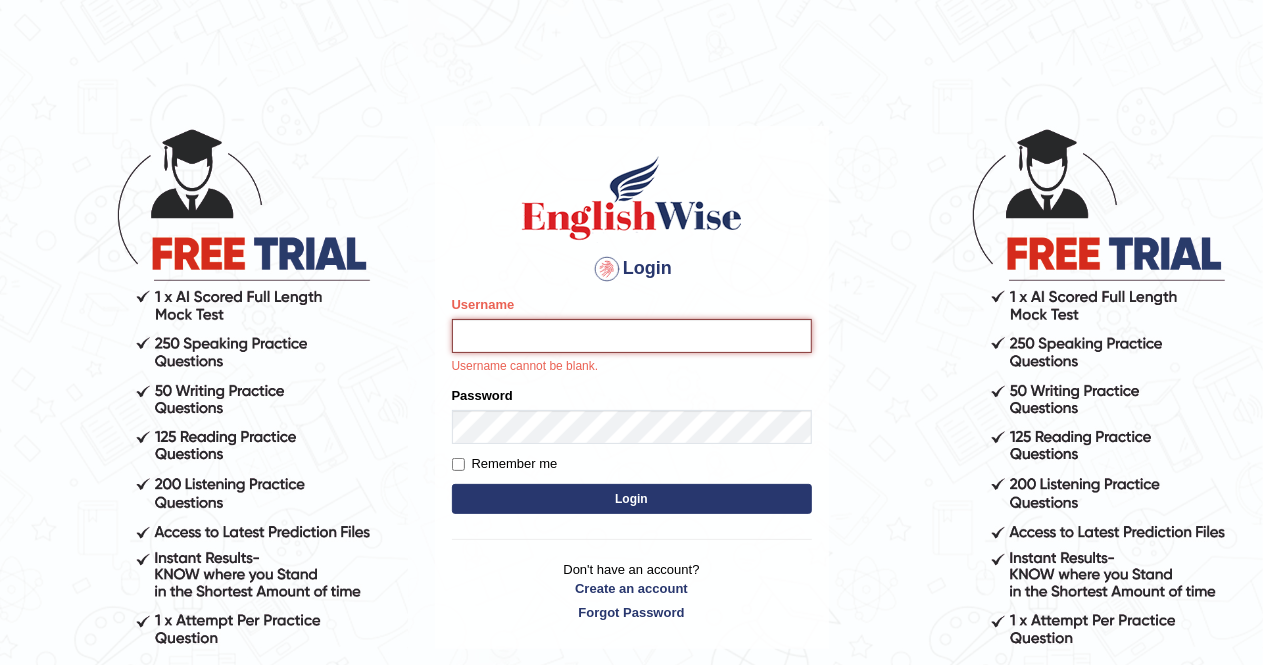 click on "Username" at bounding box center (632, 336) 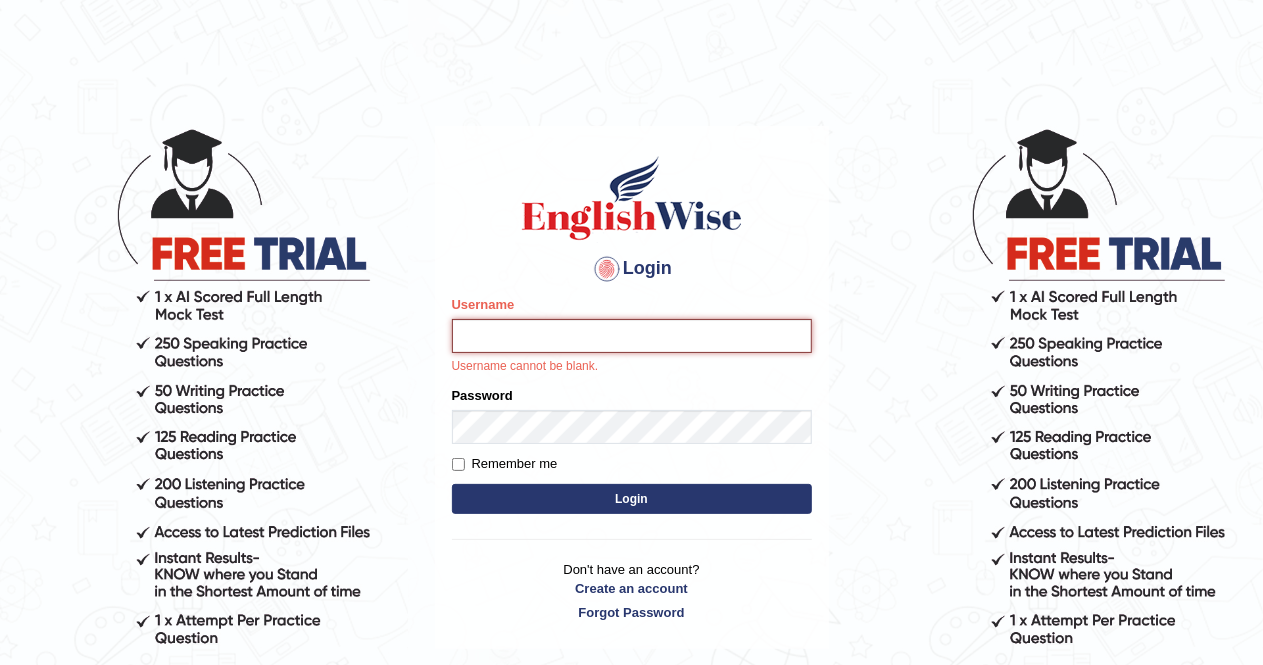 type on "AlexS" 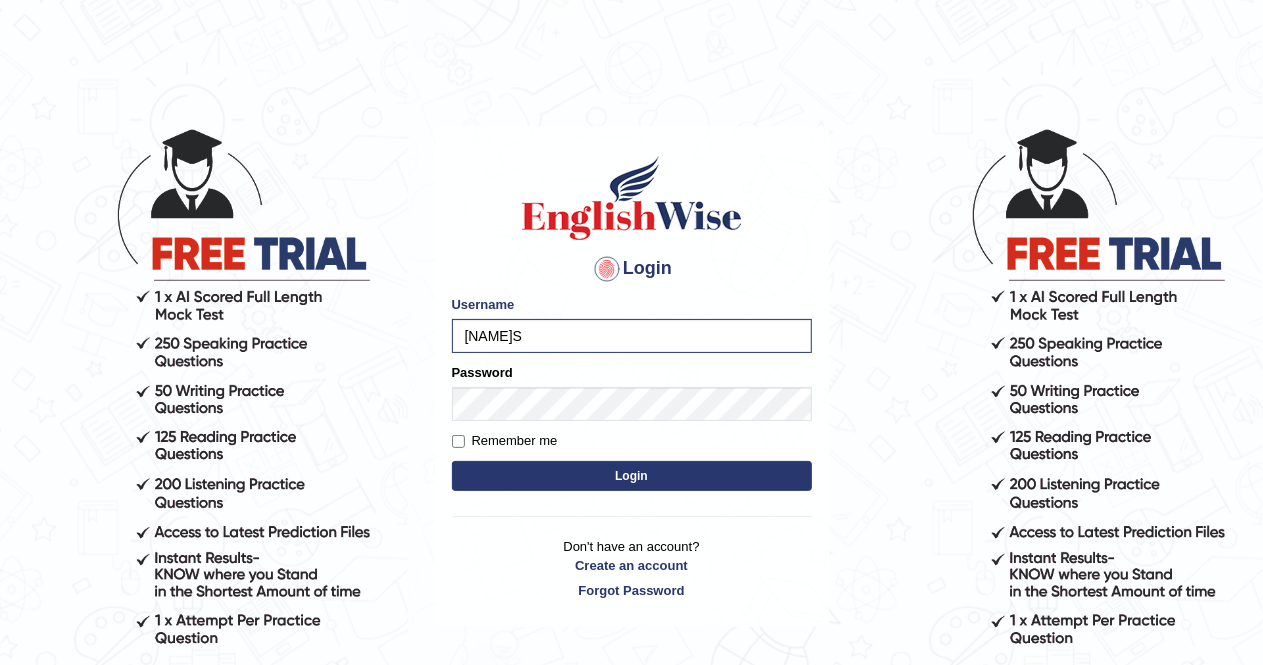 click on "Please fix the following errors:
Username
AlexS
Password
Remember me
Login" at bounding box center (632, 395) 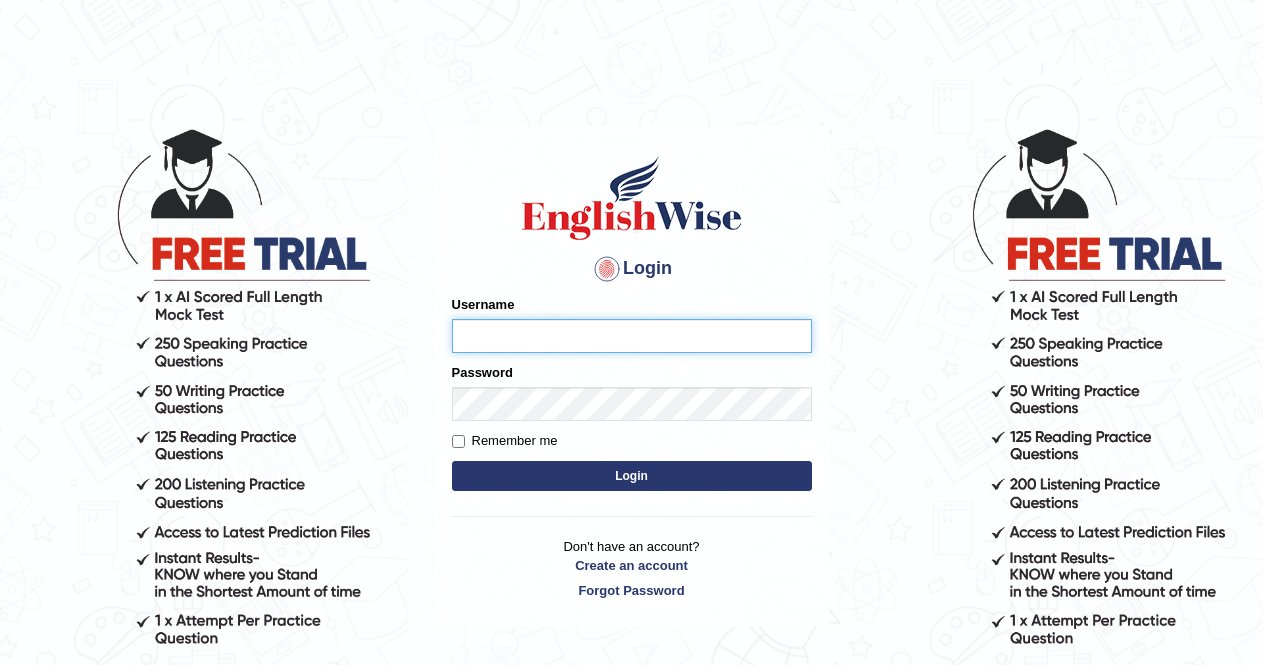 scroll, scrollTop: 0, scrollLeft: 0, axis: both 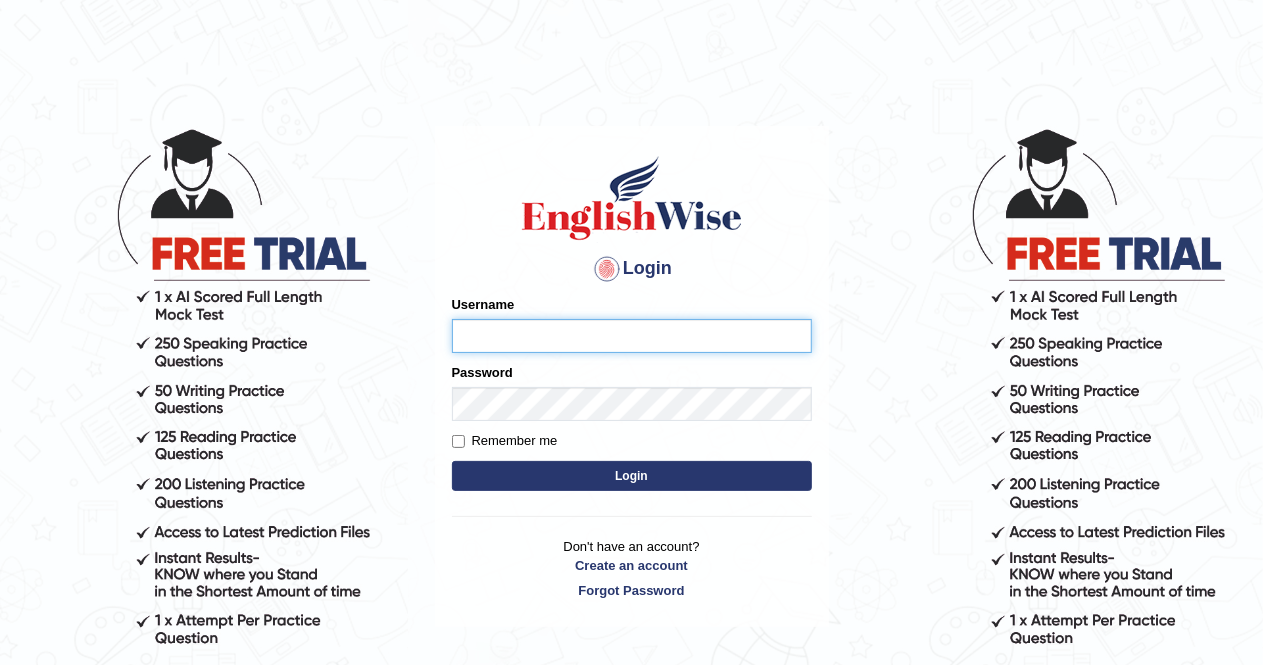 click on "Username" at bounding box center (632, 336) 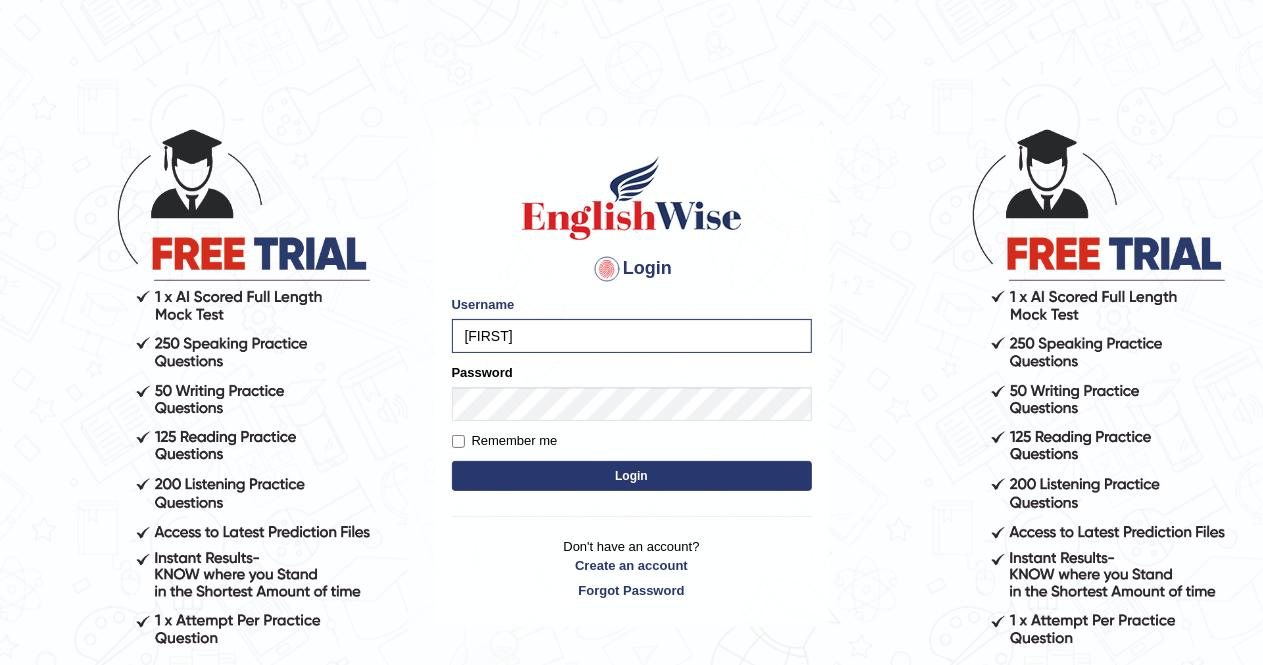 click on "Login" at bounding box center (632, 476) 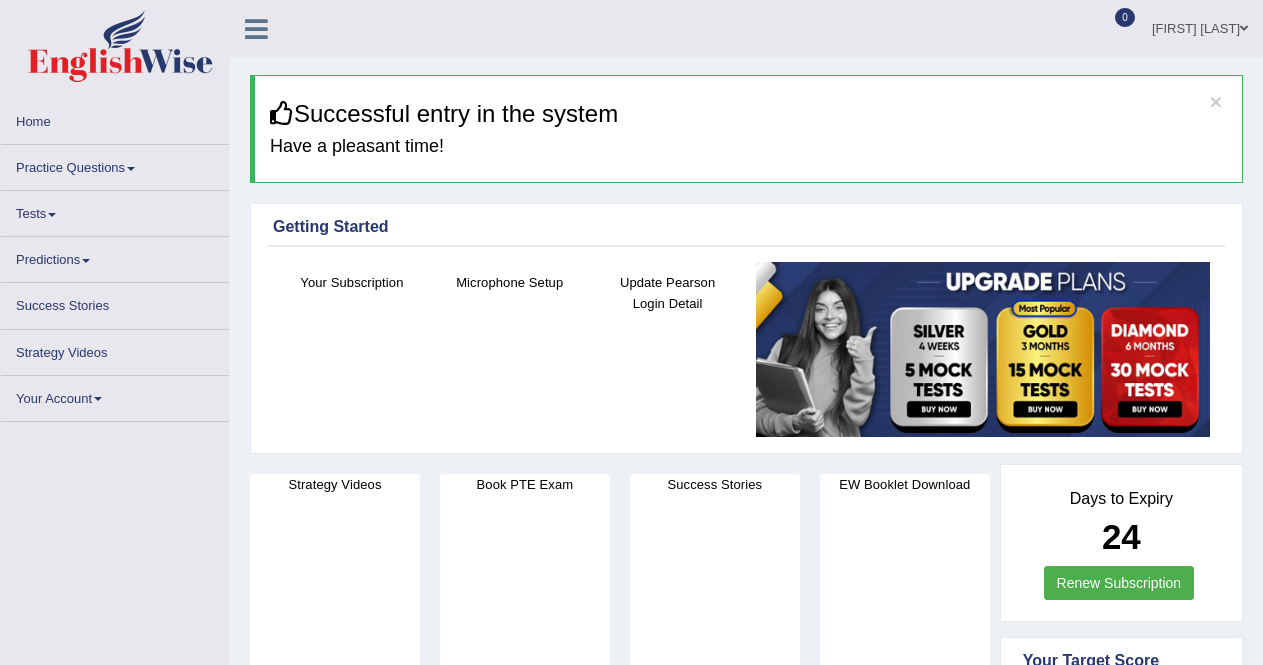 scroll, scrollTop: 0, scrollLeft: 0, axis: both 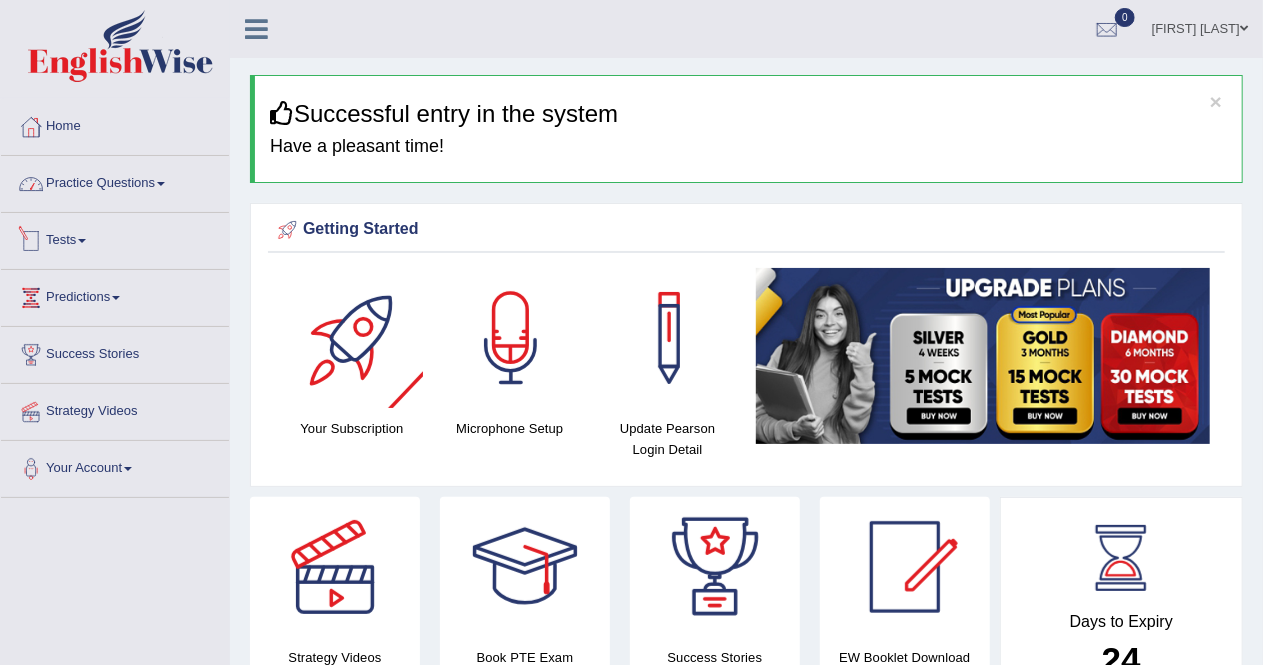 click on "Practice Questions" at bounding box center [115, 181] 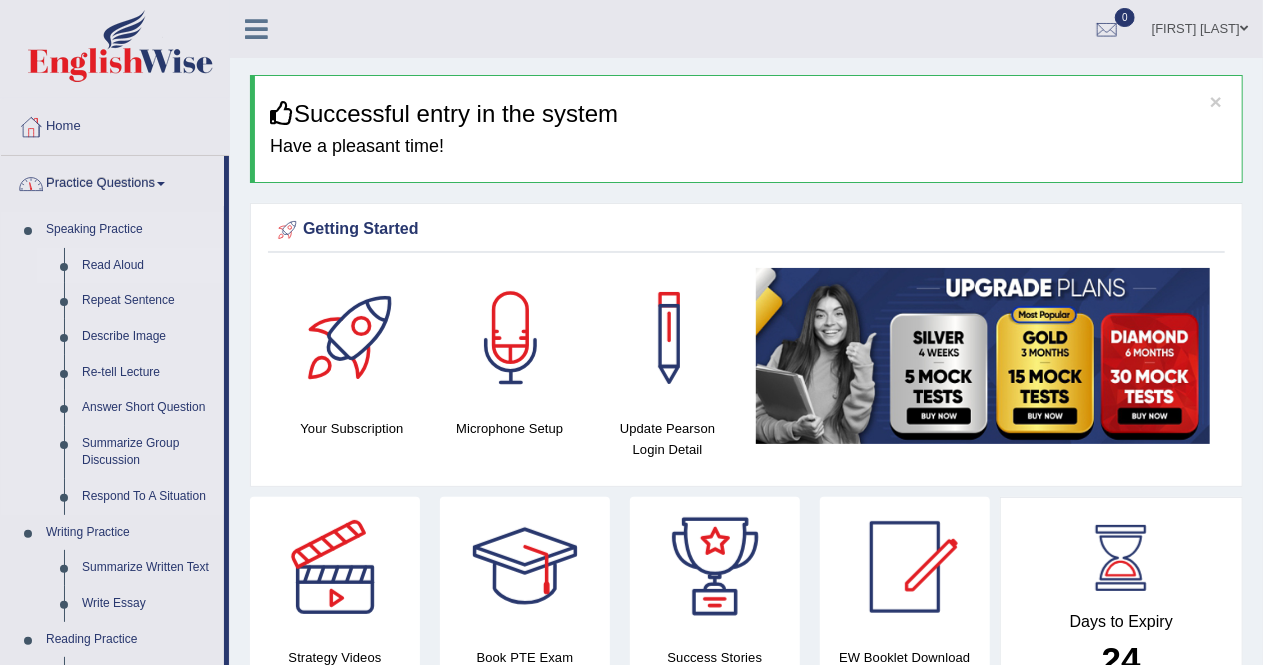 click on "Read Aloud" at bounding box center [148, 266] 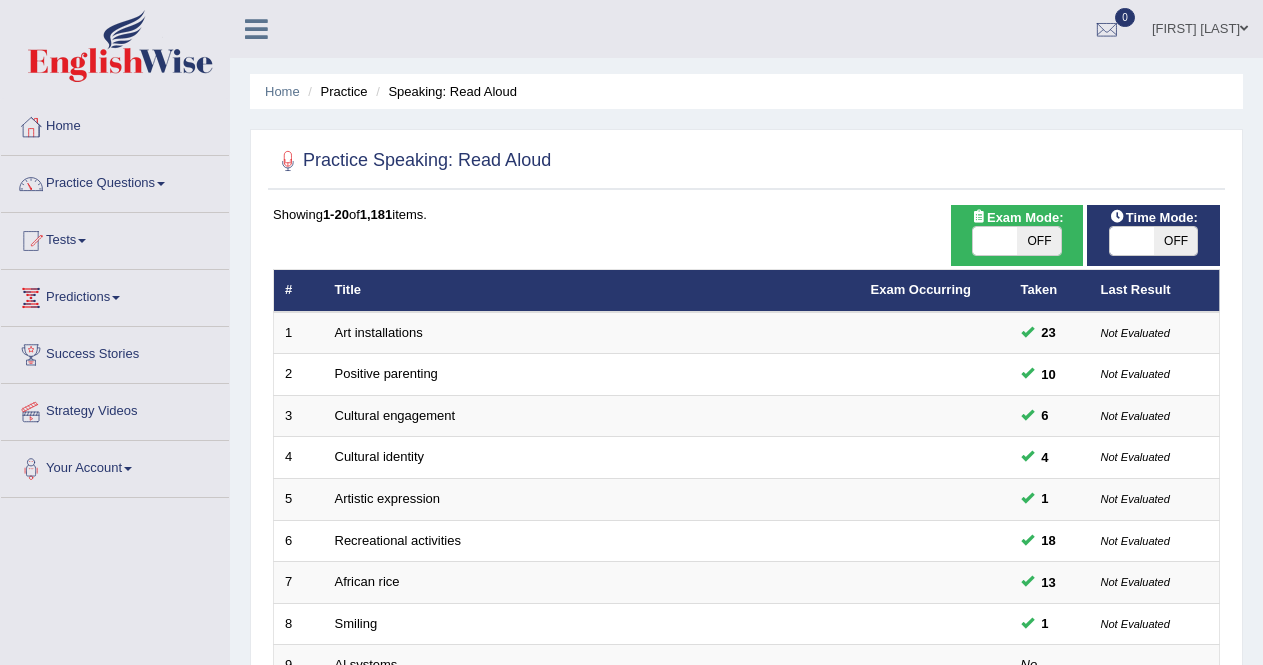 scroll, scrollTop: 0, scrollLeft: 0, axis: both 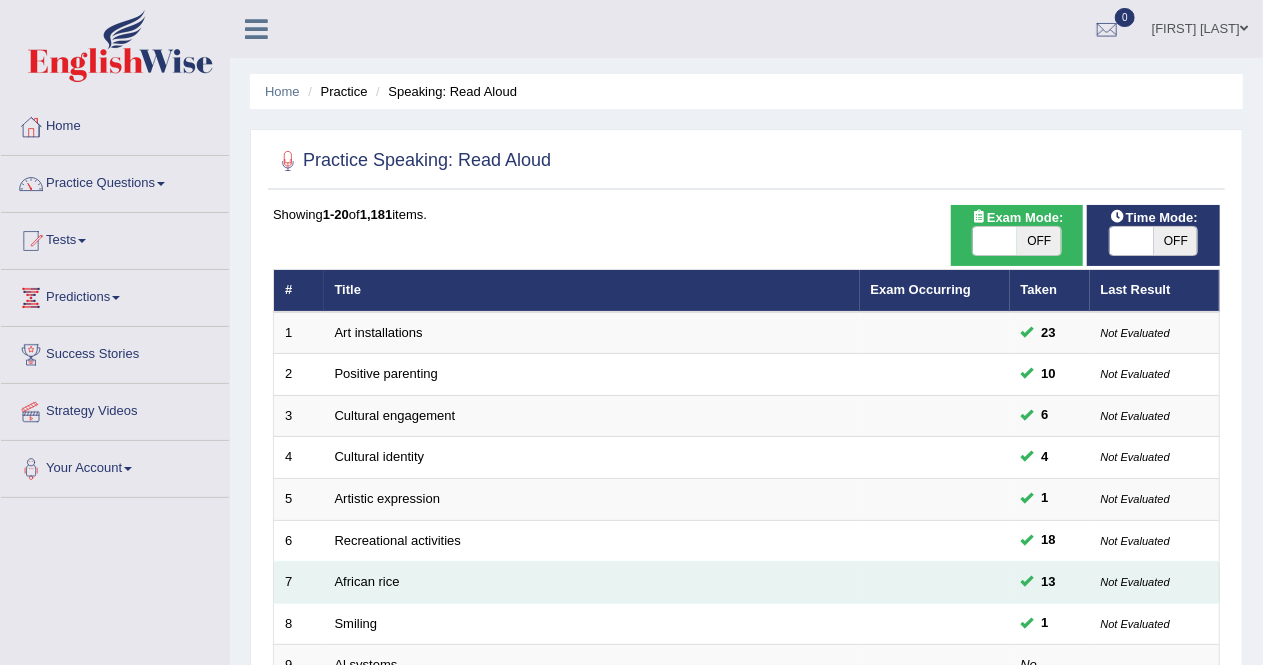 click on "African rice" at bounding box center (592, 583) 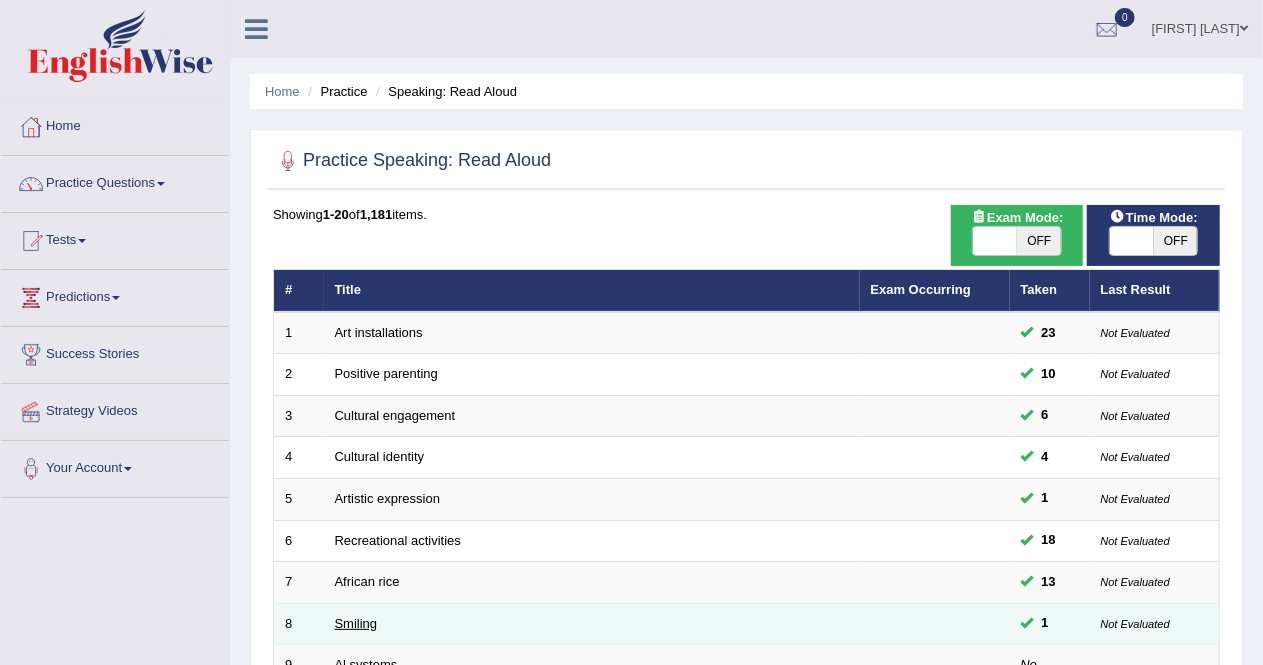 click on "Smiling" at bounding box center (356, 623) 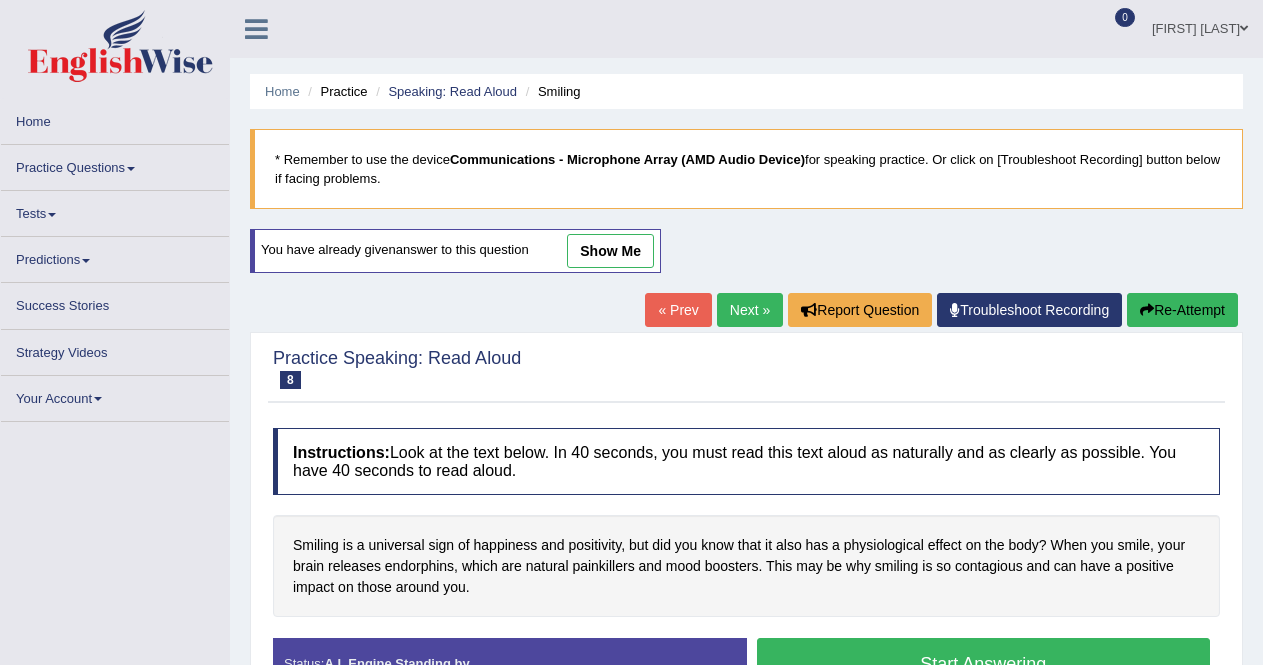 scroll, scrollTop: 0, scrollLeft: 0, axis: both 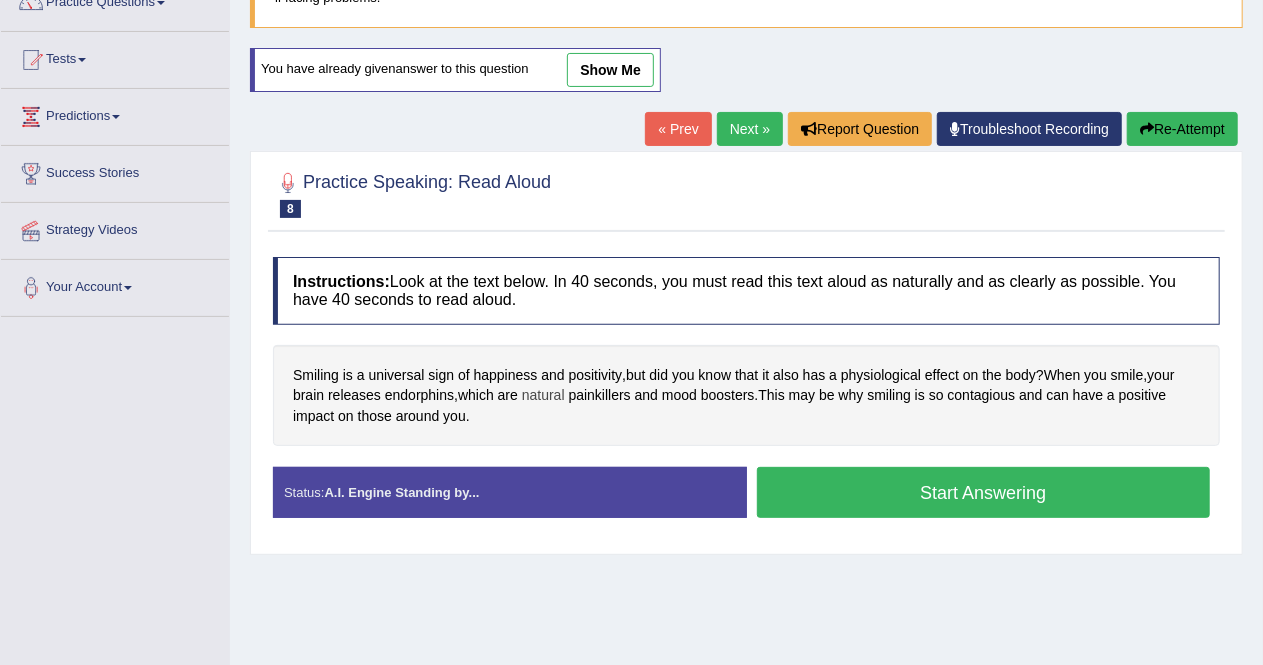 click on "natural" at bounding box center (543, 395) 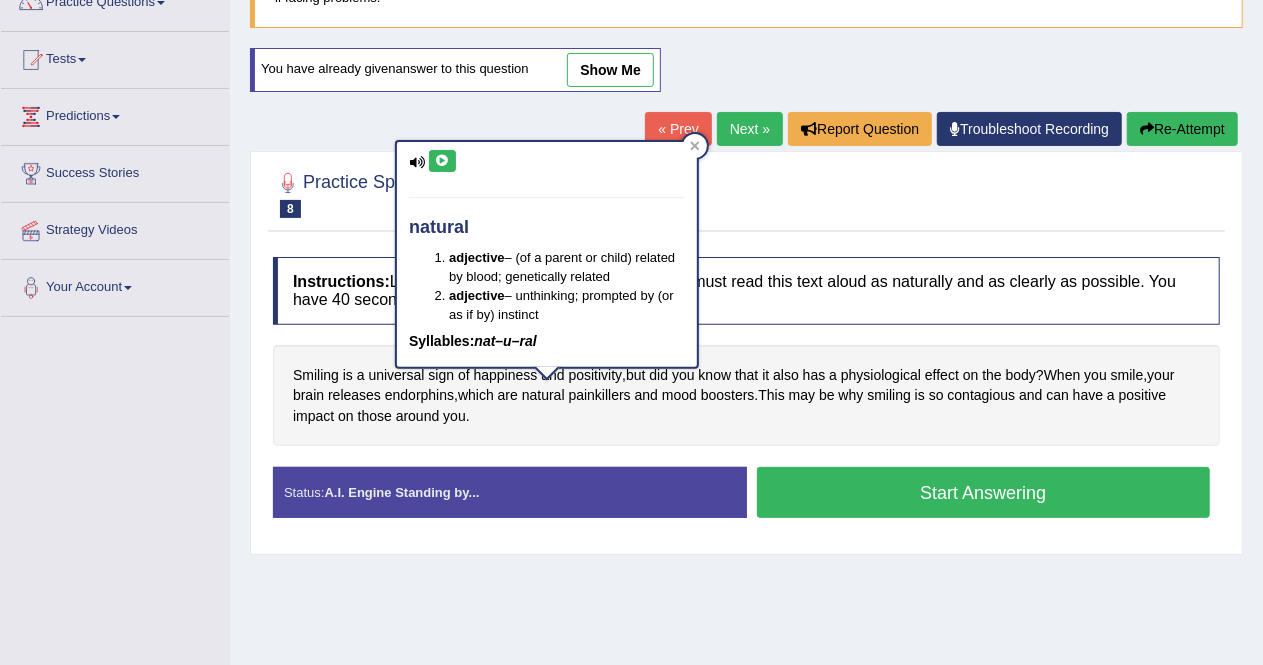 click at bounding box center [442, 161] 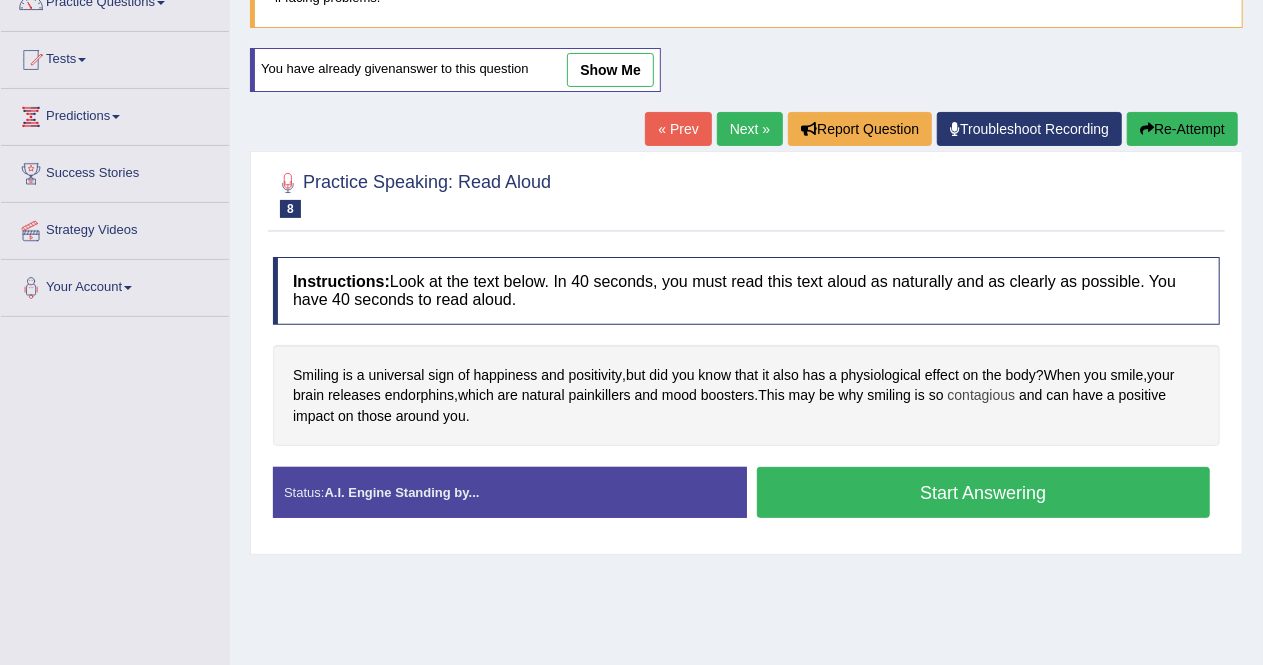 click on "contagious" at bounding box center (982, 395) 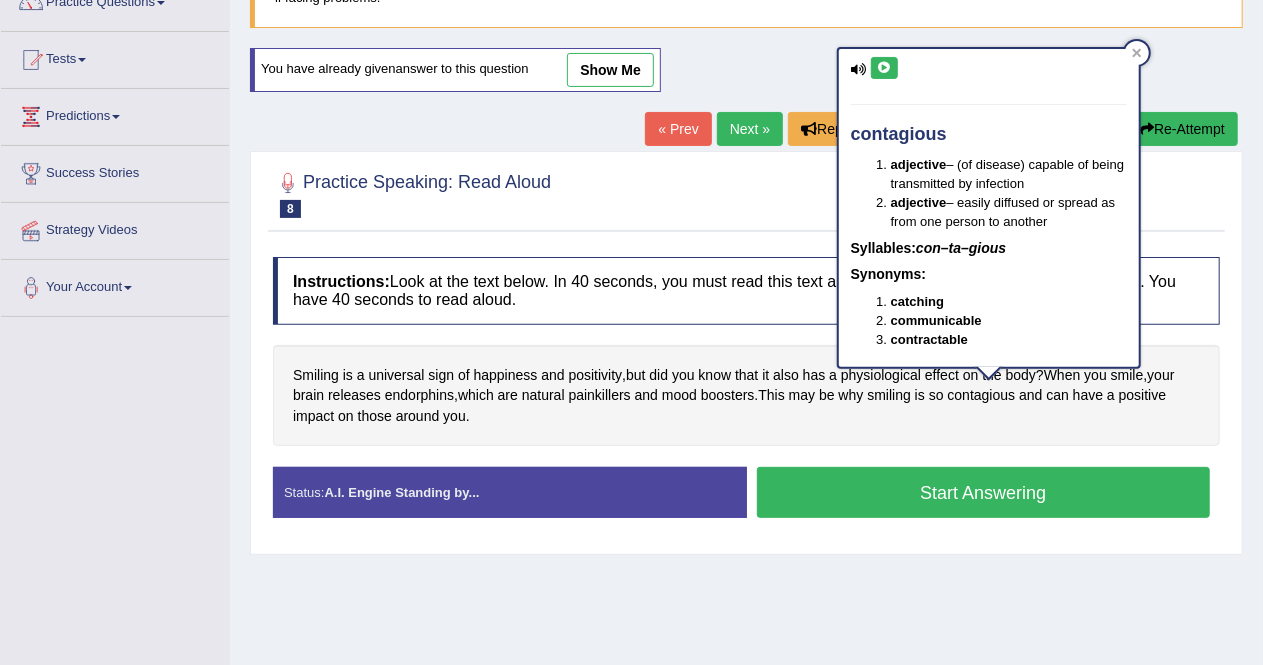 click at bounding box center (884, 68) 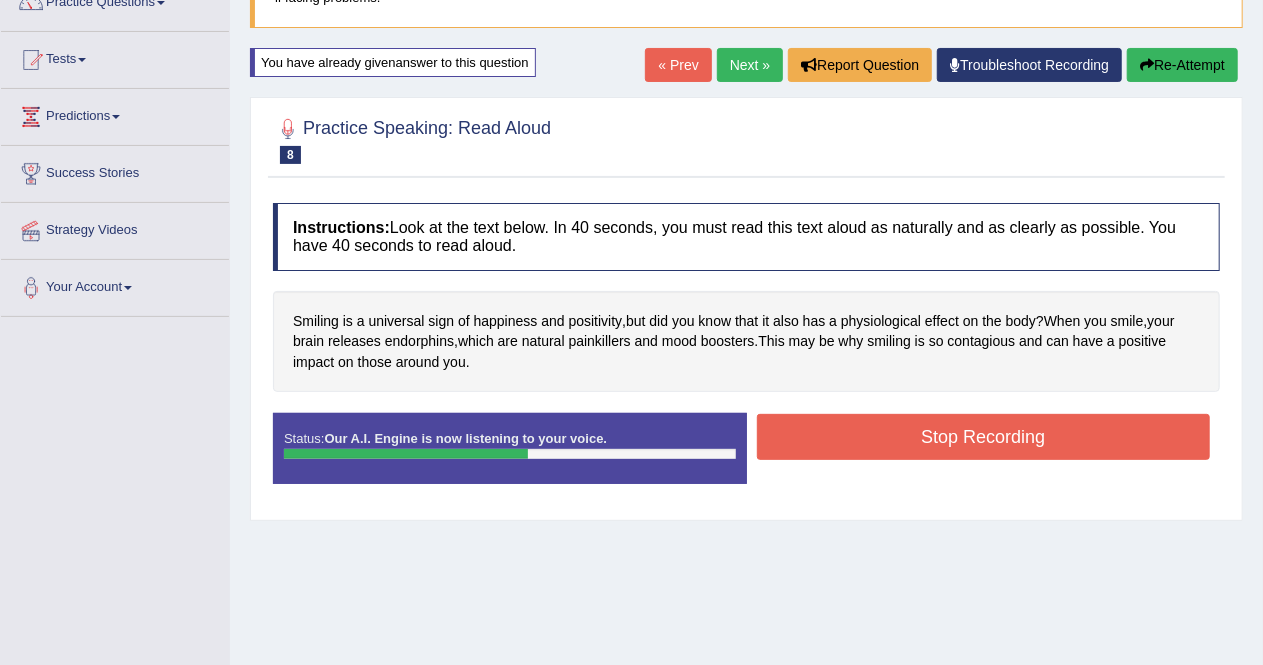 click on "Stop Recording" at bounding box center [984, 437] 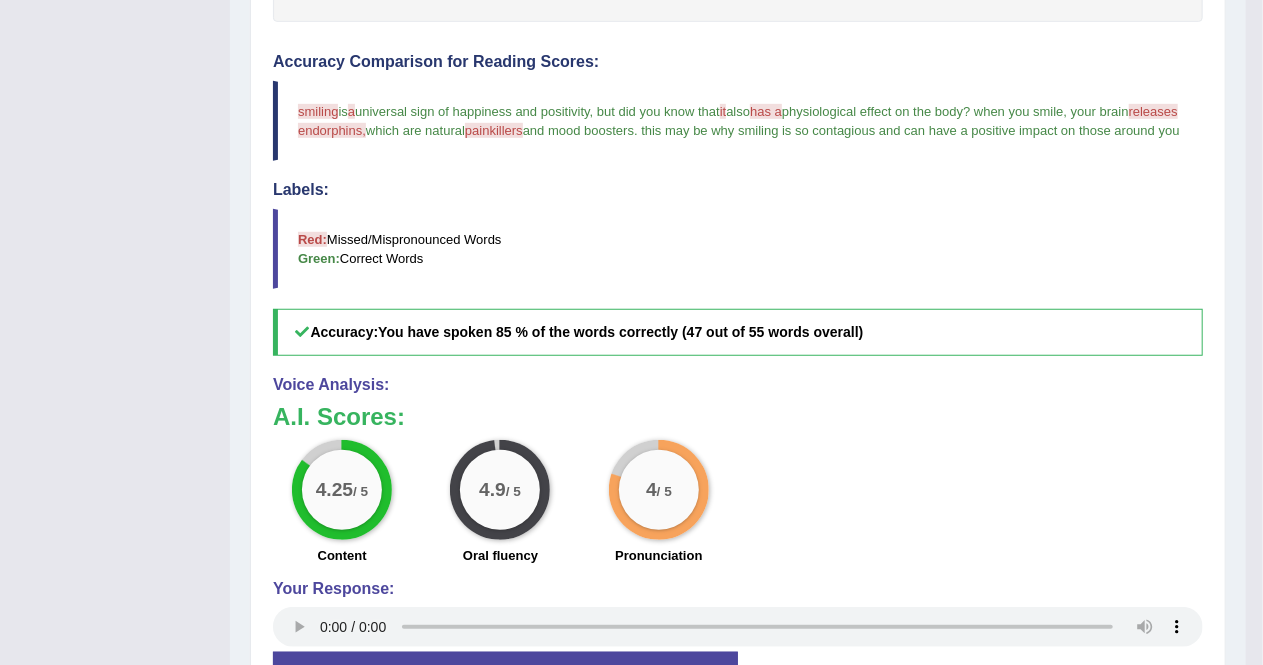 scroll, scrollTop: 554, scrollLeft: 0, axis: vertical 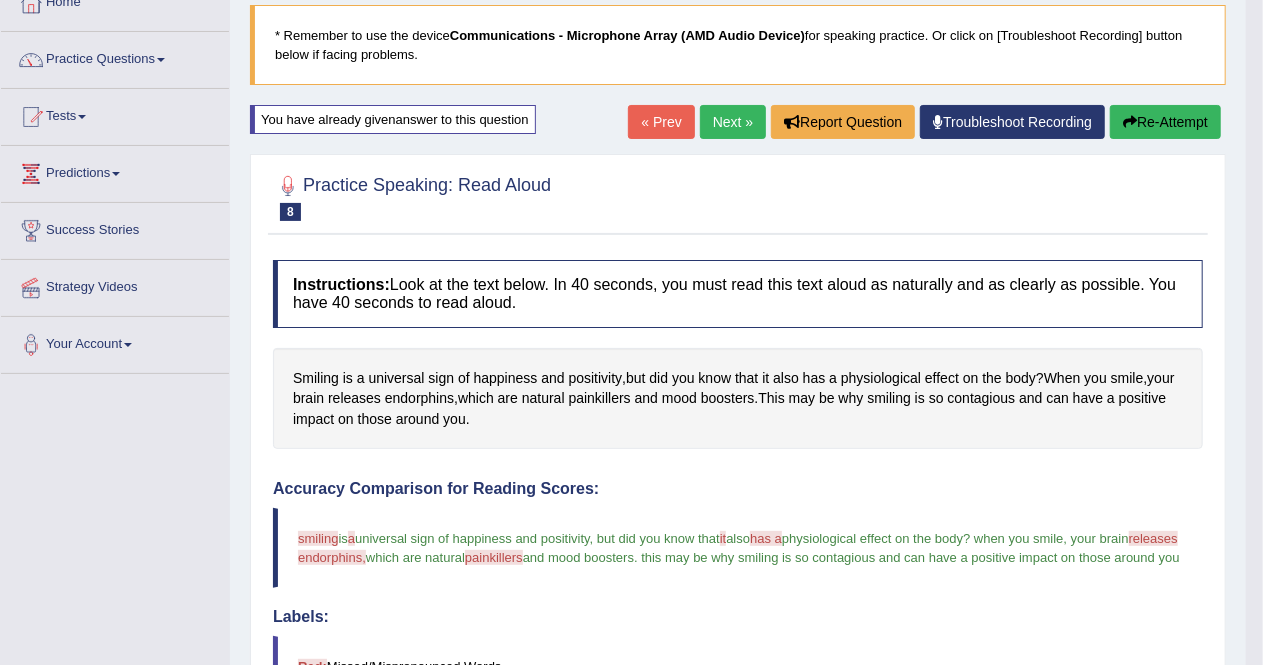 click on "Next »" at bounding box center (733, 122) 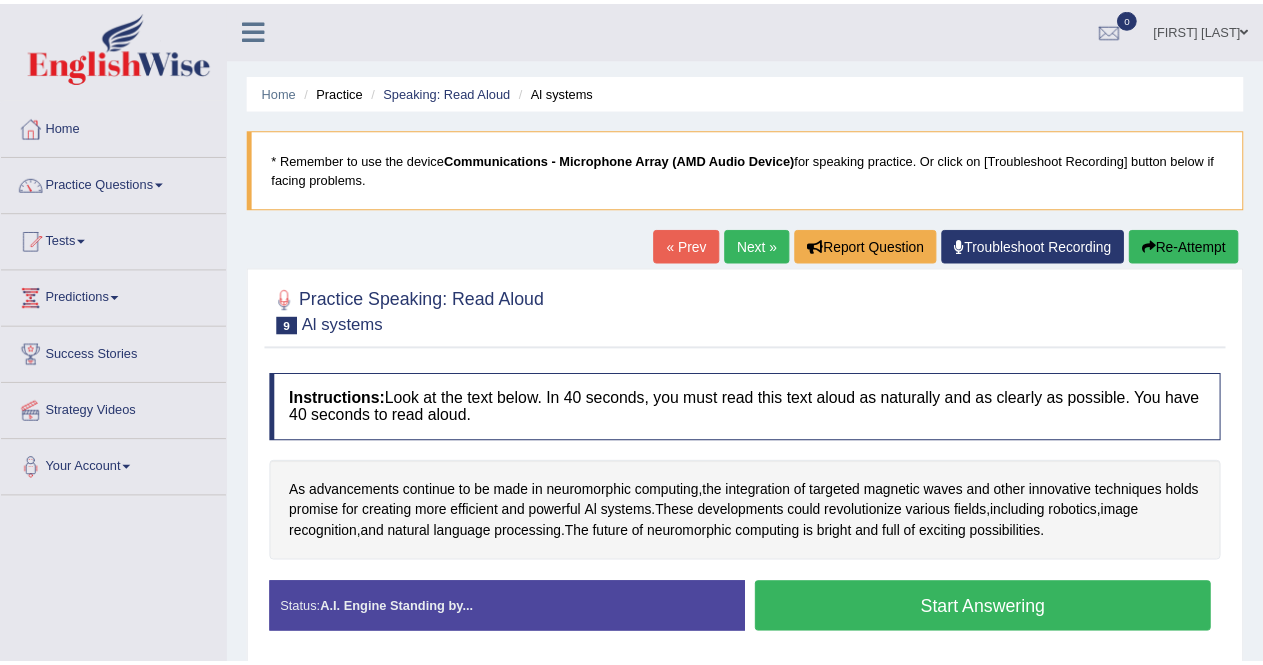 scroll, scrollTop: 0, scrollLeft: 0, axis: both 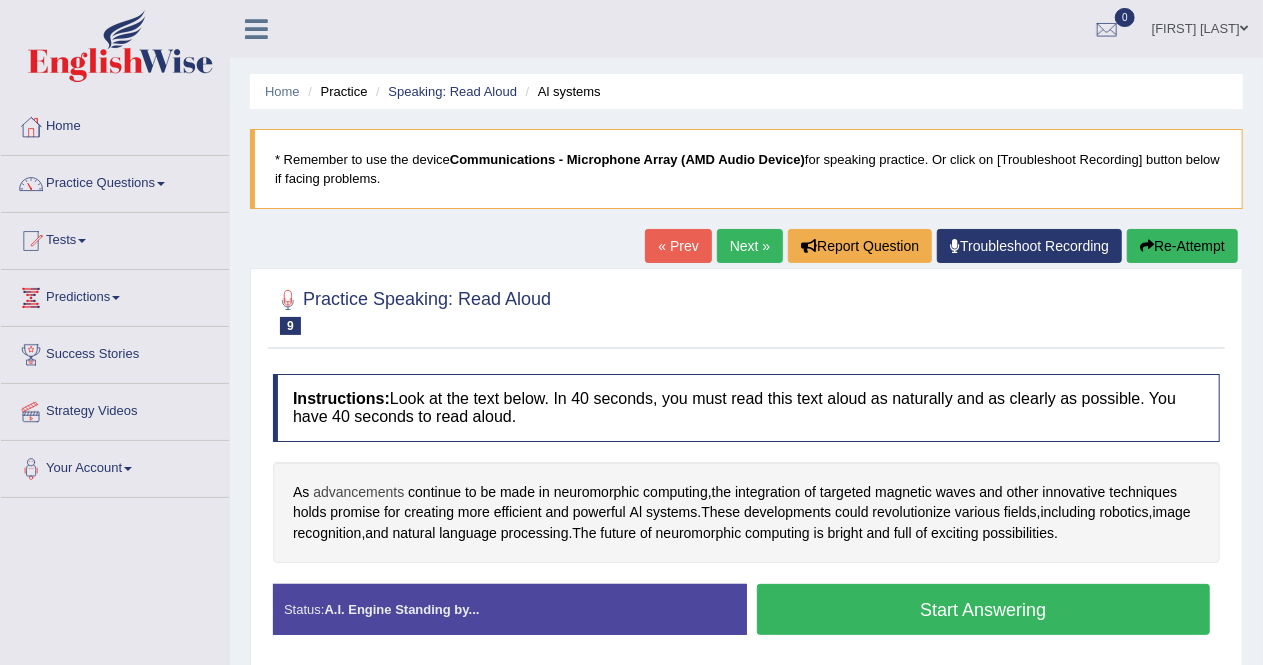 click on "advancements" at bounding box center [358, 492] 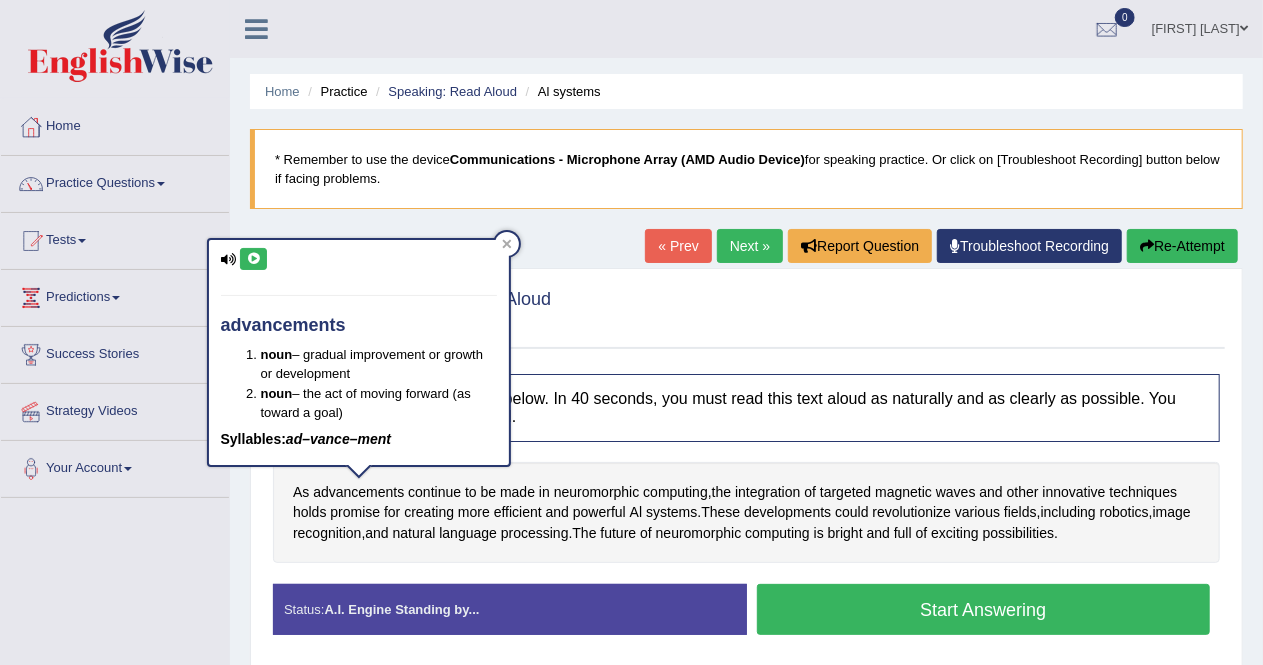 click at bounding box center (253, 259) 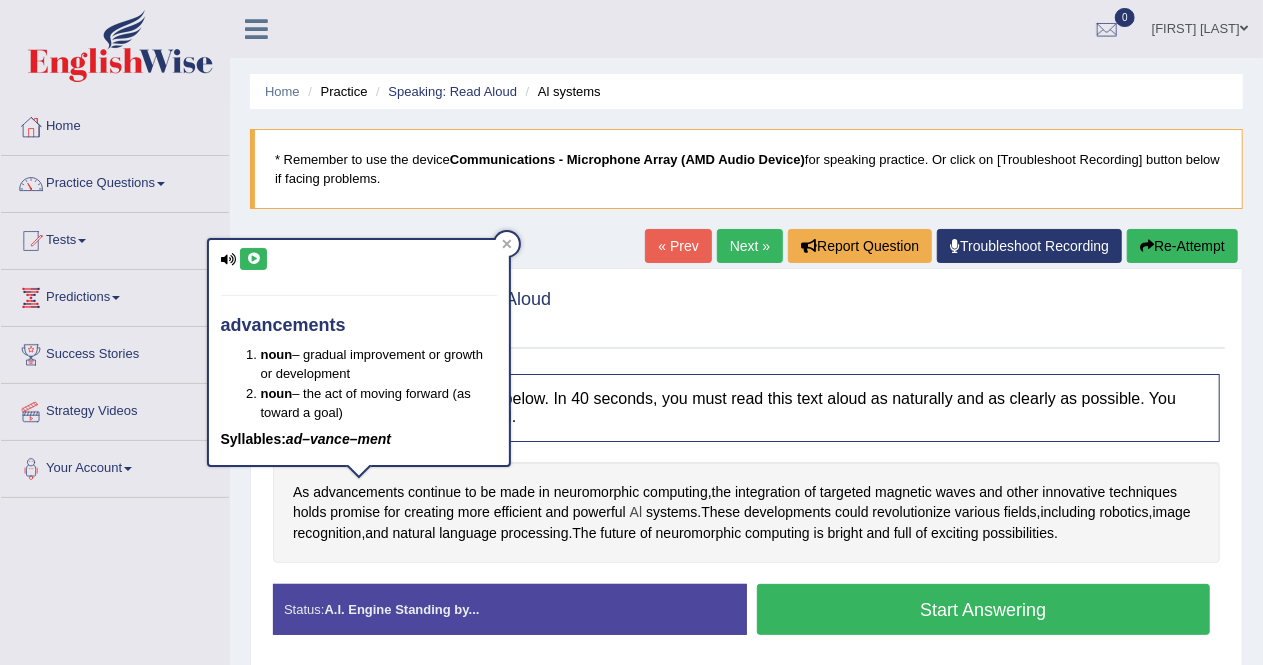 click on "Al" at bounding box center (636, 512) 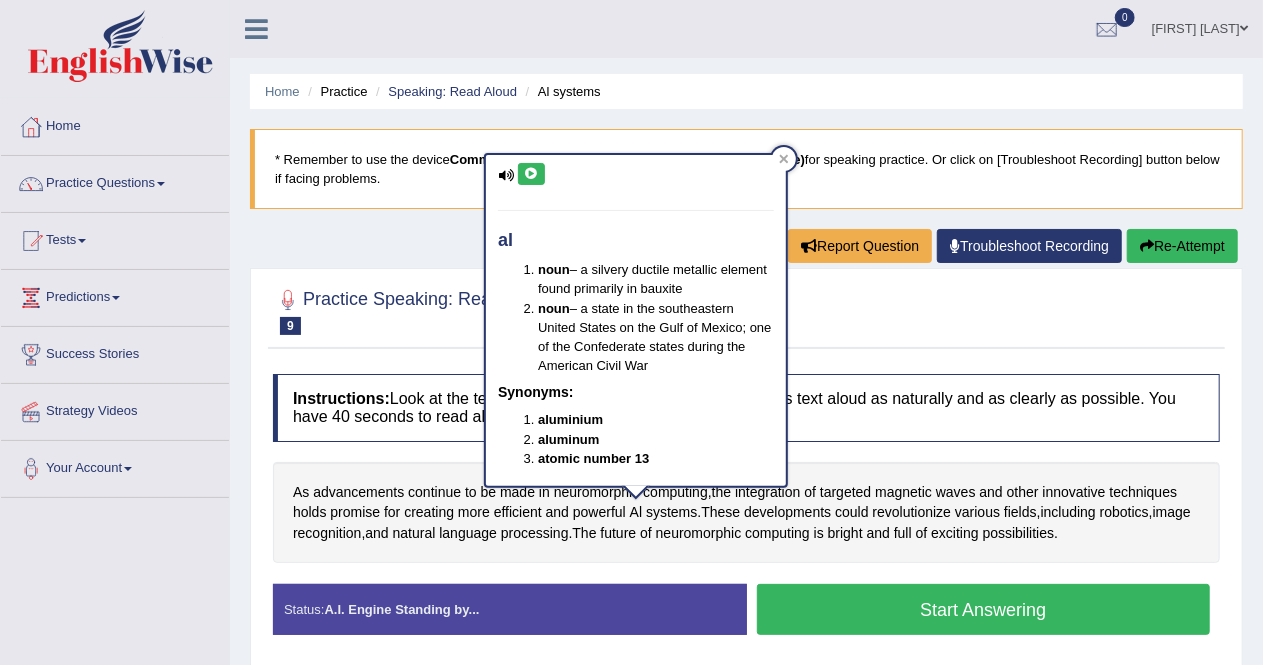 click at bounding box center [531, 174] 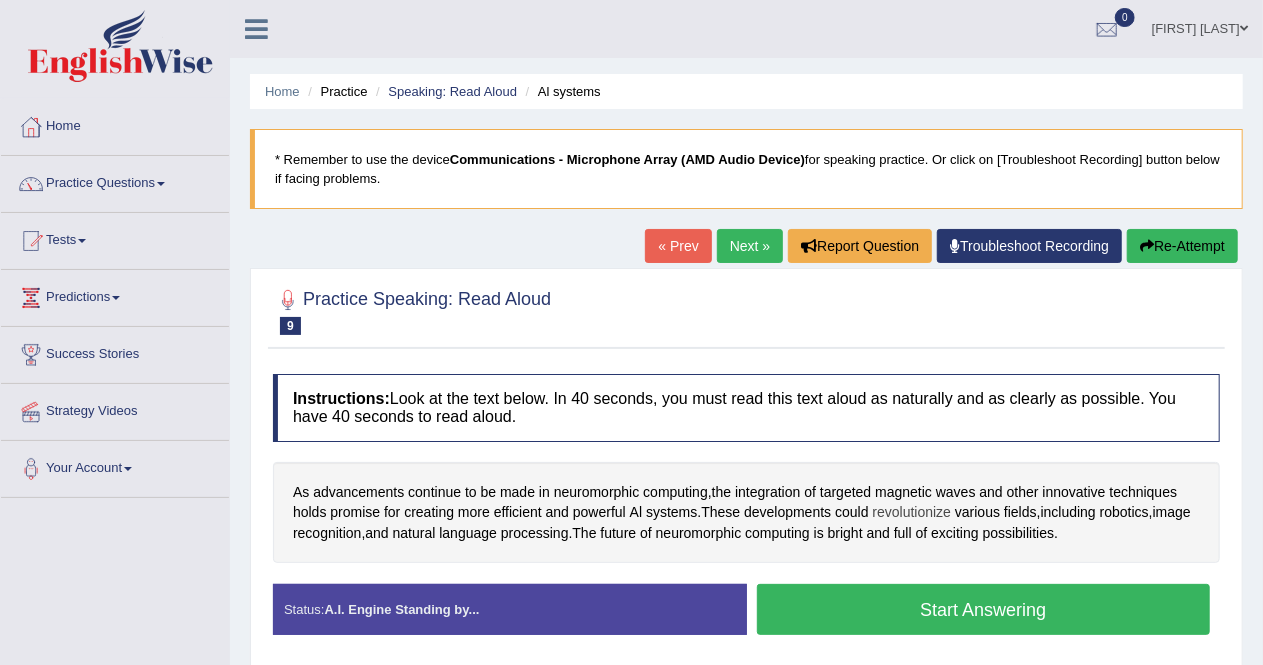 click on "revolutionize" at bounding box center (912, 512) 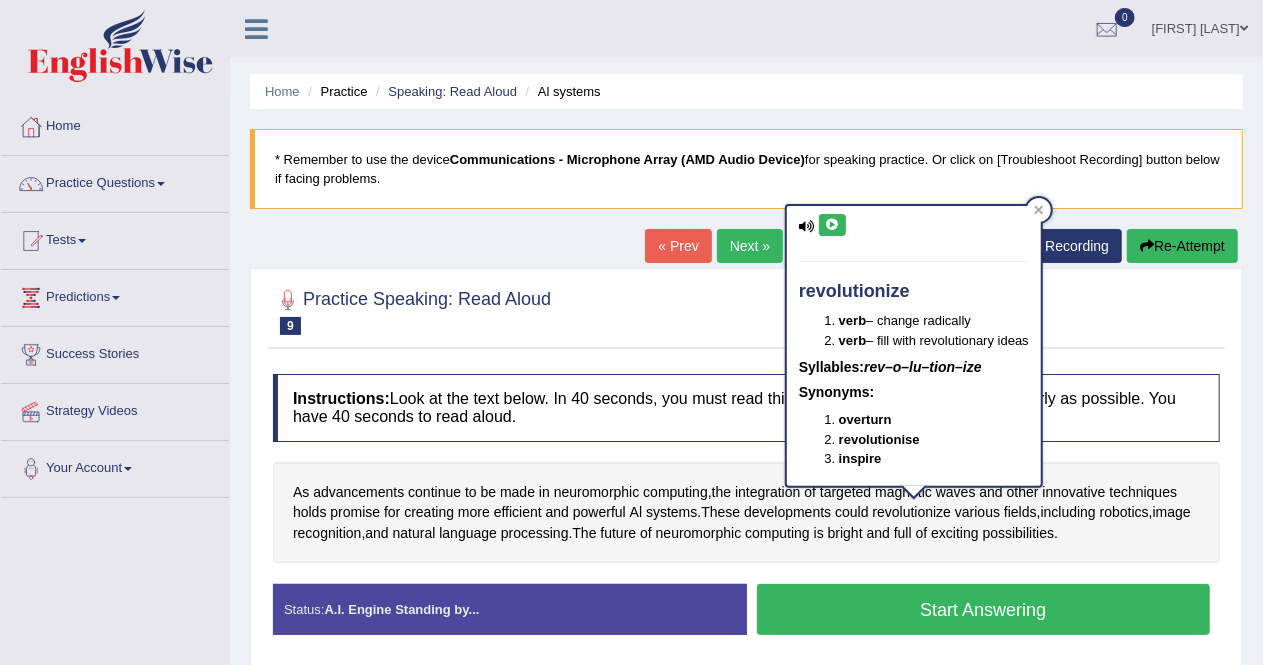 click at bounding box center (832, 225) 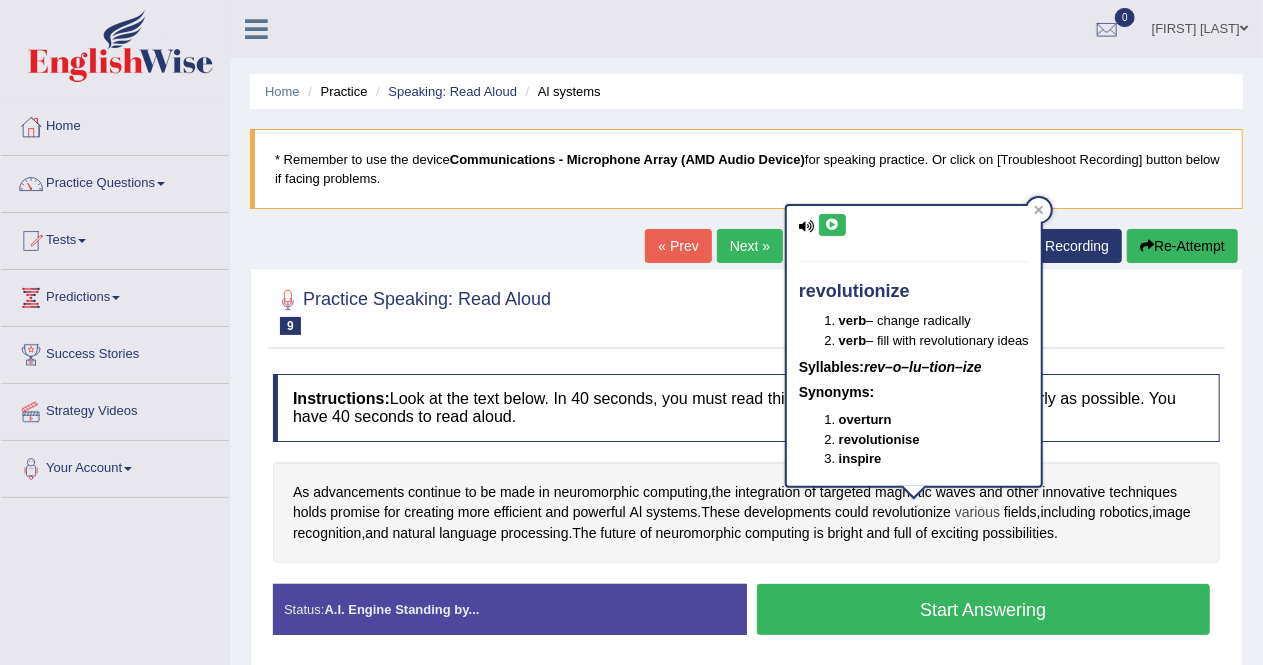 click on "various" at bounding box center (977, 512) 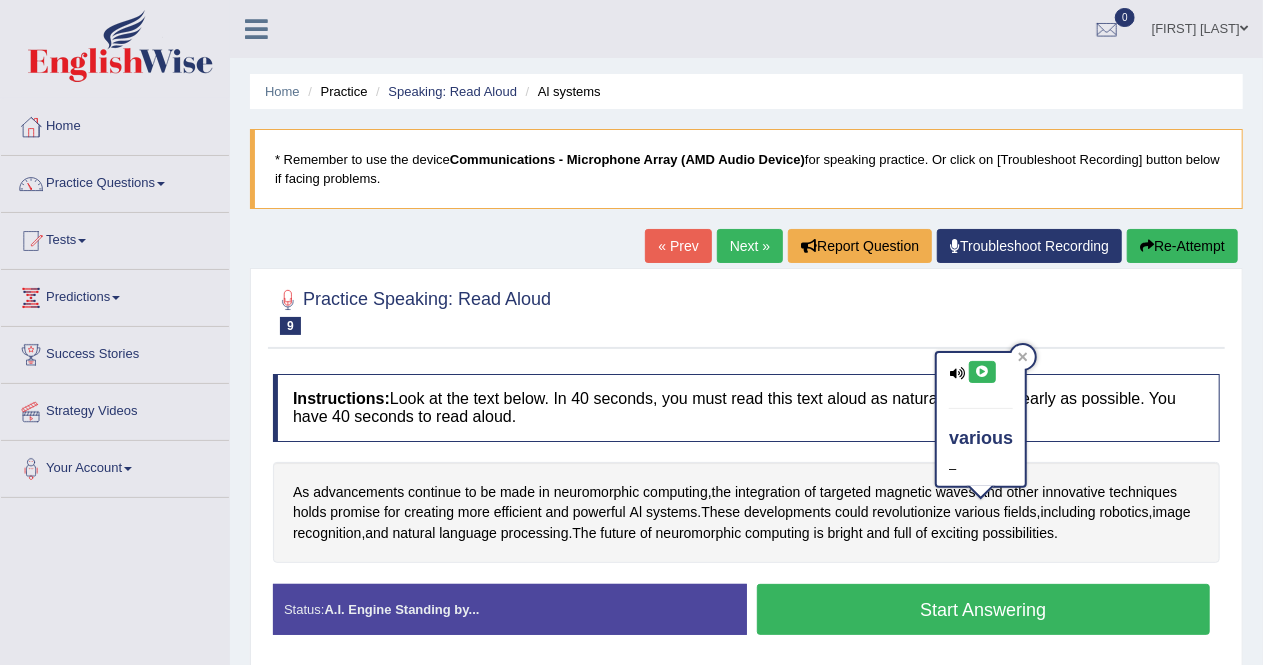 click at bounding box center [982, 372] 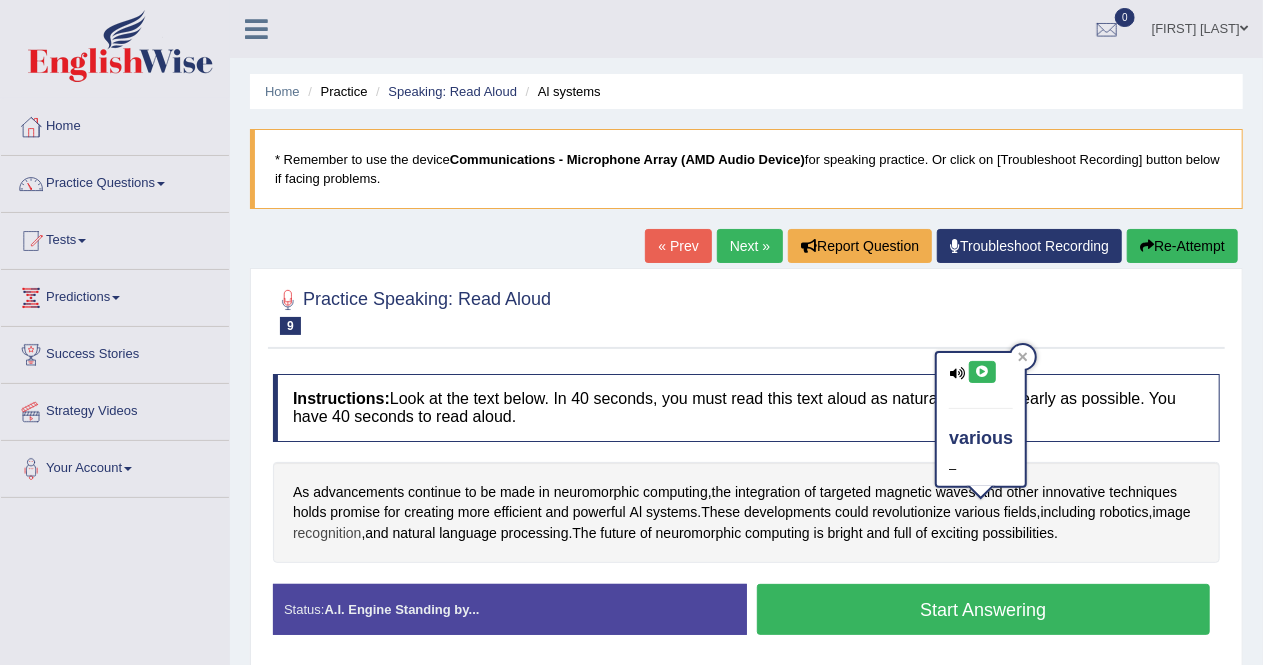 click on "recognition" at bounding box center [327, 533] 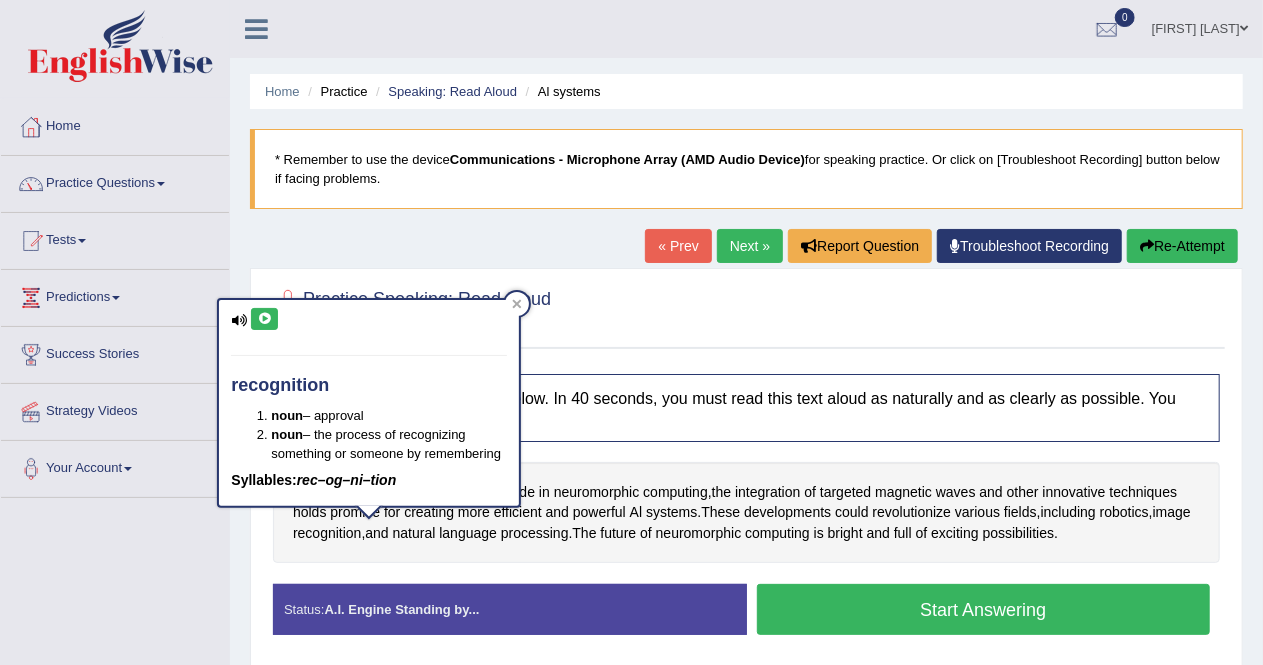 click at bounding box center [264, 319] 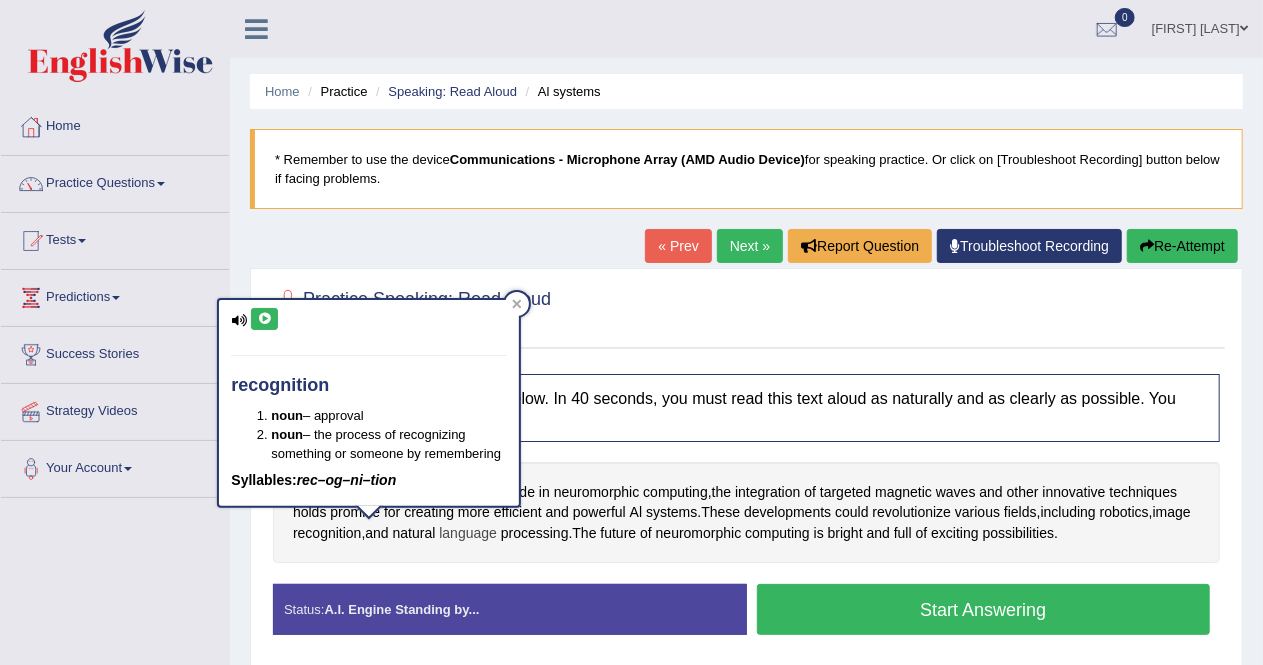 click on "language" at bounding box center (468, 533) 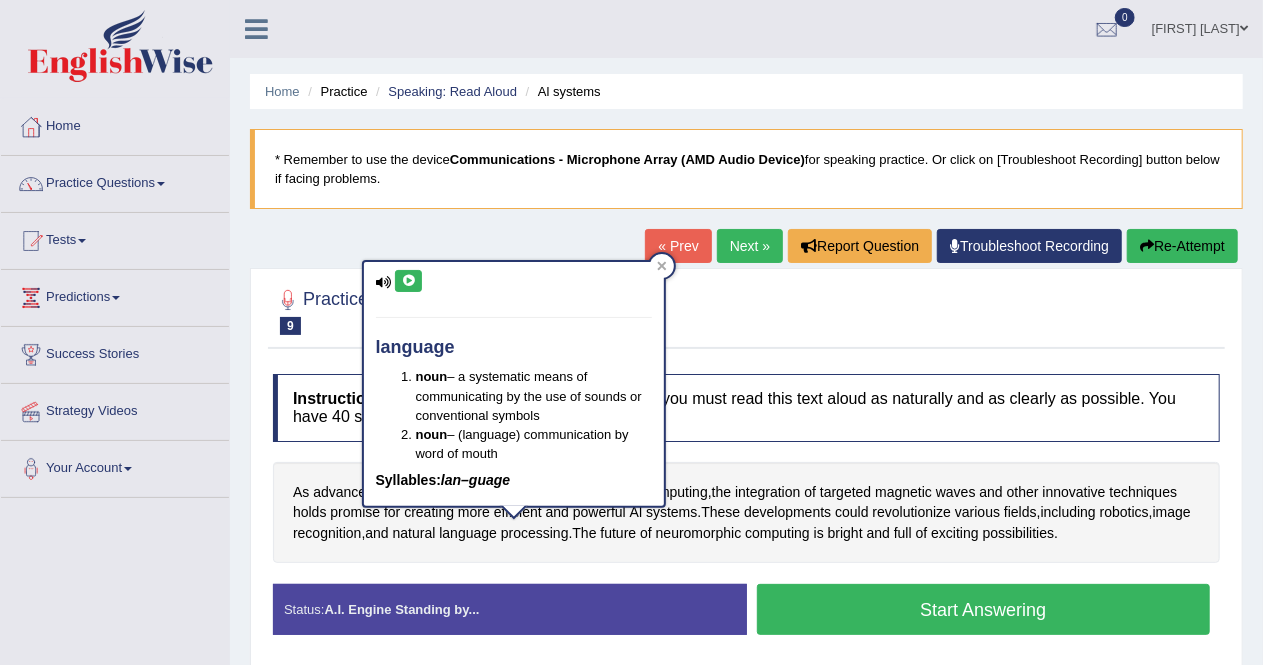 click on "language noun  – a systematic means of communicating by the use of sounds or conventional symbols noun  – (language) communication by word of mouth Syllables:  lan–guage" at bounding box center (514, 384) 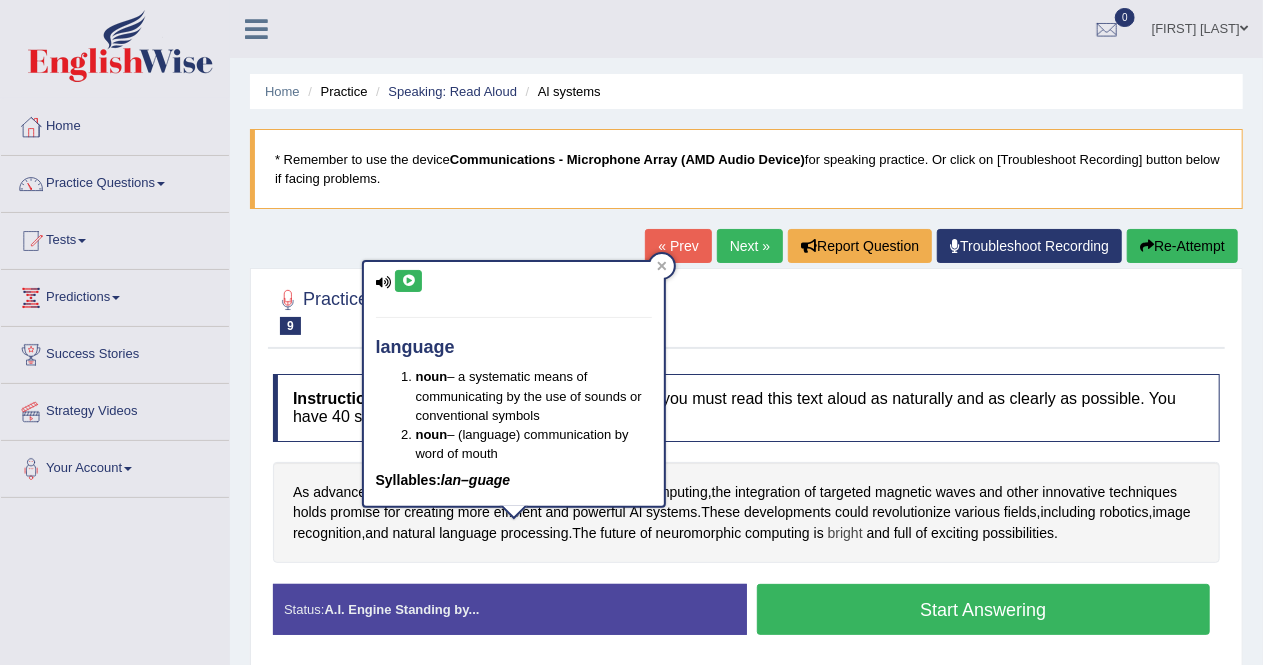 click on "bright" at bounding box center [845, 533] 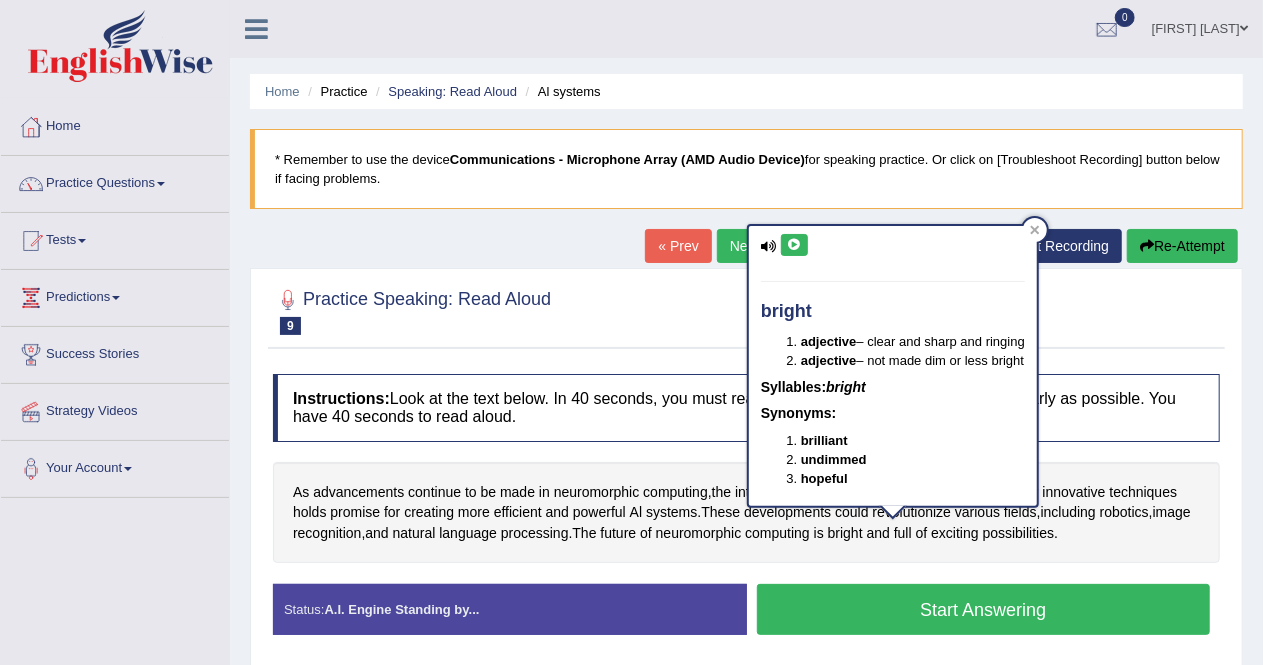 click at bounding box center (794, 245) 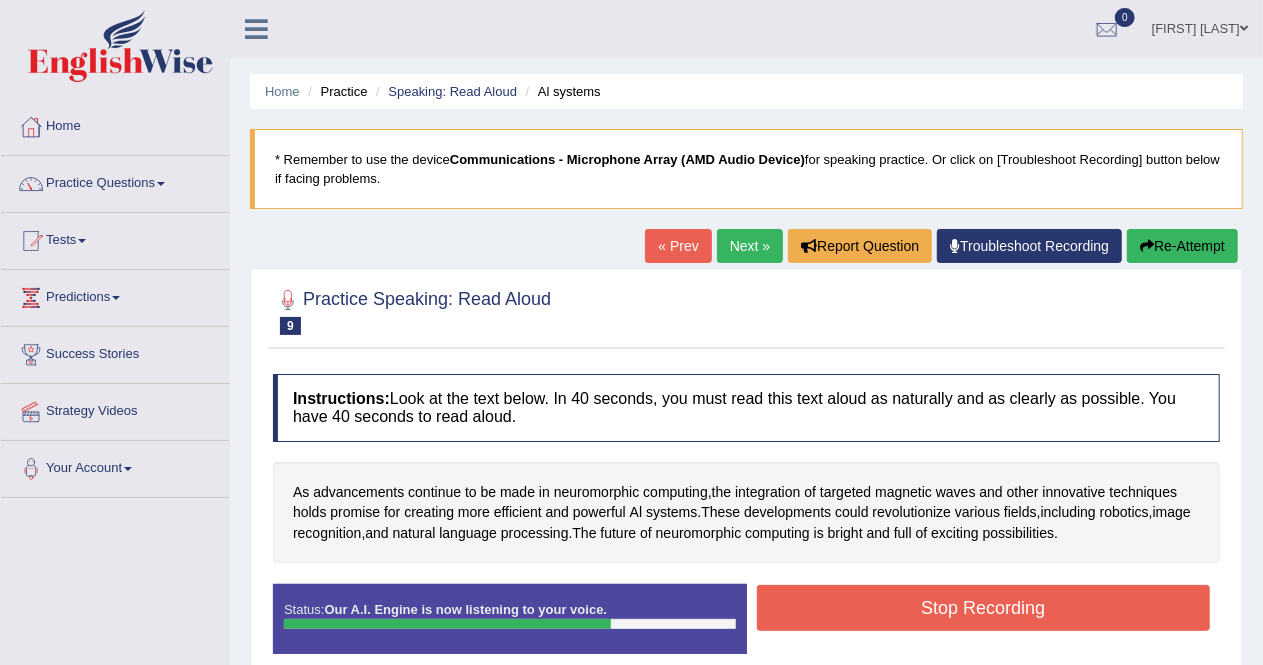 click on "Stop Recording" at bounding box center [984, 608] 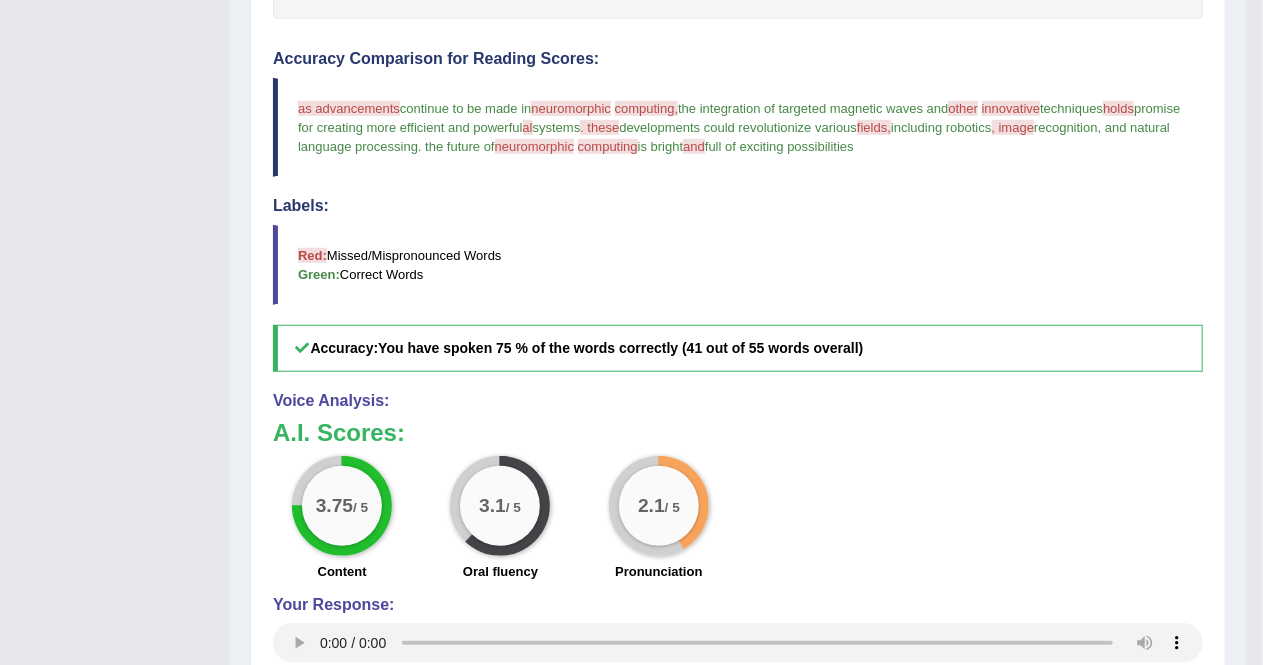 scroll, scrollTop: 546, scrollLeft: 0, axis: vertical 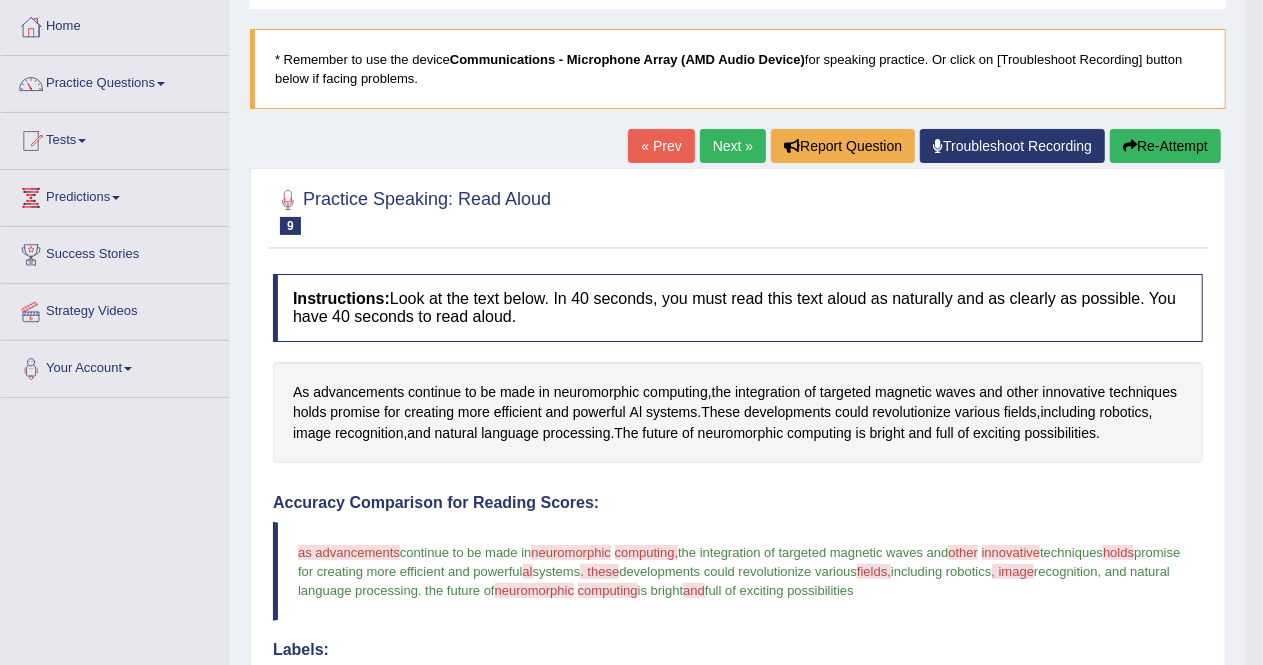 click on "Re-Attempt" at bounding box center [1165, 146] 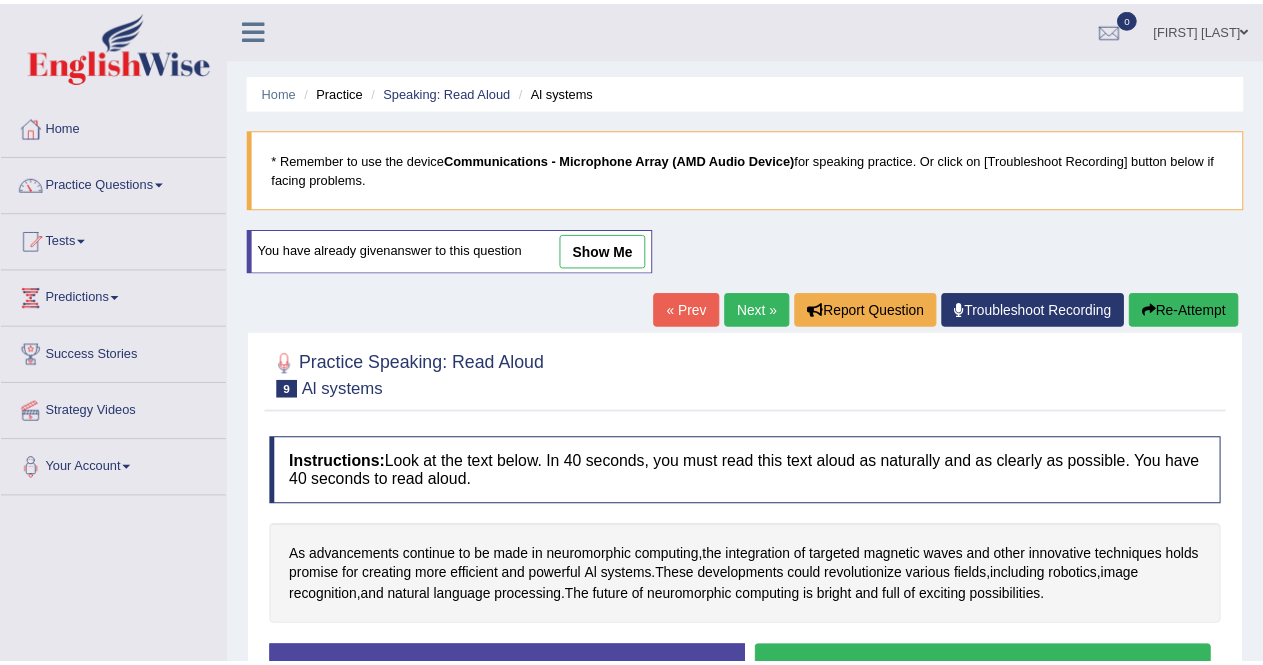 scroll, scrollTop: 100, scrollLeft: 0, axis: vertical 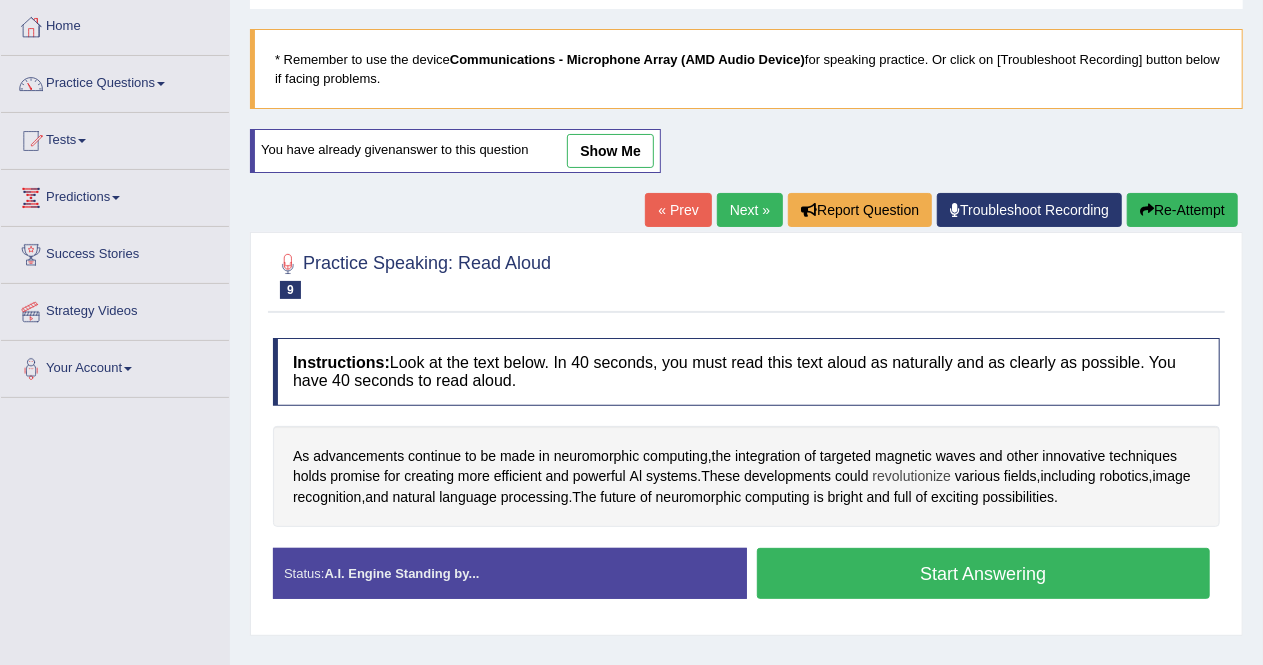 click on "revolutionize" at bounding box center (912, 476) 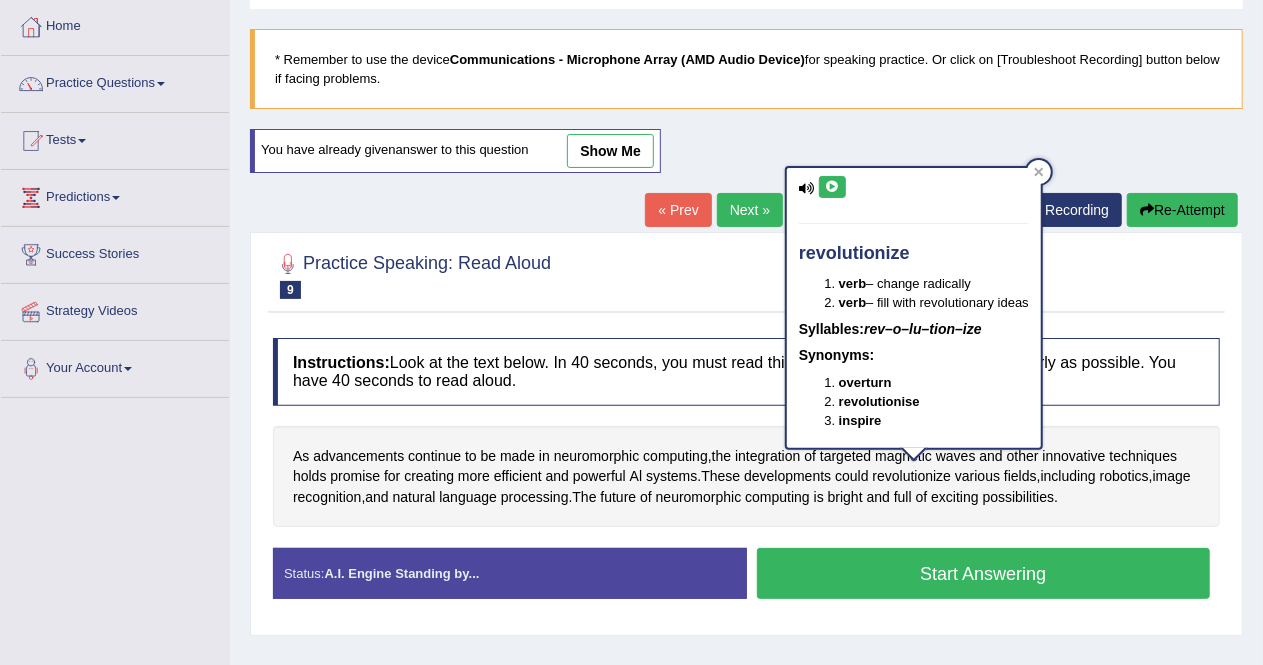 click at bounding box center (832, 187) 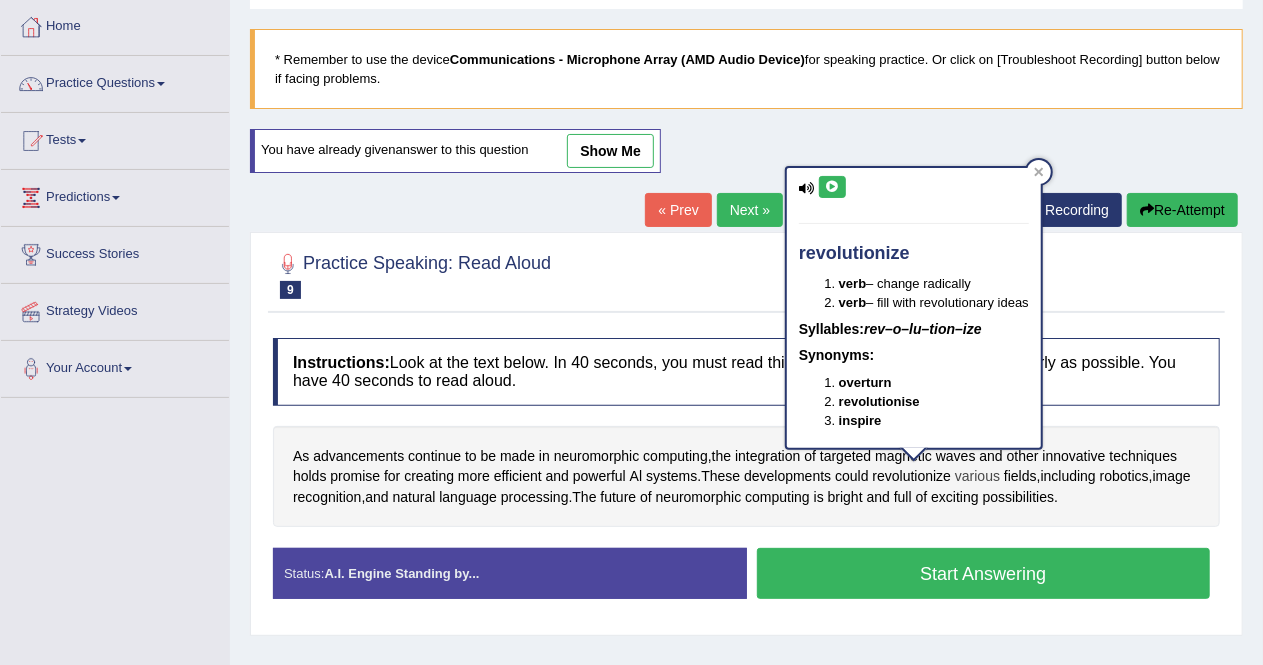 click on "various" at bounding box center [977, 476] 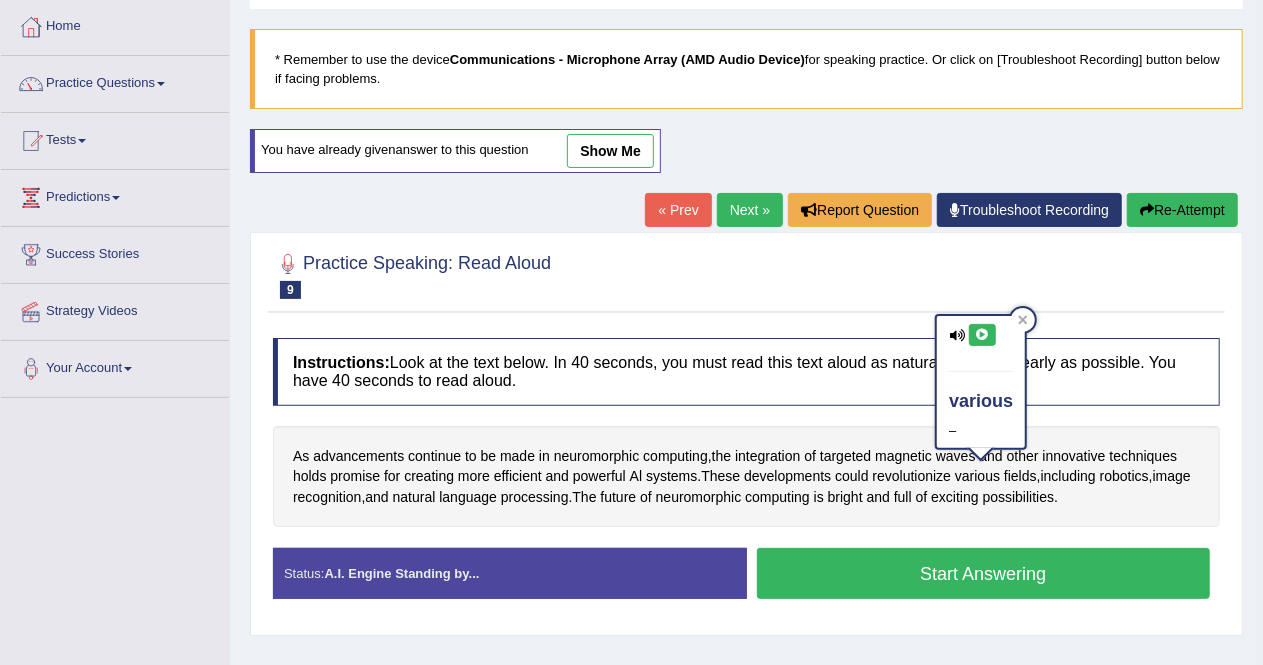 click at bounding box center (982, 335) 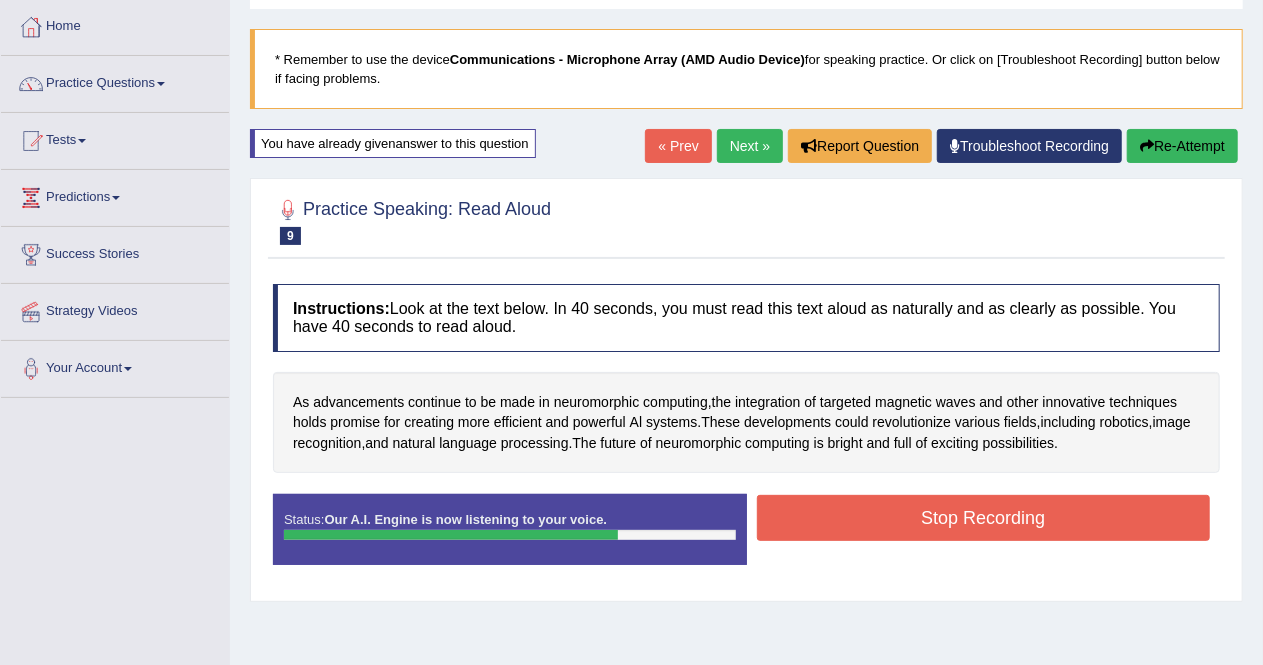 click on "Stop Recording" at bounding box center (984, 518) 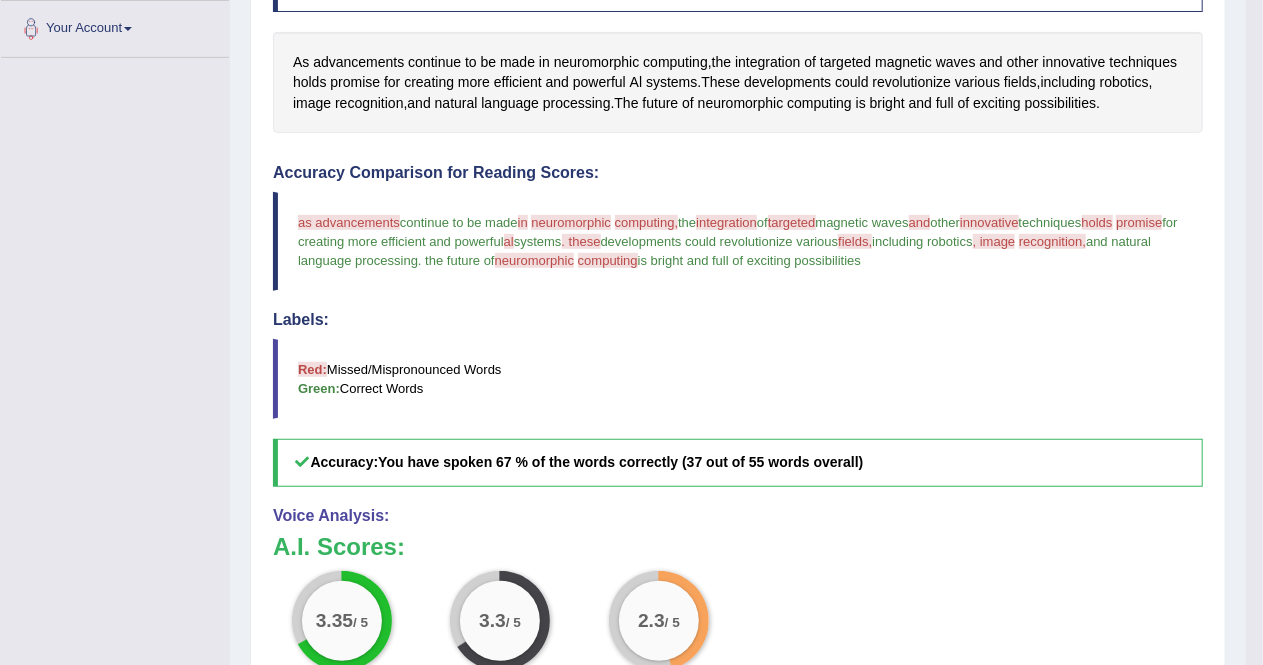 scroll, scrollTop: 442, scrollLeft: 0, axis: vertical 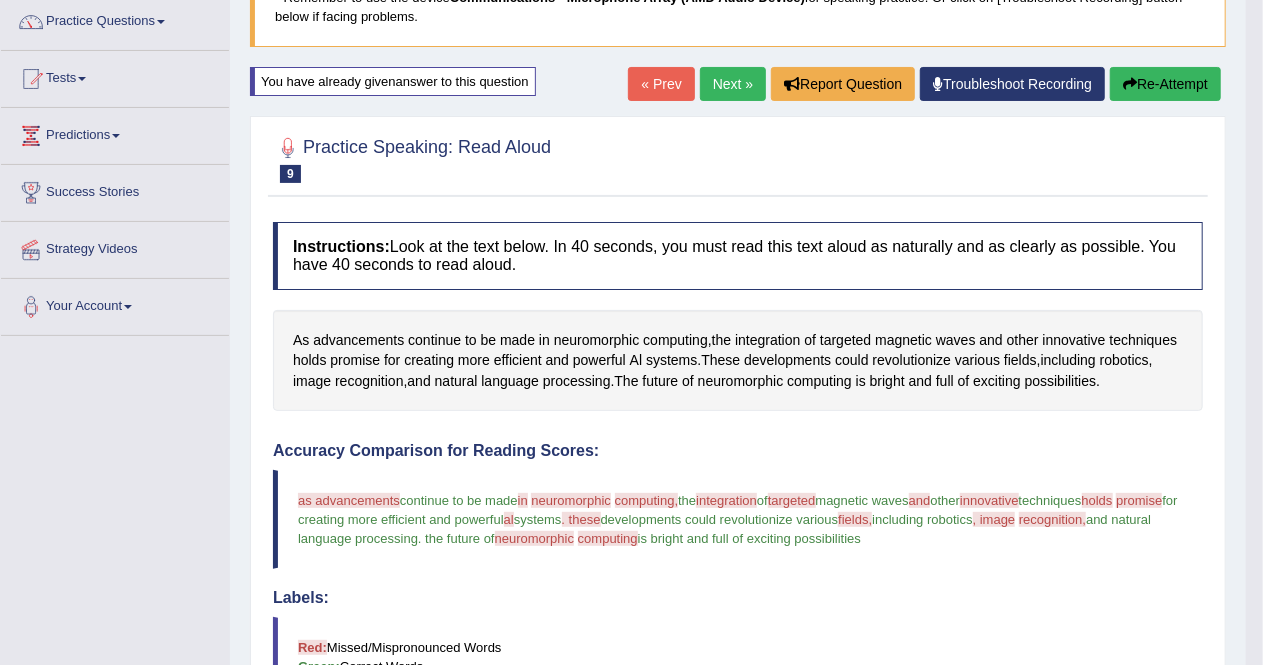 click on "Re-Attempt" at bounding box center [1165, 84] 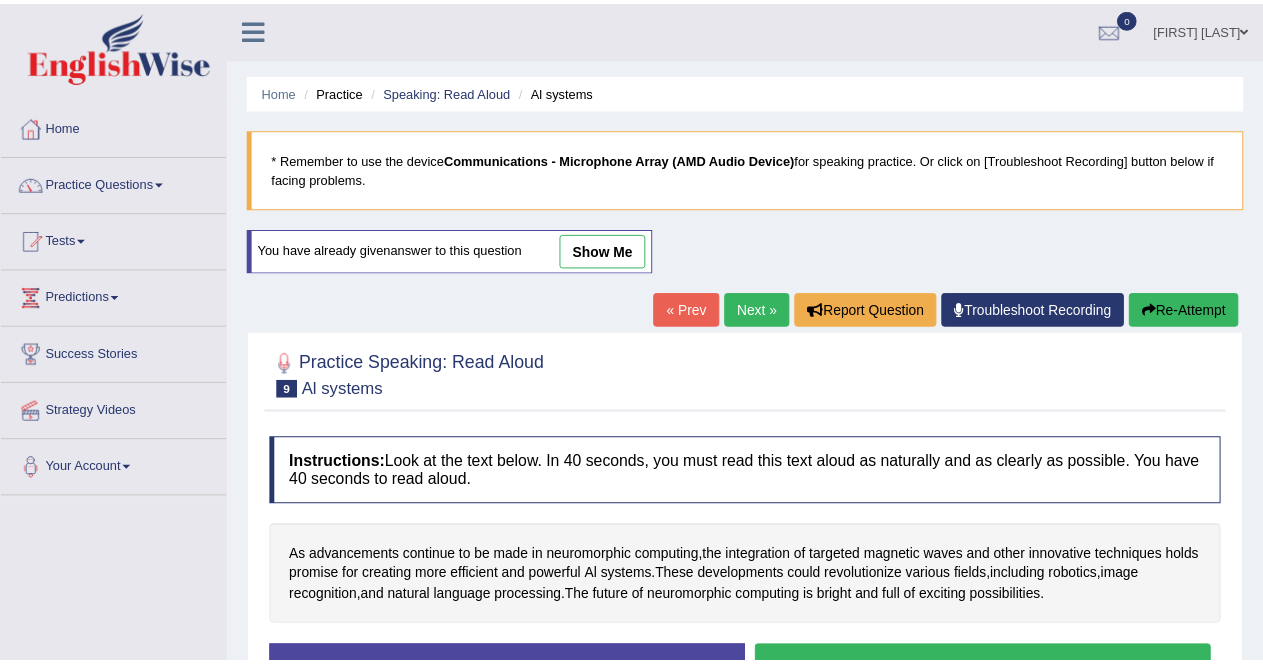 scroll, scrollTop: 168, scrollLeft: 0, axis: vertical 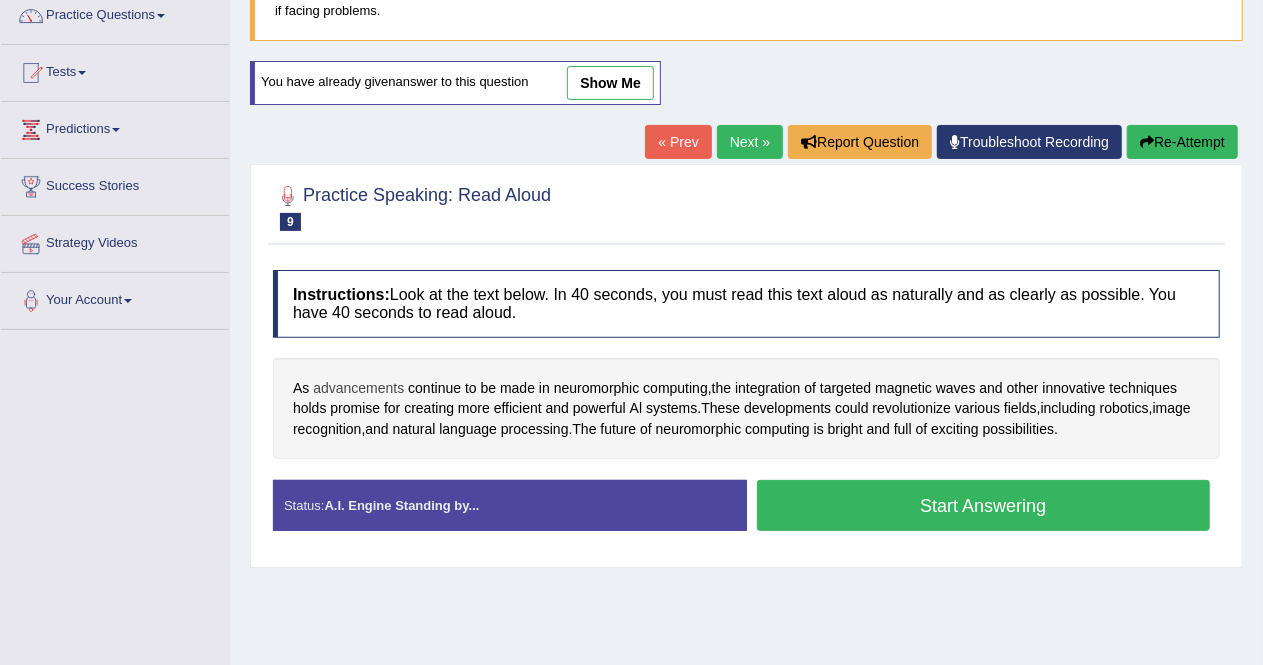 click on "advancements" at bounding box center [358, 388] 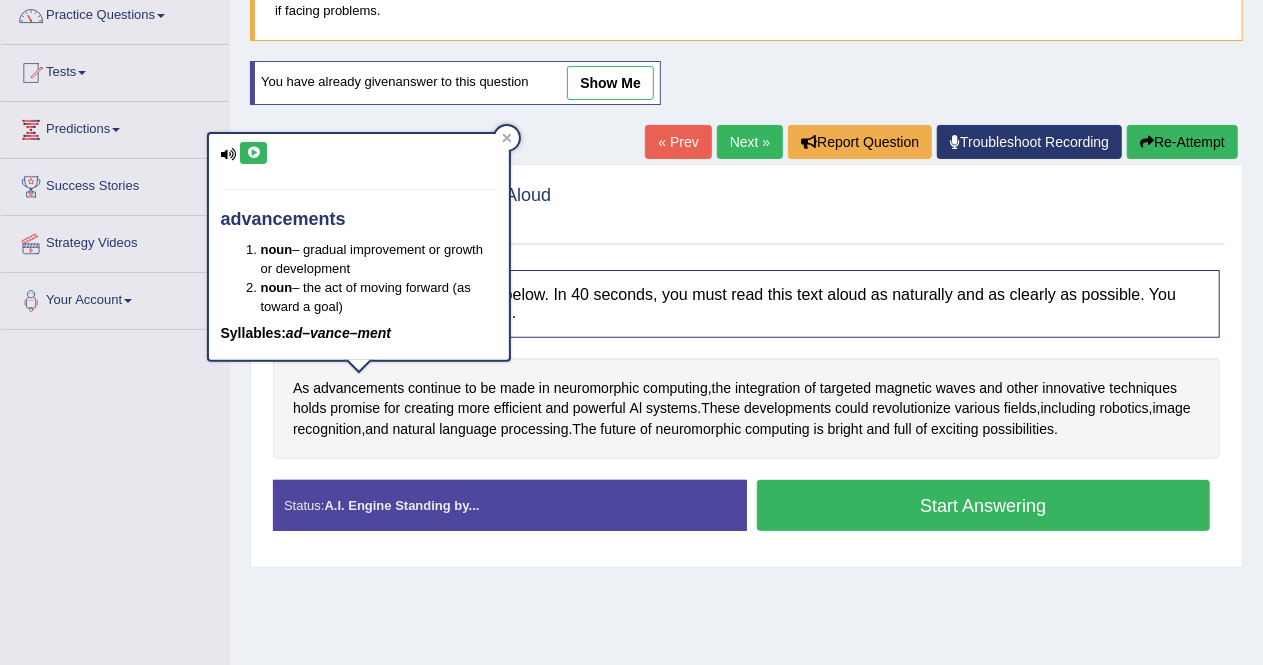 click at bounding box center (253, 153) 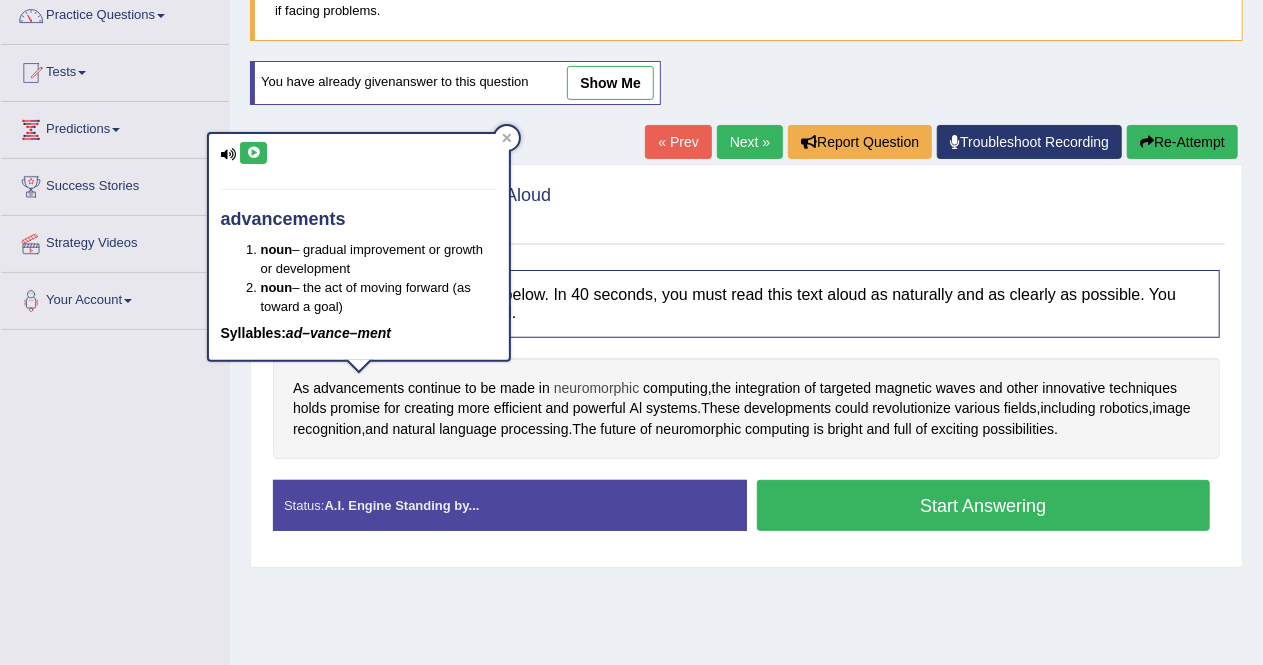 click on "neuromorphic" at bounding box center [597, 388] 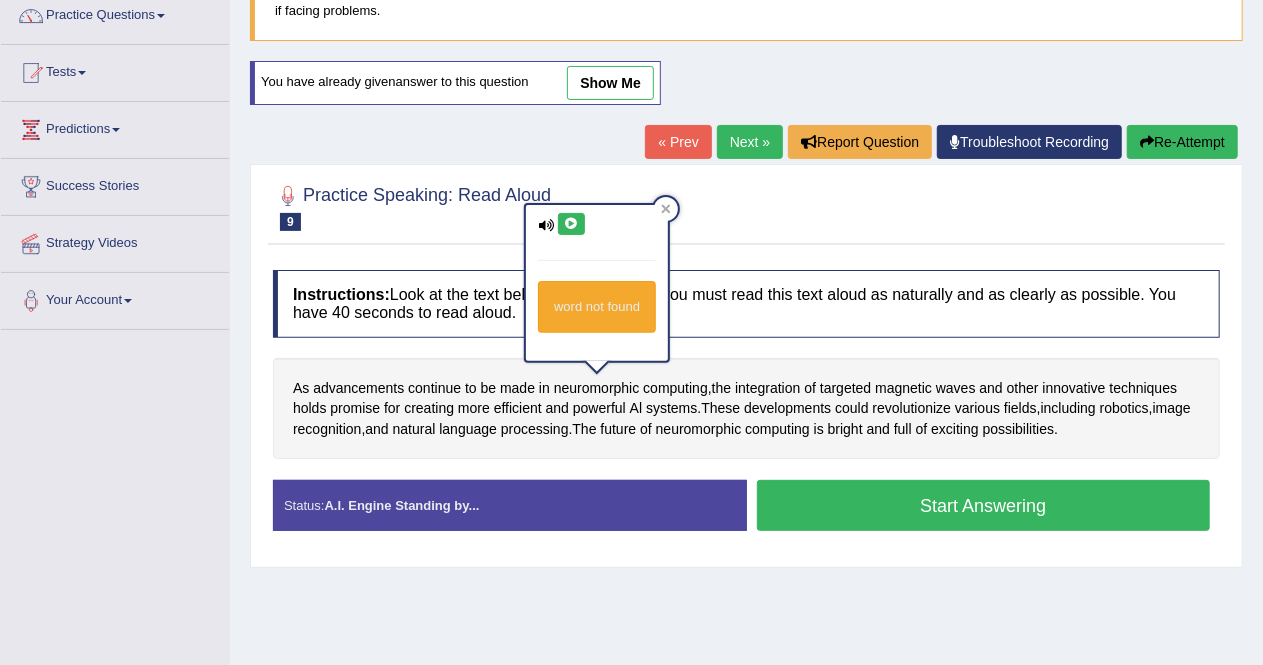 click at bounding box center (571, 224) 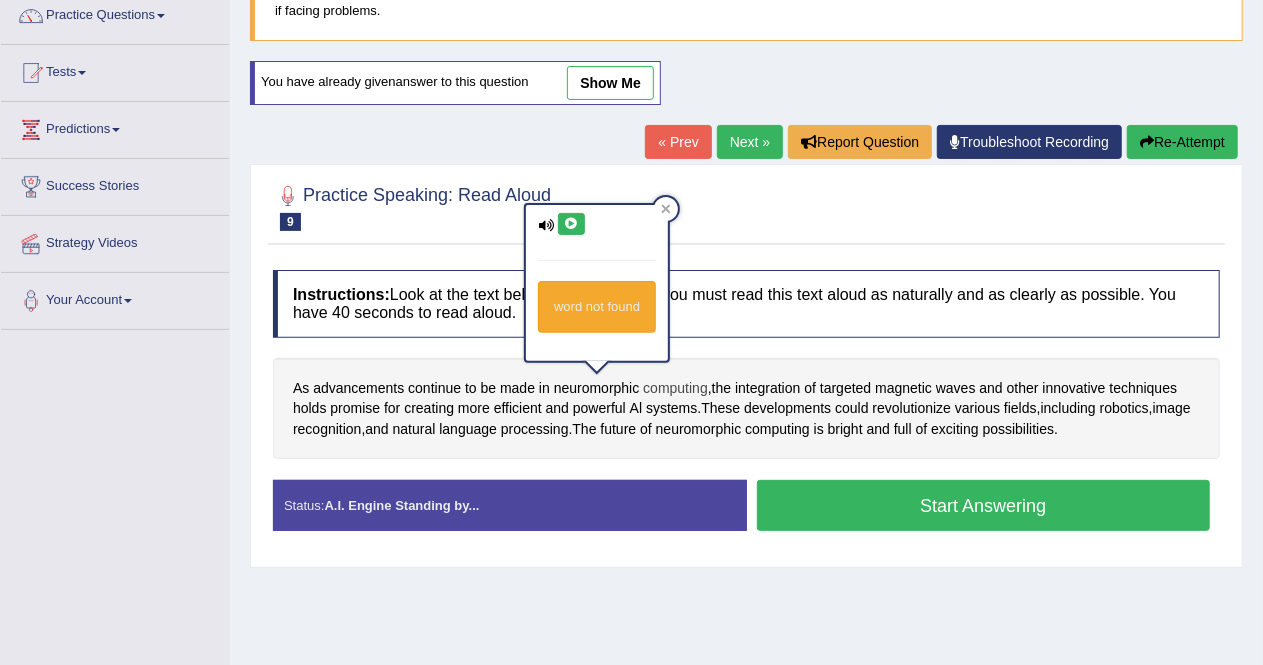 click on "computing" at bounding box center [675, 388] 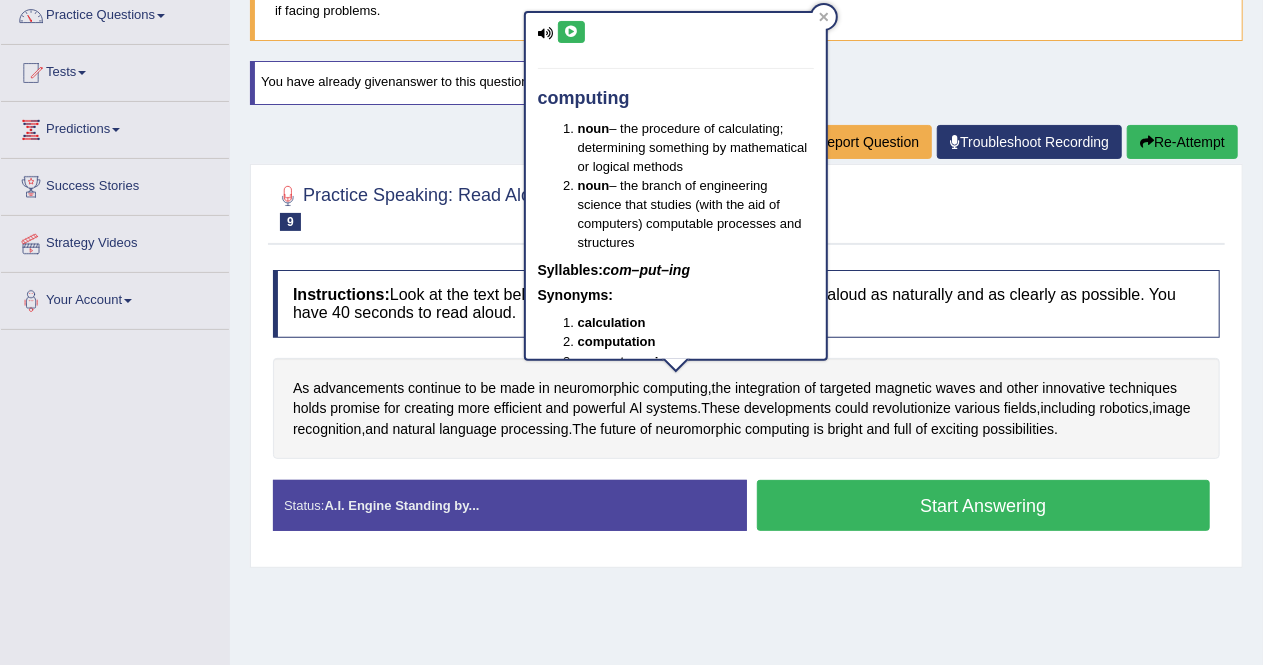 click at bounding box center [571, 32] 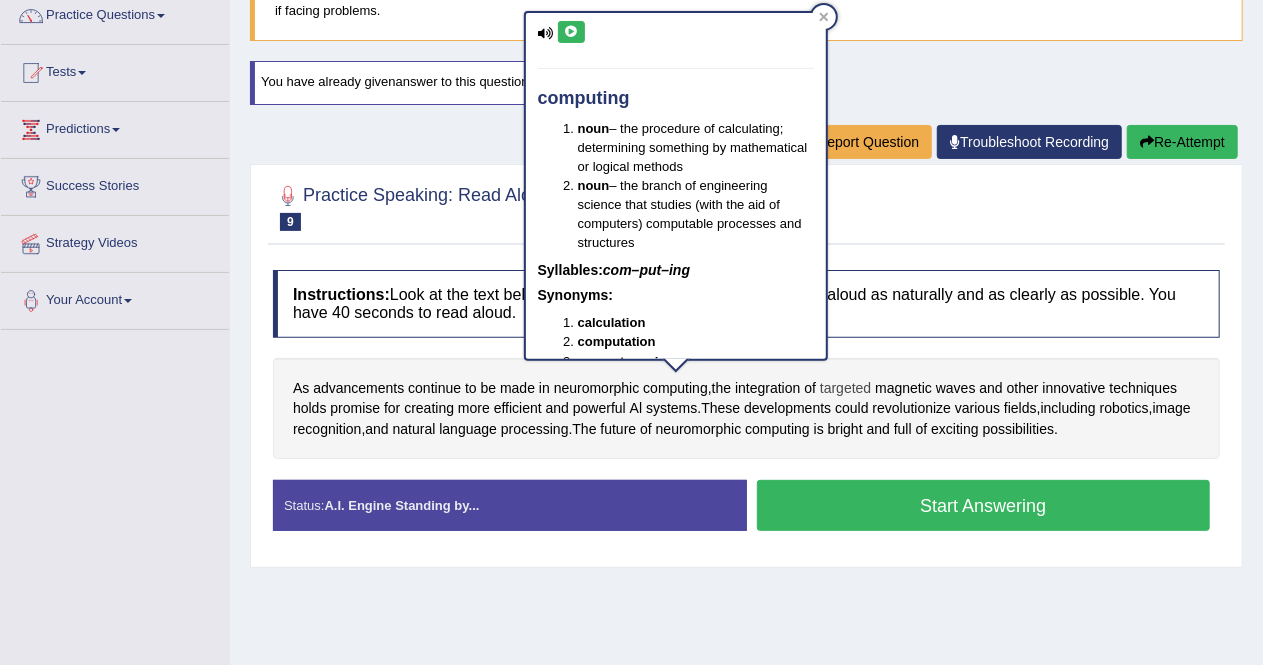 click on "targeted" at bounding box center [845, 388] 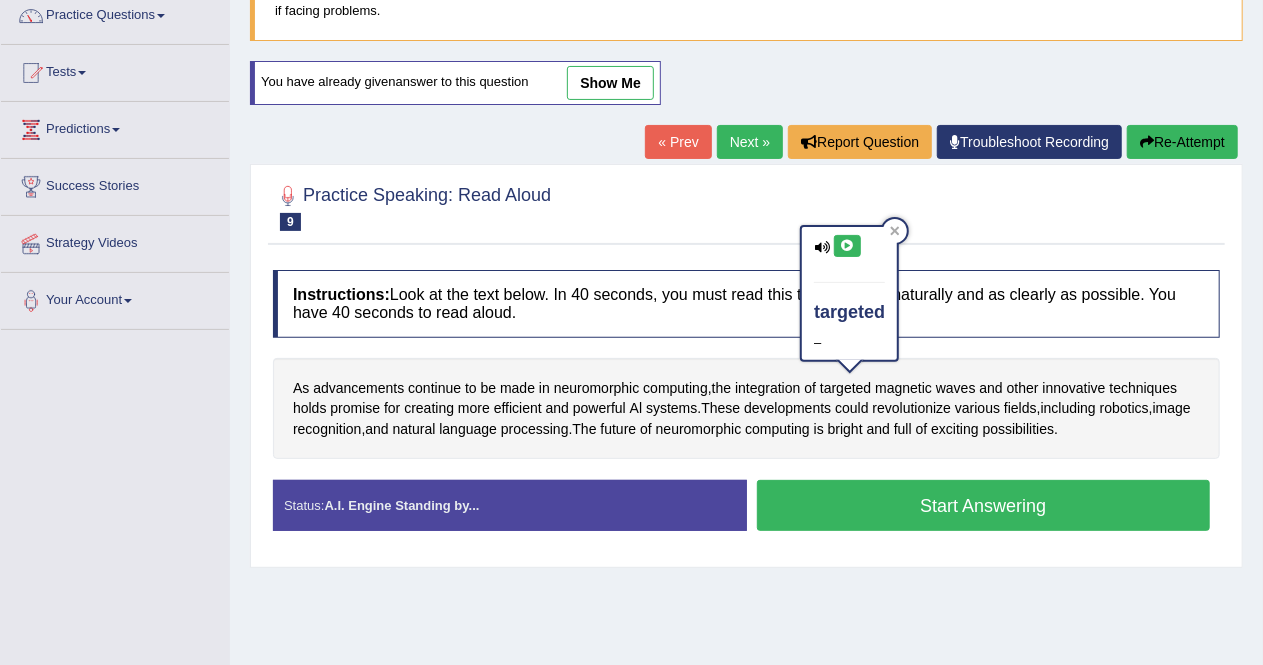 click at bounding box center (847, 246) 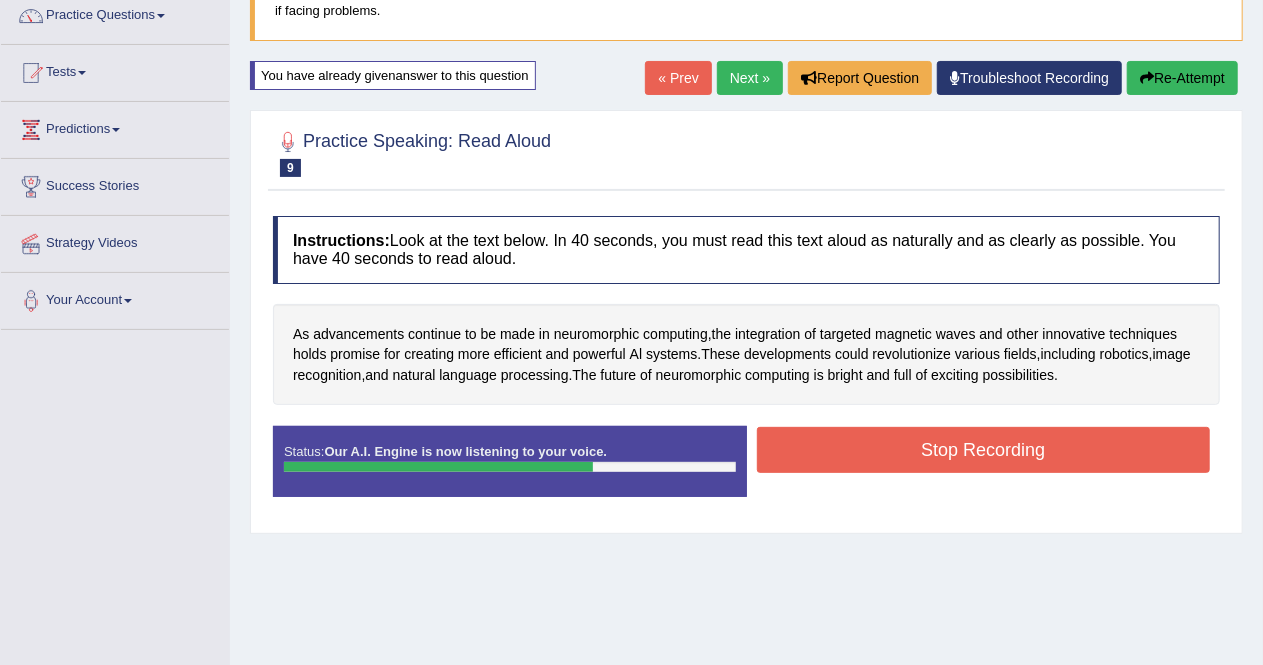 click on "Stop Recording" at bounding box center [984, 450] 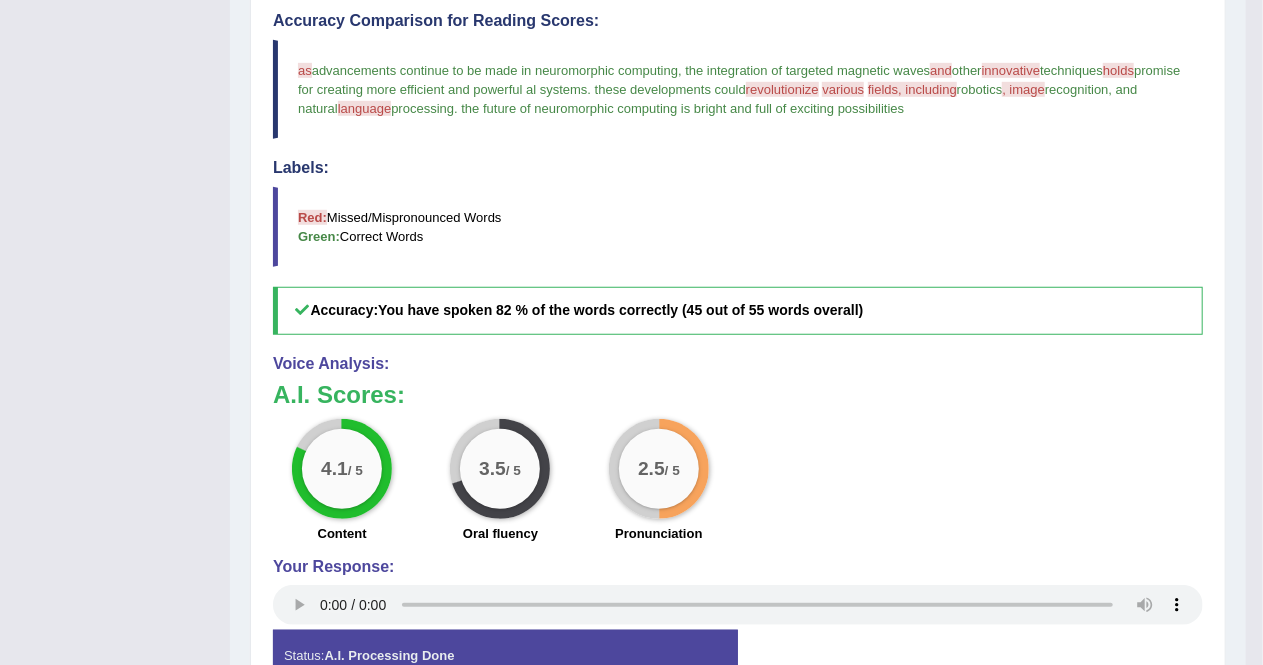 scroll, scrollTop: 596, scrollLeft: 0, axis: vertical 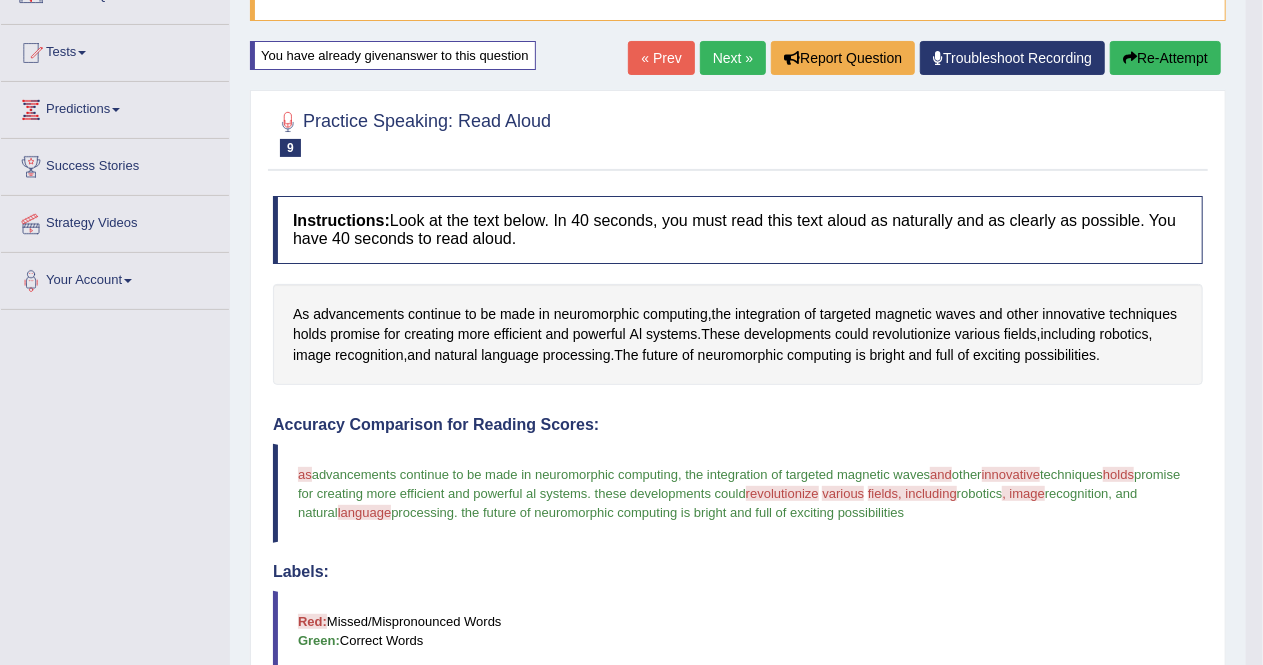 click on "Re-Attempt" at bounding box center [1165, 58] 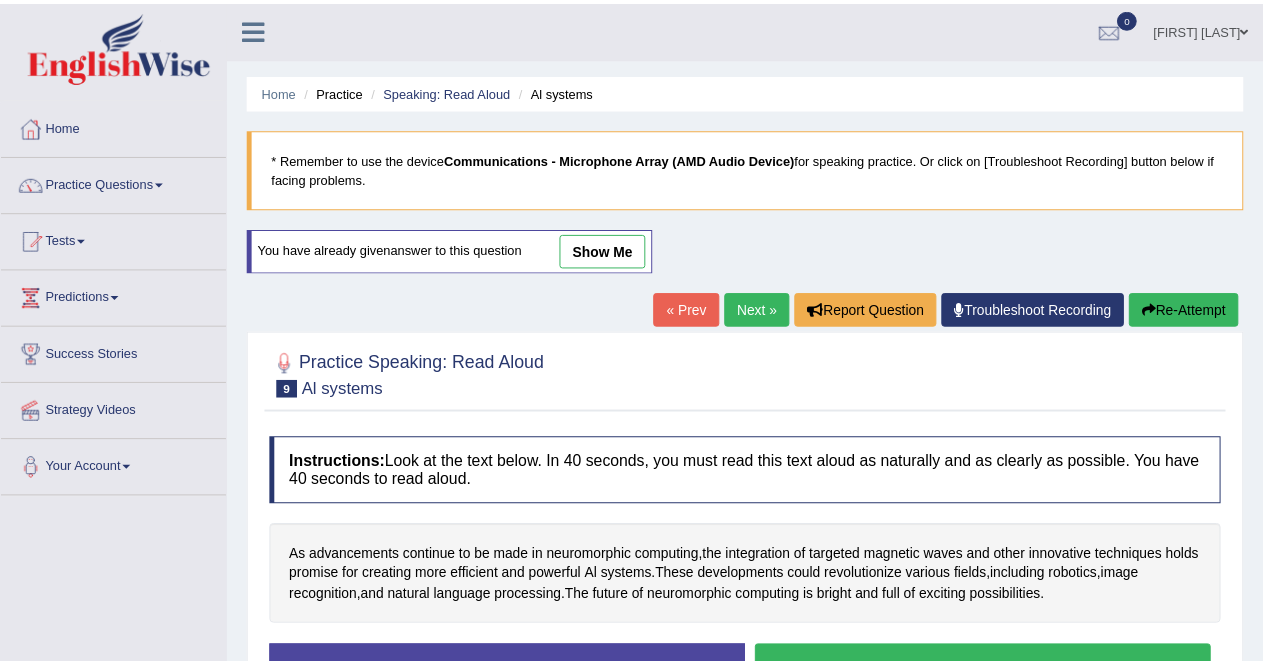 scroll, scrollTop: 188, scrollLeft: 0, axis: vertical 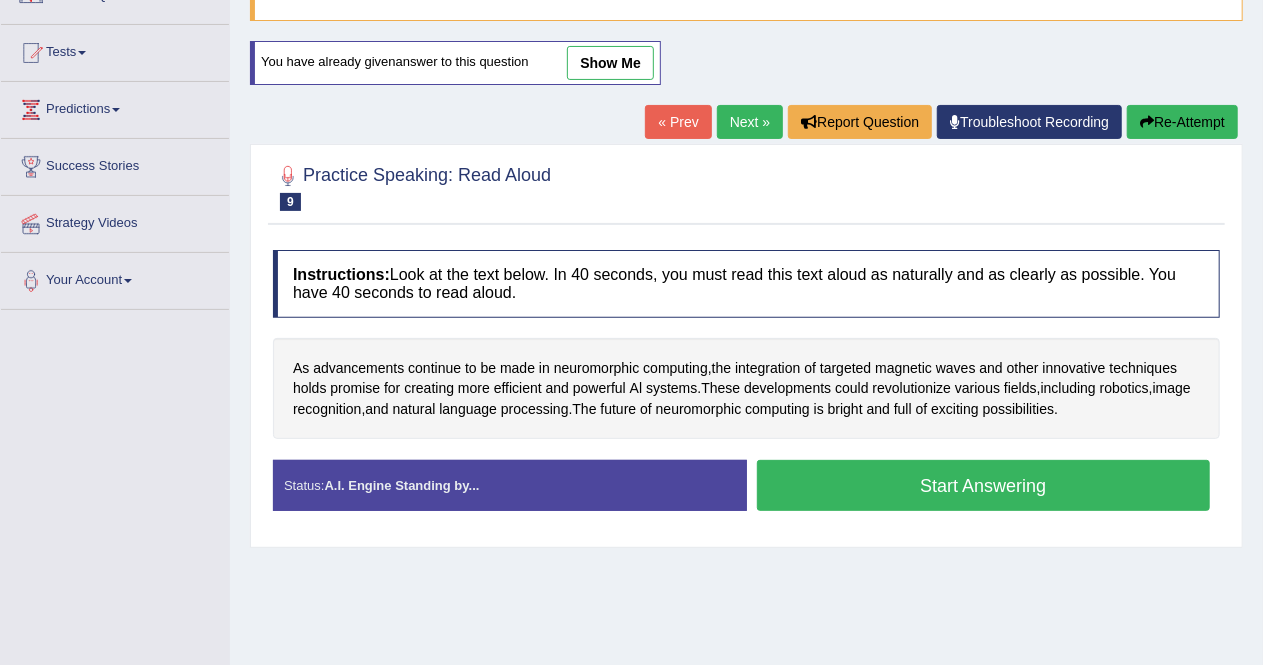 click on "Start Answering" at bounding box center (984, 485) 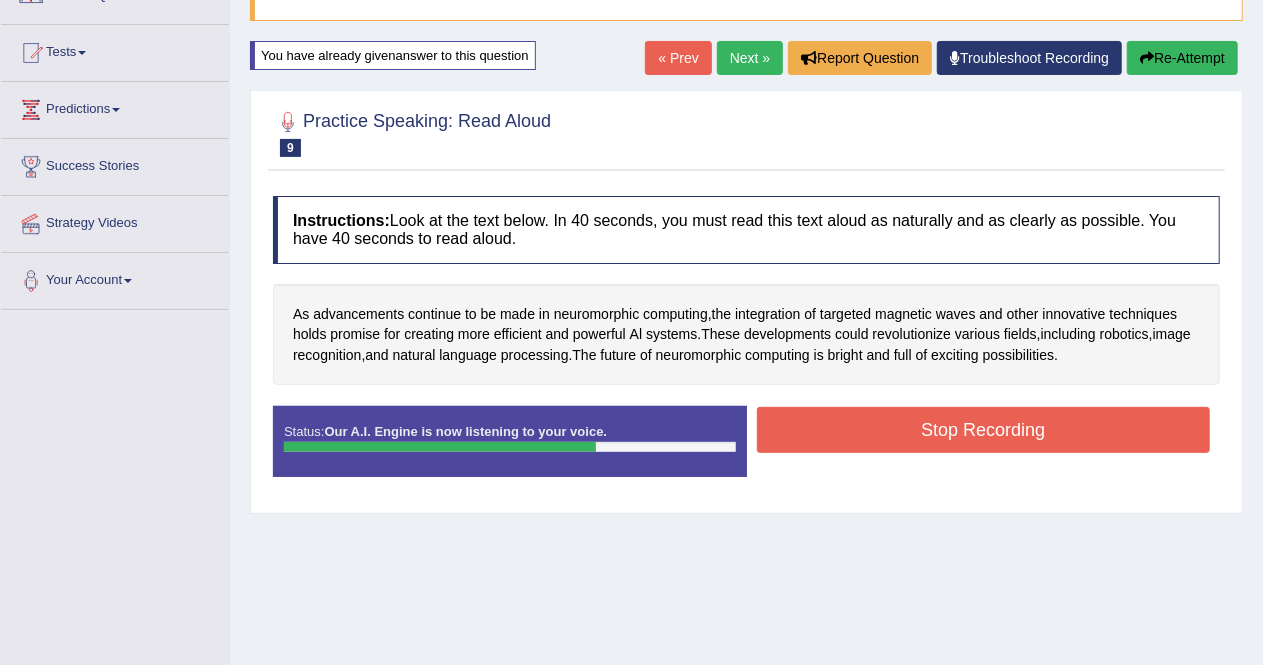 click on "Stop Recording" at bounding box center (984, 430) 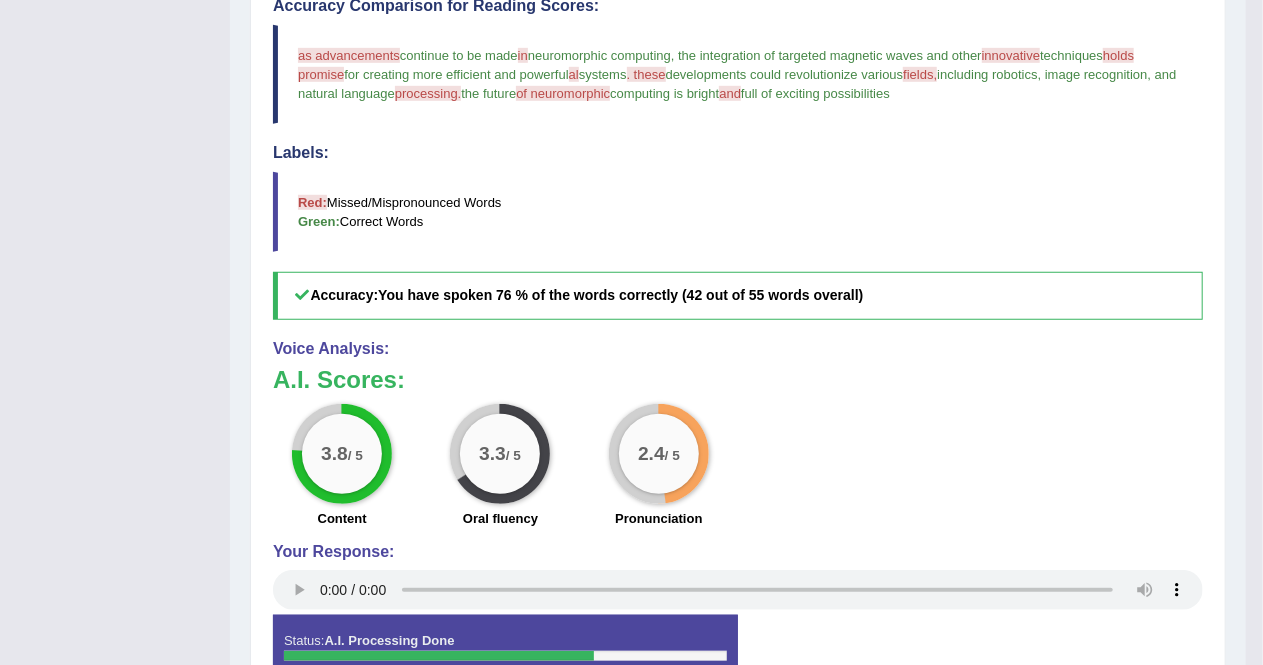 scroll, scrollTop: 610, scrollLeft: 0, axis: vertical 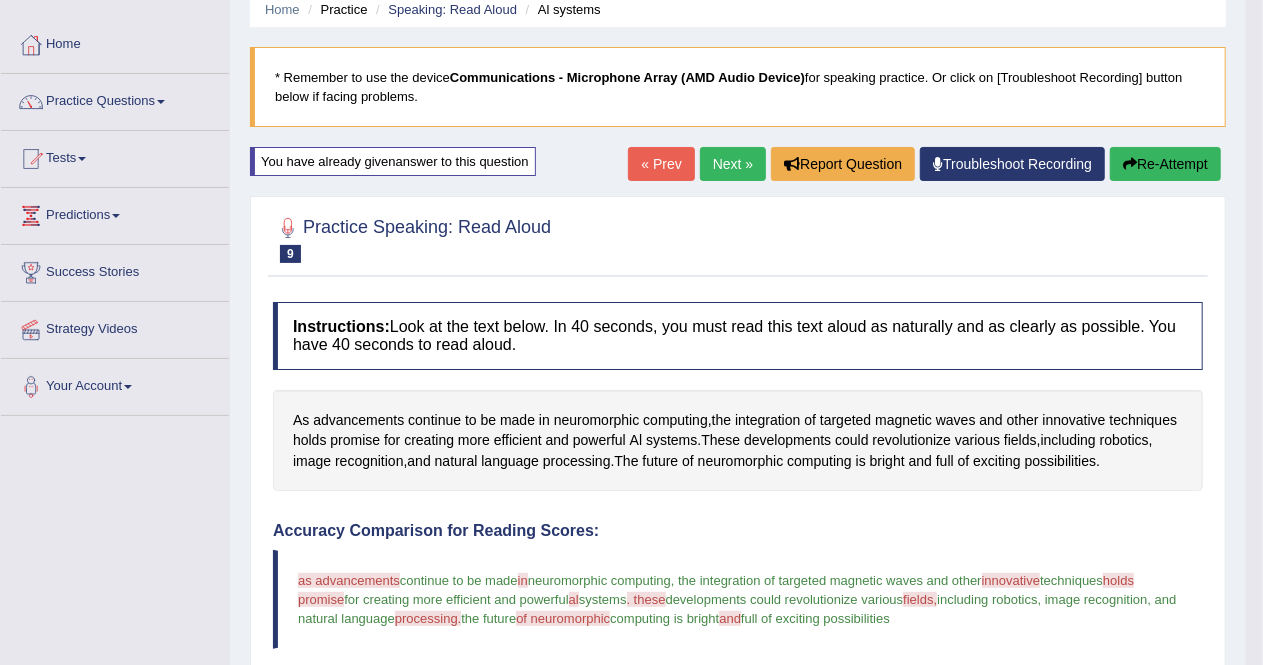 click on "Re-Attempt" at bounding box center (1165, 164) 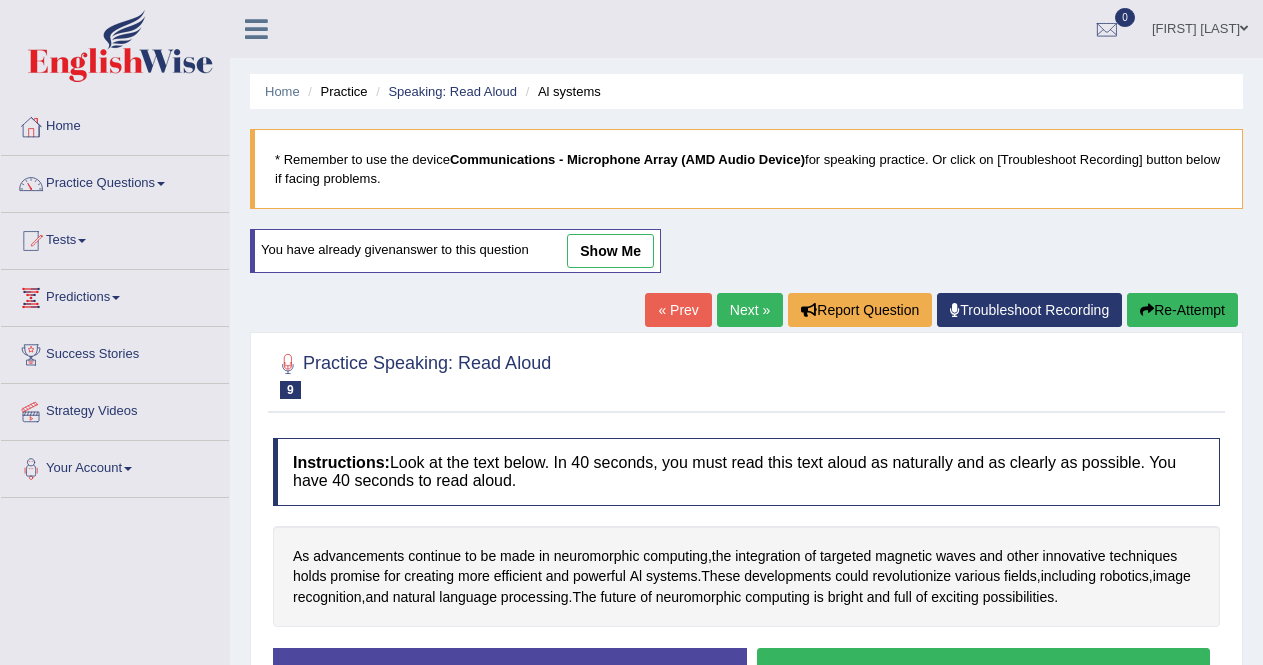 scroll, scrollTop: 82, scrollLeft: 0, axis: vertical 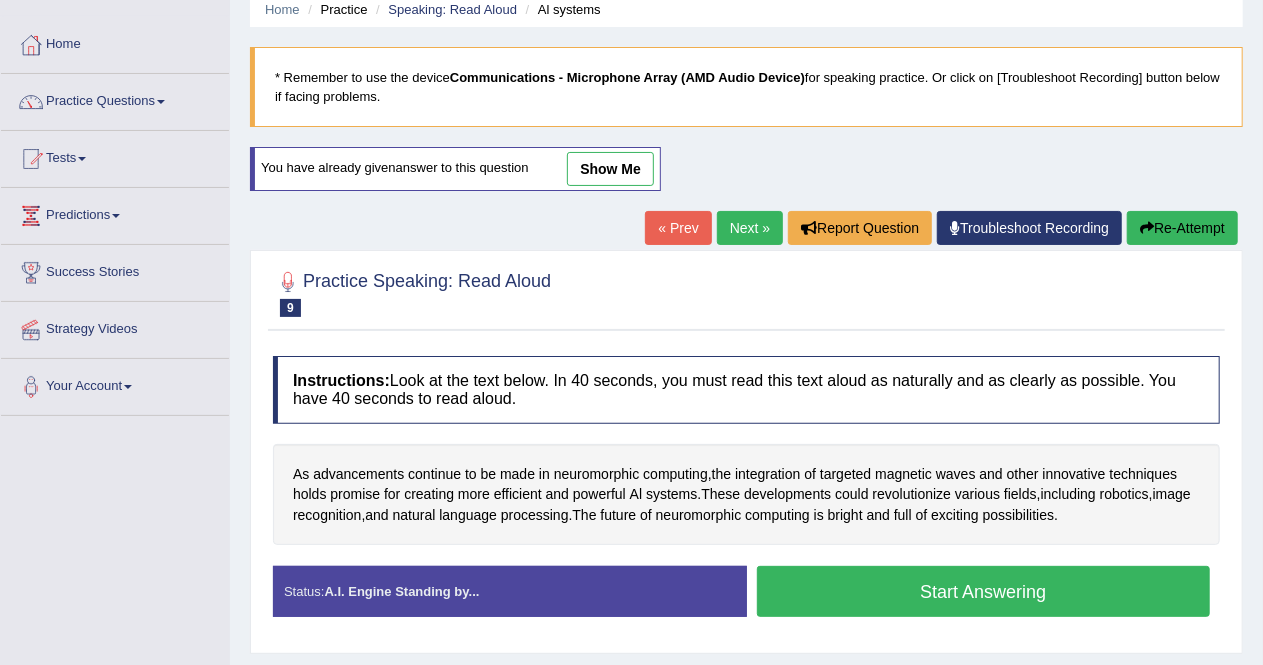 click on "Start Answering" at bounding box center [984, 591] 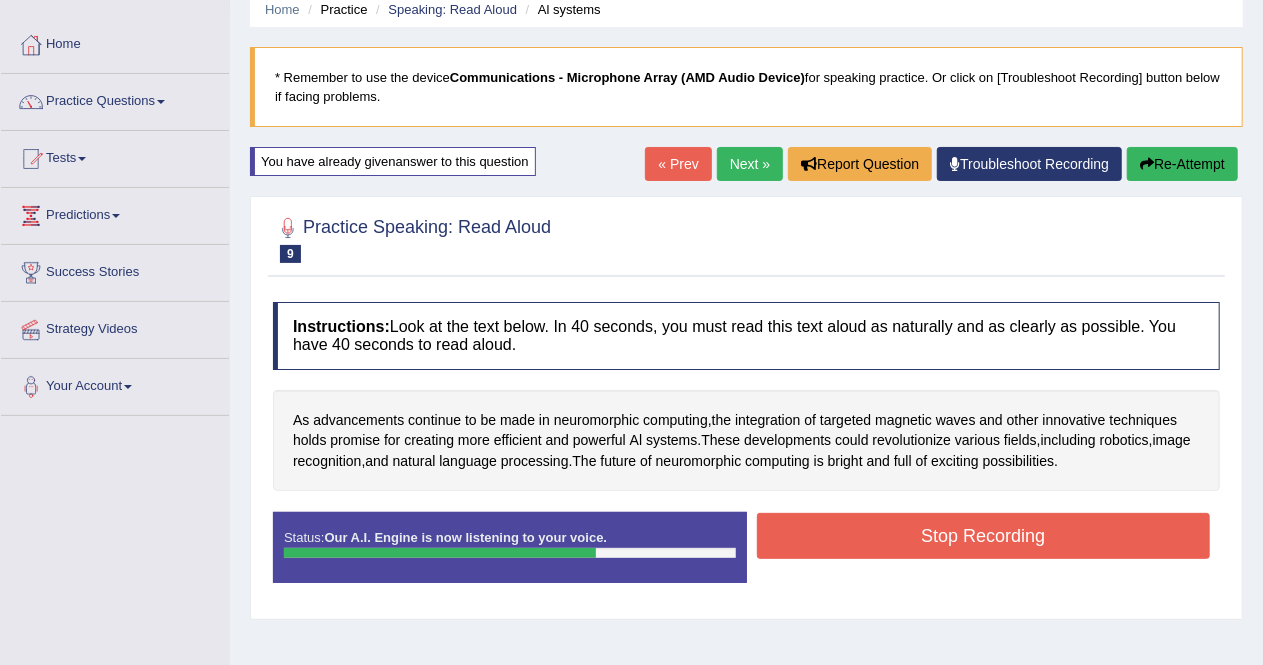click on "Stop Recording" at bounding box center (984, 536) 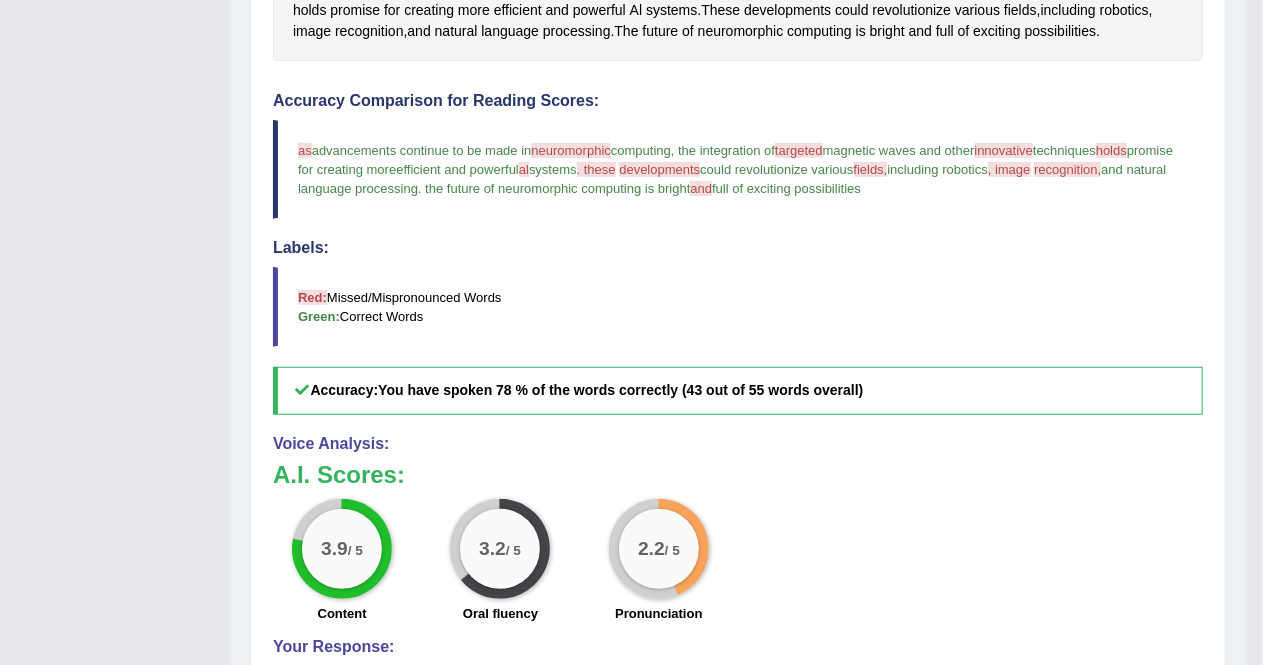 scroll, scrollTop: 549, scrollLeft: 0, axis: vertical 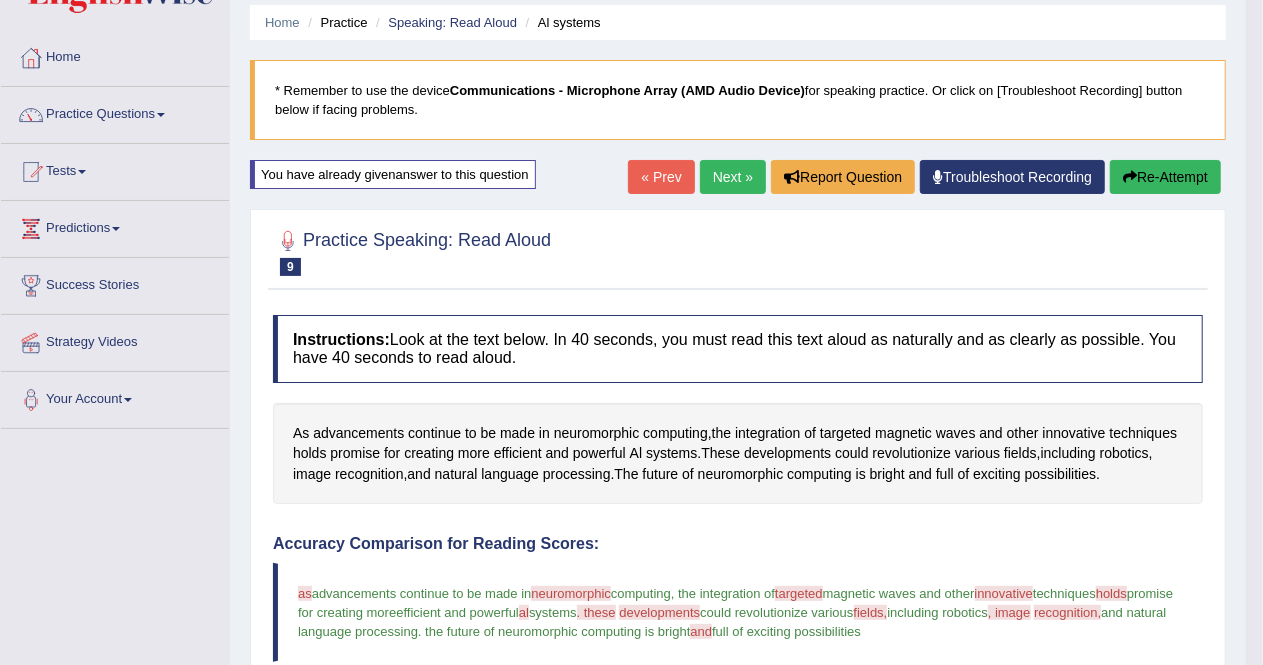 click on "Re-Attempt" at bounding box center (1165, 177) 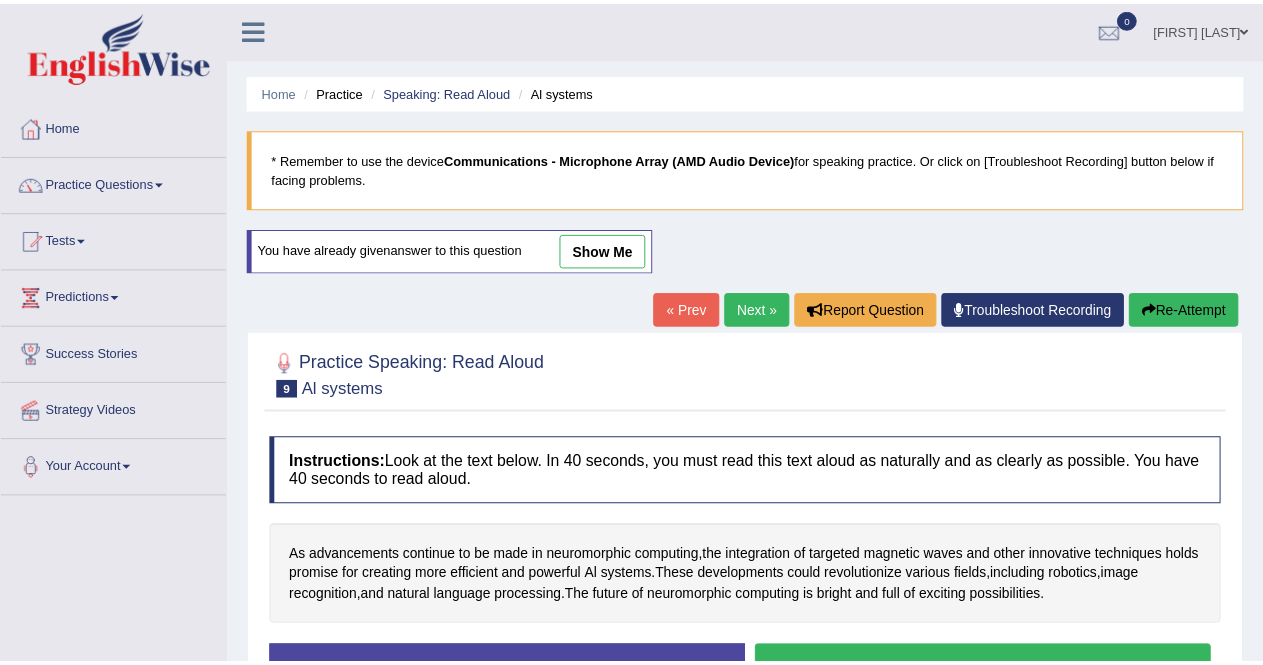 scroll, scrollTop: 69, scrollLeft: 0, axis: vertical 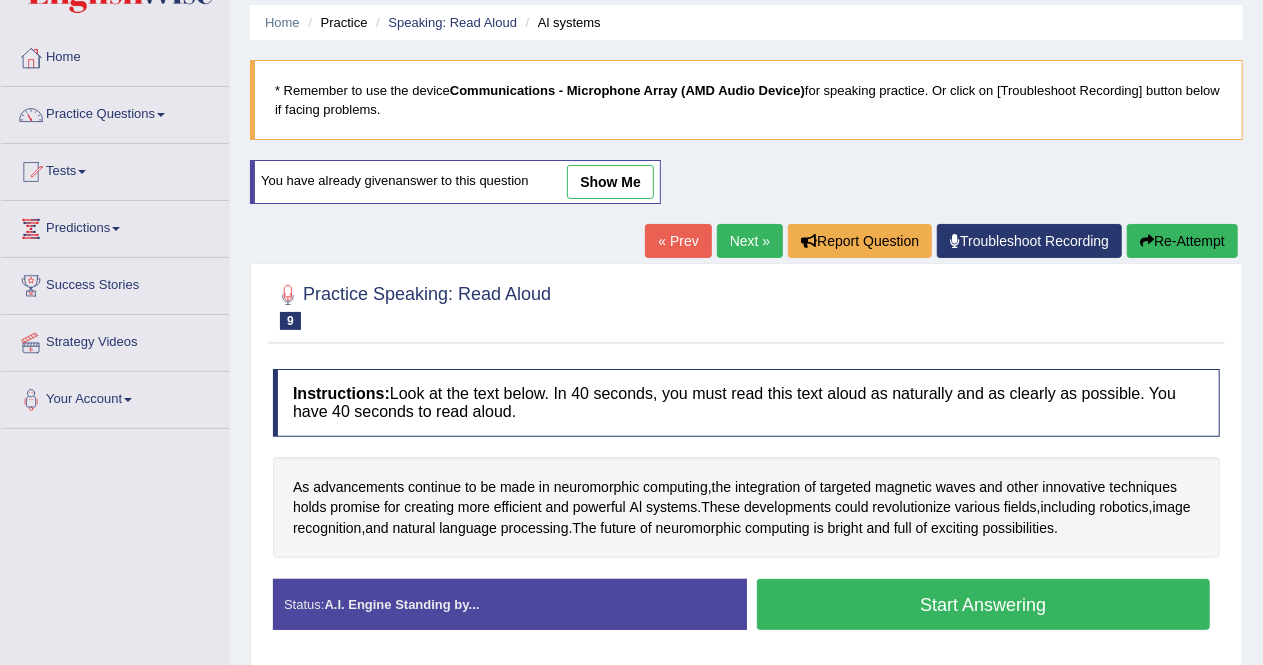 click on "Start Answering" at bounding box center (984, 604) 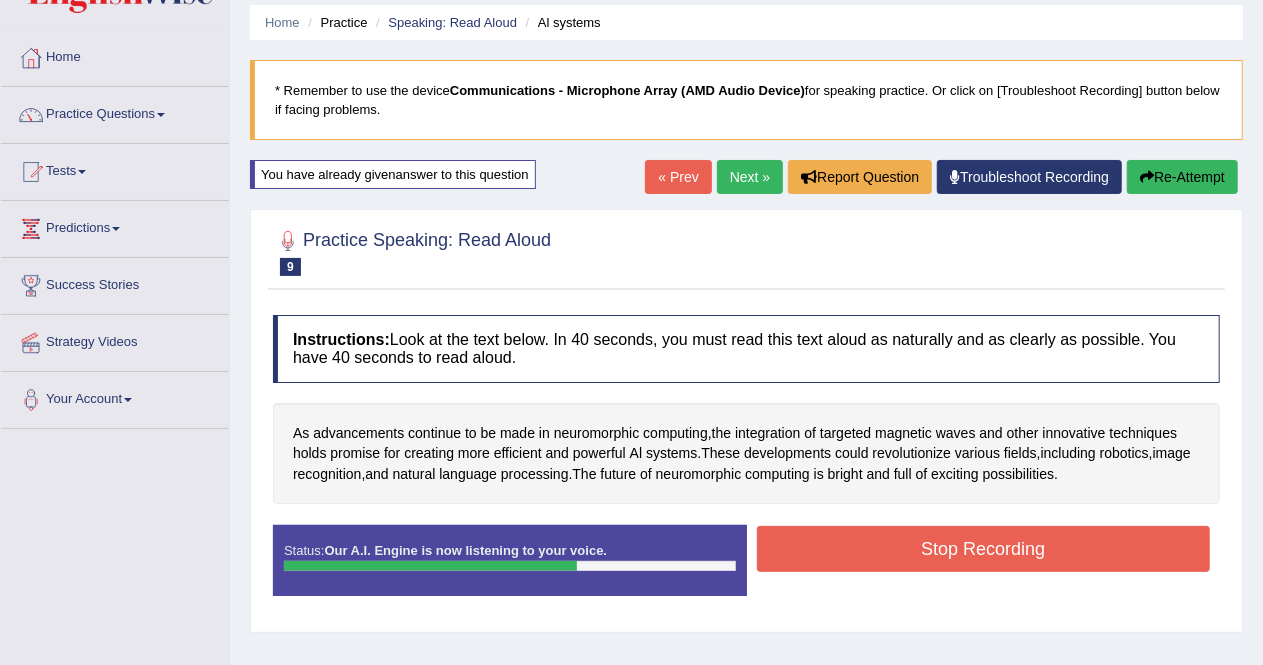 click on "Stop Recording" at bounding box center (984, 549) 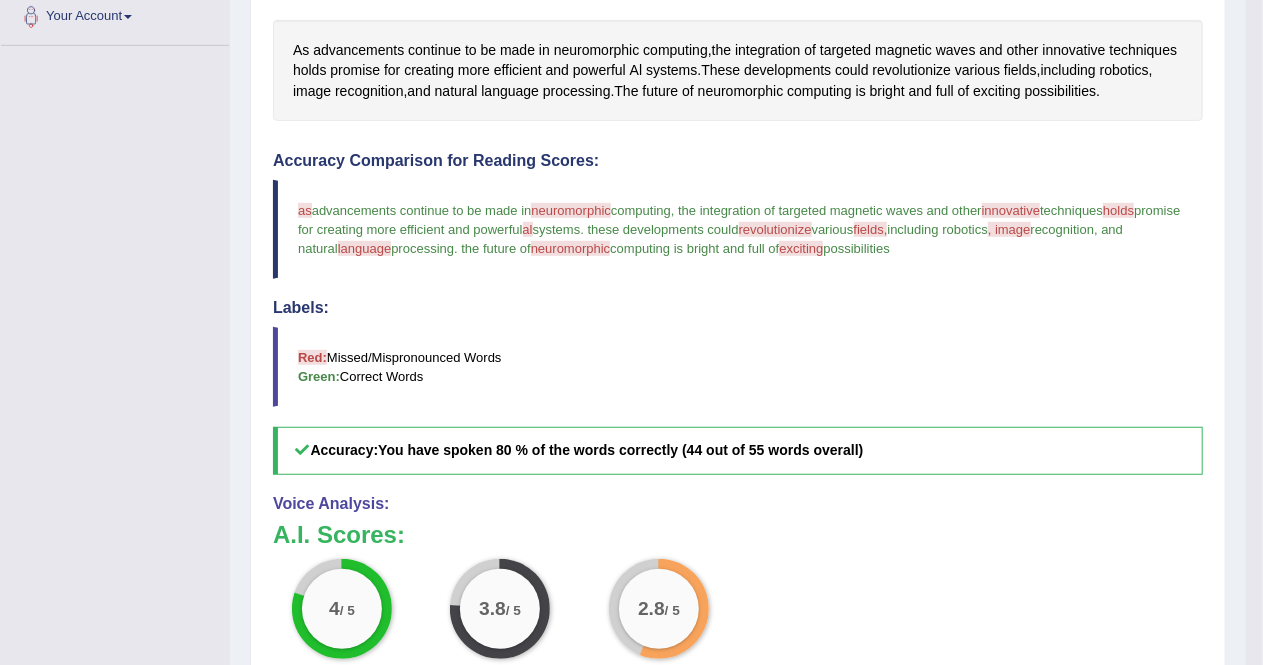 scroll, scrollTop: 455, scrollLeft: 0, axis: vertical 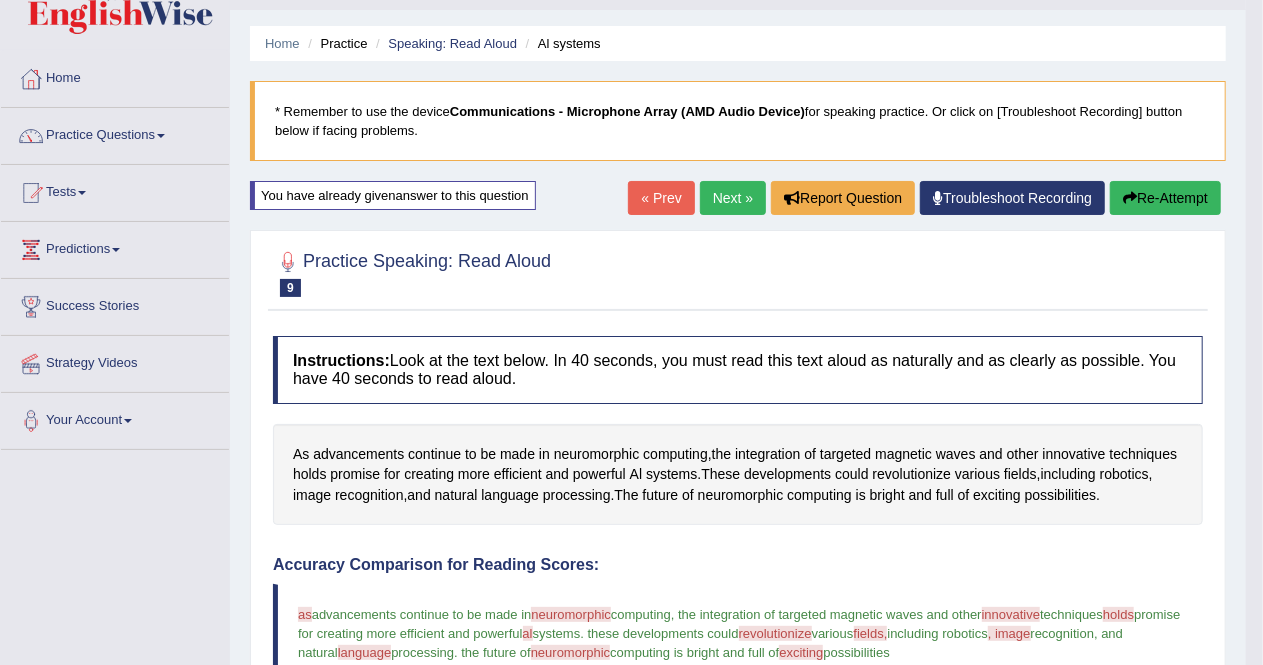 click at bounding box center [1130, 198] 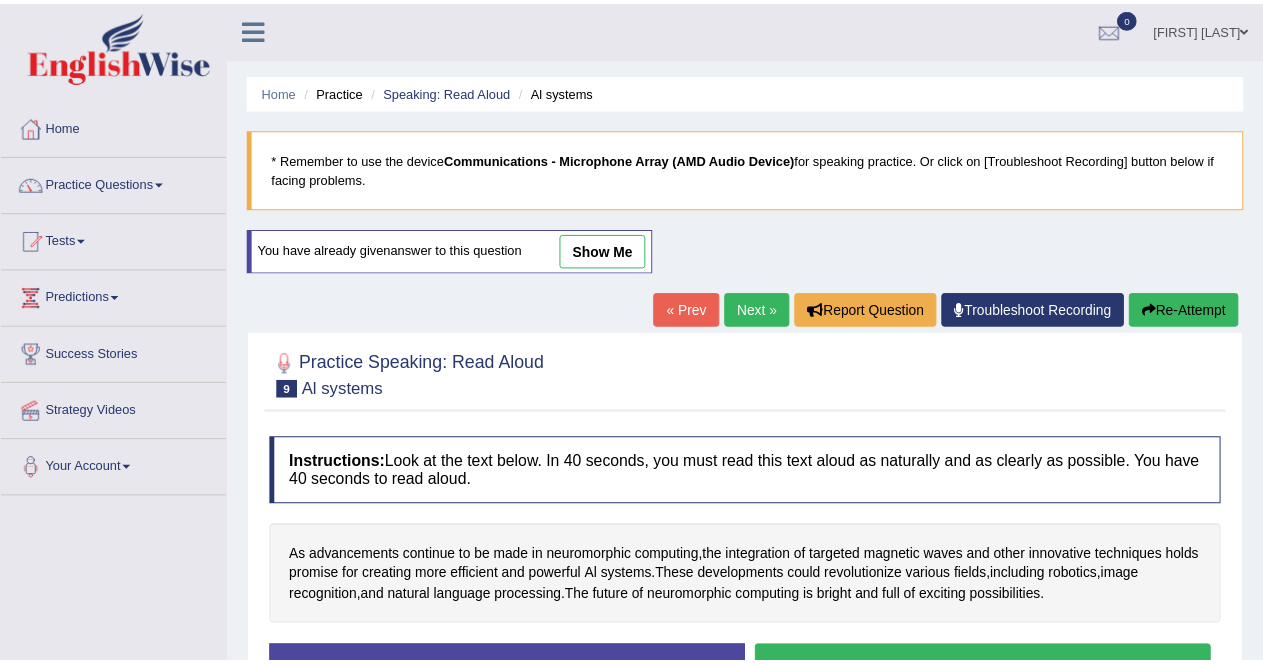 scroll, scrollTop: 48, scrollLeft: 0, axis: vertical 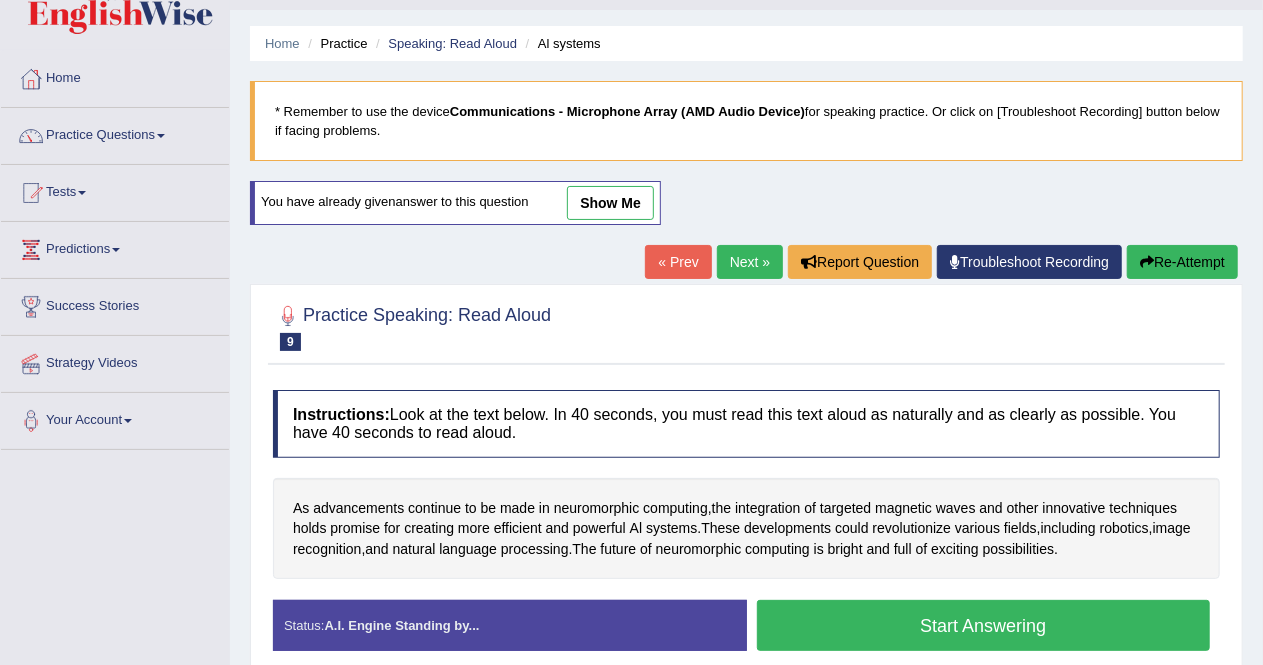 click on "Start Answering" at bounding box center (984, 625) 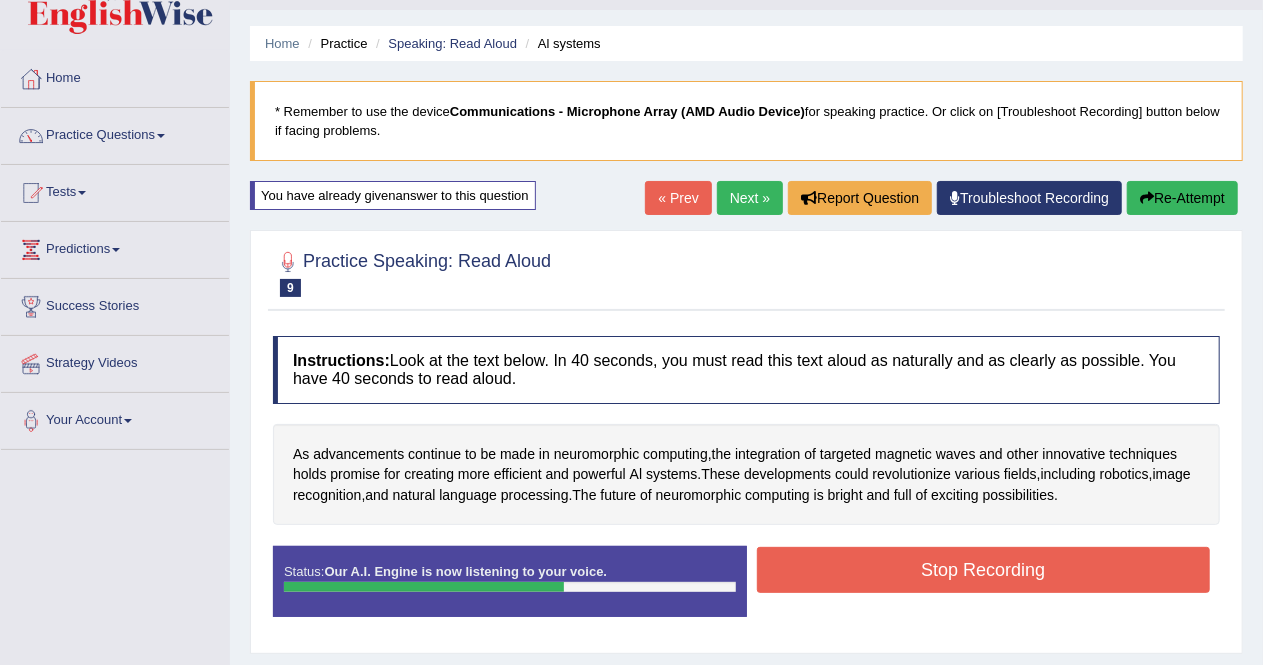click on "Stop Recording" at bounding box center (984, 570) 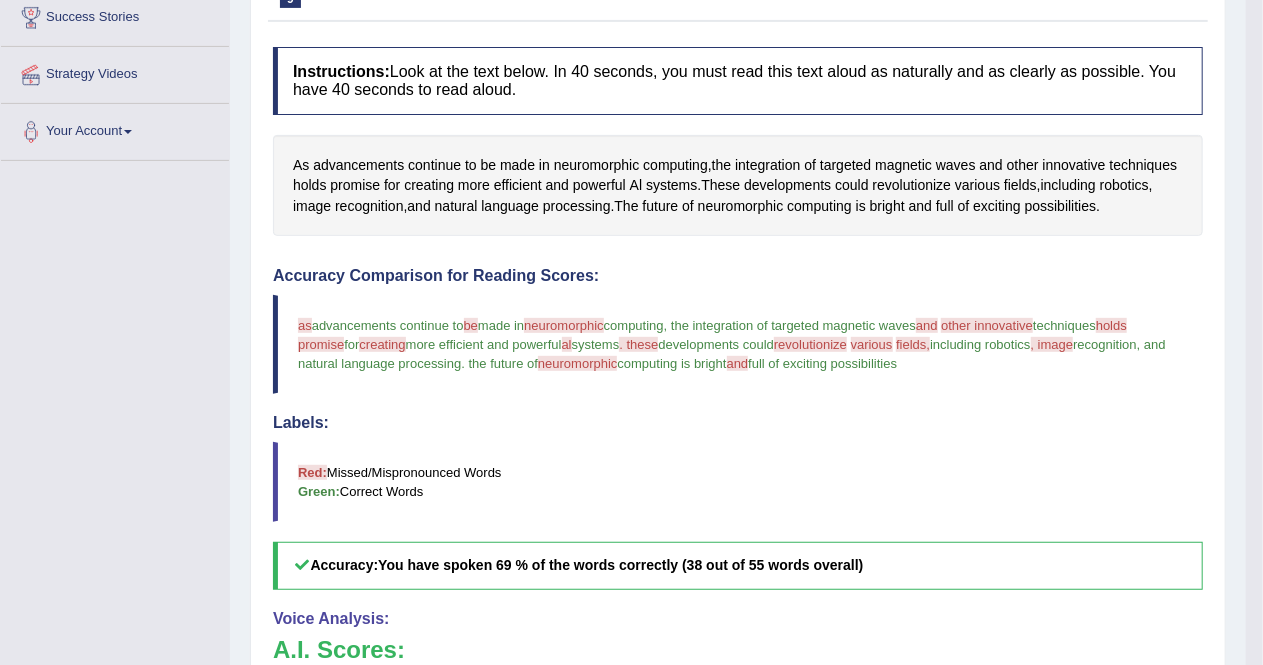scroll, scrollTop: 269, scrollLeft: 0, axis: vertical 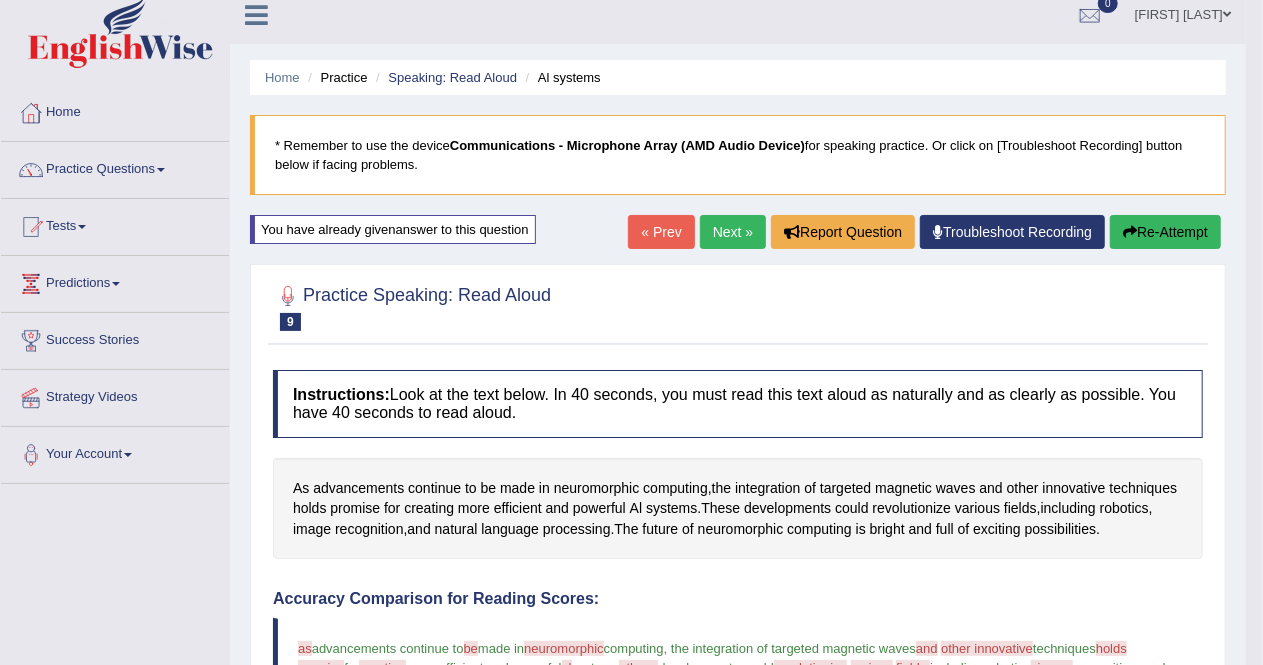 click on "Re-Attempt" at bounding box center (1165, 232) 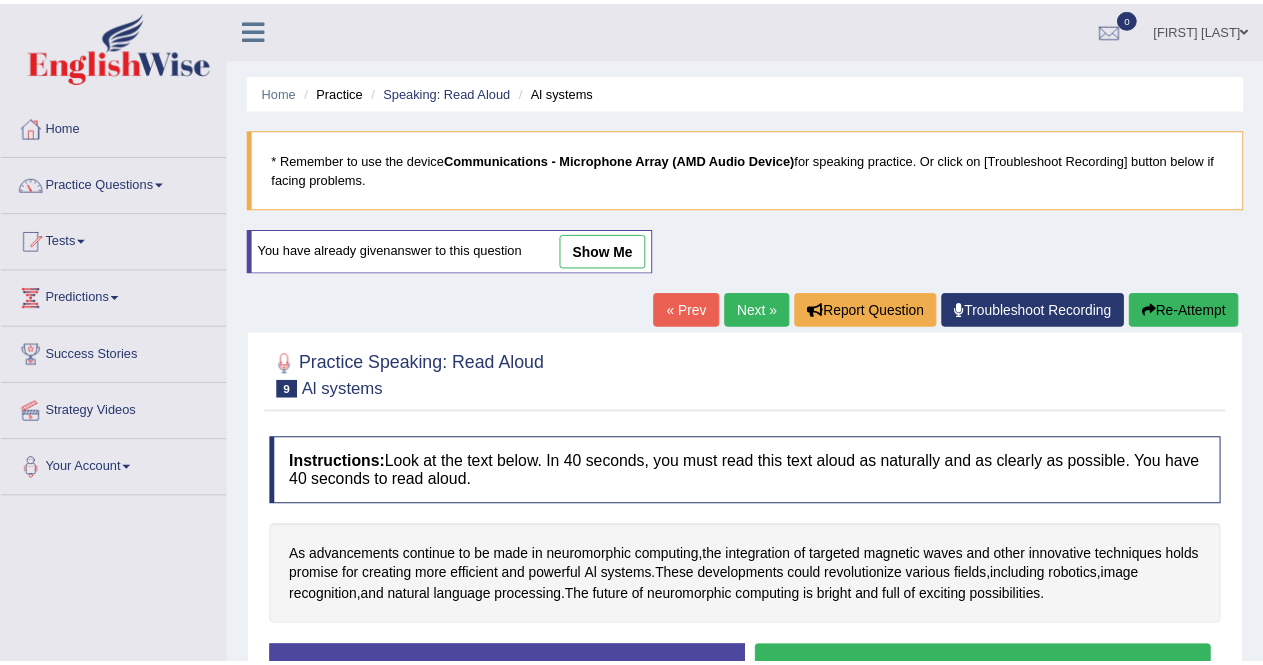 scroll, scrollTop: 14, scrollLeft: 0, axis: vertical 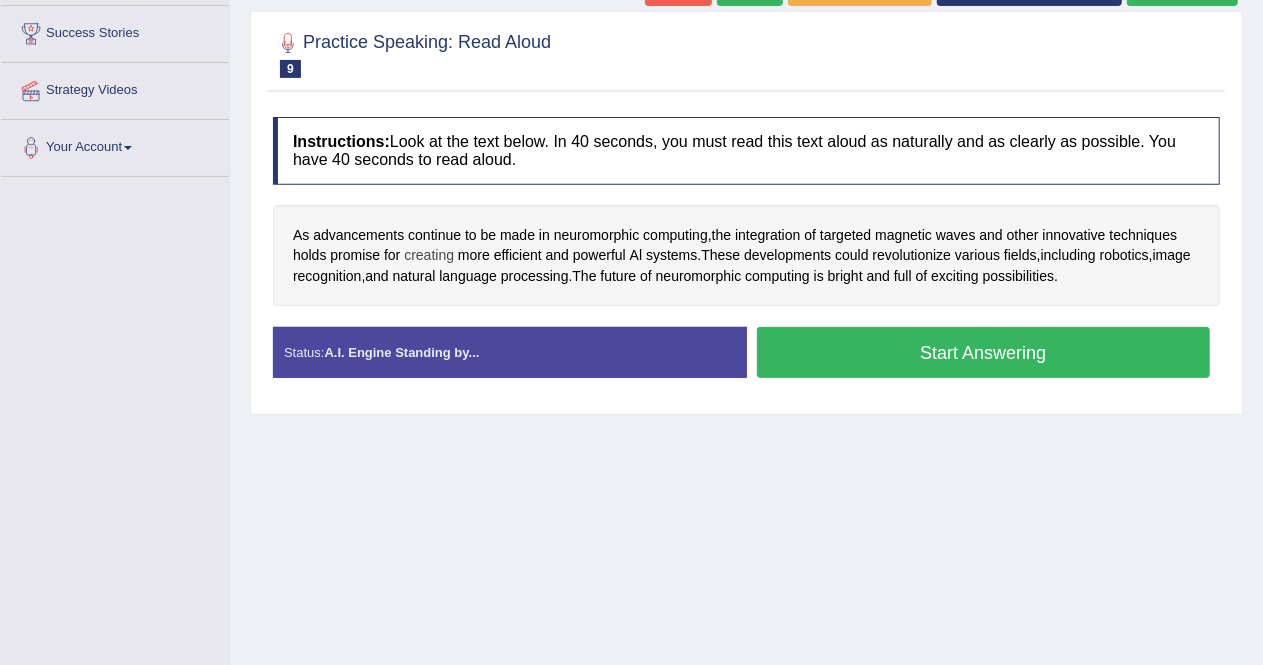 click on "creating" at bounding box center (429, 255) 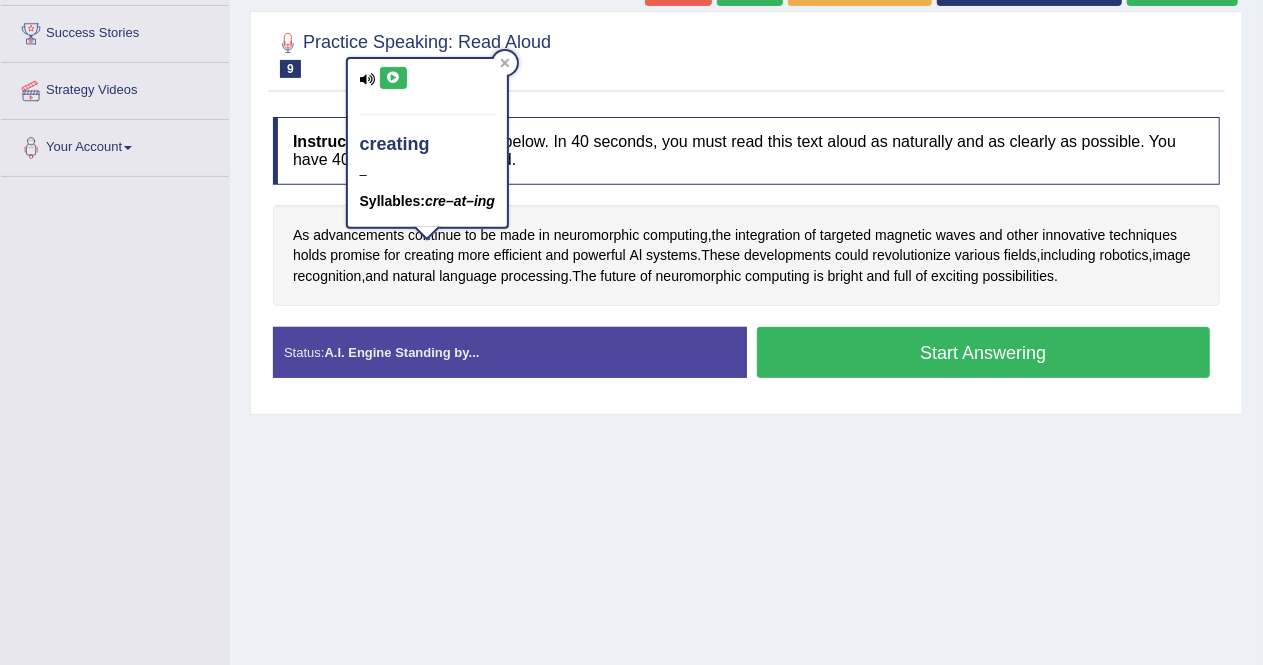 click at bounding box center (393, 78) 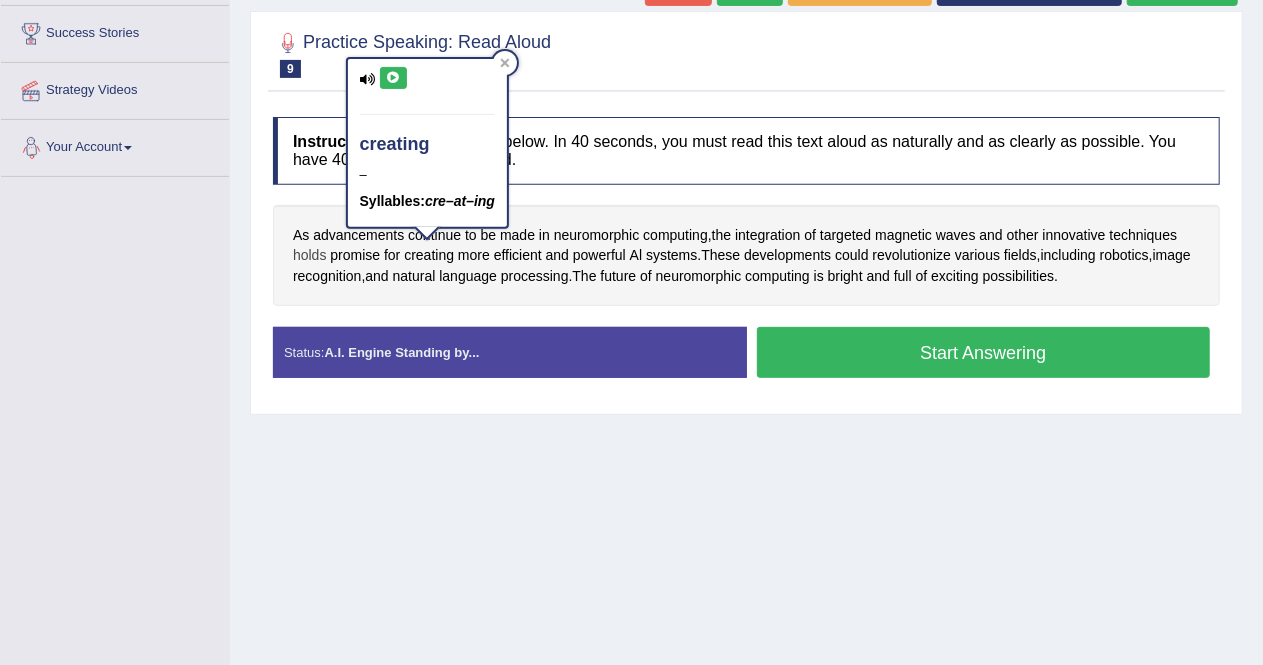 click on "holds" at bounding box center [309, 255] 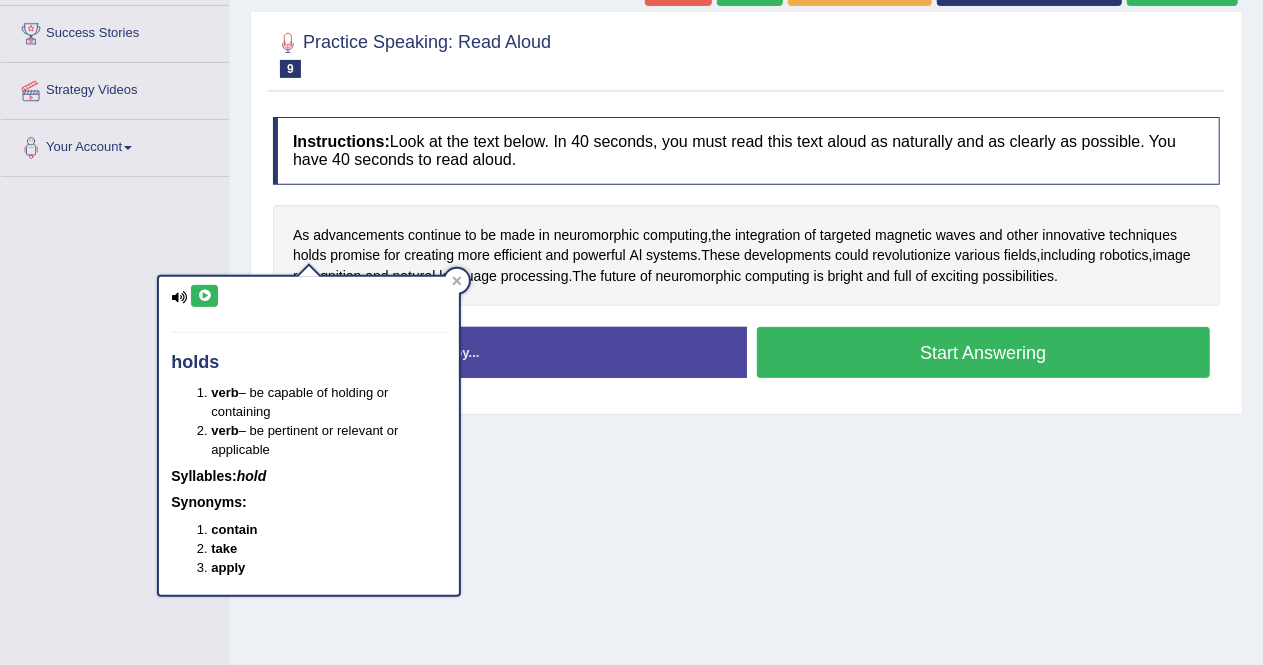 click at bounding box center [204, 296] 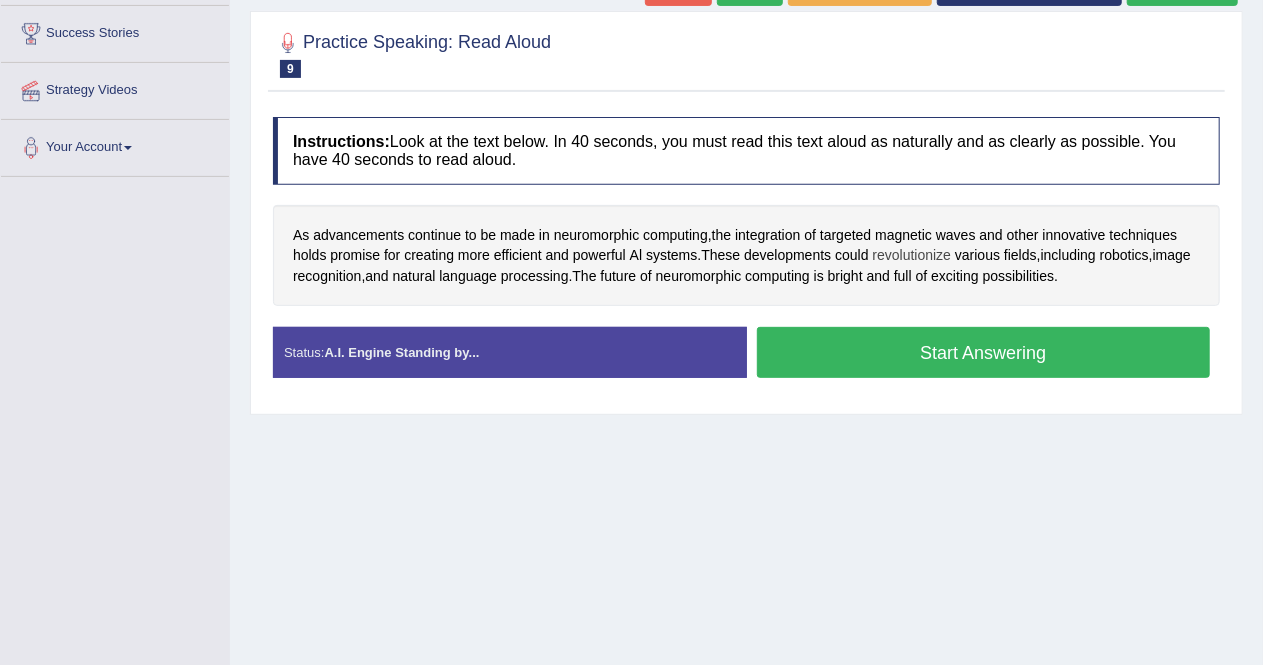 click on "revolutionize" at bounding box center (912, 255) 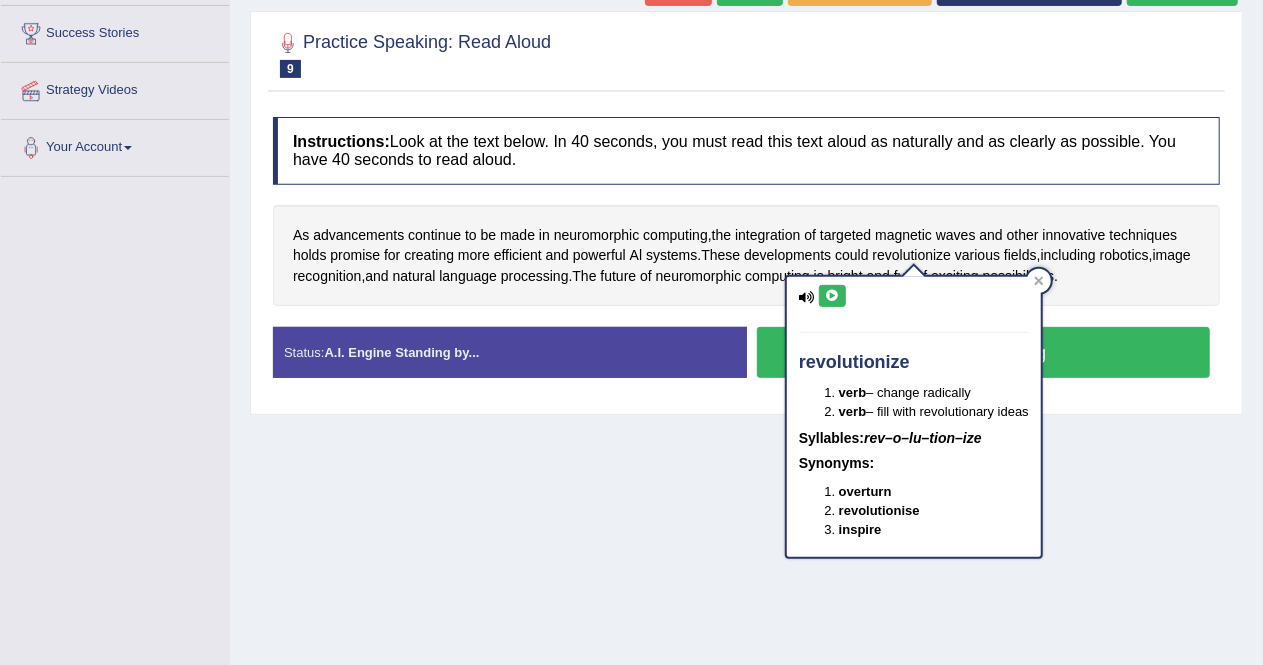 click at bounding box center (832, 296) 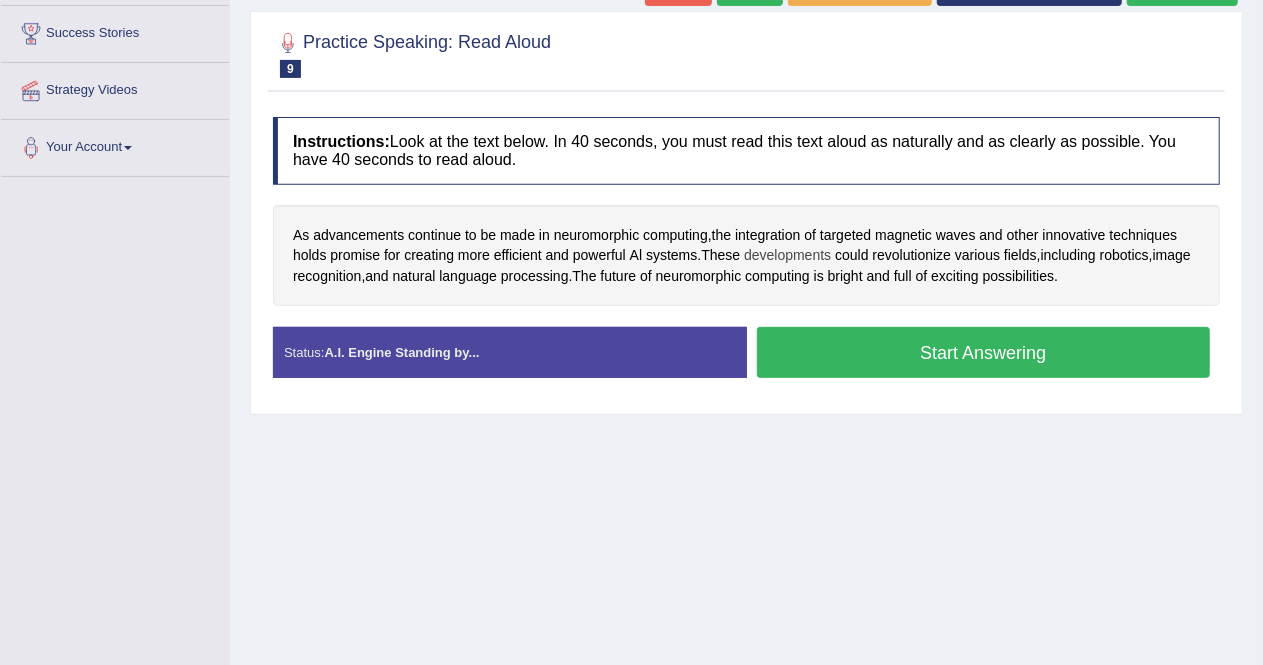 click on "developments" at bounding box center [787, 255] 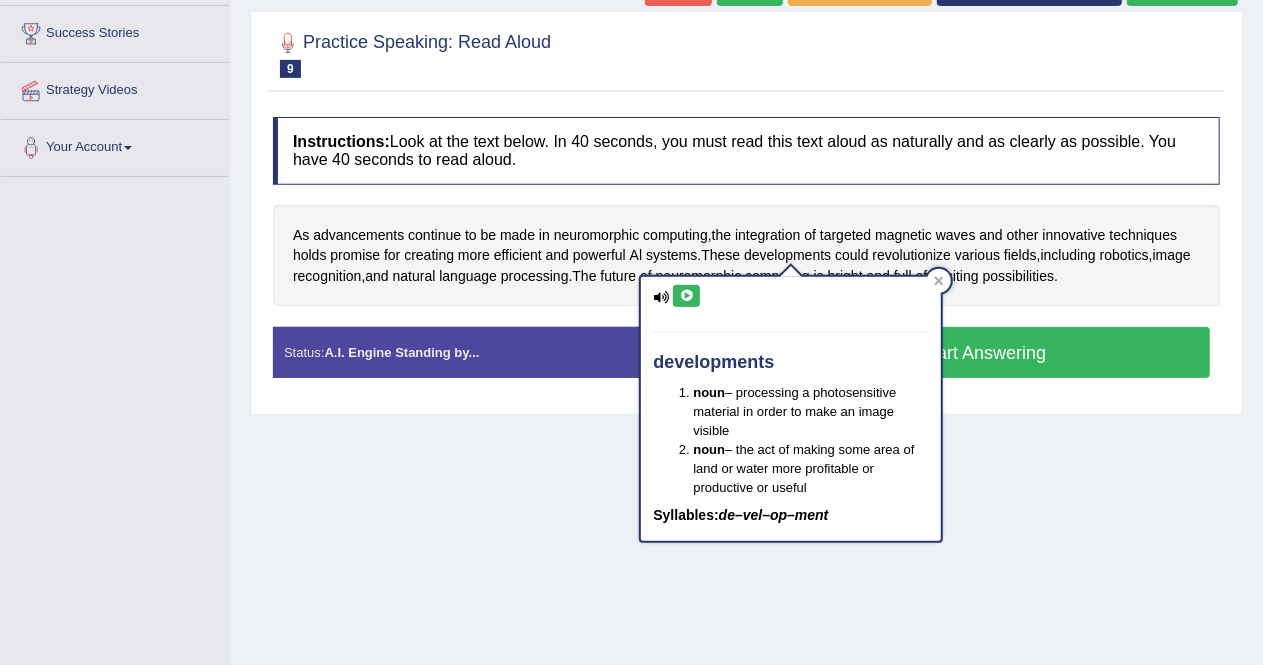 click at bounding box center [686, 296] 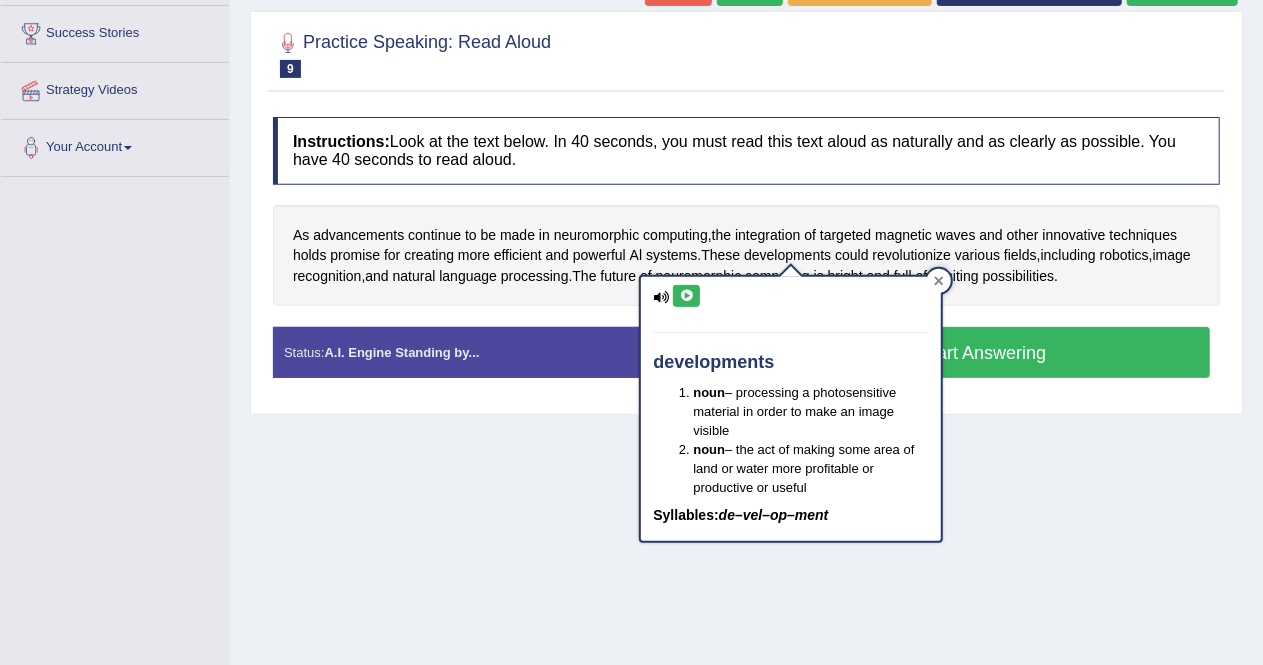 click at bounding box center (939, 281) 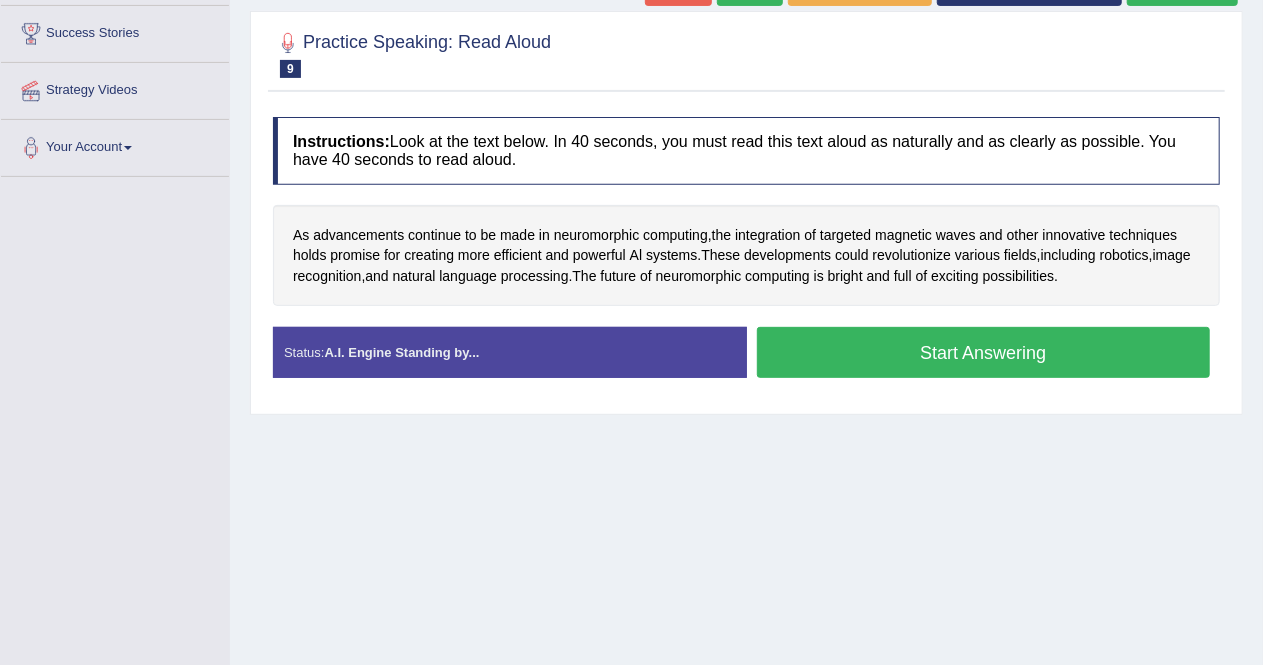 click on "Start Answering" at bounding box center (984, 352) 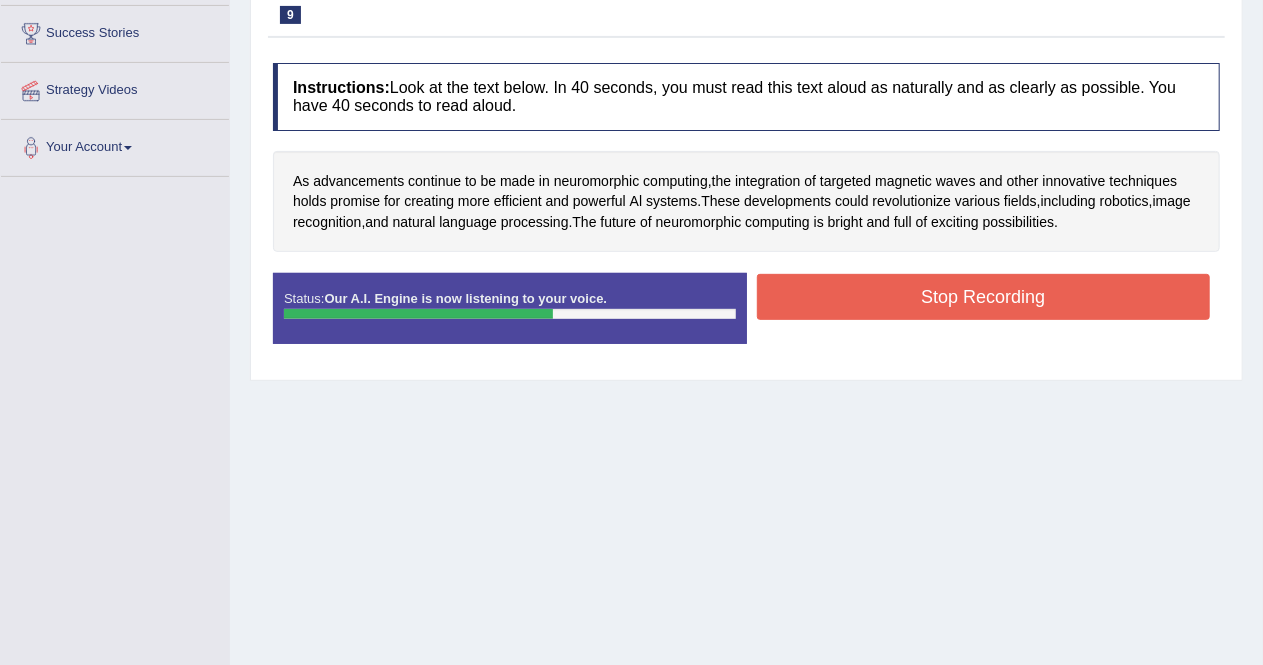 click on "Stop Recording" at bounding box center (984, 297) 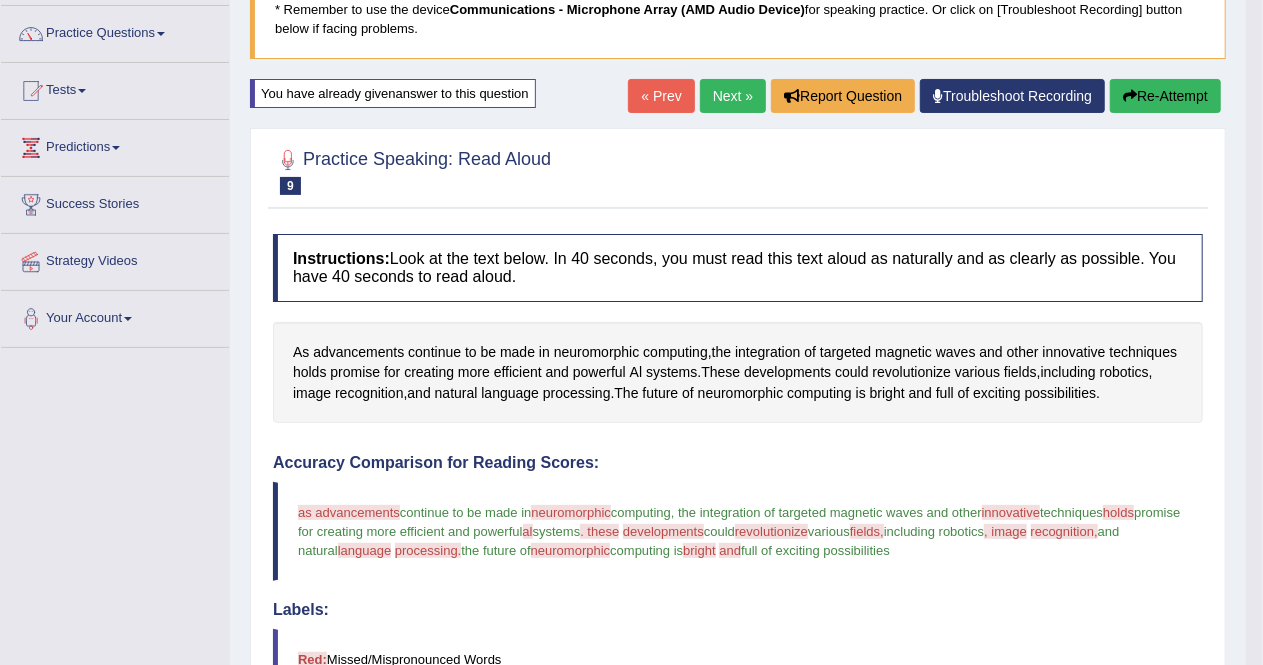 scroll, scrollTop: 146, scrollLeft: 0, axis: vertical 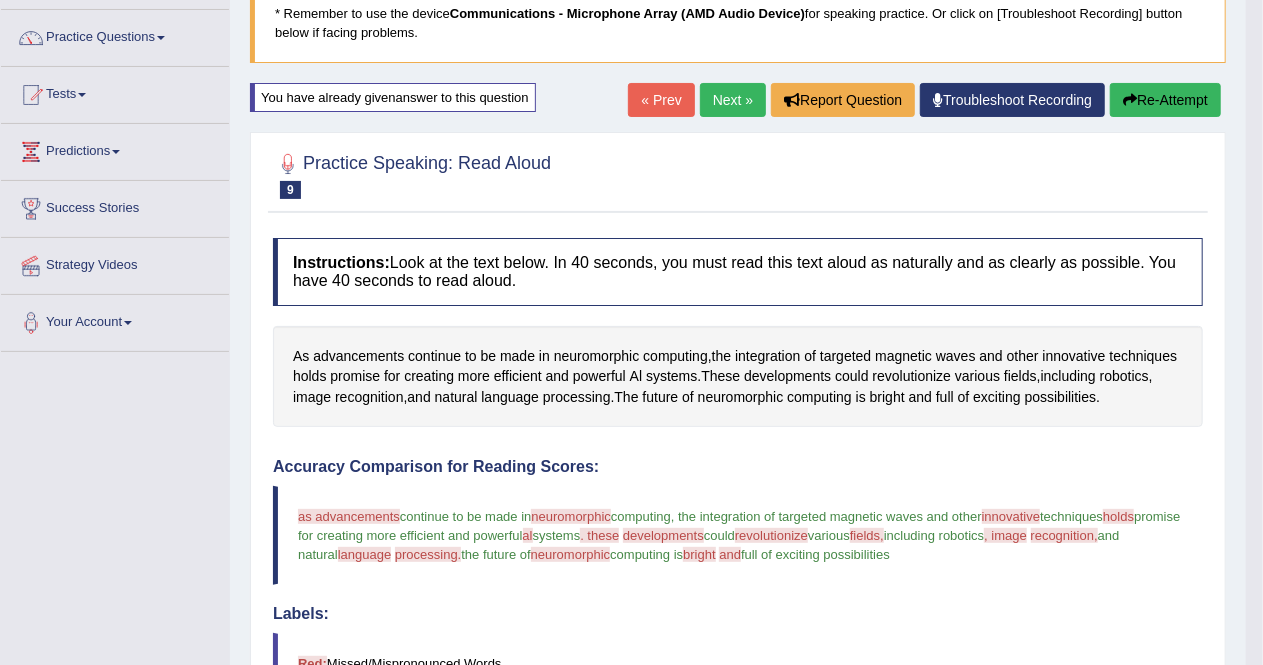 click on "Re-Attempt" at bounding box center (1165, 100) 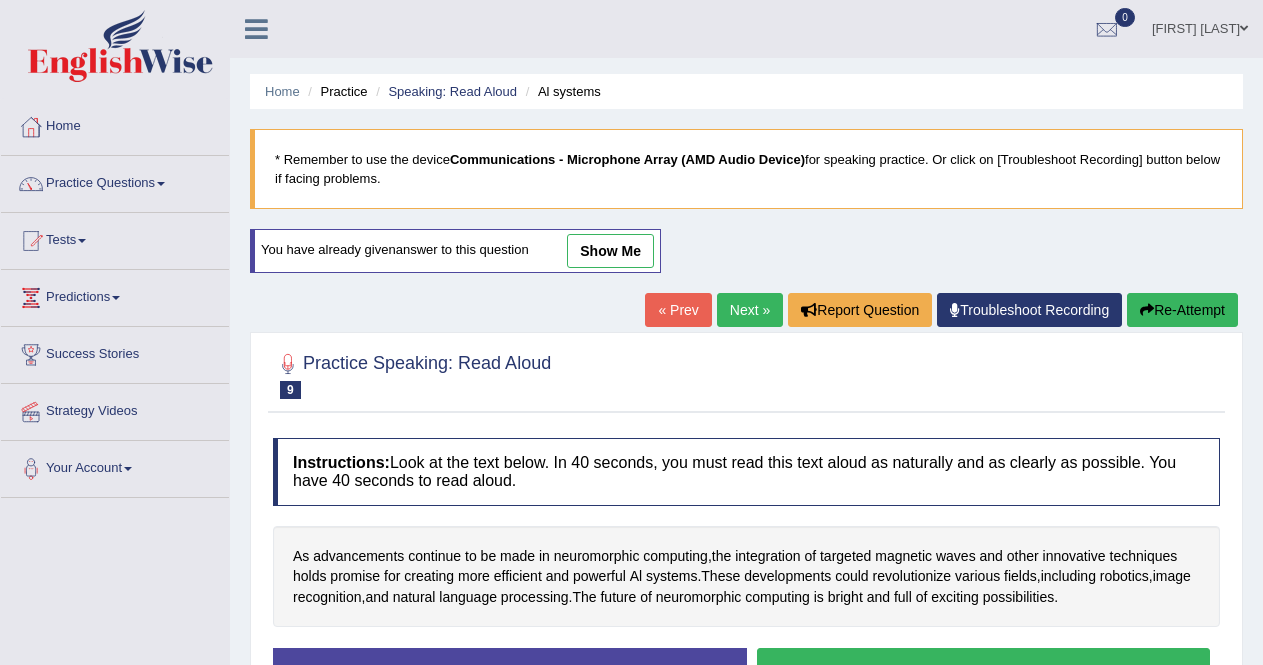 scroll, scrollTop: 162, scrollLeft: 0, axis: vertical 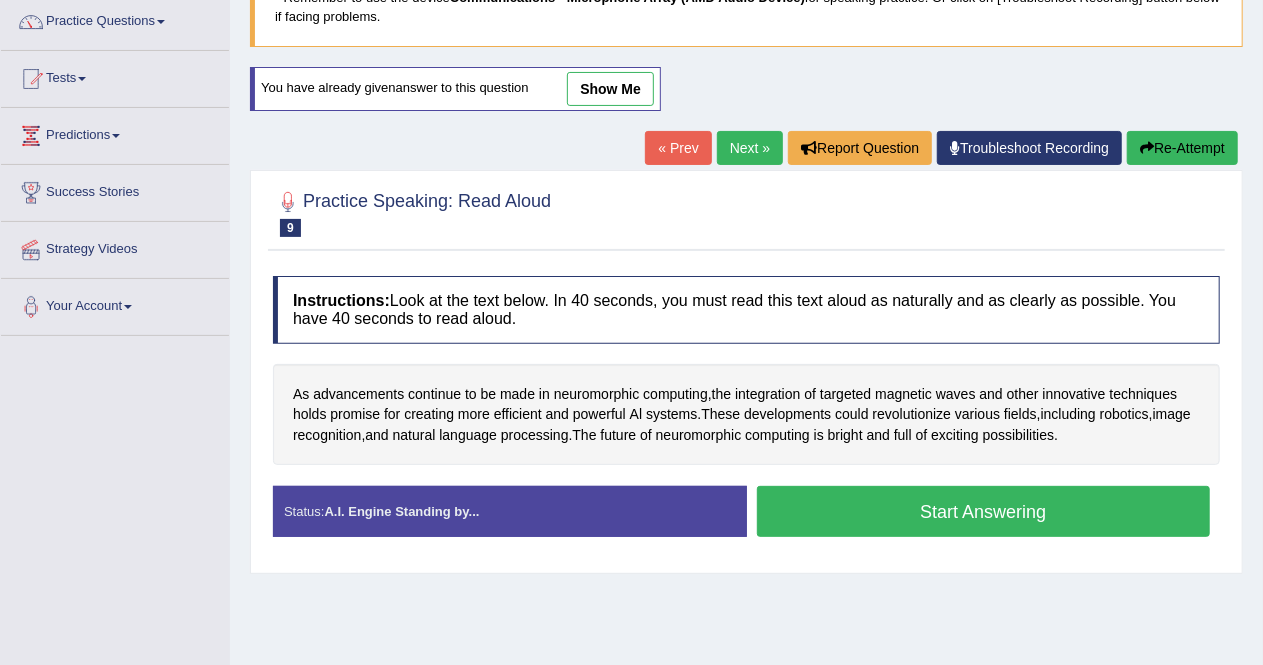 click on "Start Answering" at bounding box center [984, 511] 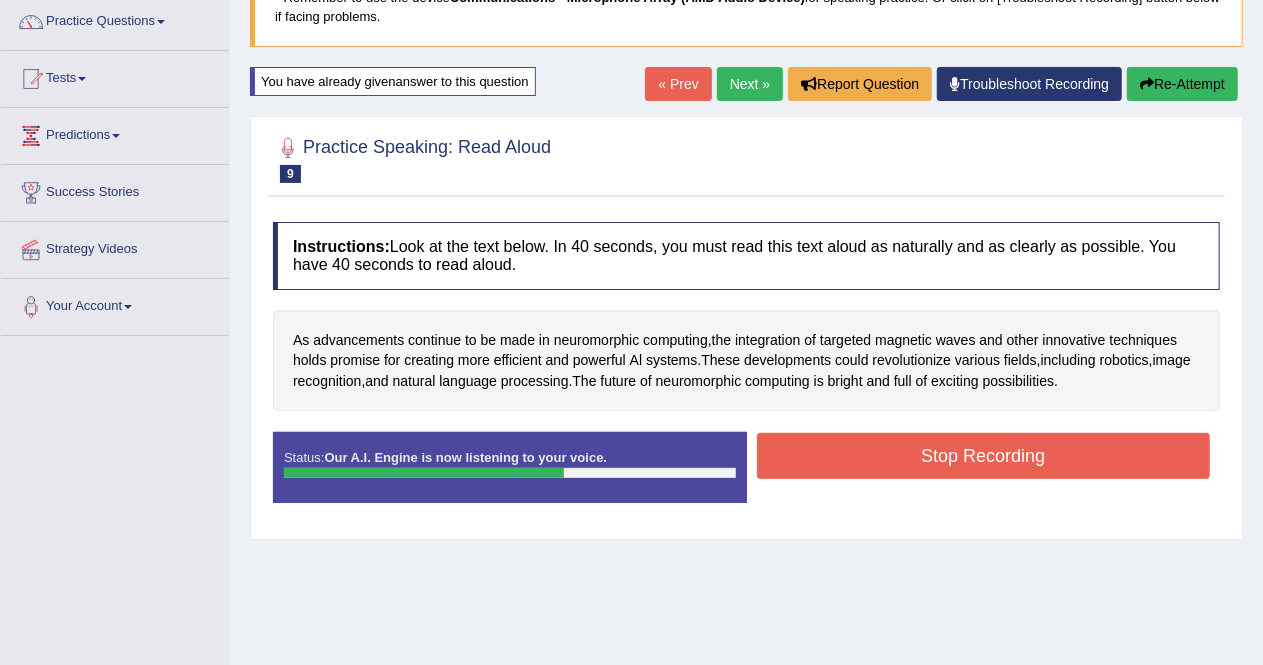 click on "Stop Recording" at bounding box center [984, 456] 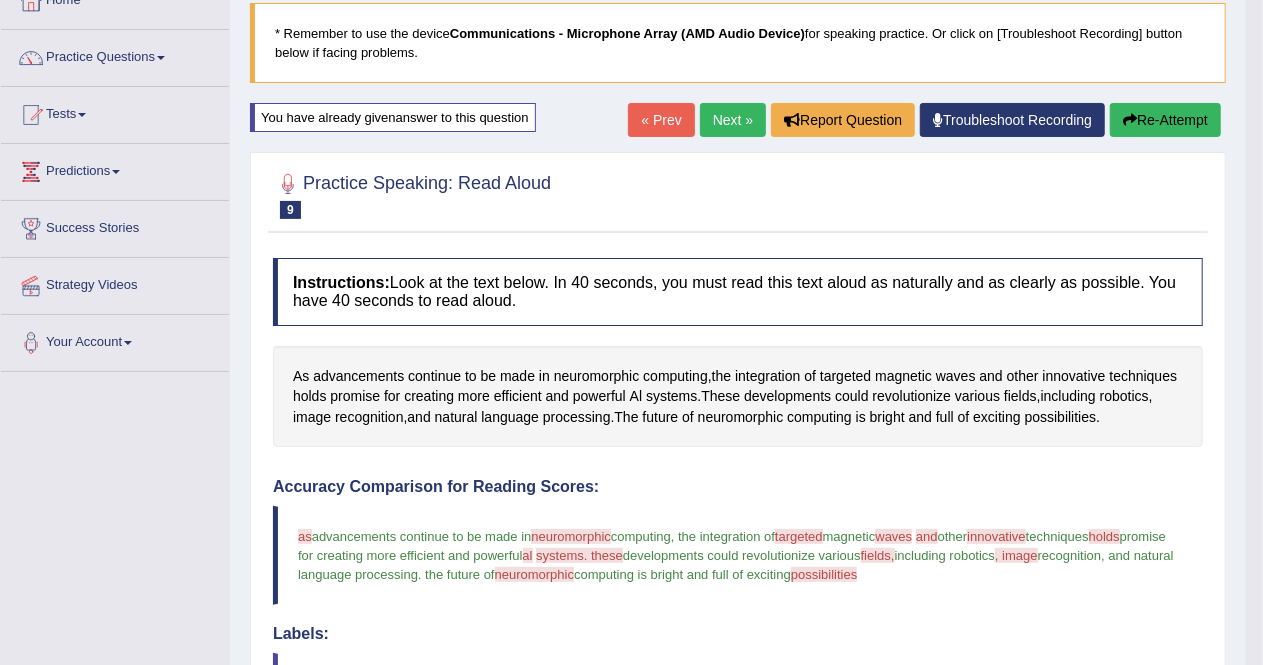 scroll, scrollTop: 118, scrollLeft: 0, axis: vertical 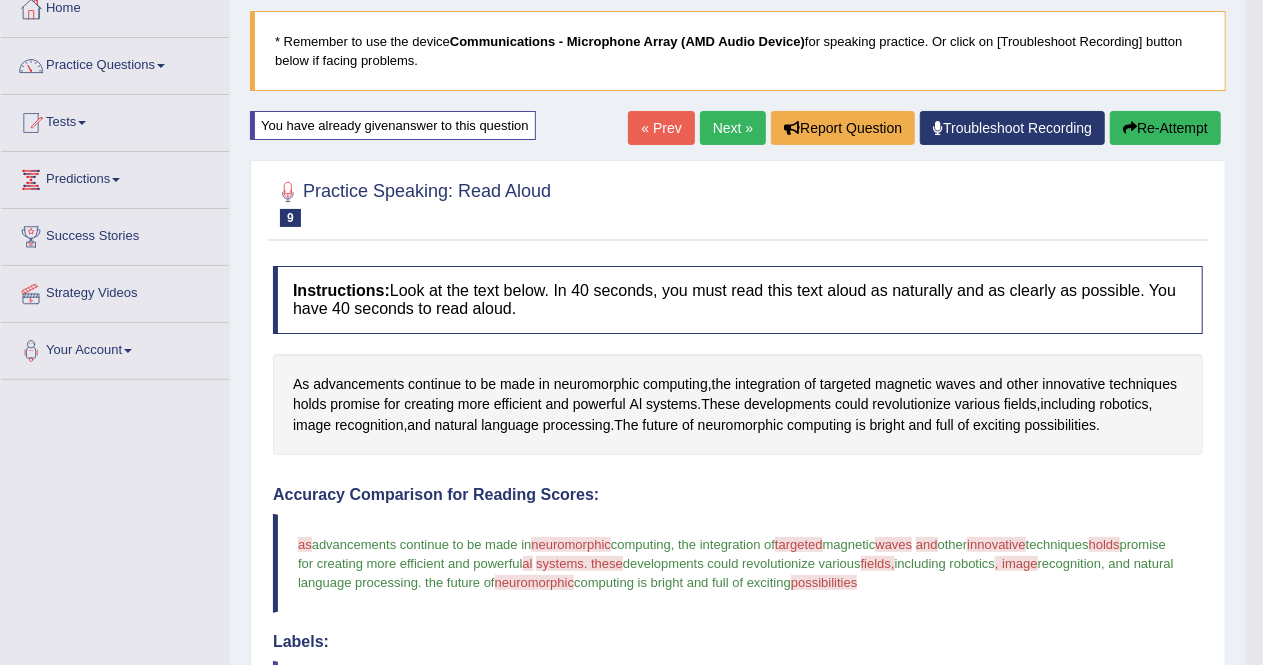 click on "Re-Attempt" at bounding box center (1165, 128) 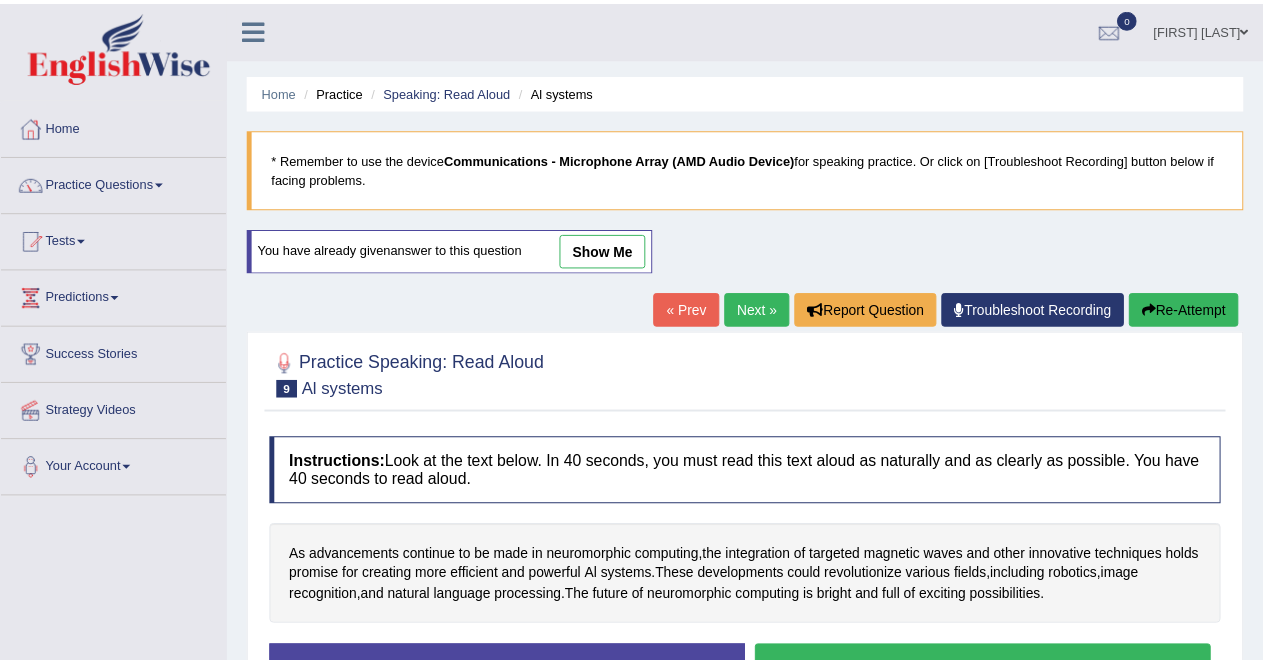scroll, scrollTop: 122, scrollLeft: 0, axis: vertical 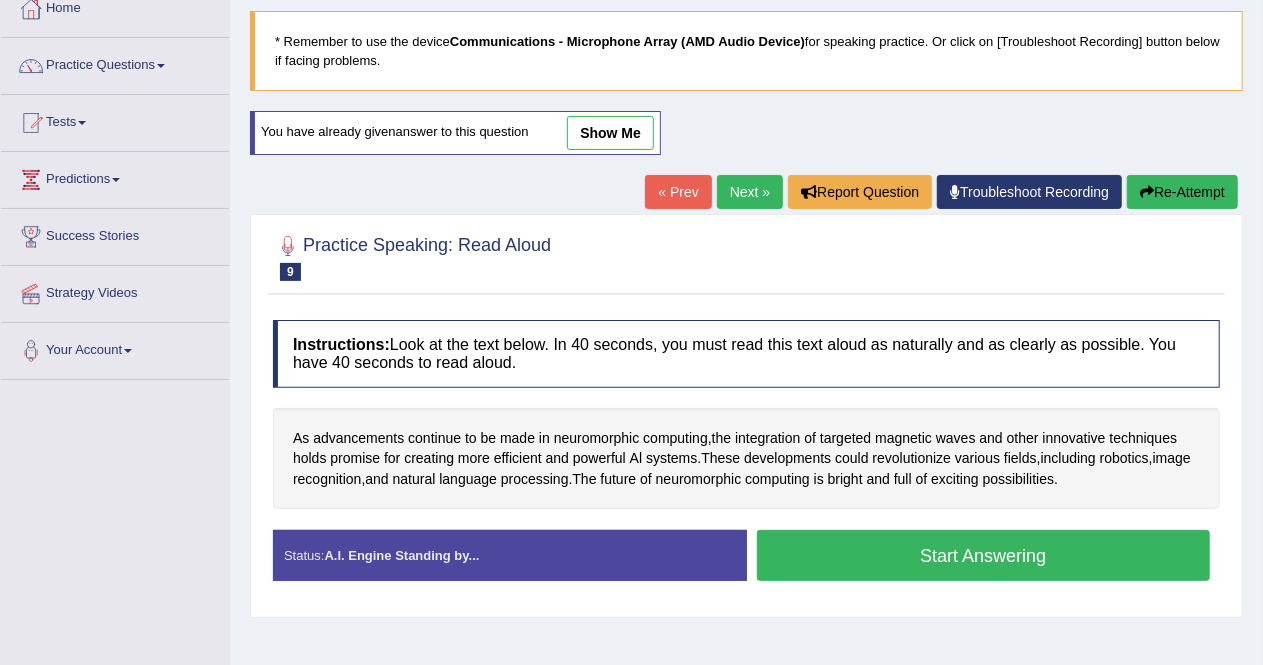 click on "Start Answering" at bounding box center [984, 555] 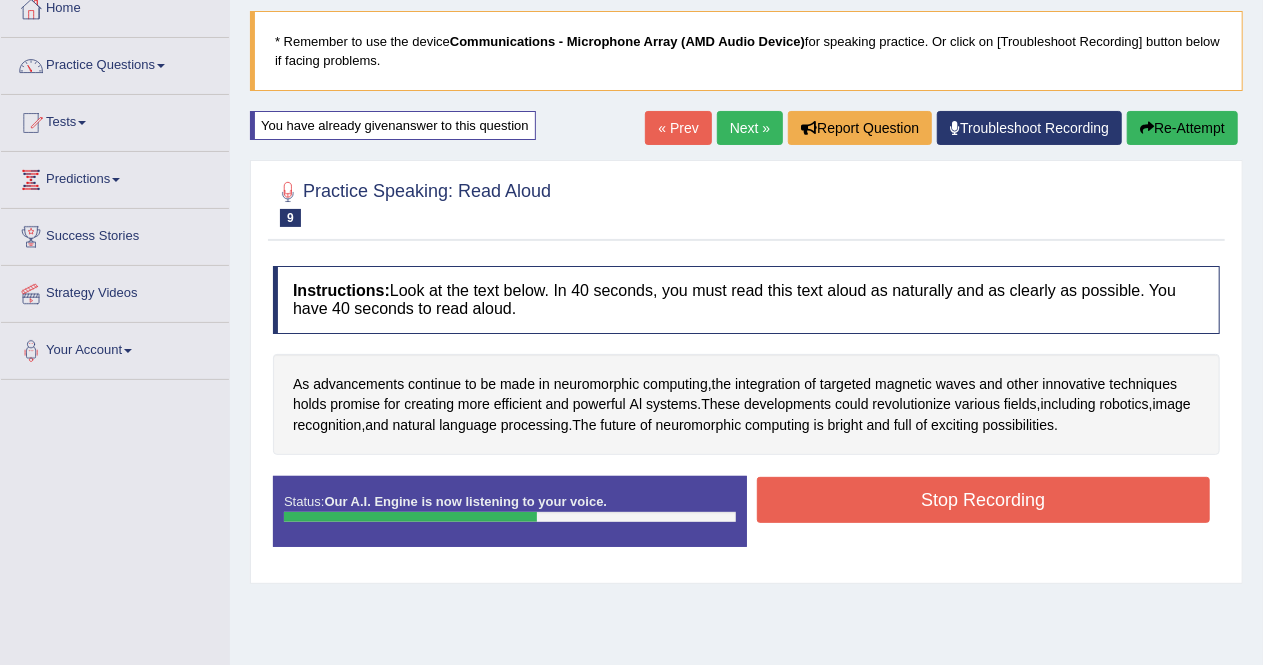 click on "Stop Recording" at bounding box center [984, 500] 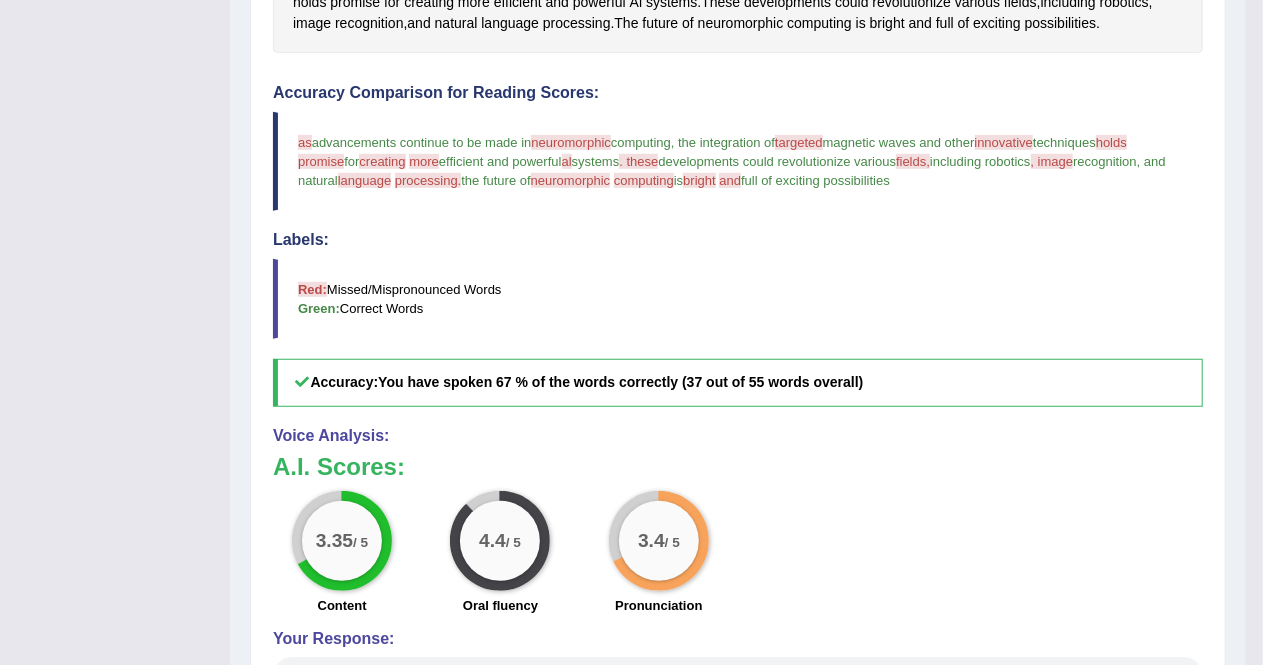scroll, scrollTop: 549, scrollLeft: 0, axis: vertical 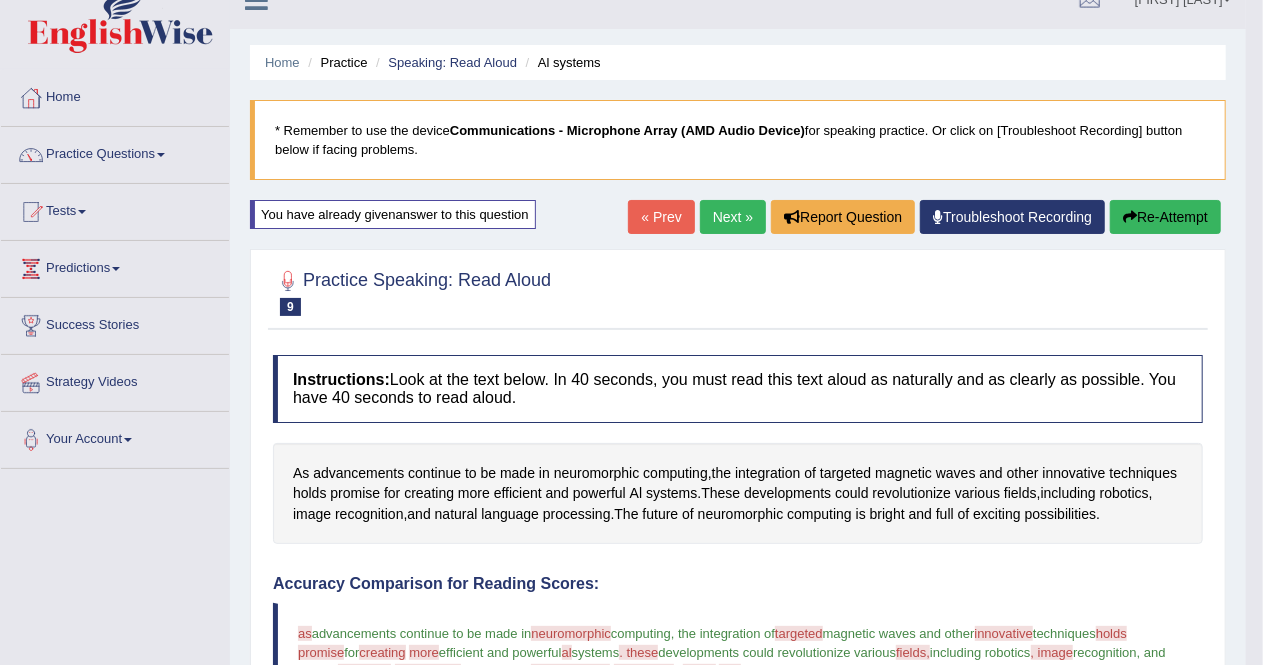click on "Next »" at bounding box center (733, 217) 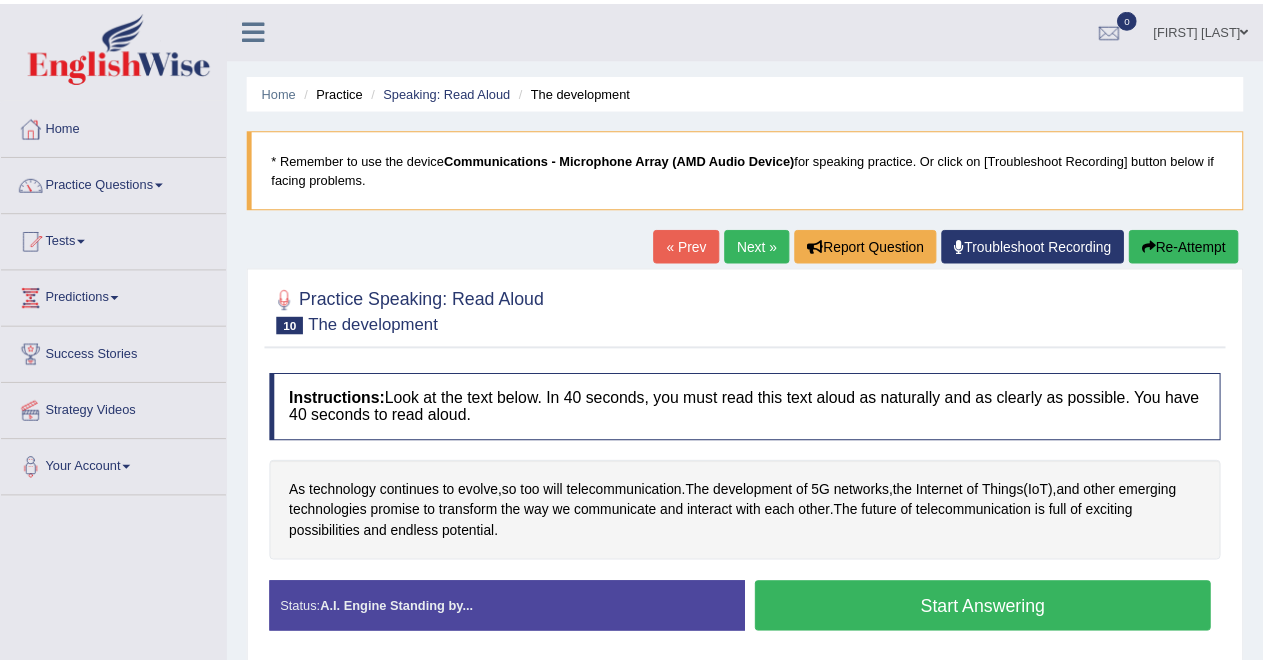 scroll, scrollTop: 0, scrollLeft: 0, axis: both 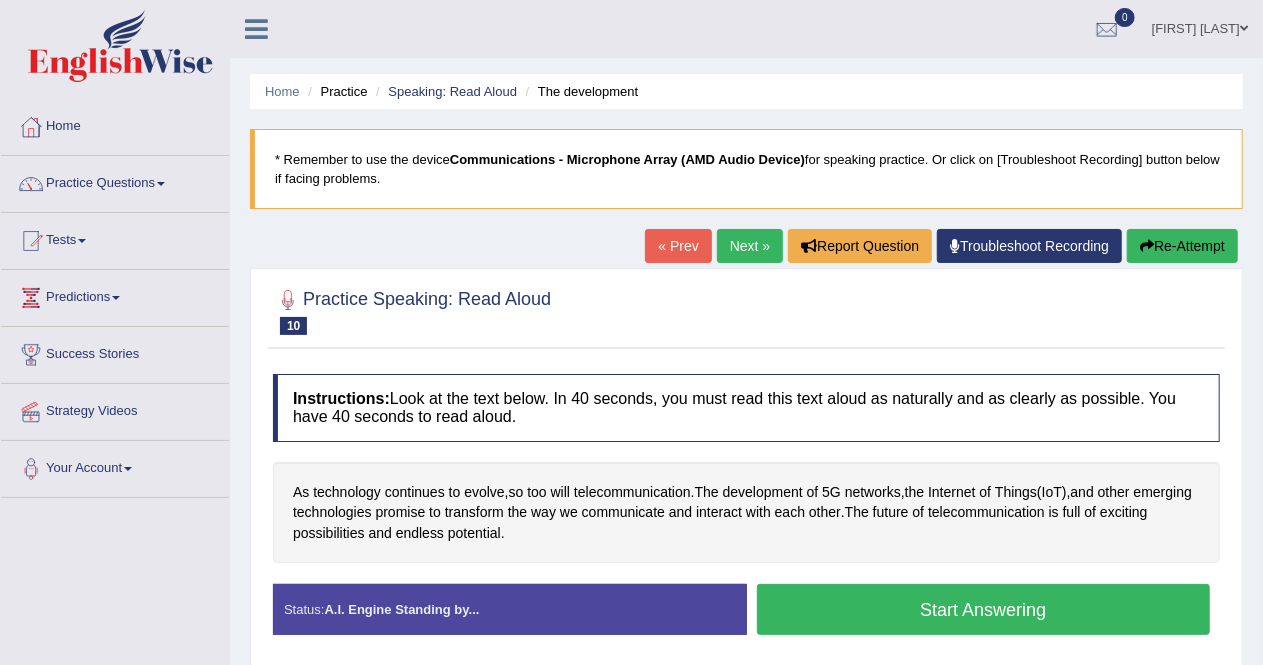 click on "Start Answering" at bounding box center [984, 609] 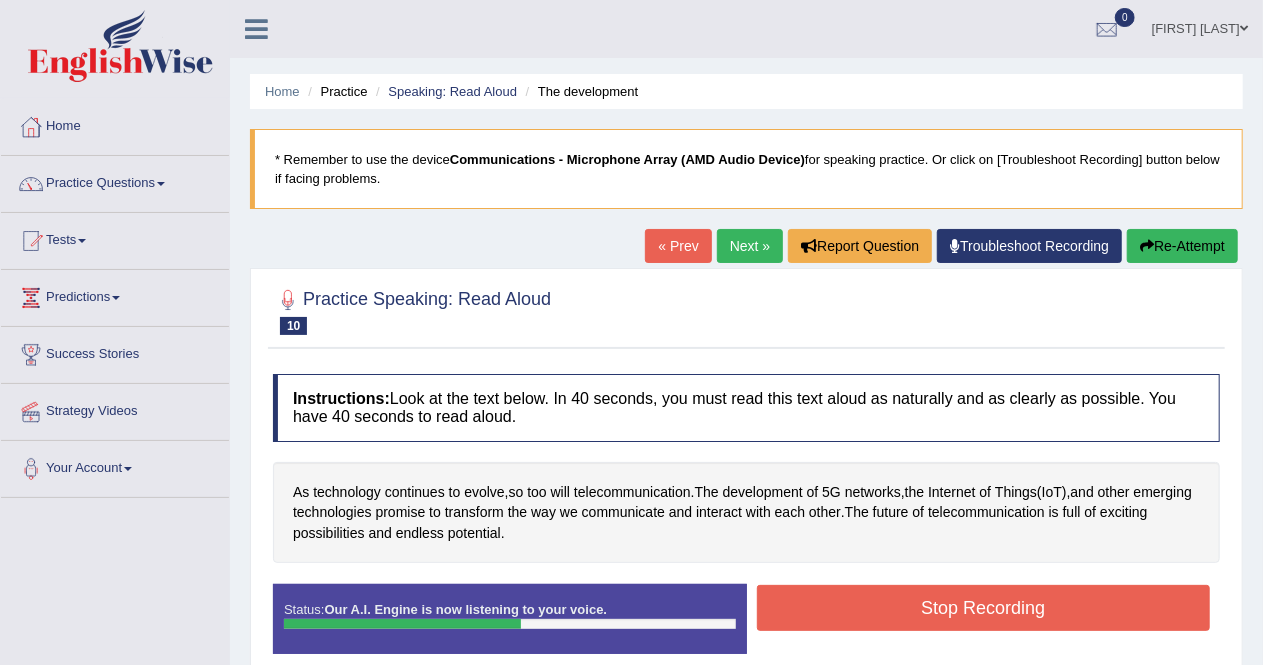 click on "Stop Recording" at bounding box center (984, 608) 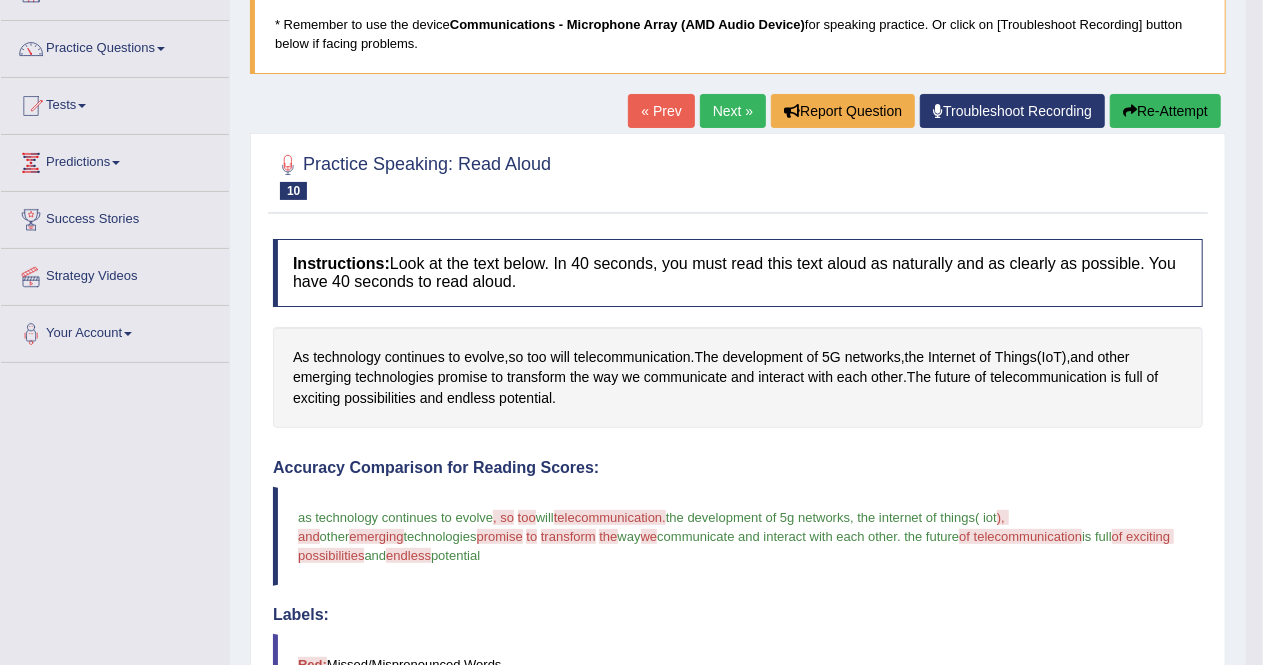 scroll, scrollTop: 134, scrollLeft: 0, axis: vertical 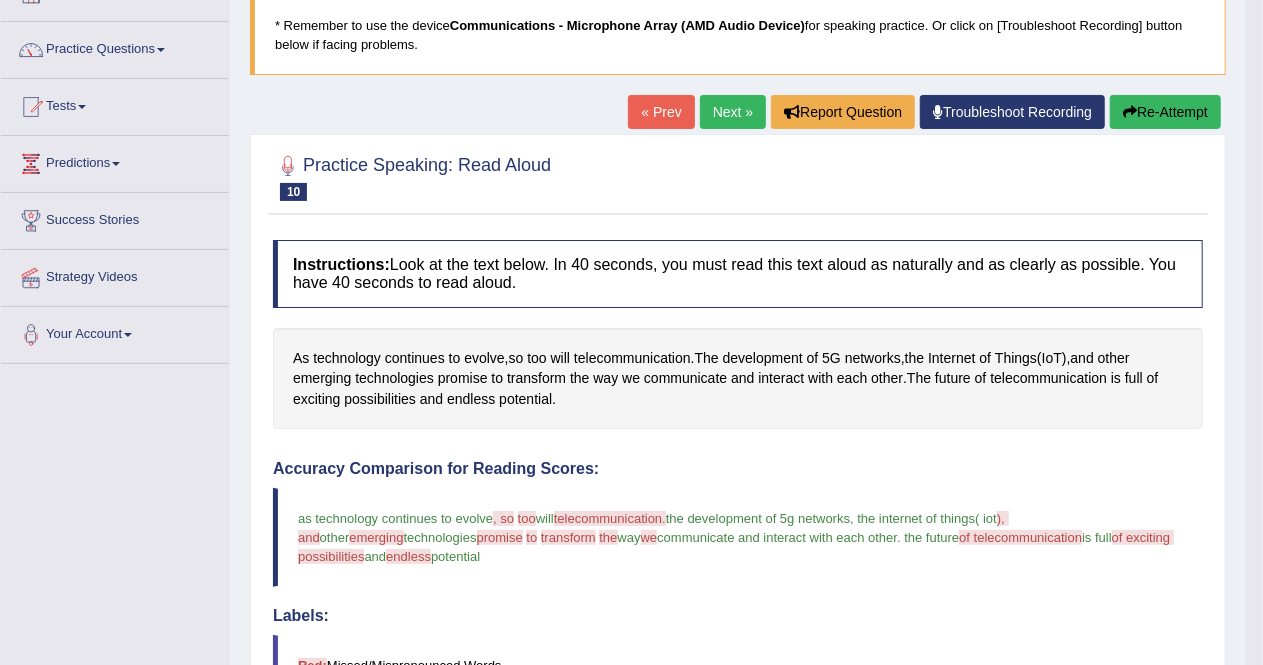 click on "Re-Attempt" at bounding box center (1165, 112) 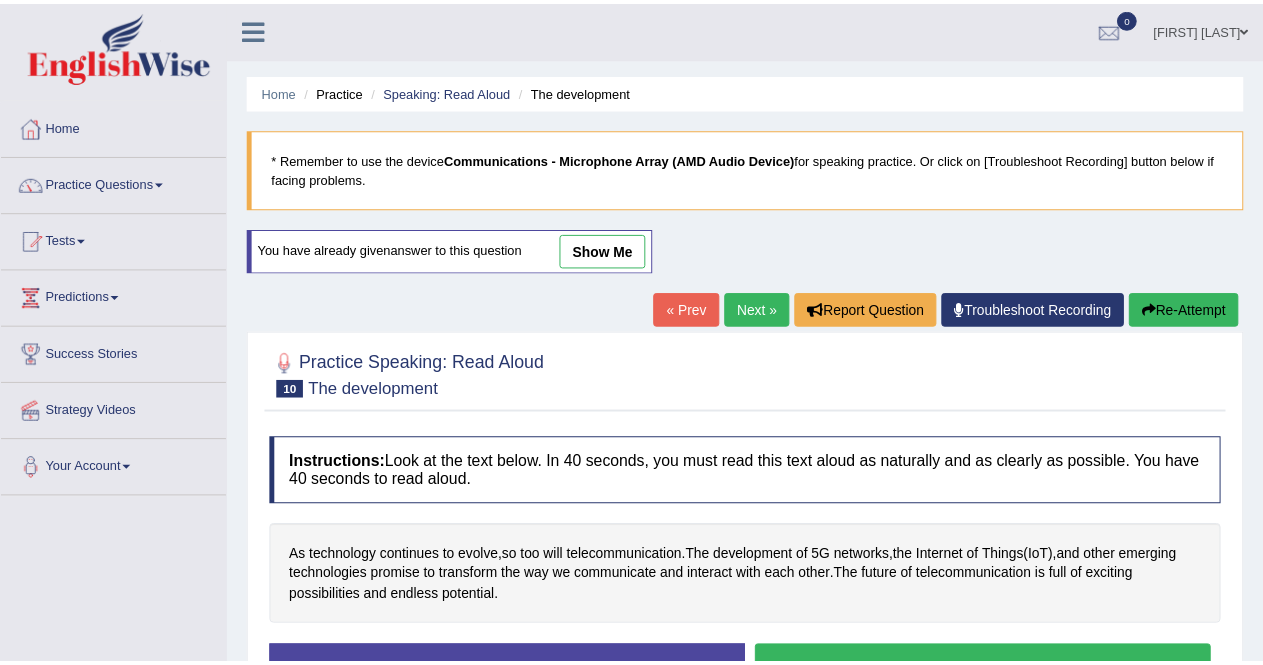 scroll, scrollTop: 134, scrollLeft: 0, axis: vertical 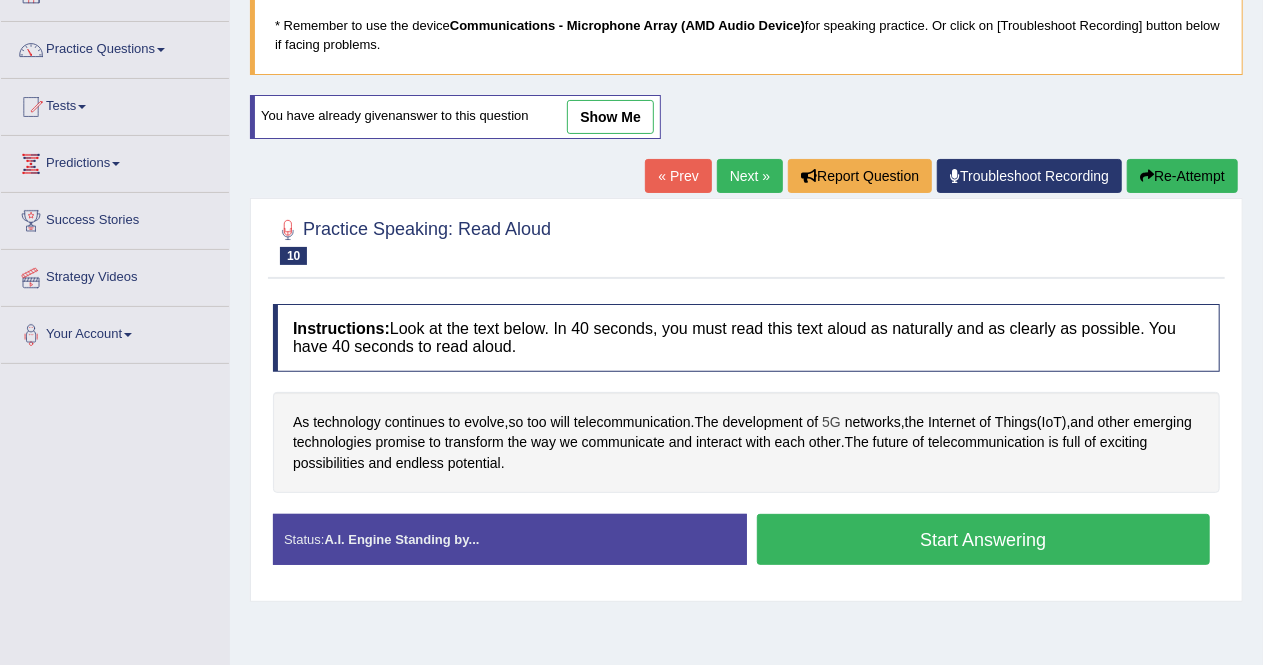click on "5G" at bounding box center (831, 422) 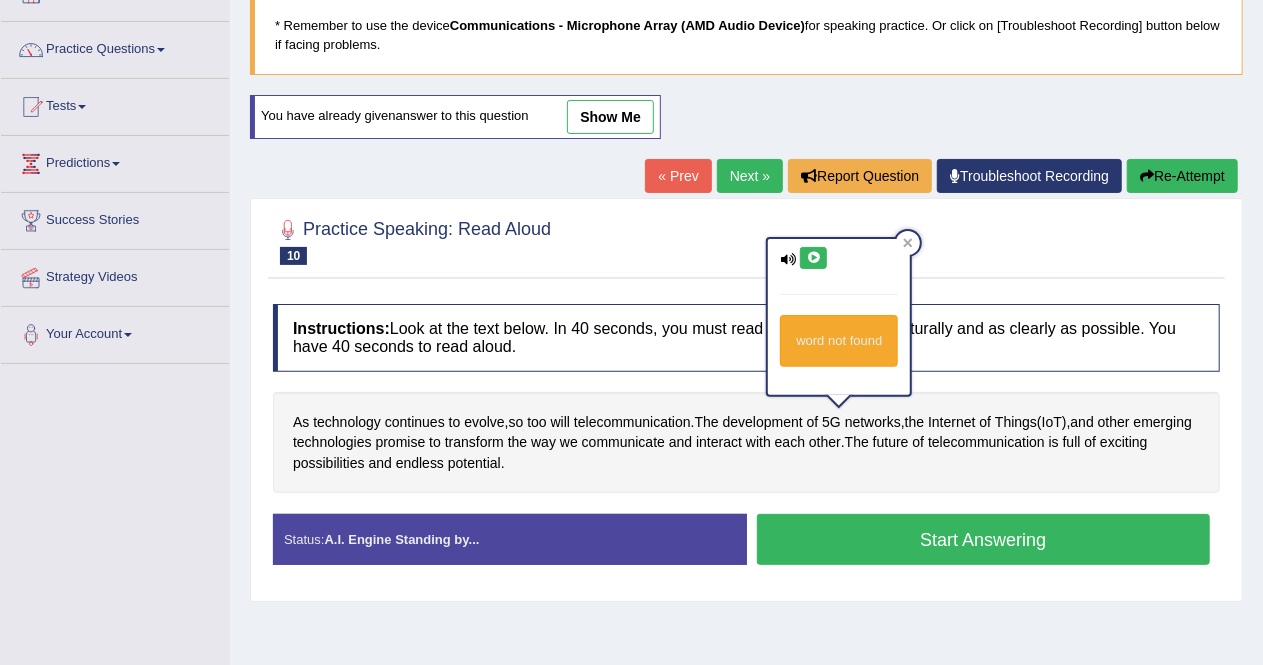 click at bounding box center [813, 258] 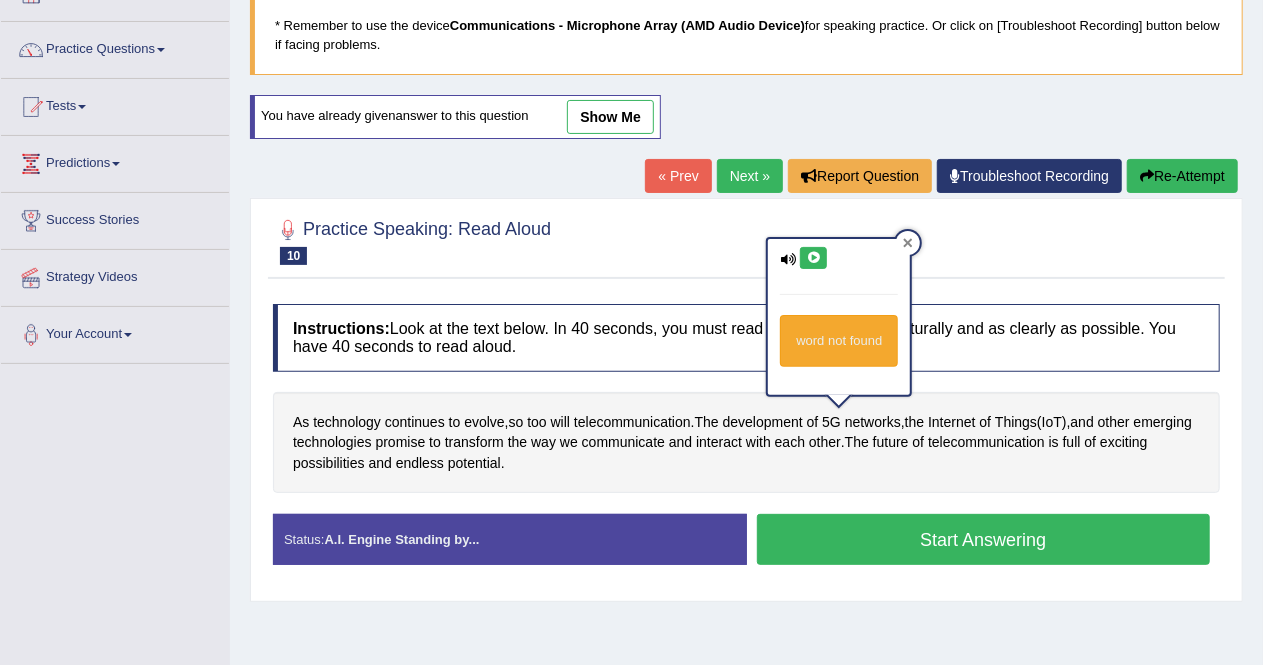 click 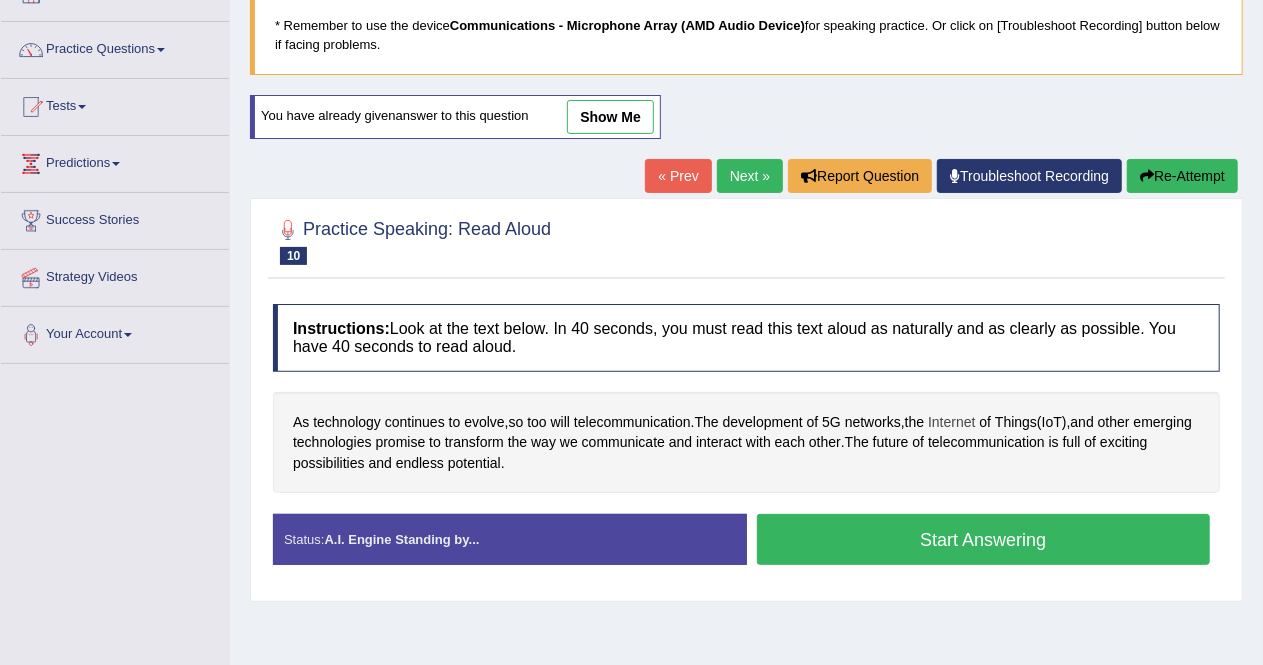 click on "Internet" at bounding box center [951, 422] 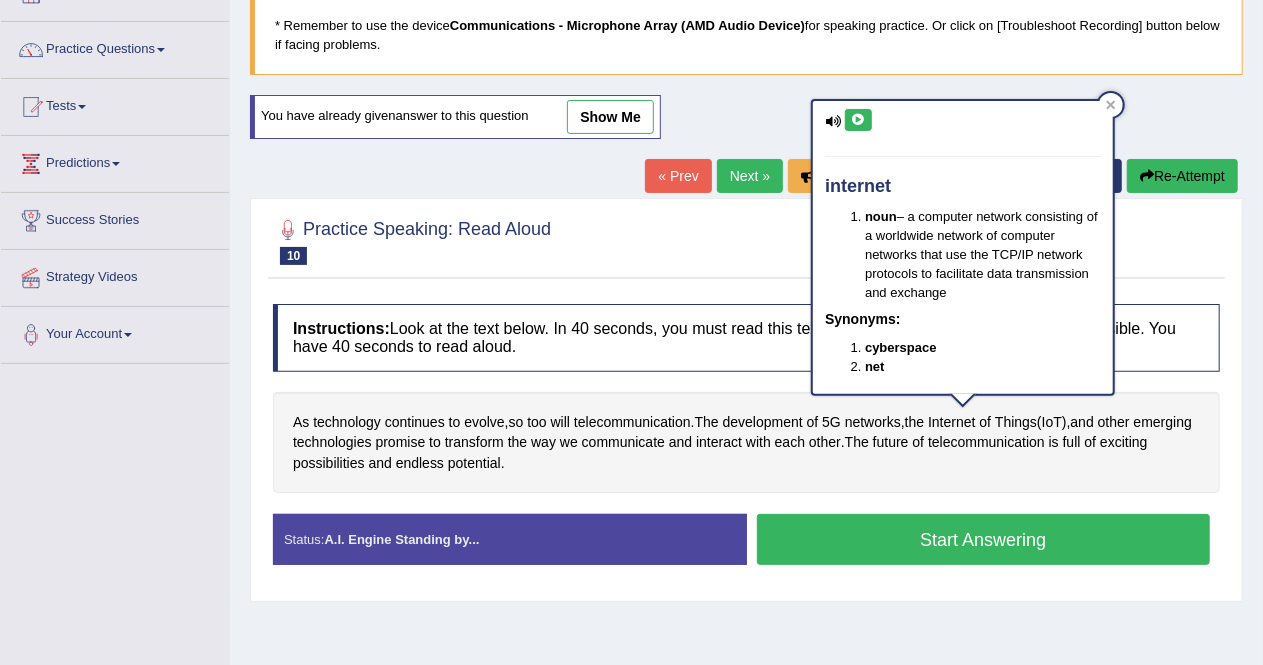 click at bounding box center [858, 120] 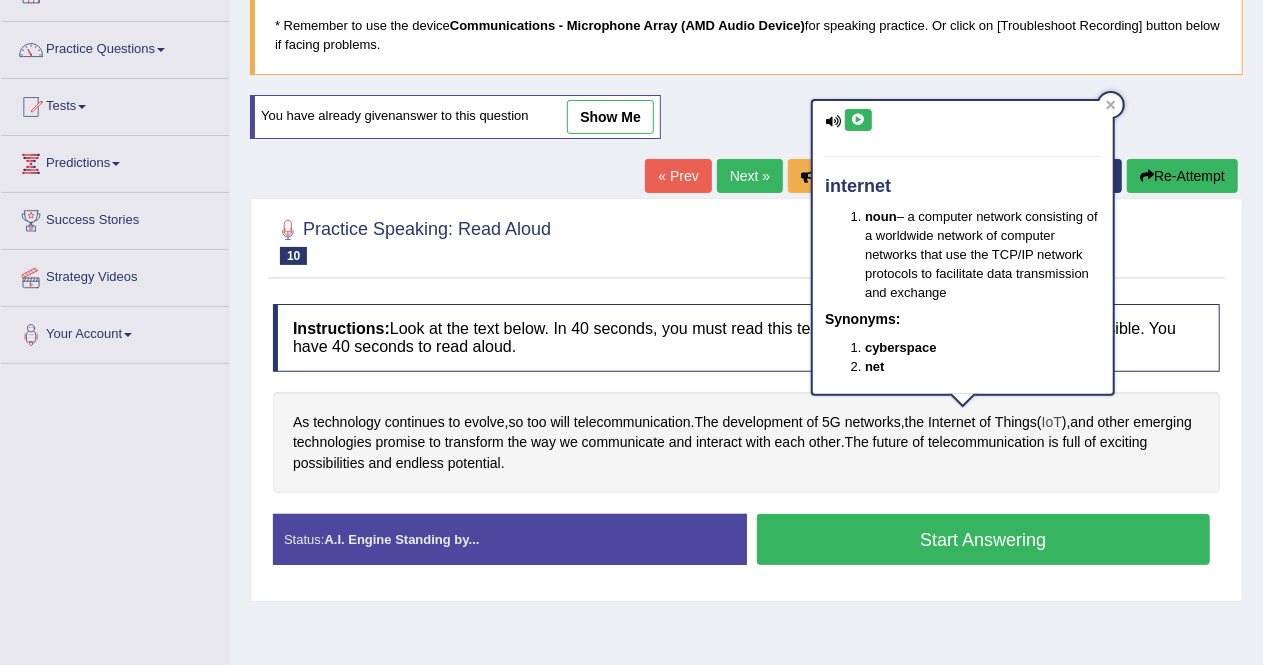 click on "IoT" at bounding box center [1052, 422] 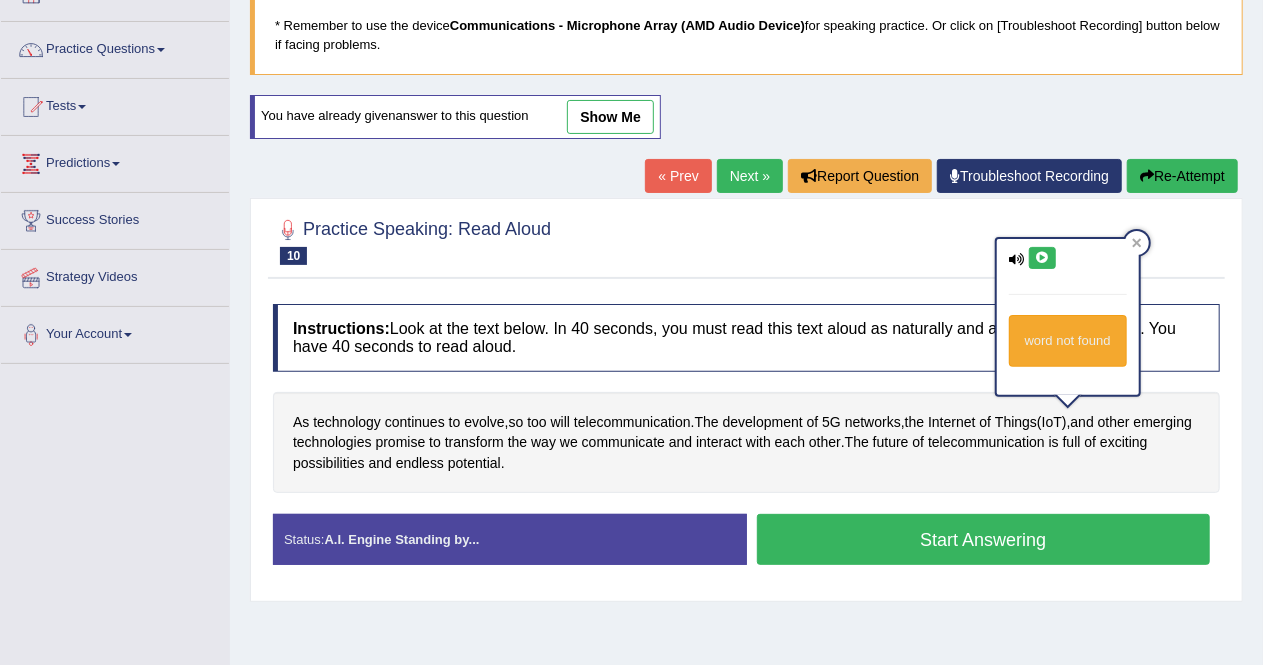 click at bounding box center (1042, 258) 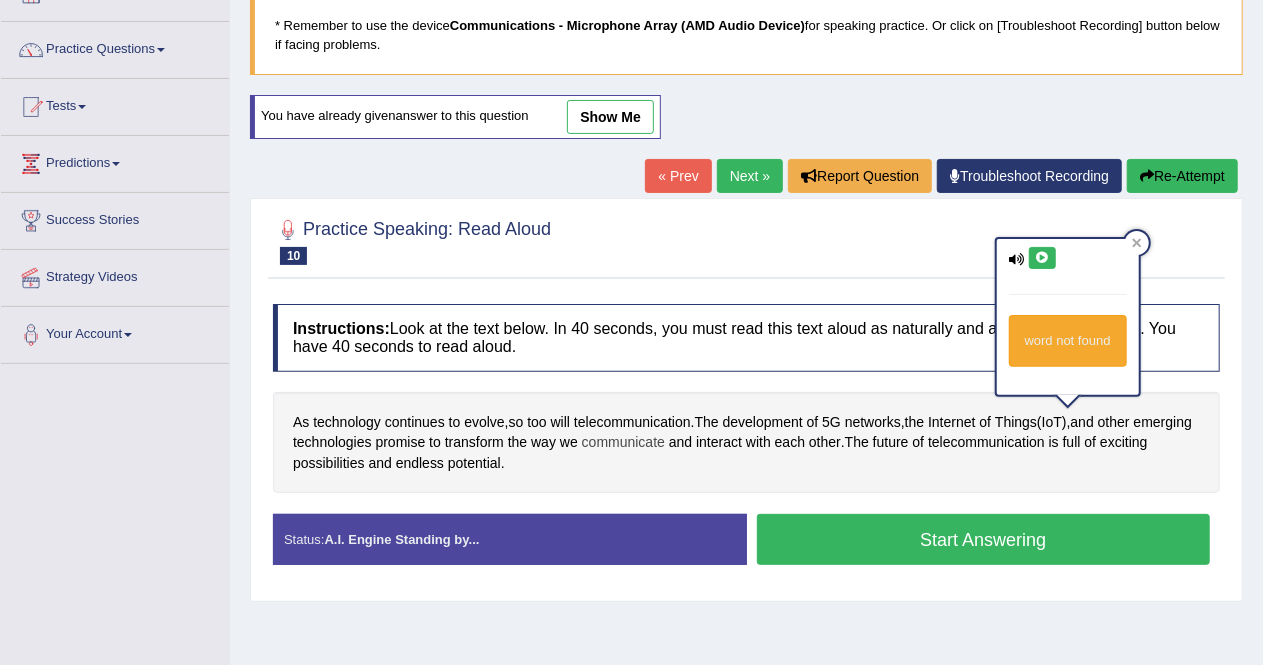 click on "communicate" at bounding box center [623, 442] 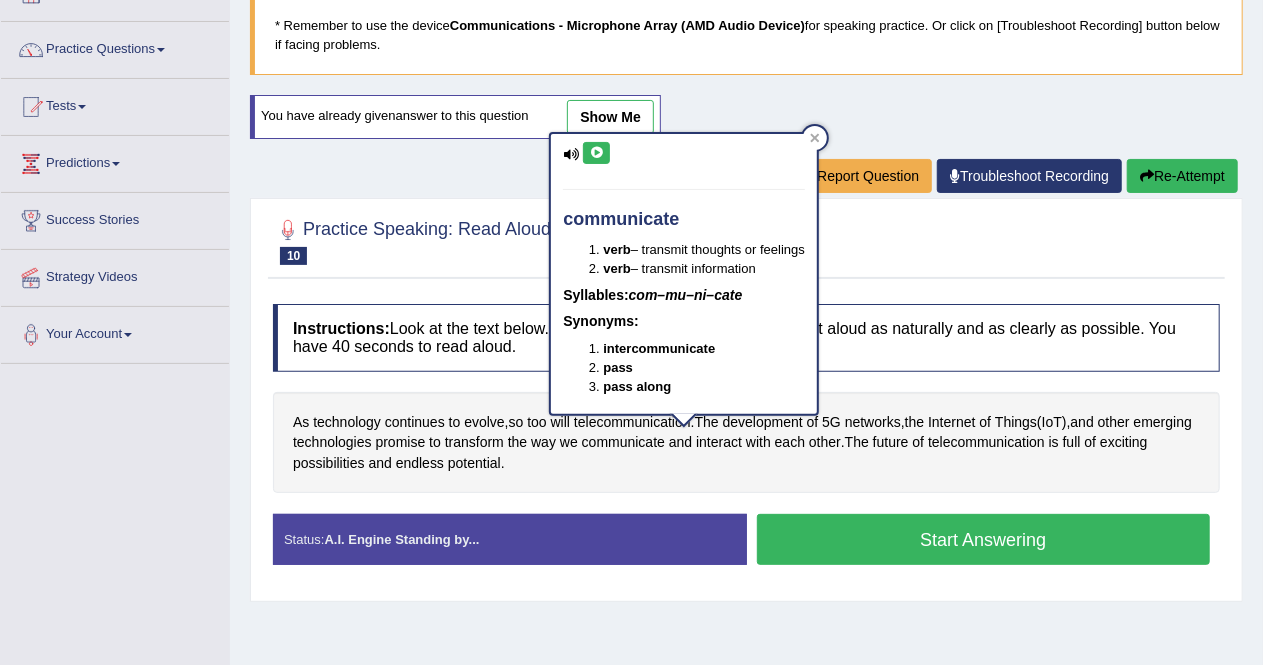click at bounding box center (596, 153) 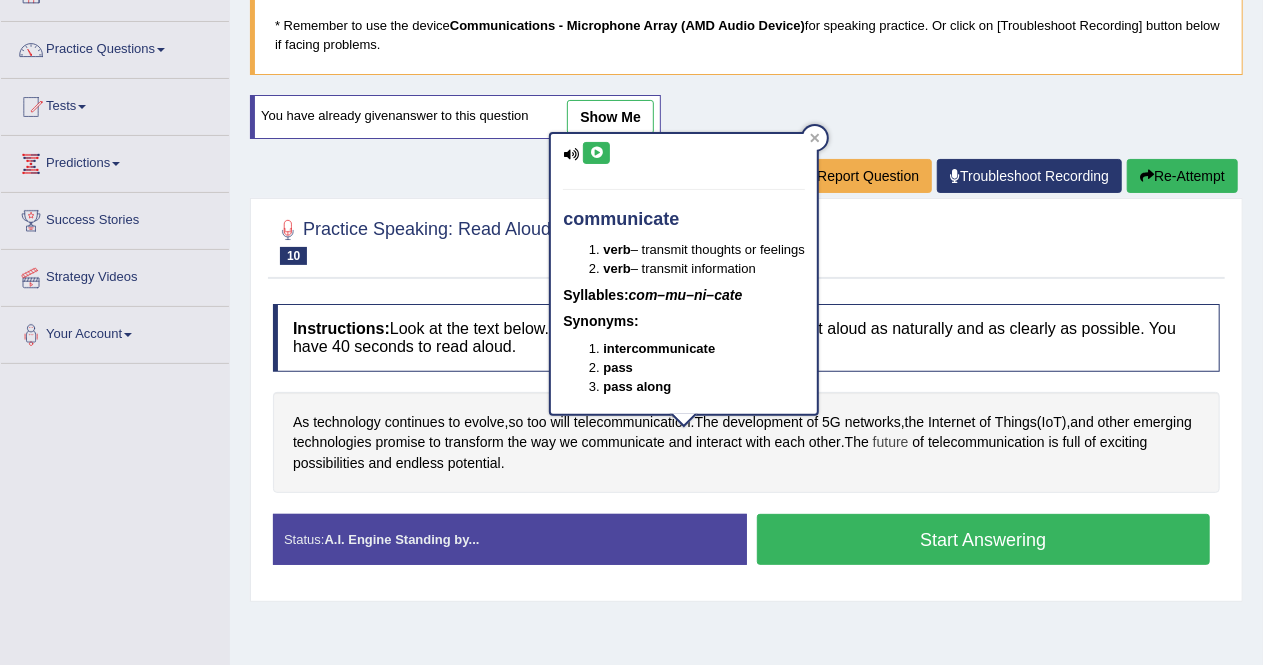 click on "future" at bounding box center (891, 442) 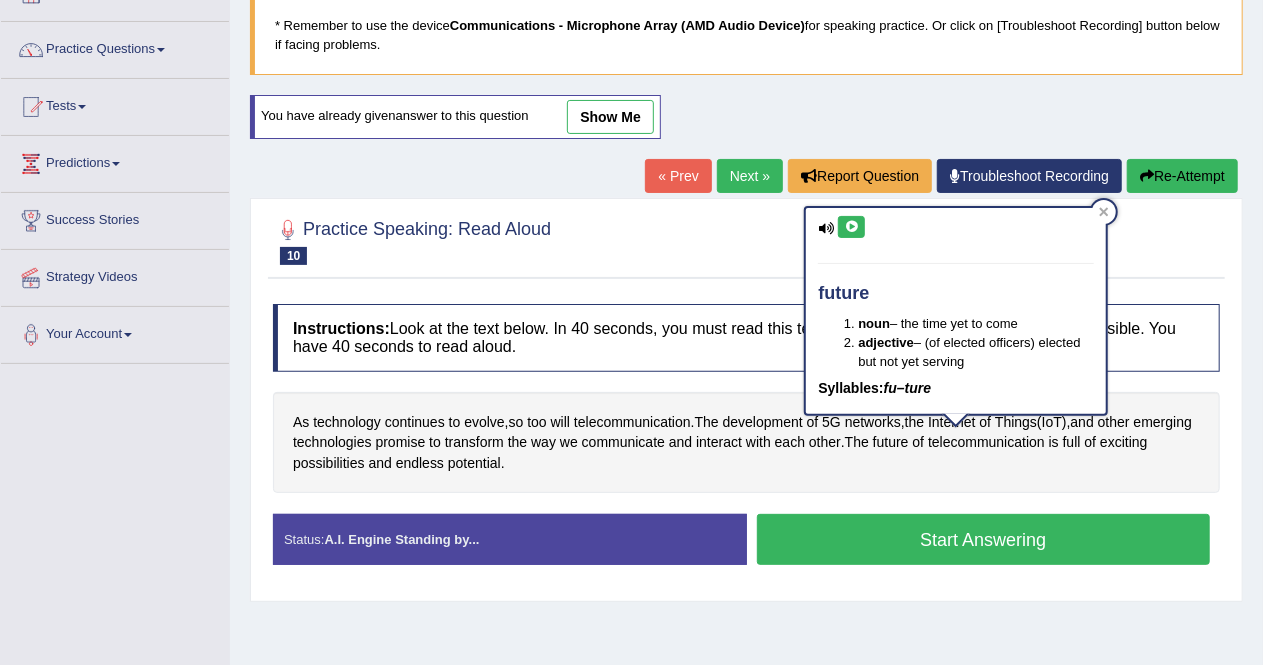 click at bounding box center [851, 227] 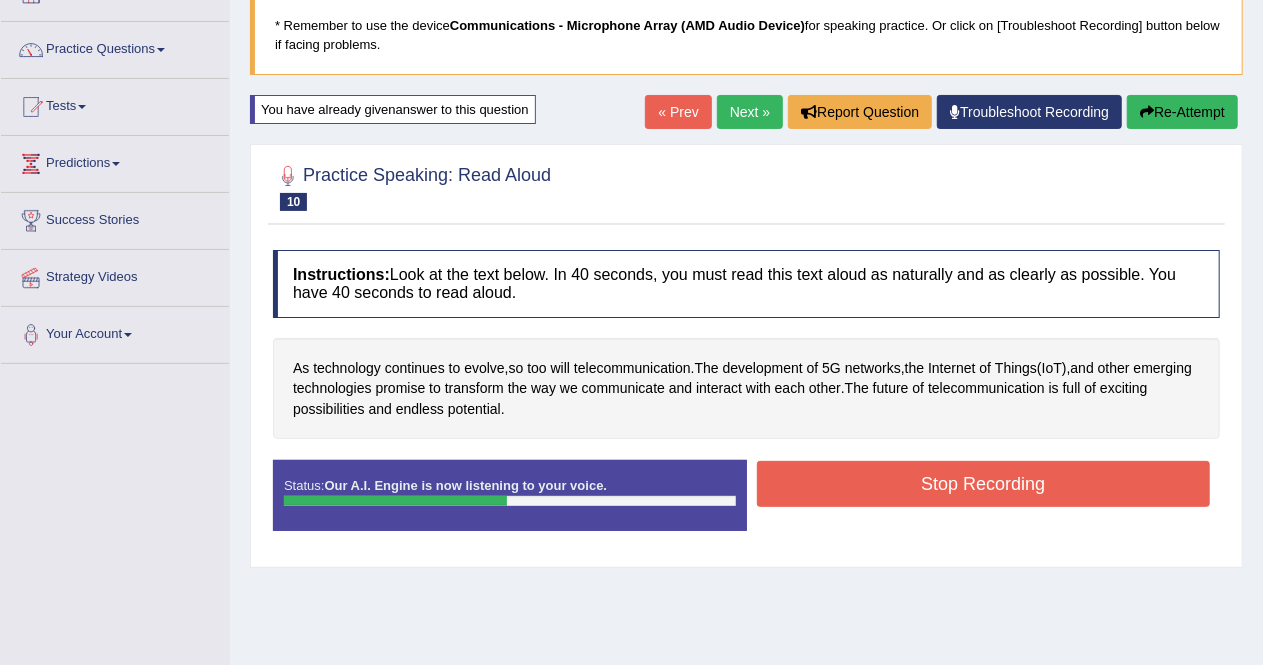 click on "Stop Recording" at bounding box center (984, 484) 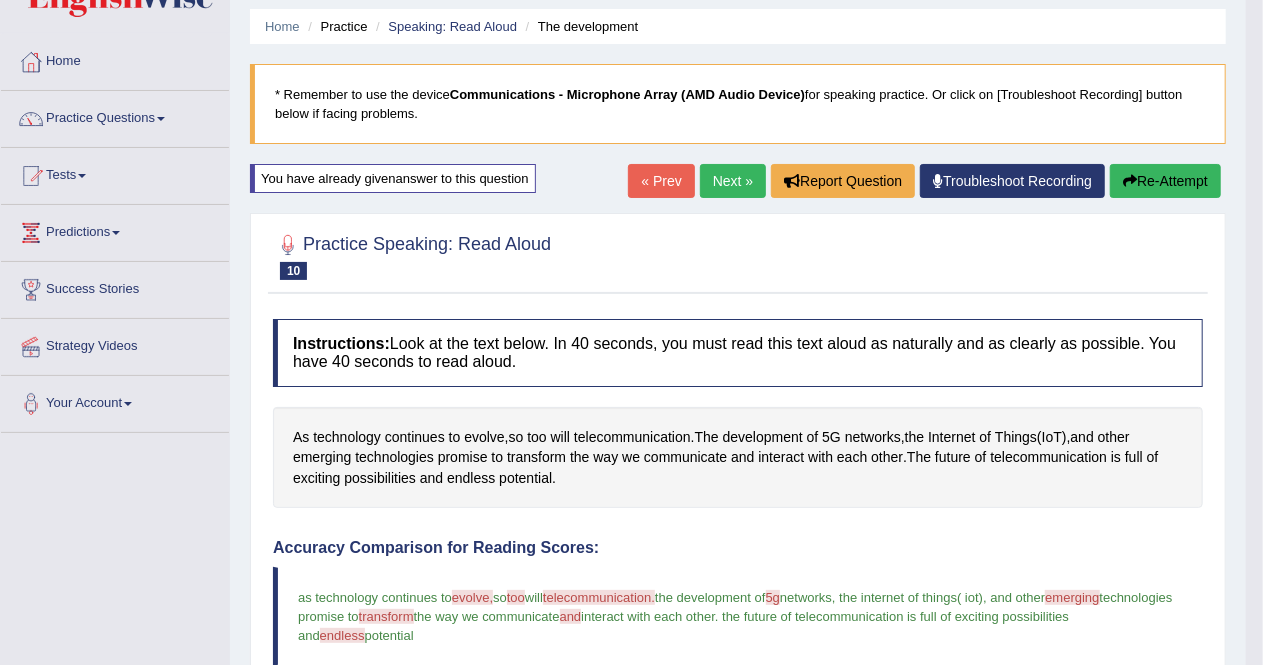 scroll, scrollTop: 61, scrollLeft: 0, axis: vertical 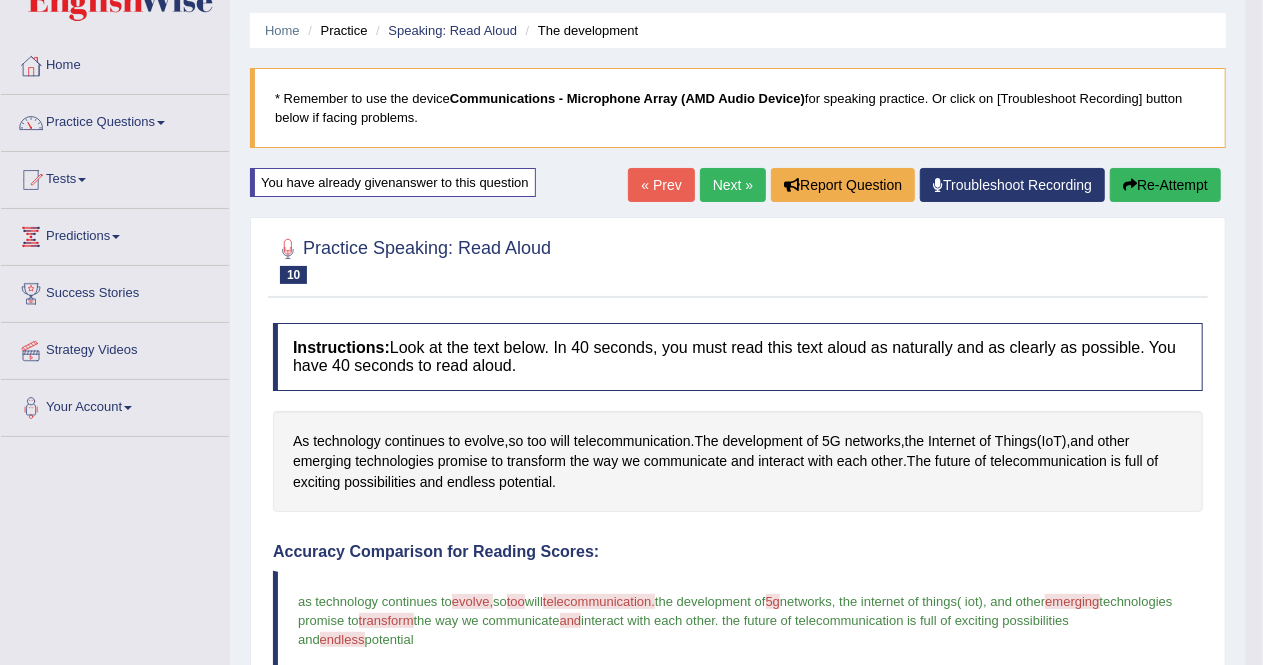 click on "Next »" at bounding box center [733, 185] 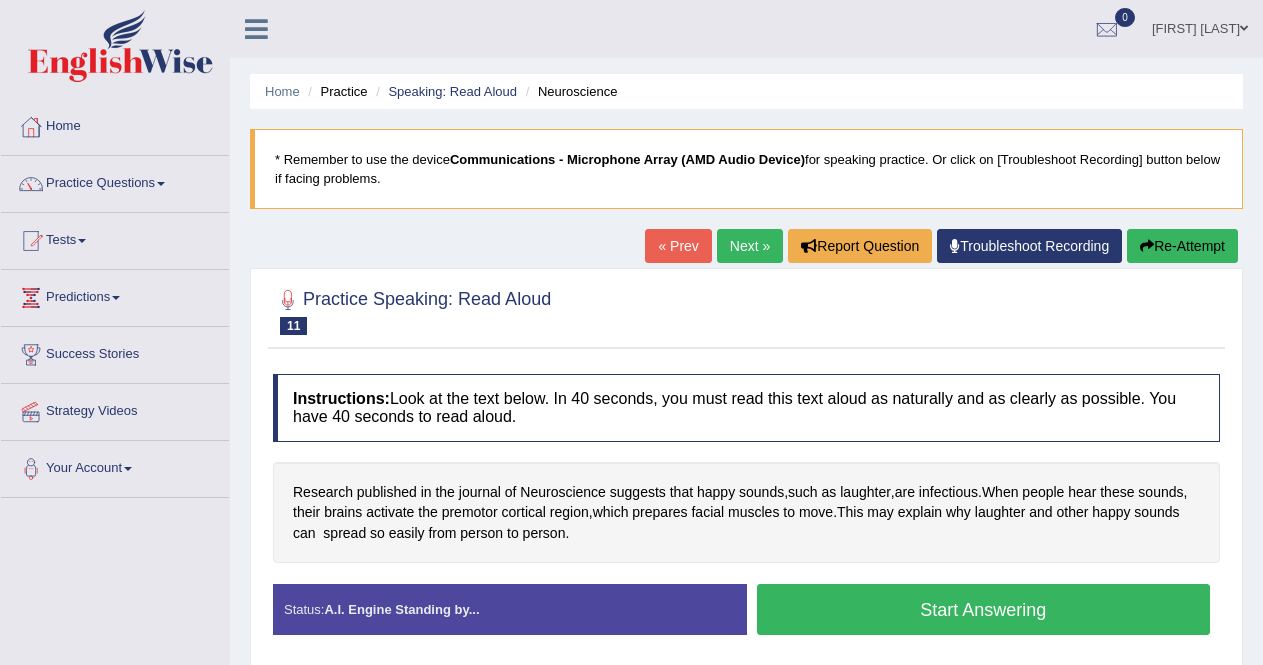 scroll, scrollTop: 0, scrollLeft: 0, axis: both 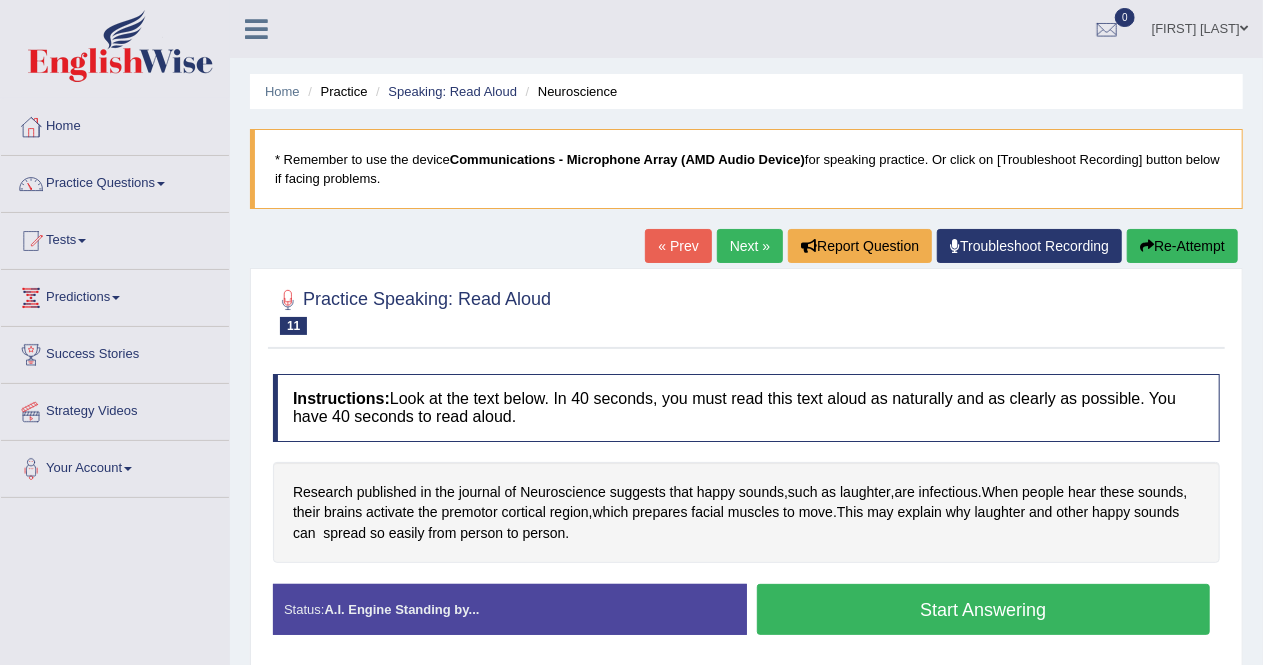 click on "Start Answering" at bounding box center (984, 609) 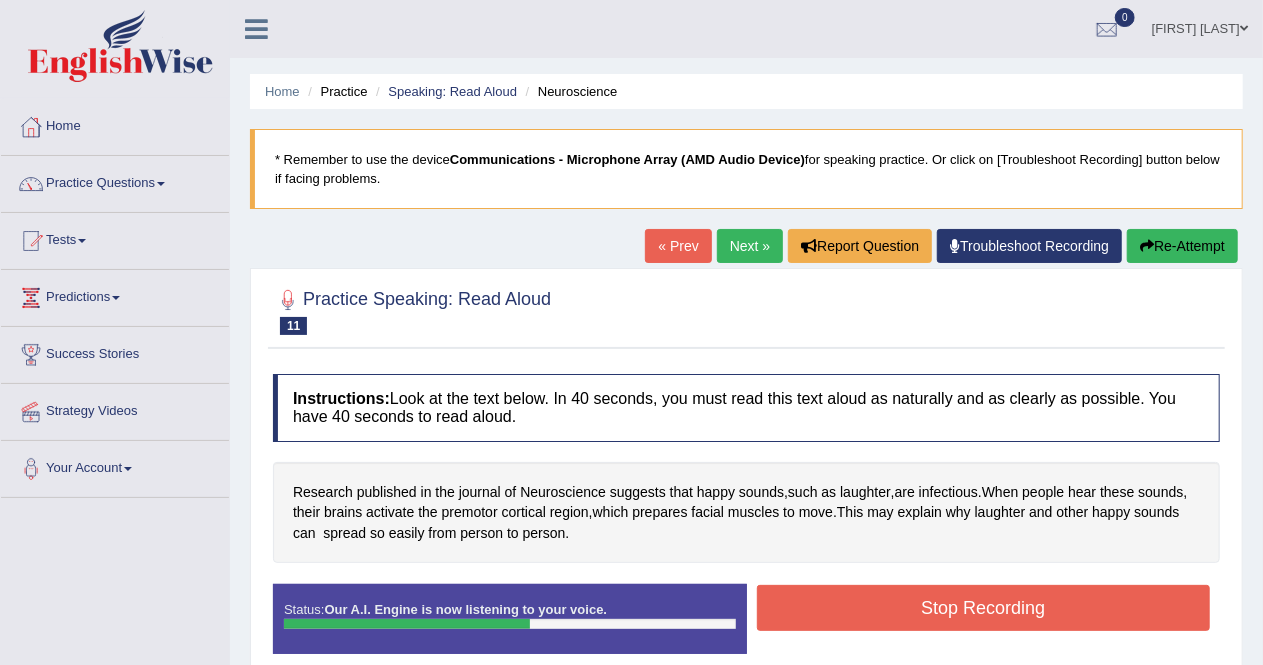 click on "Stop Recording" at bounding box center [984, 608] 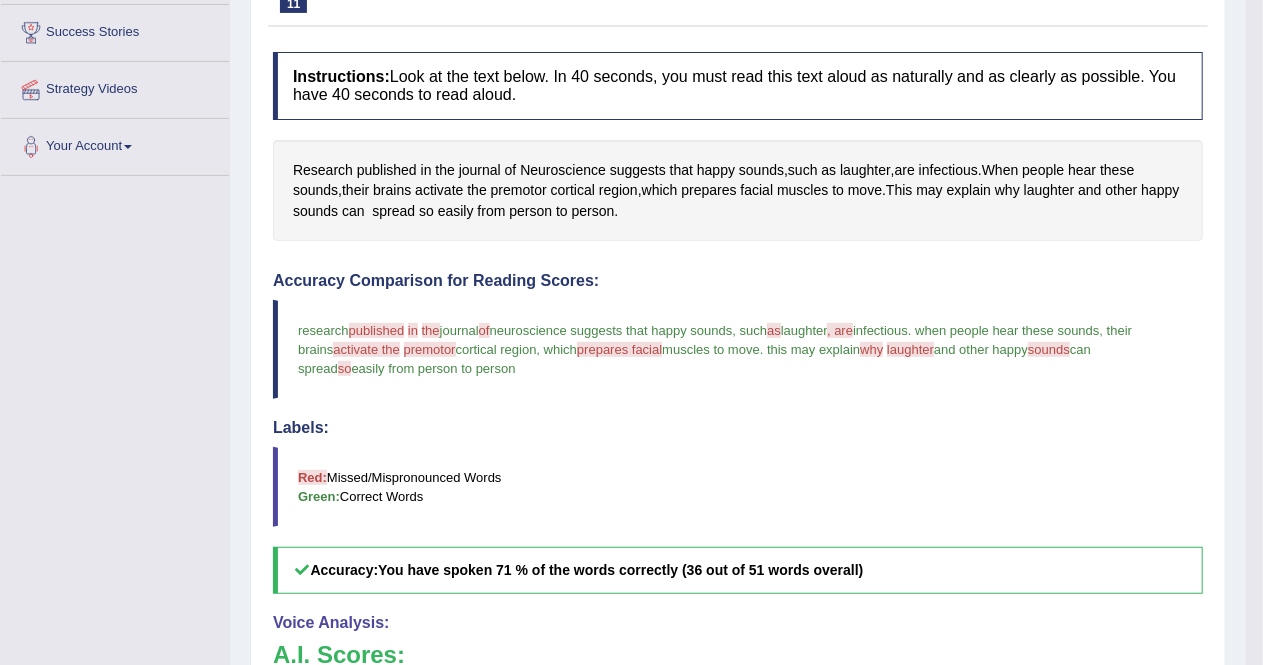 scroll, scrollTop: 320, scrollLeft: 0, axis: vertical 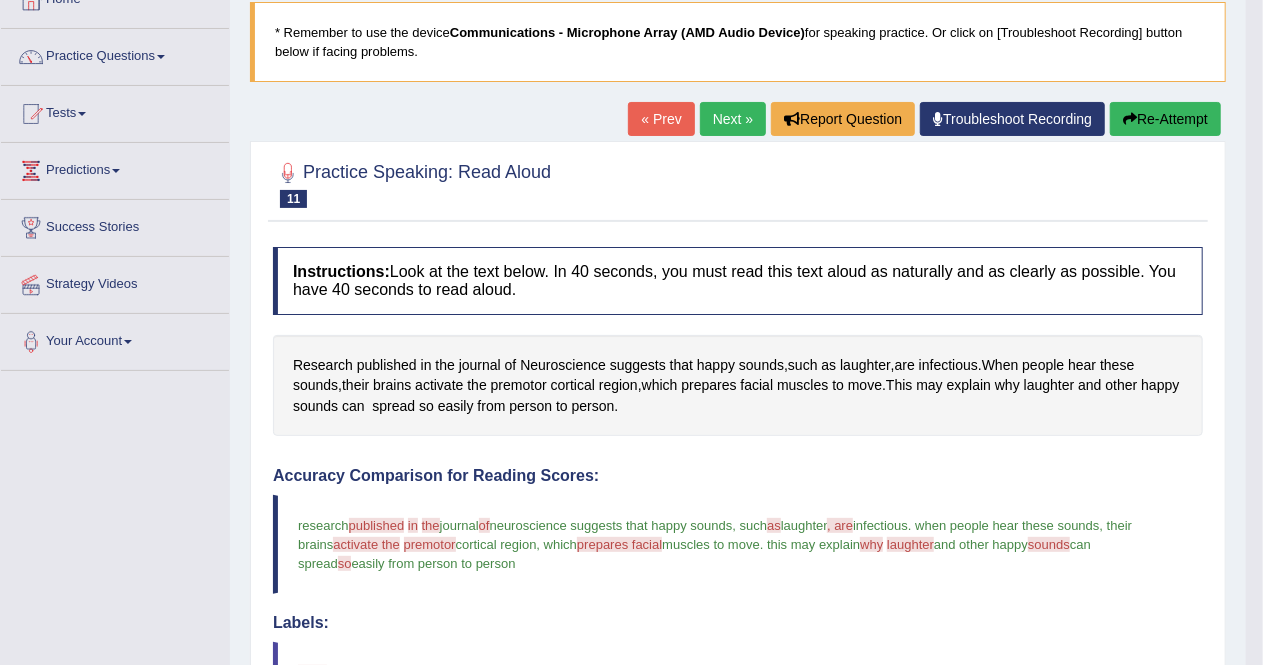 click on "Re-Attempt" at bounding box center (1165, 119) 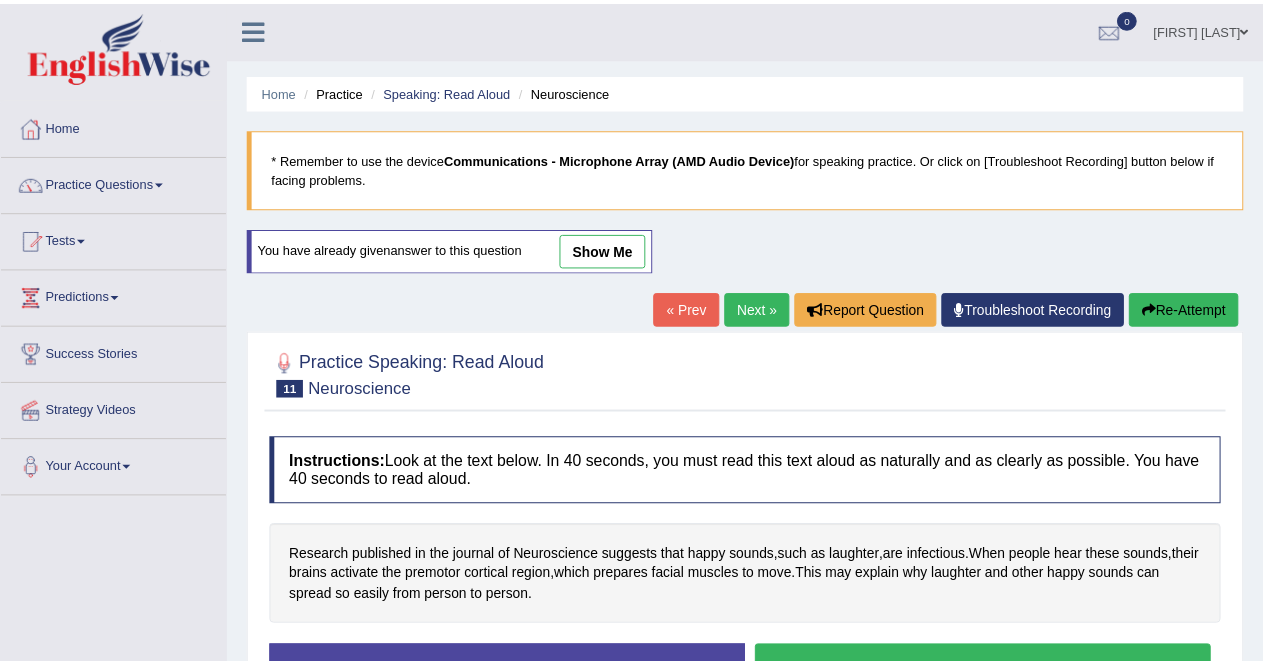 scroll, scrollTop: 127, scrollLeft: 0, axis: vertical 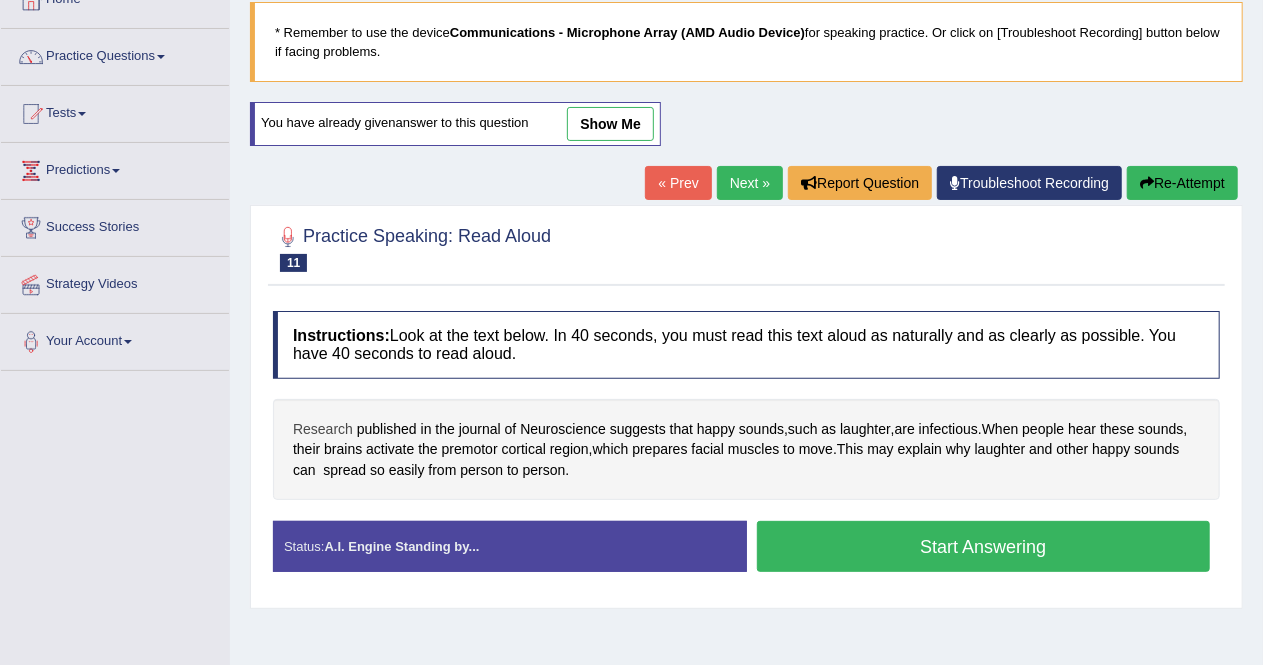 click on "Research" at bounding box center (323, 429) 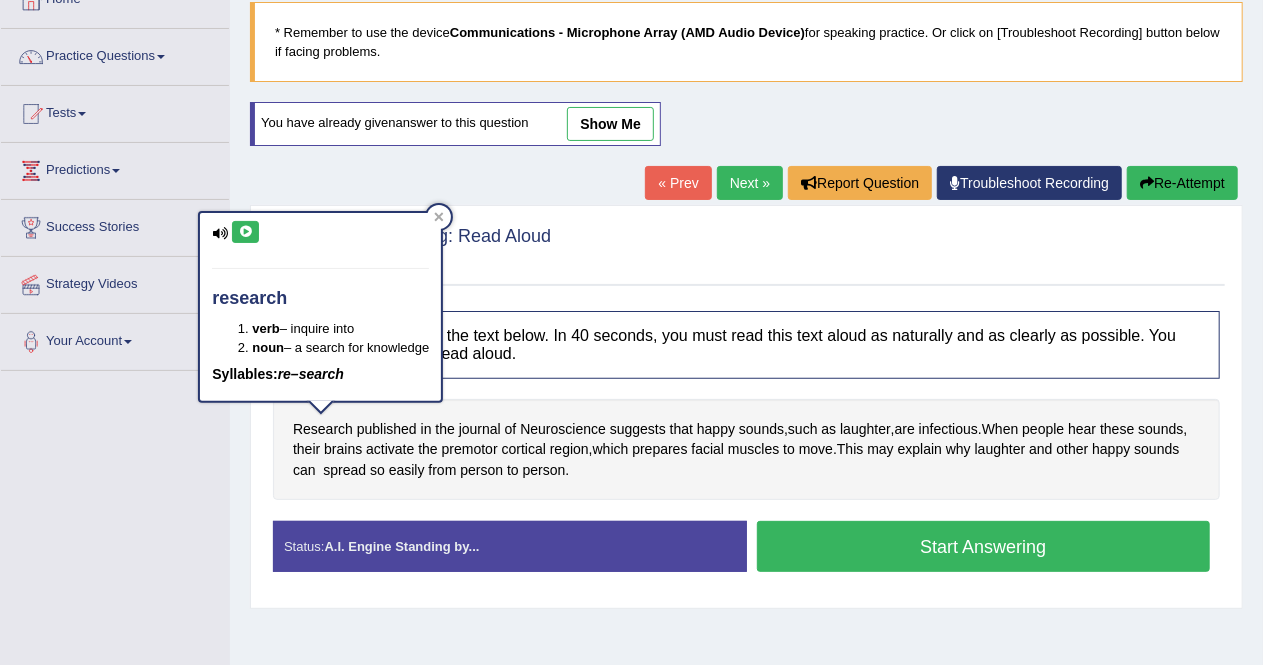 click at bounding box center [245, 232] 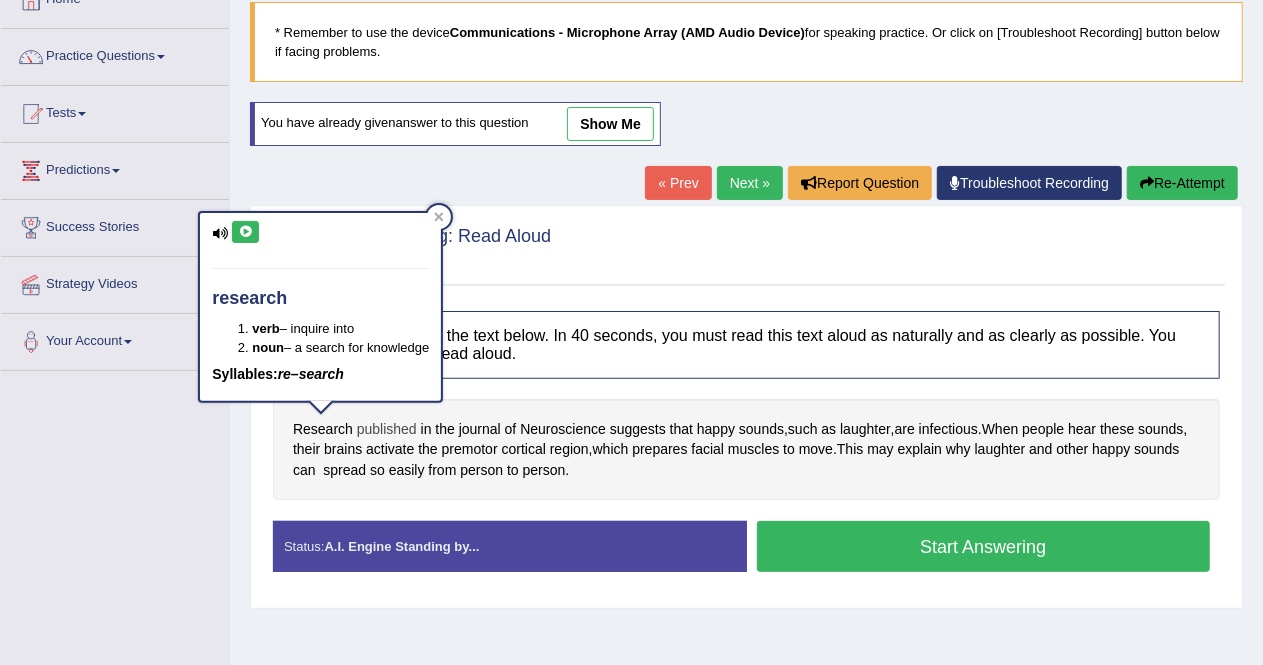 click on "published" at bounding box center (387, 429) 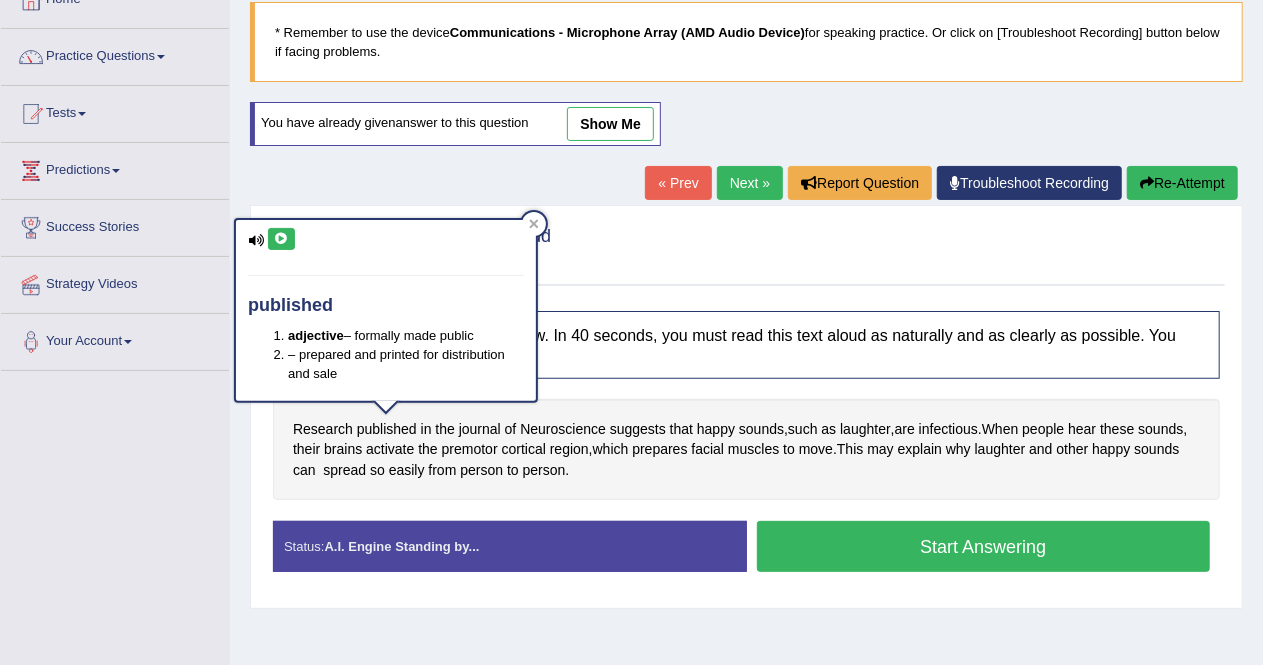 click at bounding box center [281, 239] 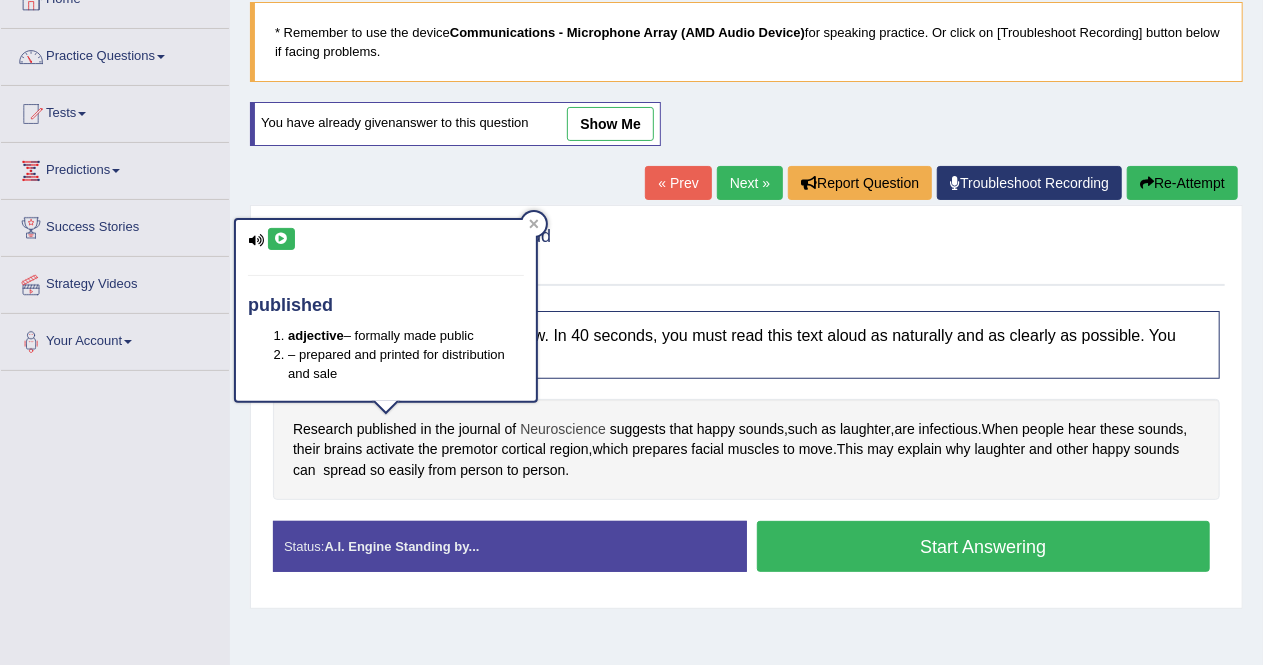click on "Neuroscience" at bounding box center [563, 429] 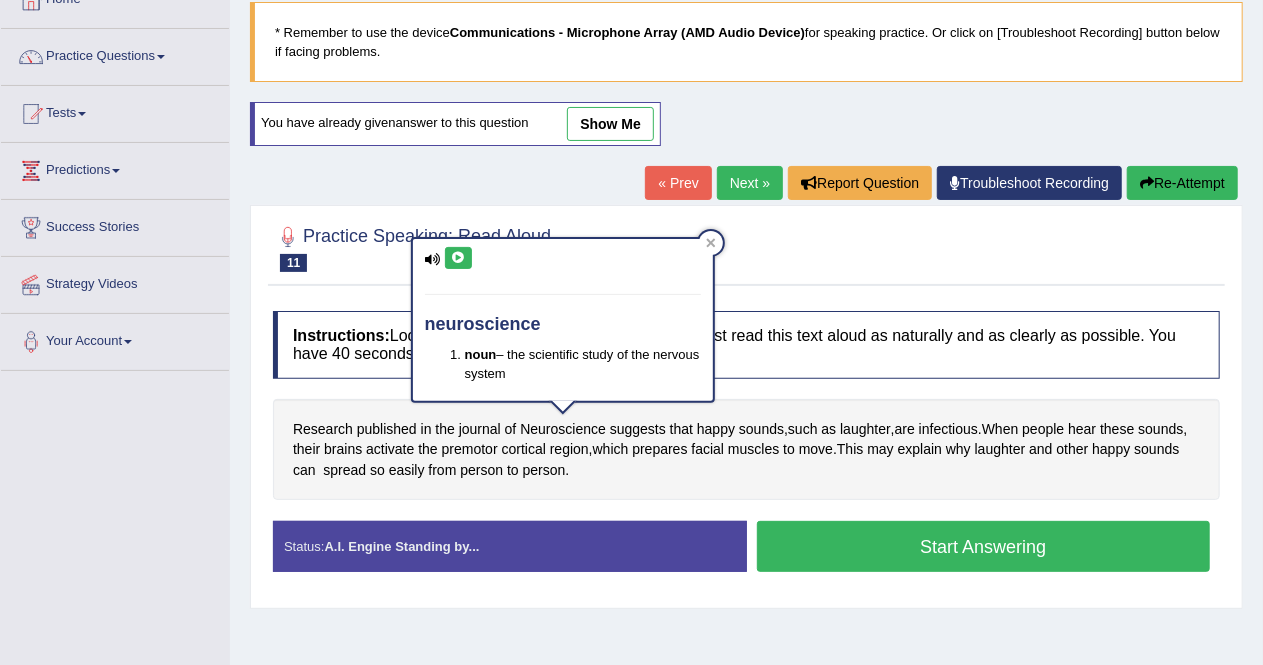 click at bounding box center (458, 258) 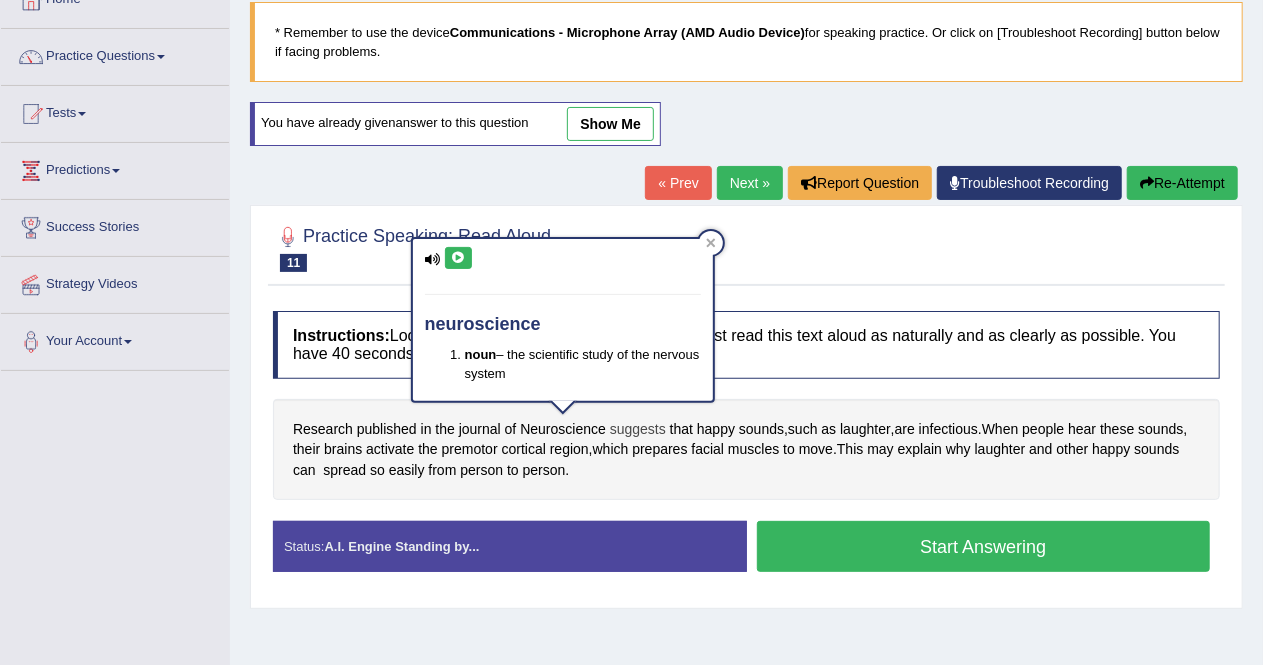 click on "suggests" at bounding box center (638, 429) 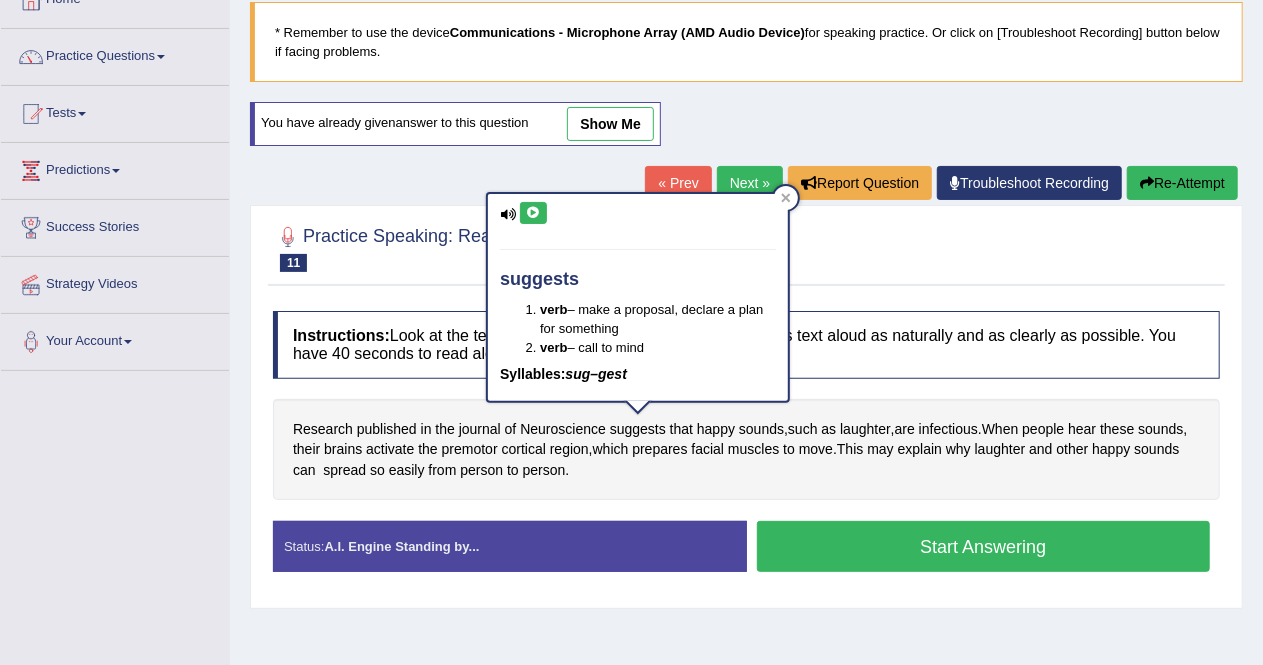click at bounding box center [533, 213] 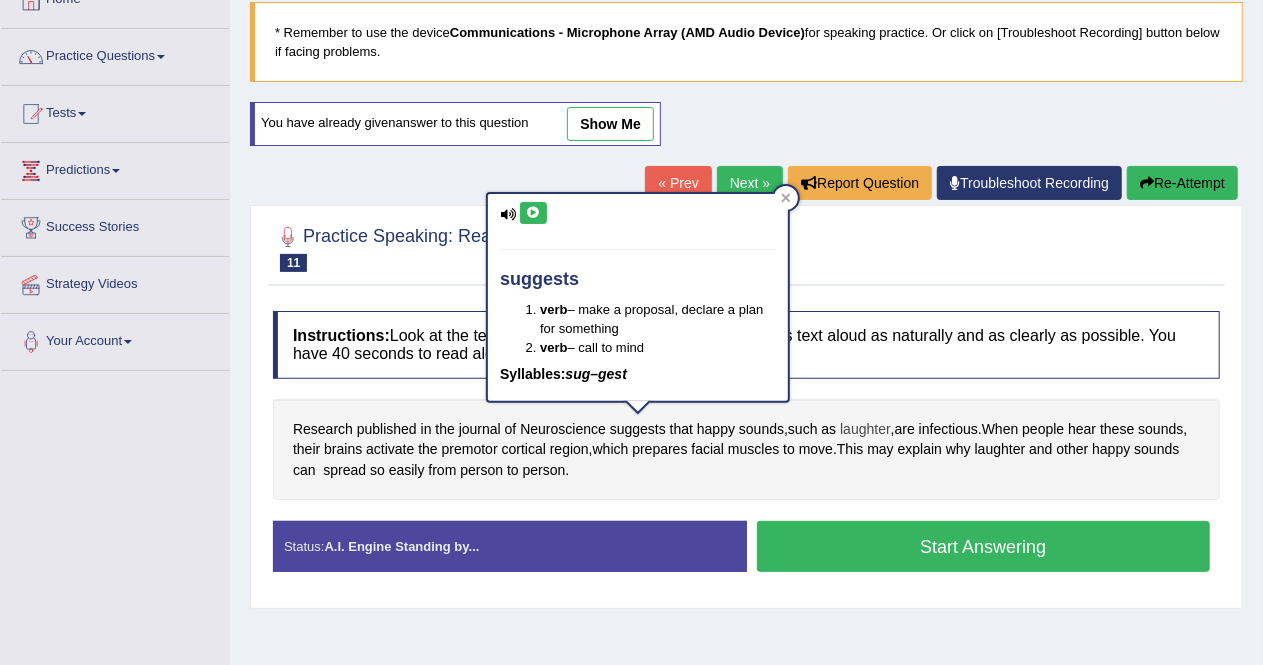click on "laughter" at bounding box center [865, 429] 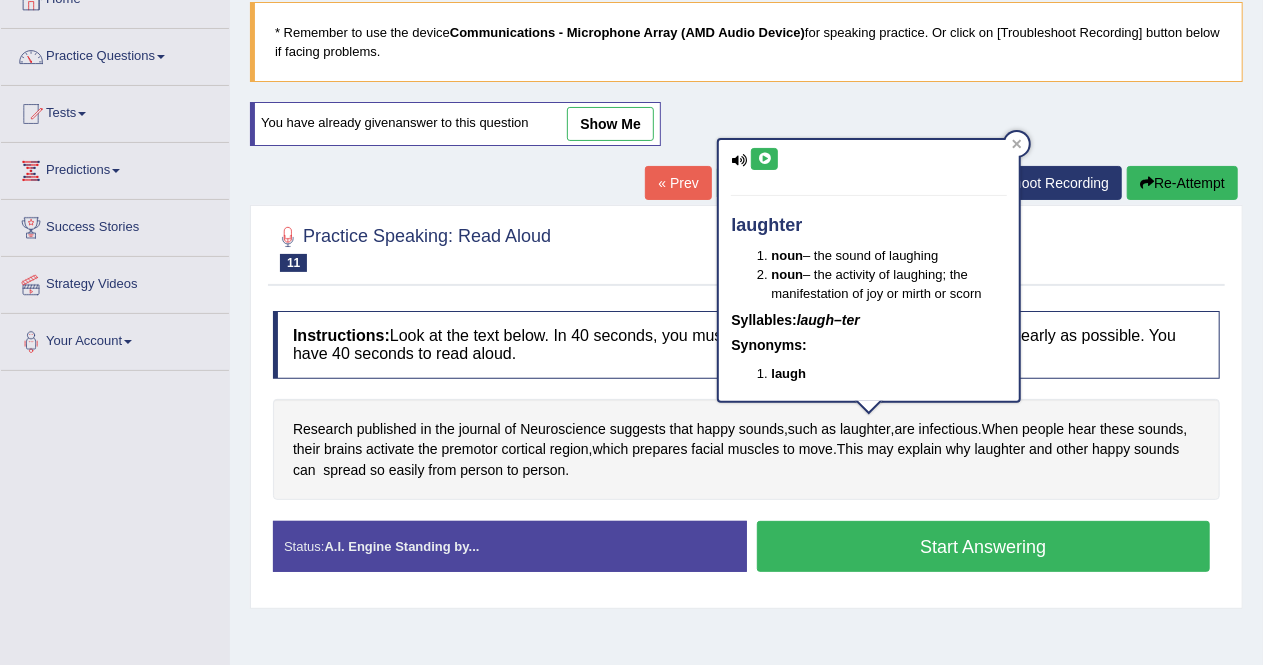 click at bounding box center (764, 159) 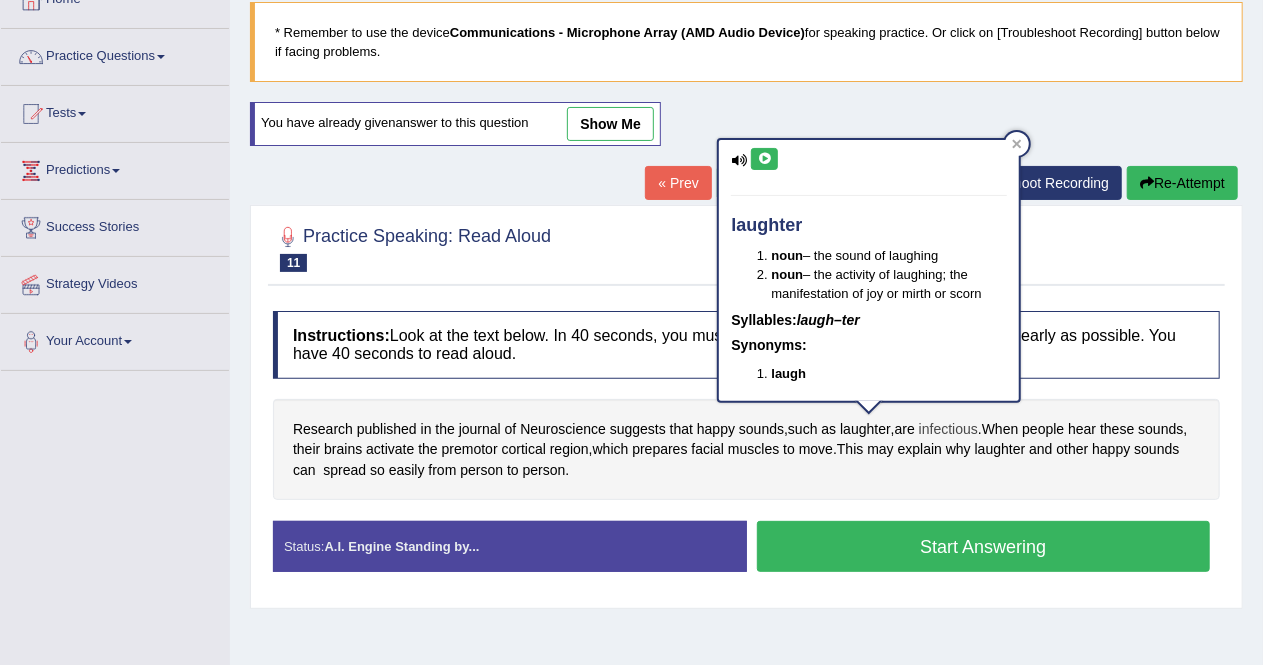 click on "infectious" at bounding box center (948, 429) 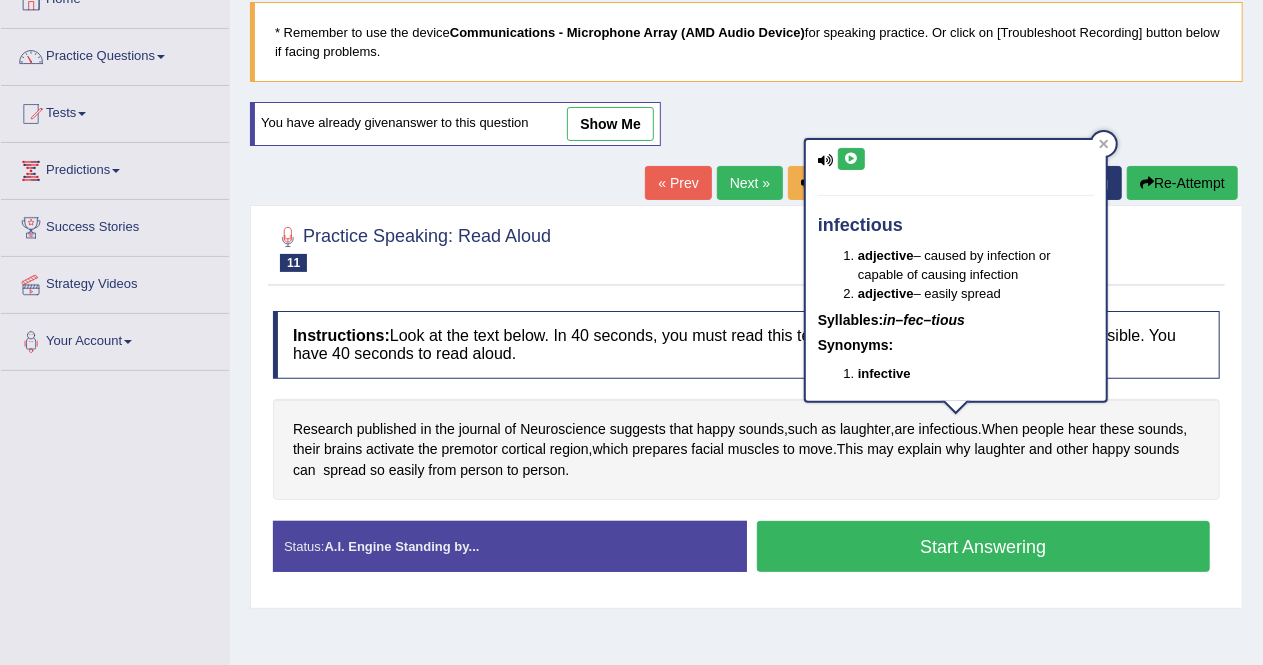 click at bounding box center (851, 159) 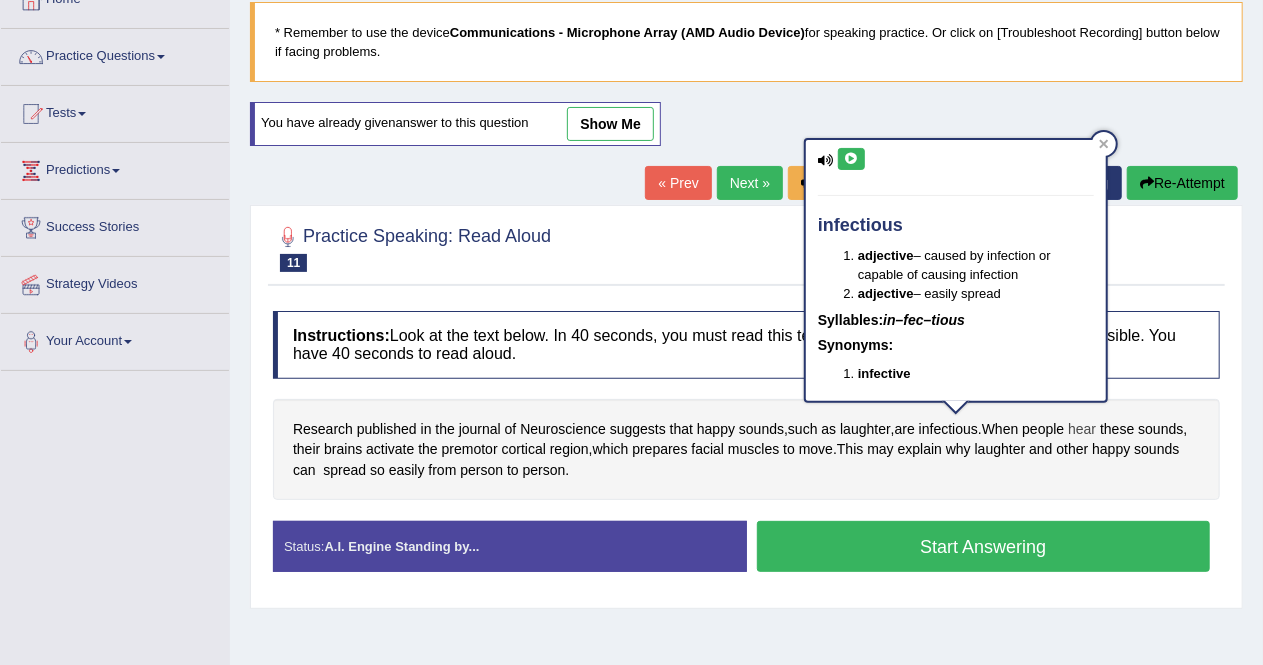 click on "hear" at bounding box center (1082, 429) 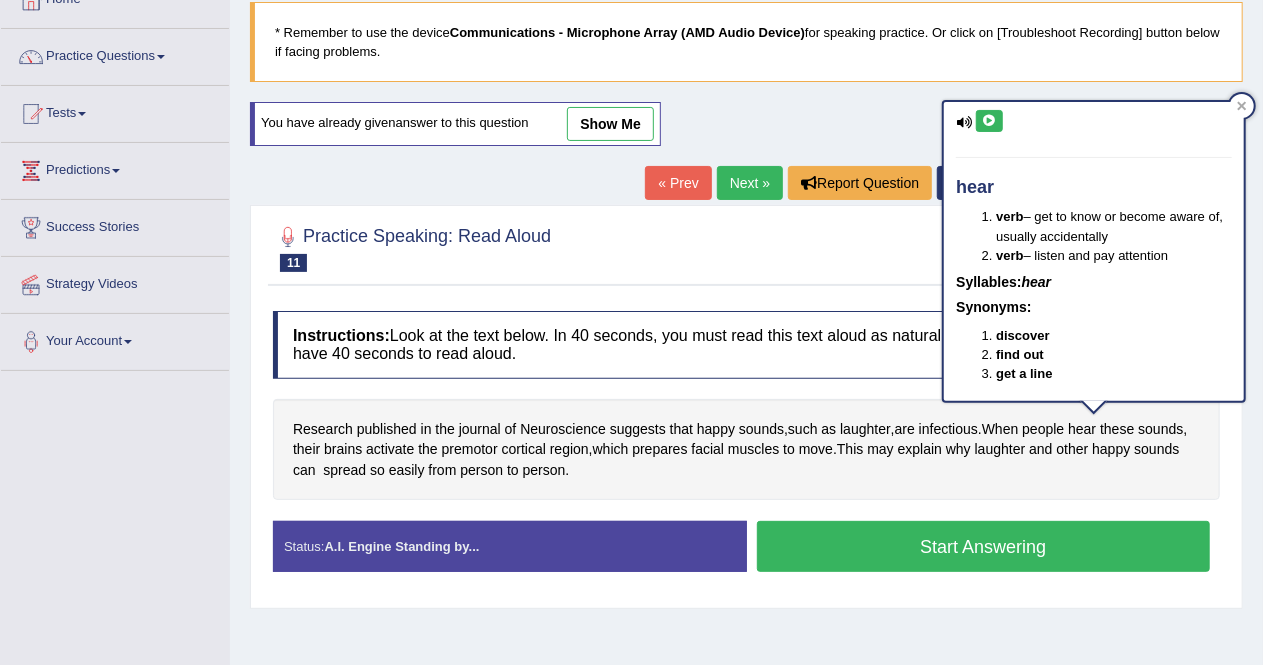 click at bounding box center [989, 121] 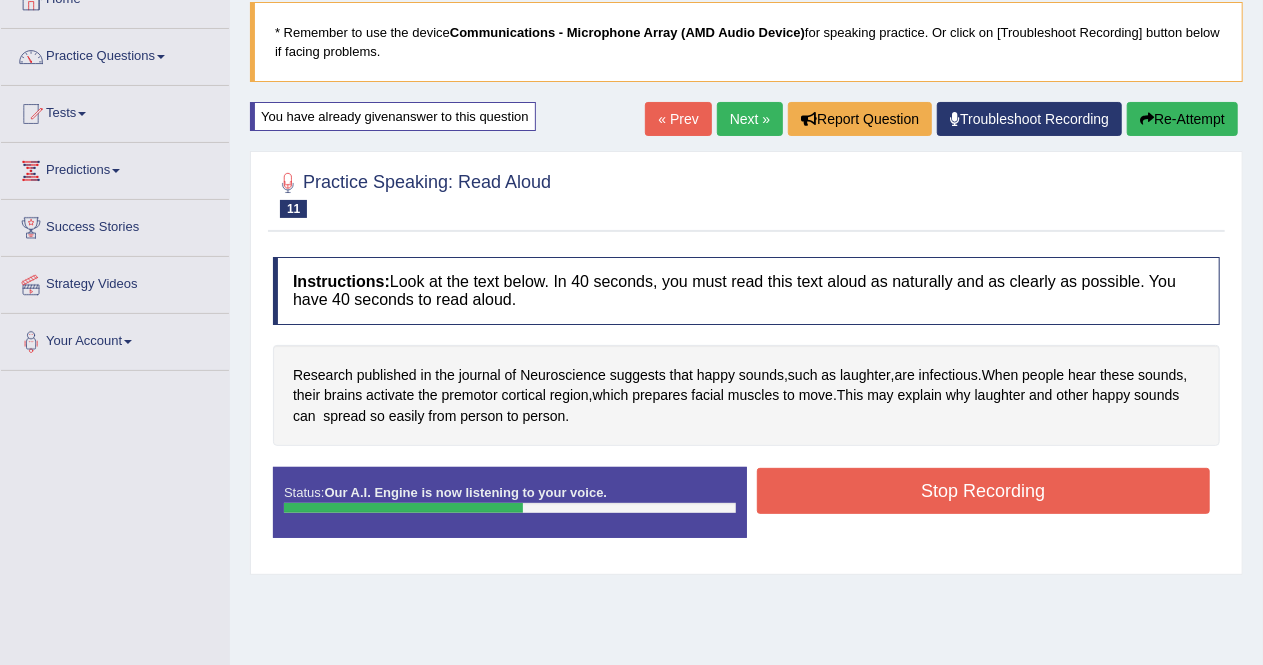 click on "Stop Recording" at bounding box center (984, 491) 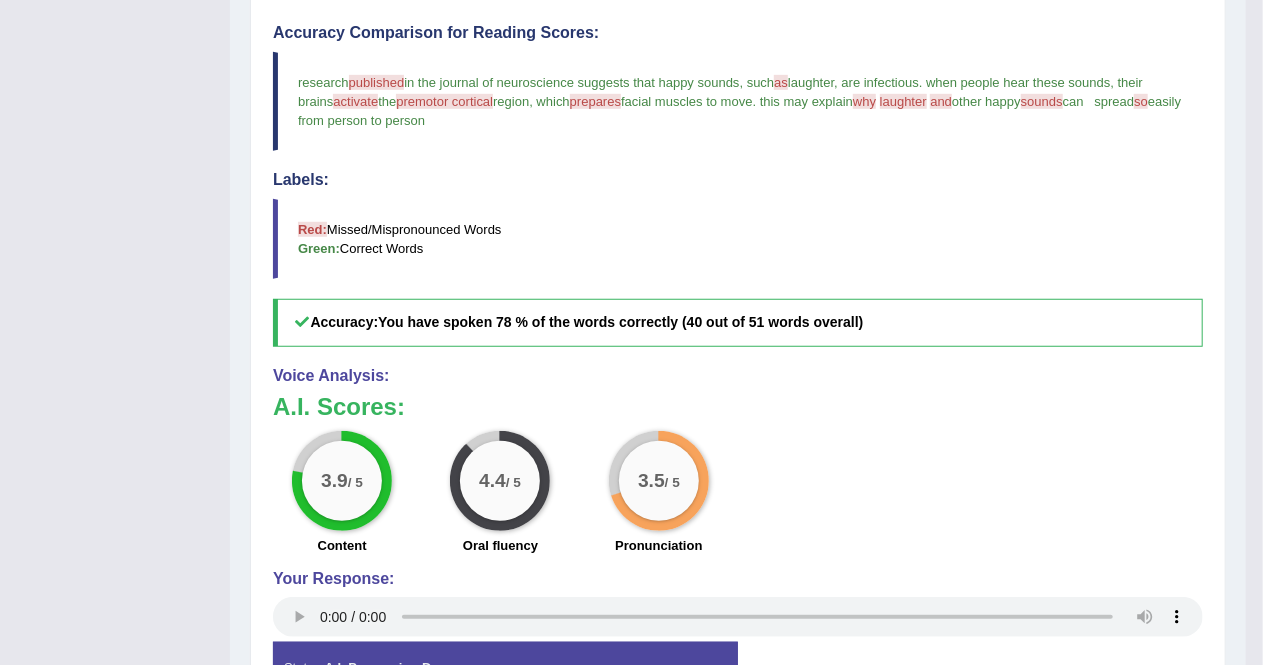 scroll, scrollTop: 581, scrollLeft: 0, axis: vertical 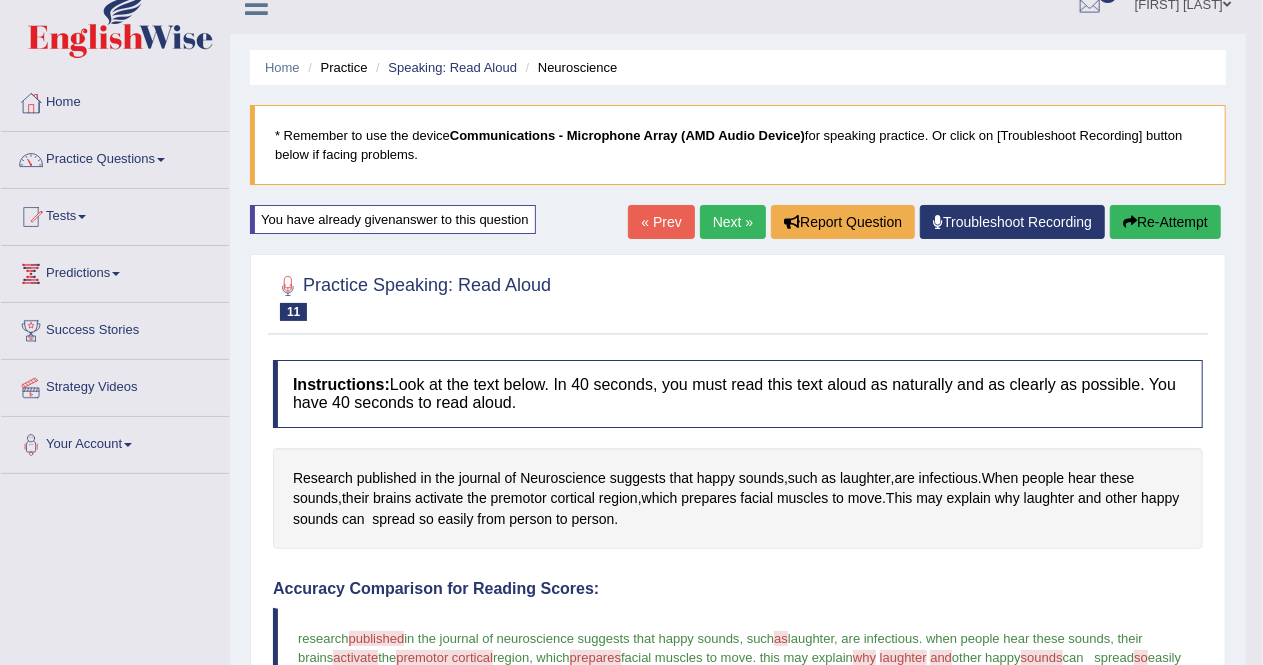 click on "Next »" at bounding box center [733, 222] 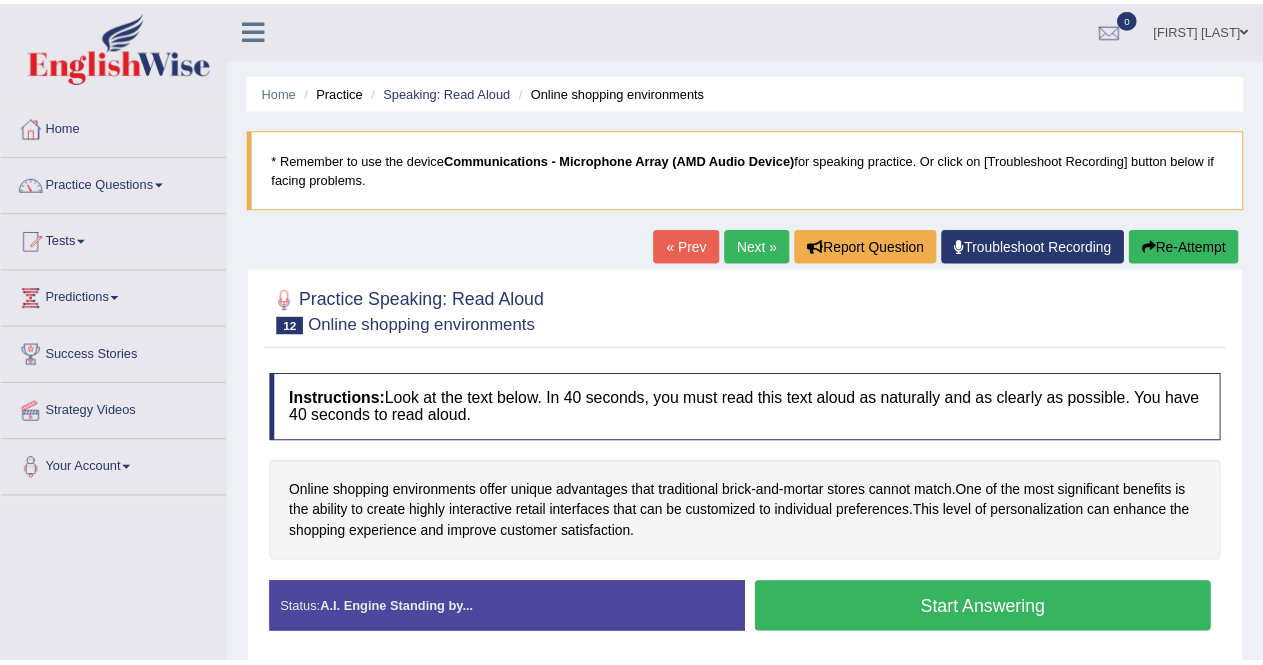 scroll, scrollTop: 0, scrollLeft: 0, axis: both 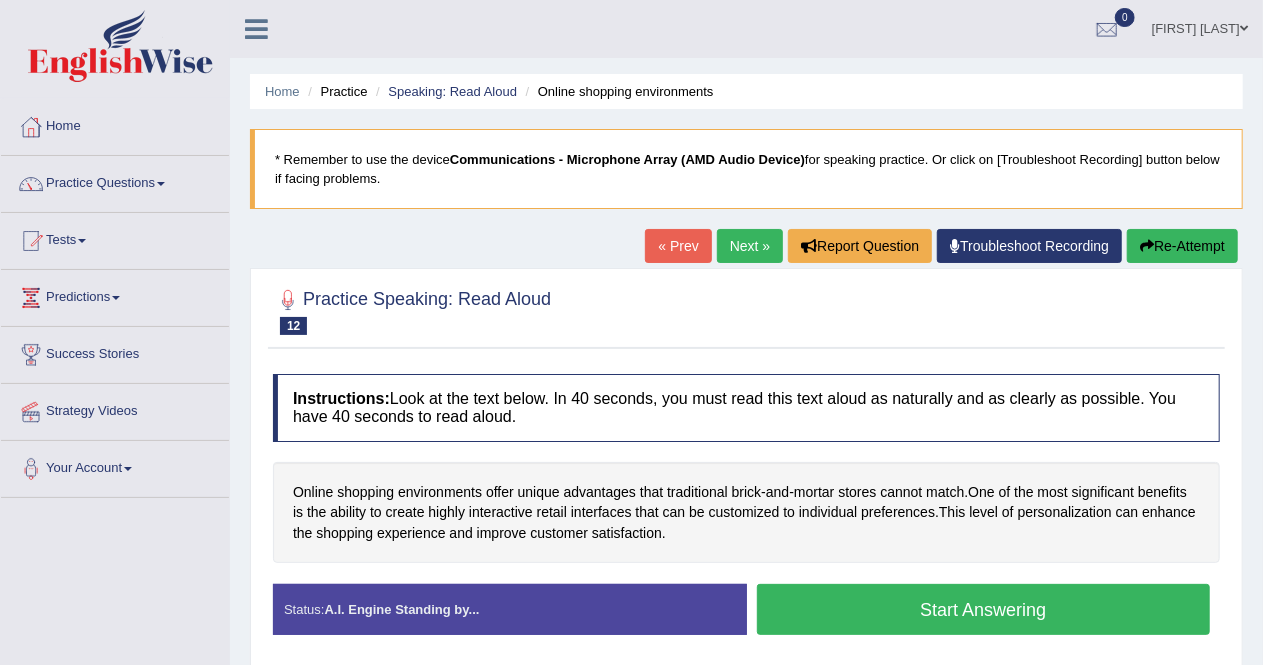click on "Start Answering" at bounding box center [984, 609] 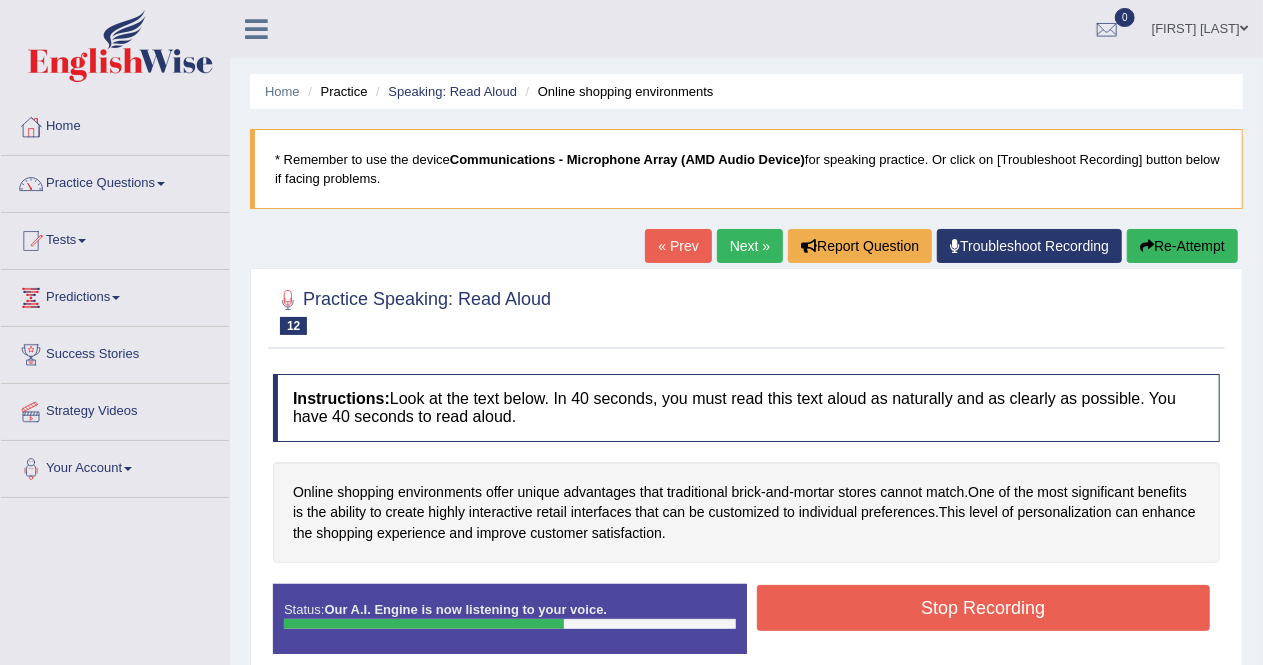 click on "Stop Recording" at bounding box center [984, 608] 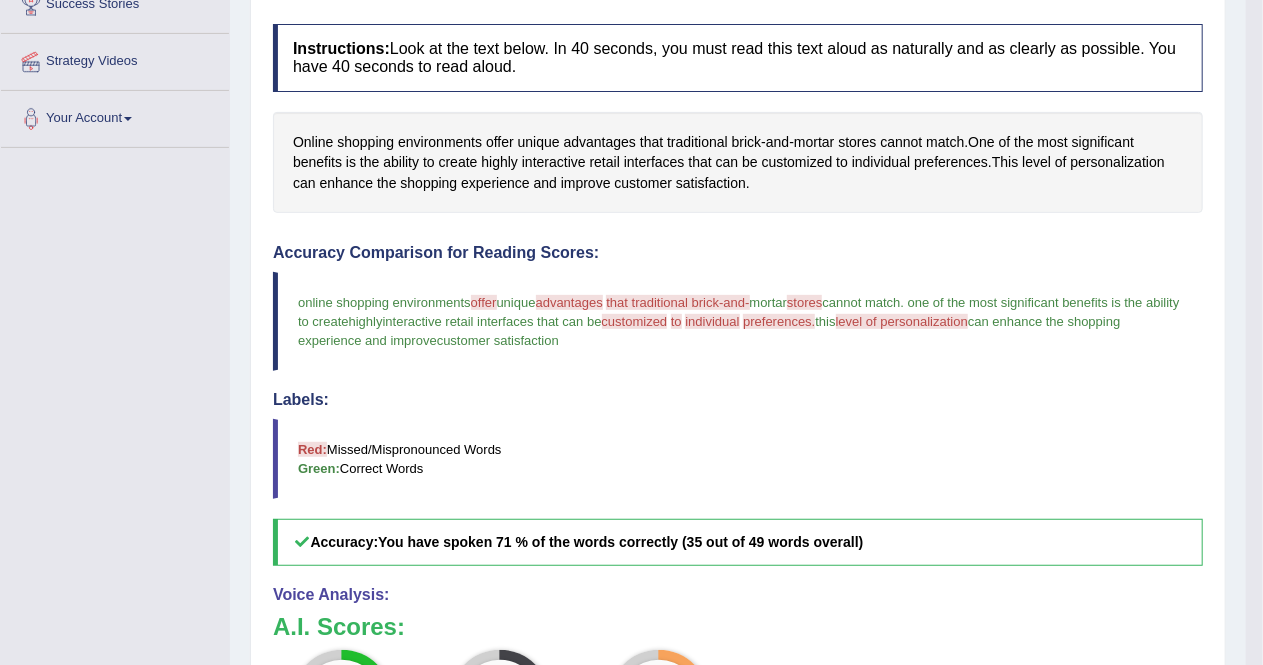 scroll, scrollTop: 324, scrollLeft: 0, axis: vertical 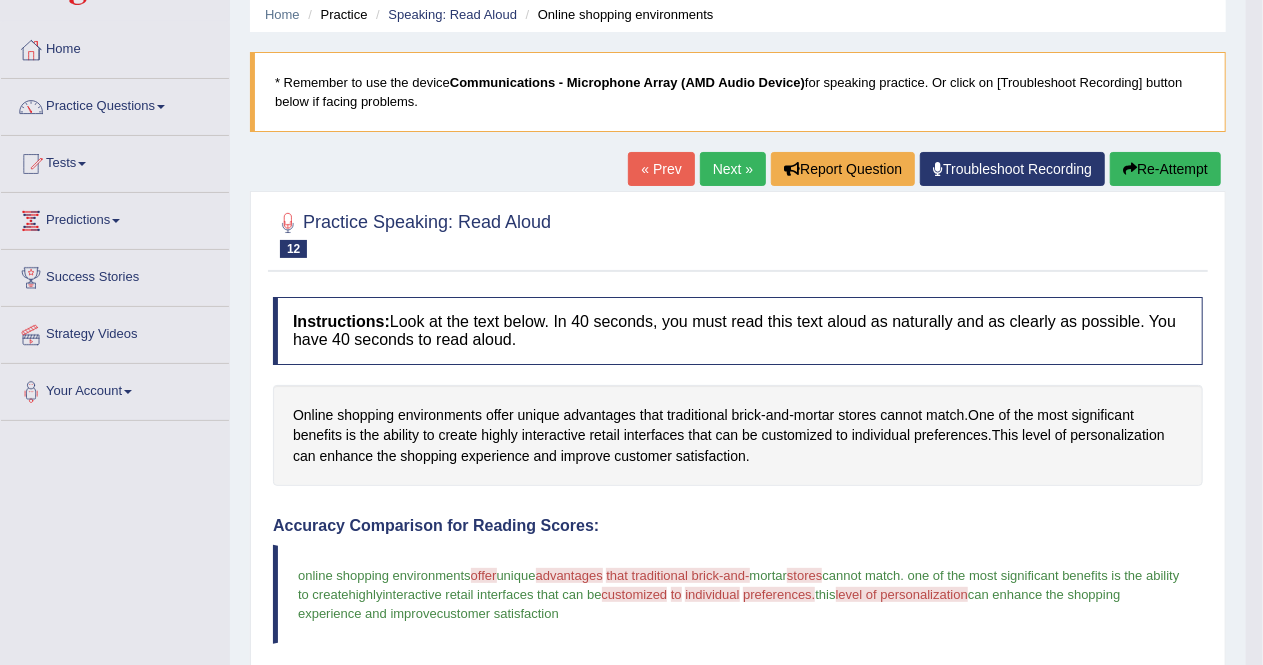 click on "Re-Attempt" at bounding box center (1165, 169) 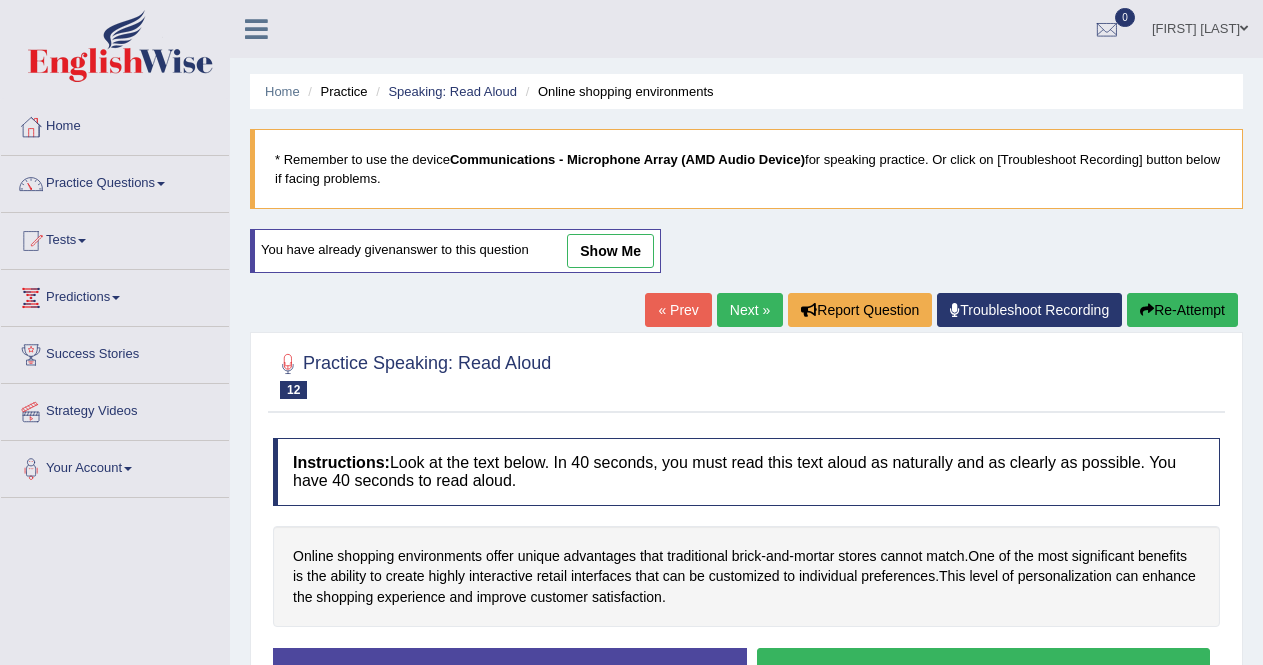 scroll, scrollTop: 77, scrollLeft: 0, axis: vertical 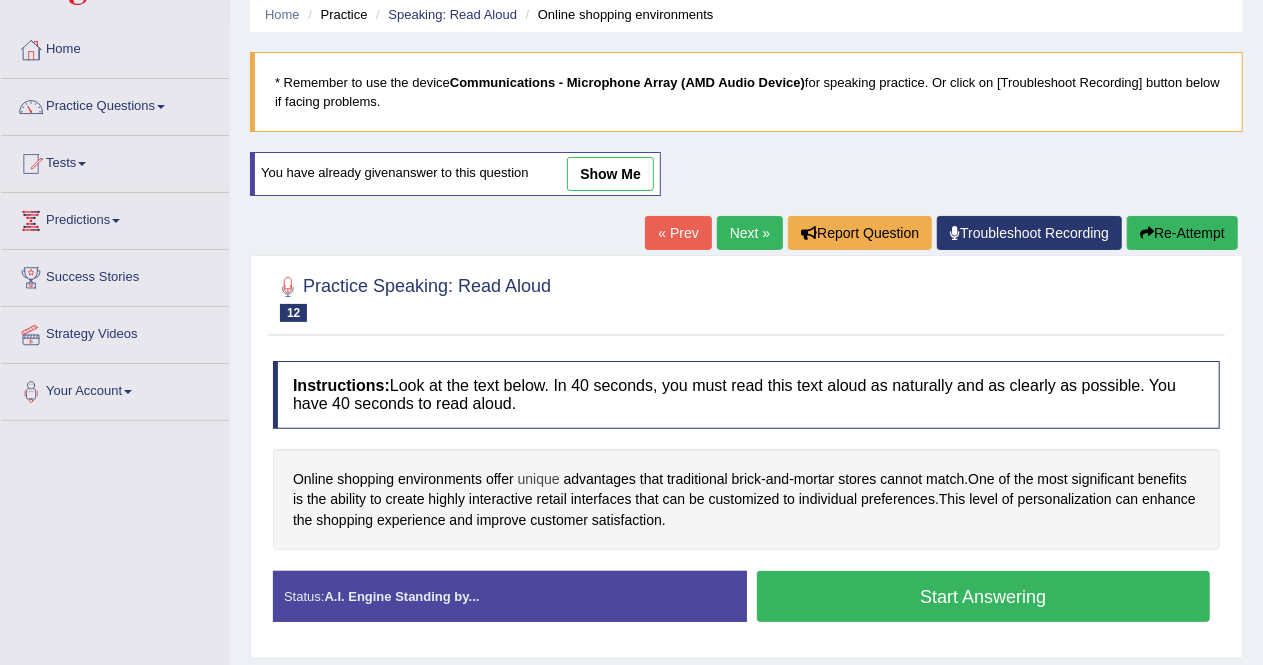 click on "unique" at bounding box center [539, 479] 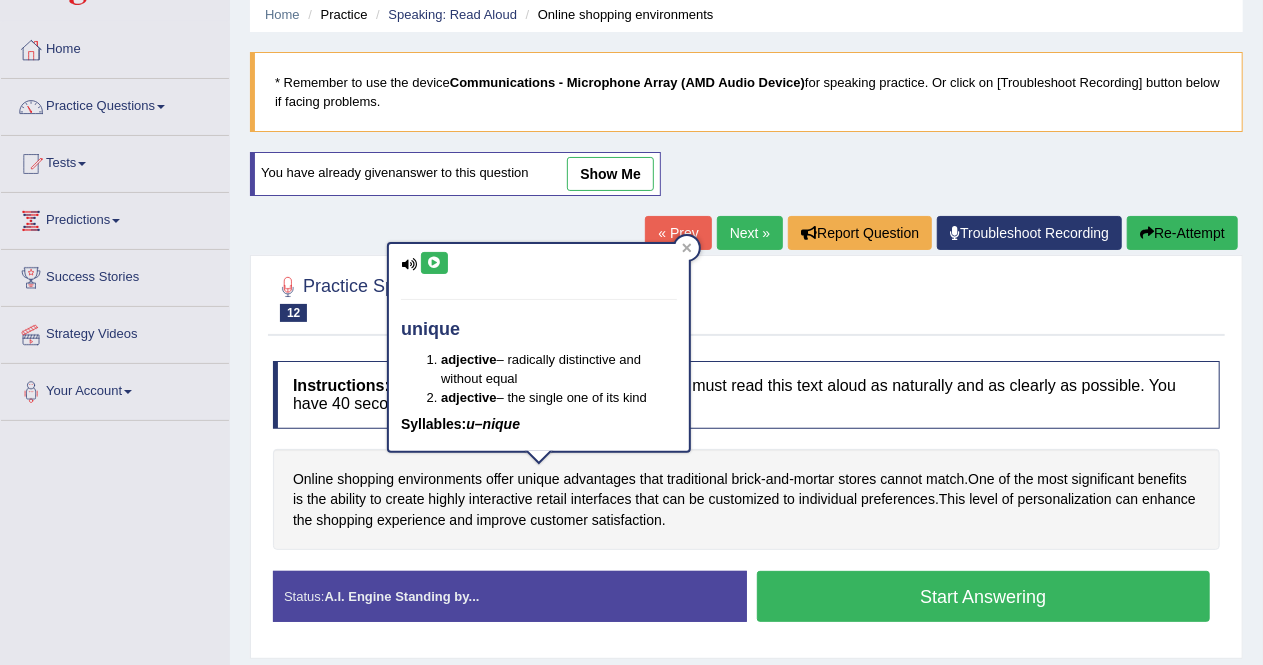 click at bounding box center [434, 263] 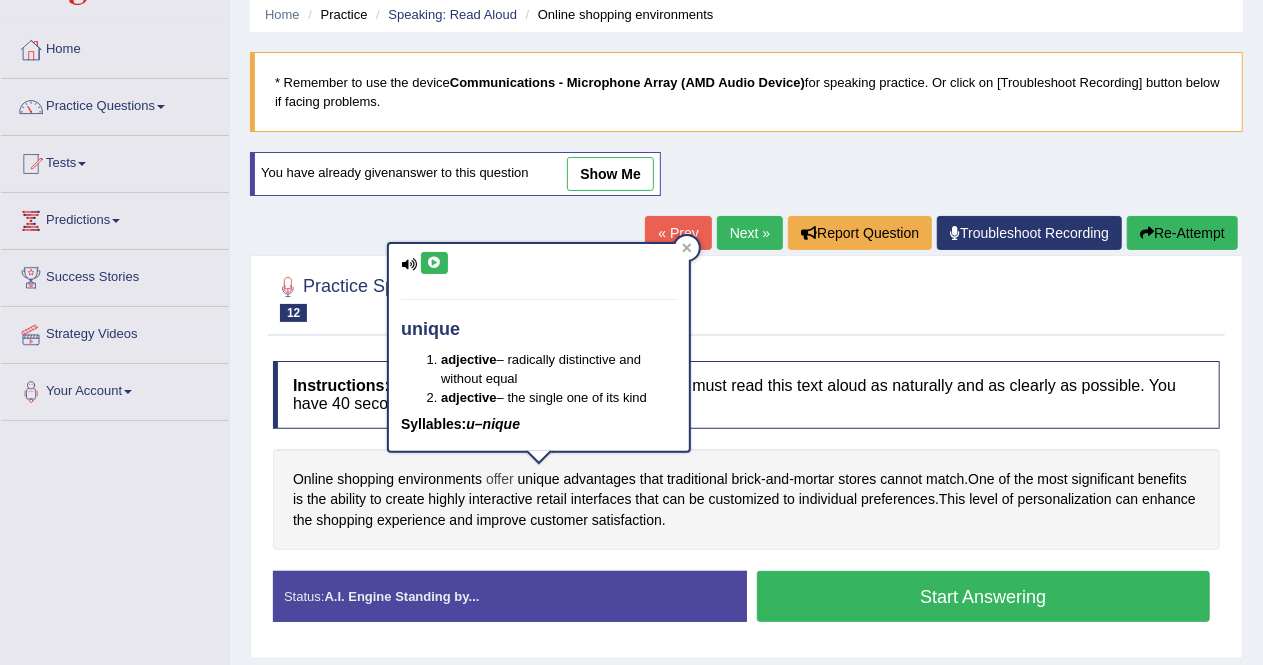 click on "offer" at bounding box center (500, 479) 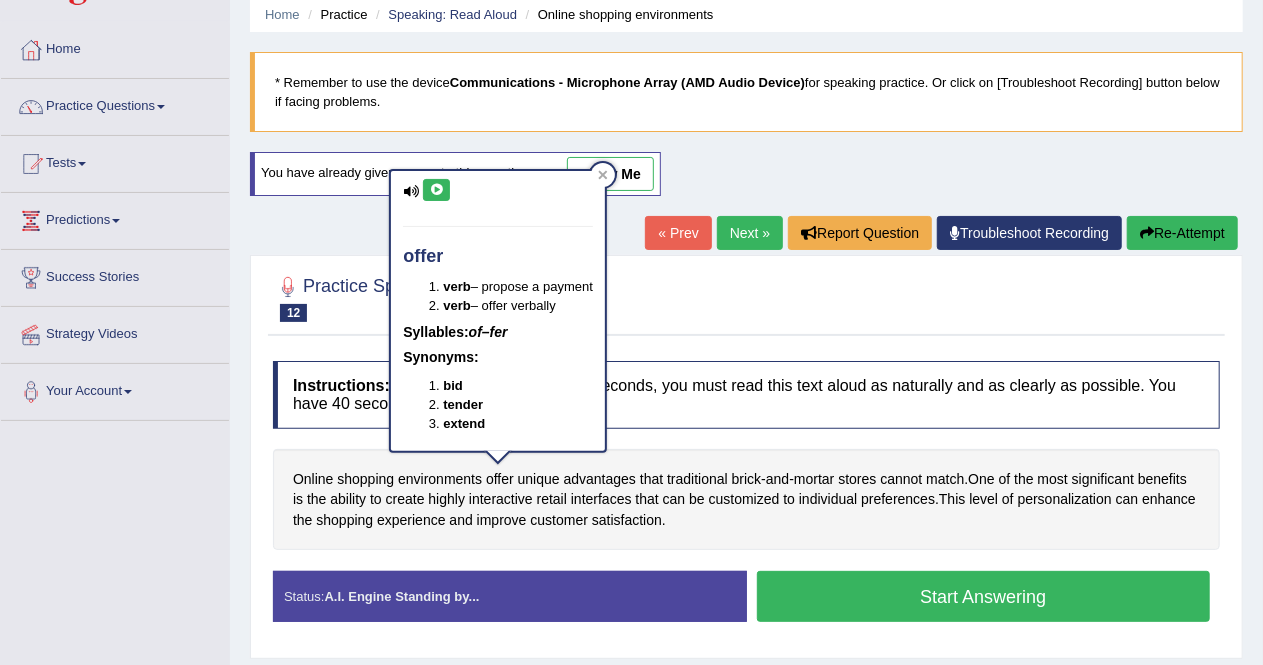 click at bounding box center (436, 190) 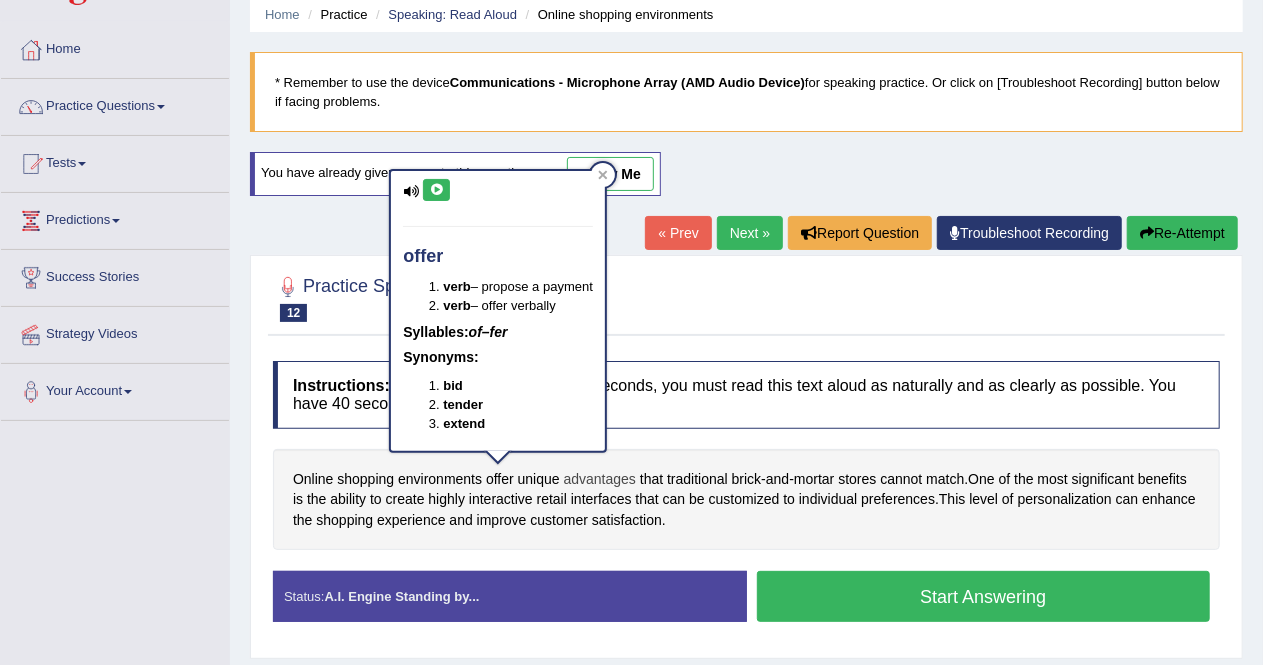 click on "advantages" at bounding box center (600, 479) 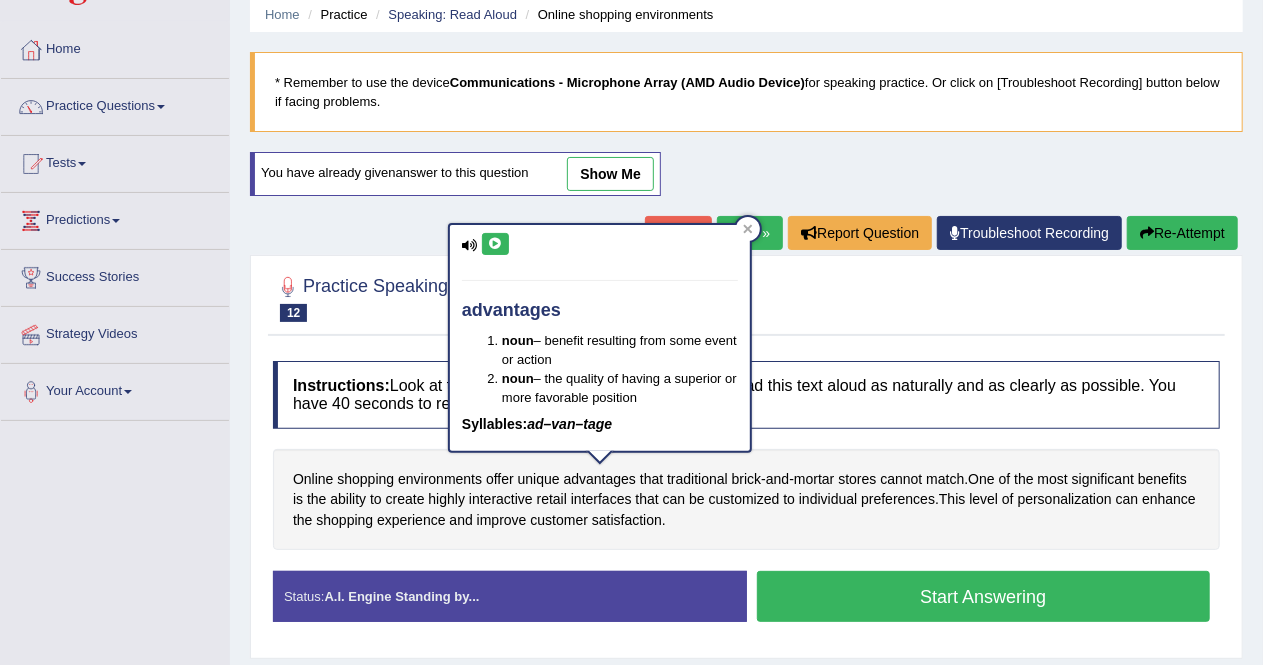 click at bounding box center (495, 244) 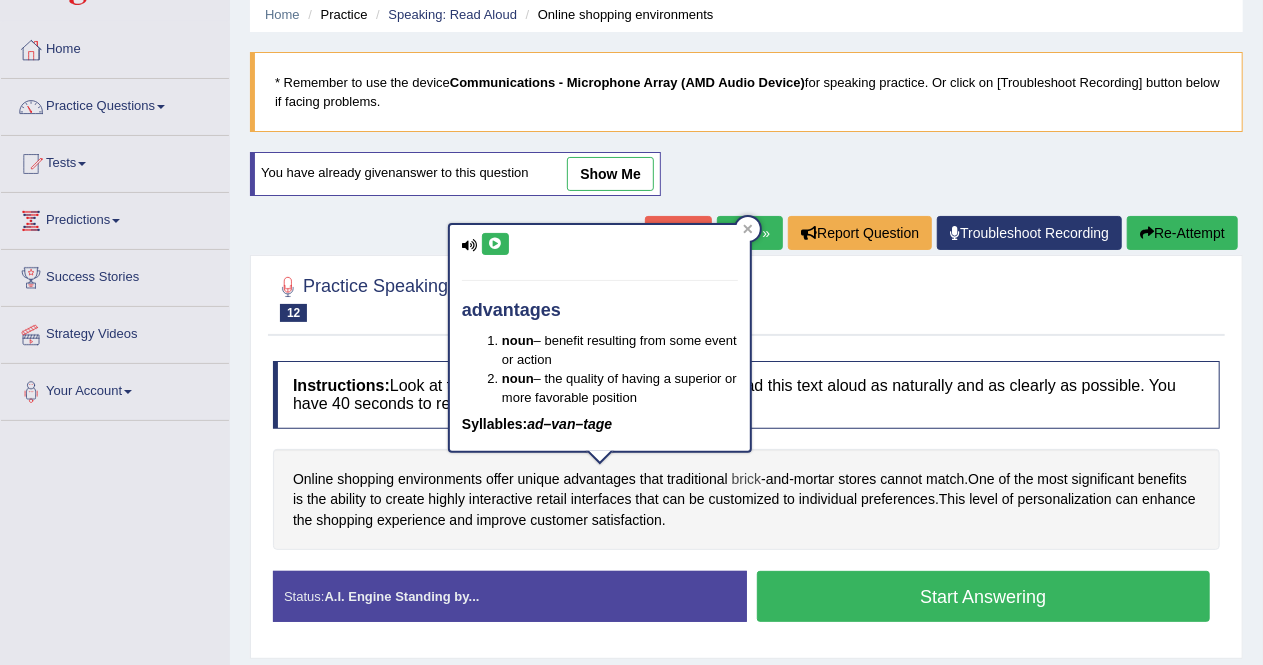 click on "brick" at bounding box center [747, 479] 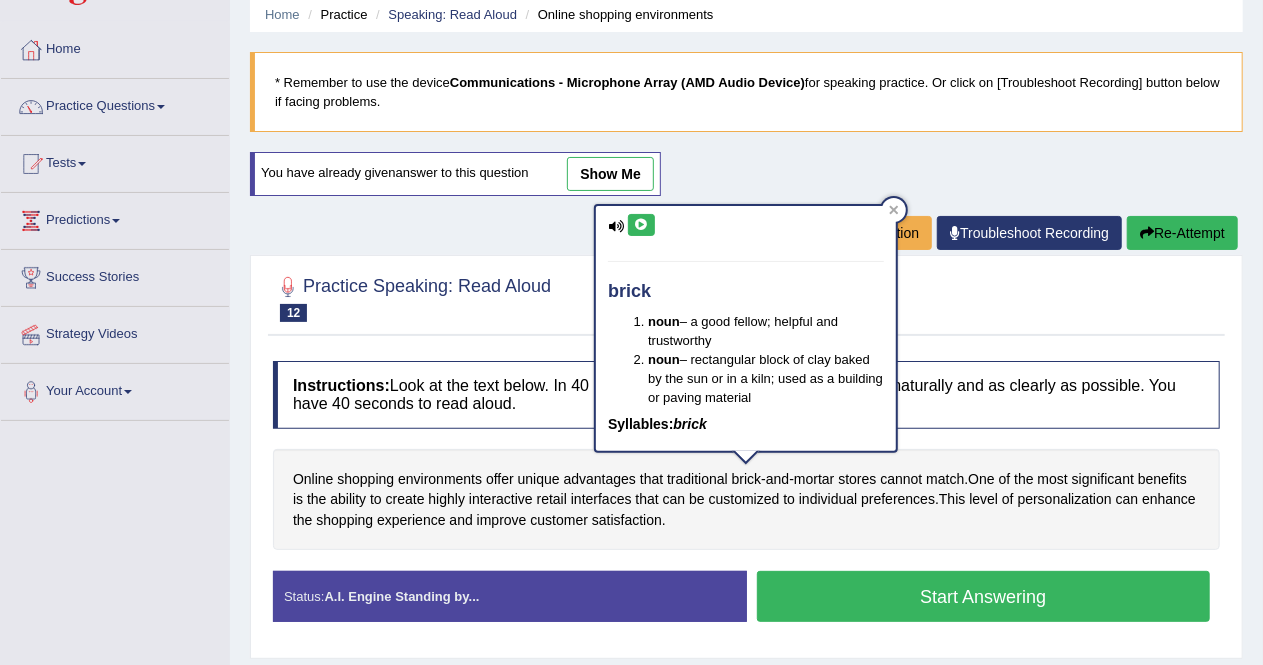 click at bounding box center [641, 225] 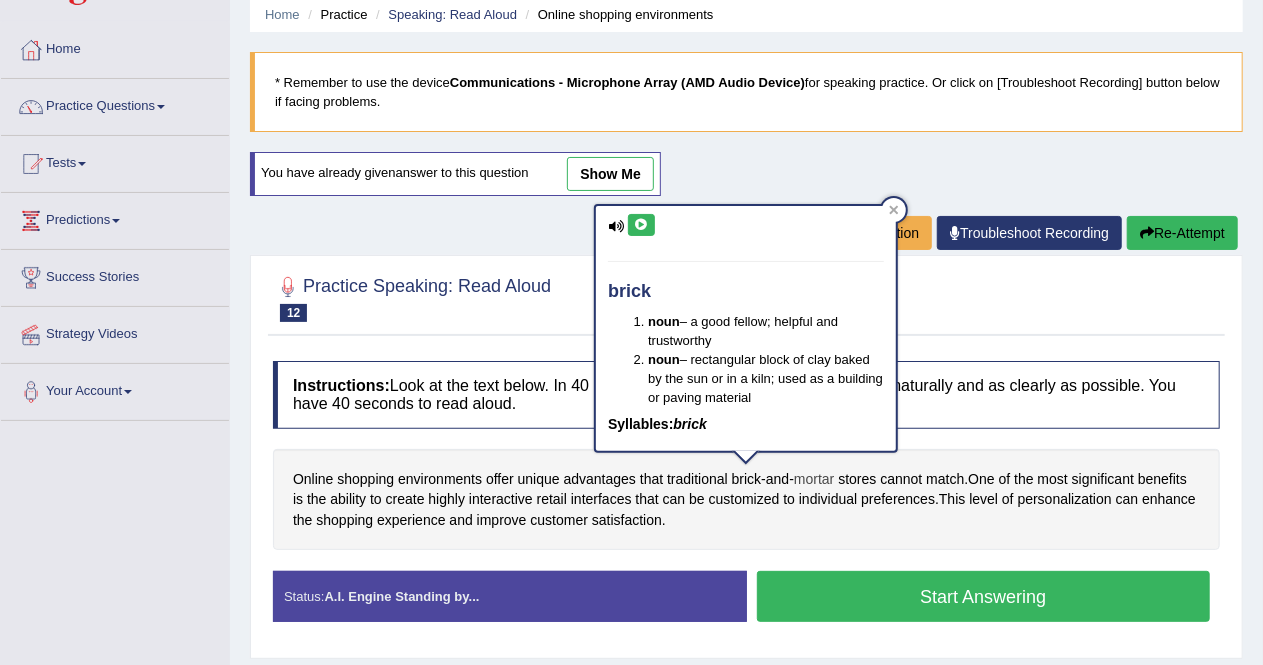 click on "mortar" at bounding box center [814, 479] 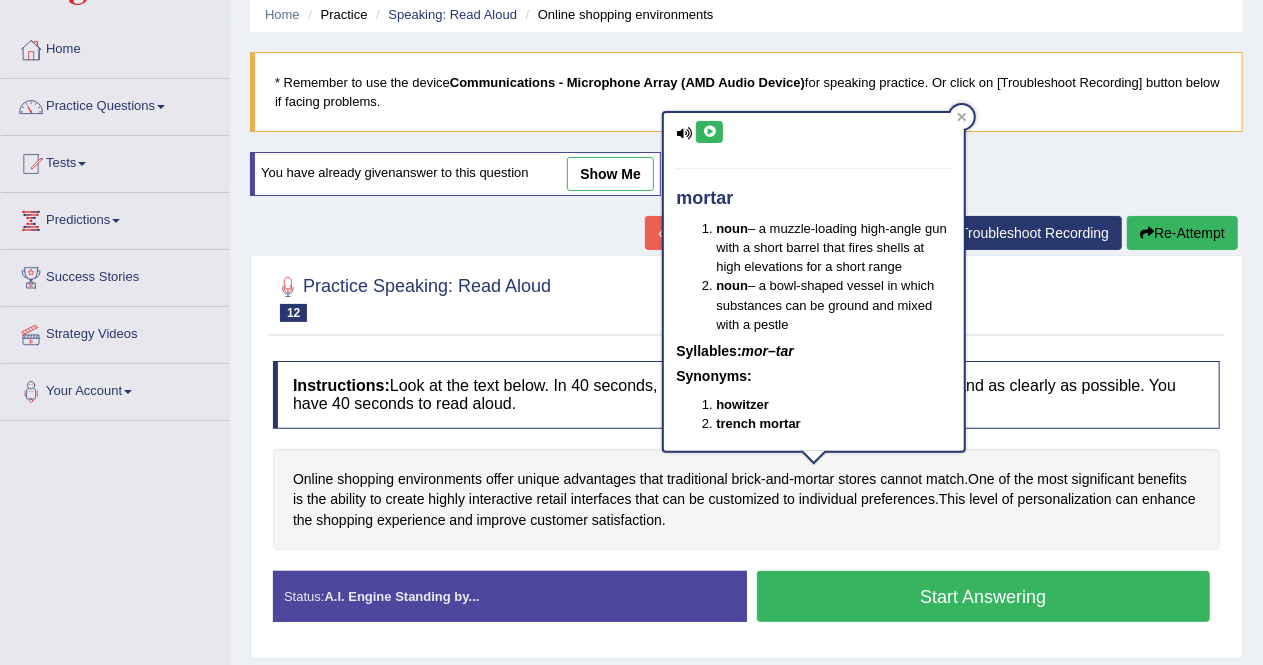 click at bounding box center (709, 132) 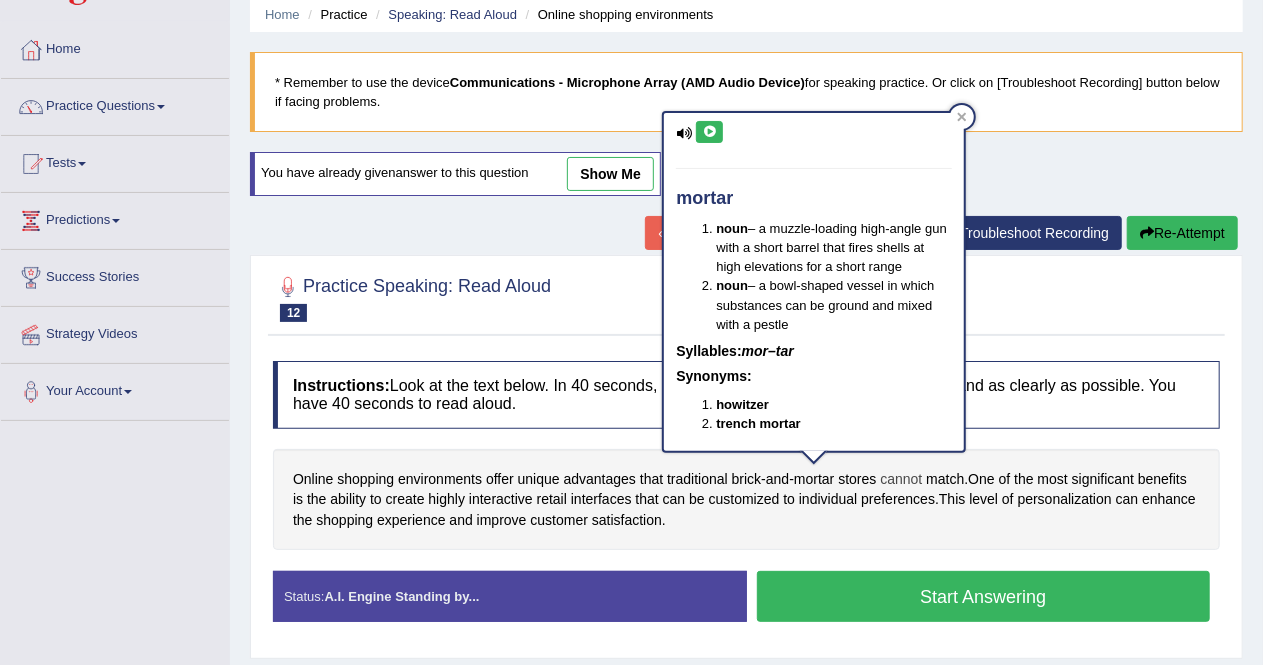 click on "cannot" at bounding box center (901, 479) 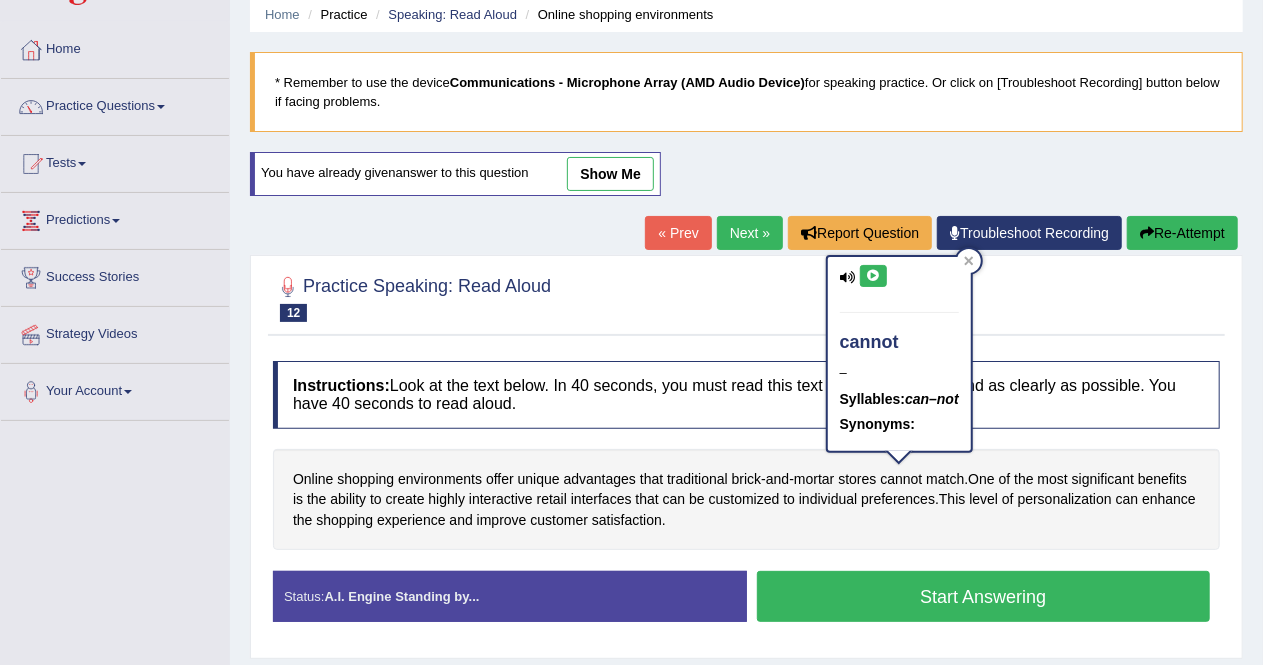 click at bounding box center (873, 276) 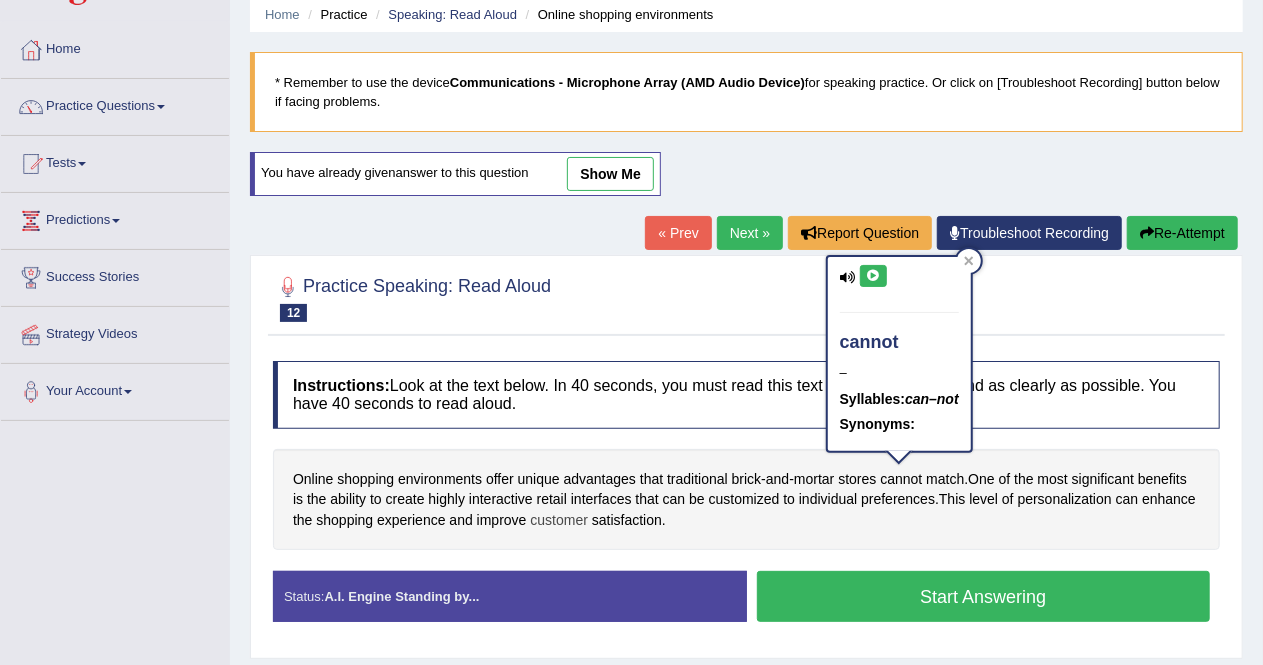 click on "customer" at bounding box center (559, 520) 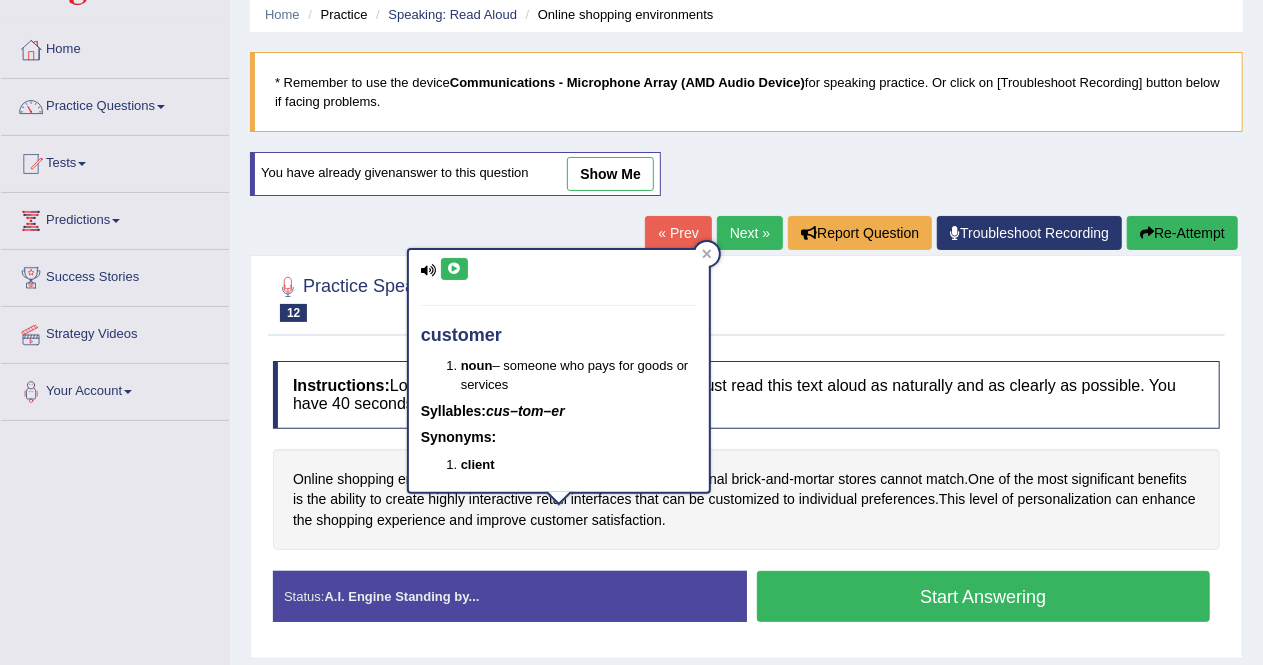 click at bounding box center [454, 269] 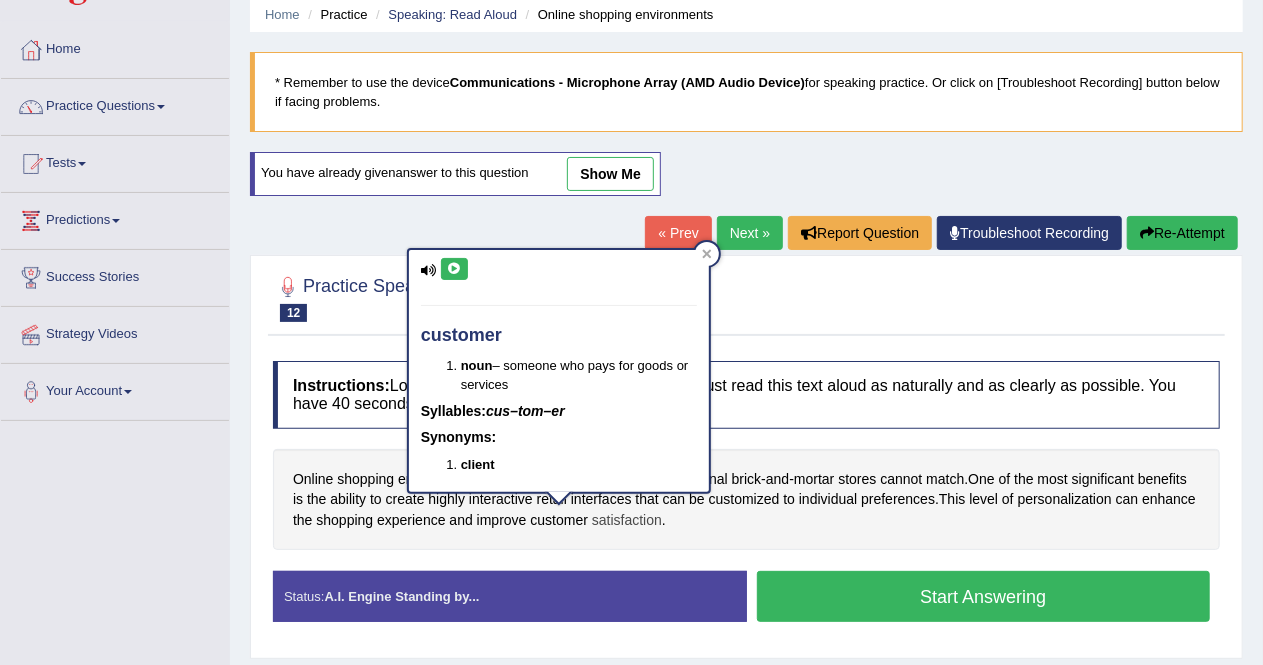 click on "satisfaction" at bounding box center [627, 520] 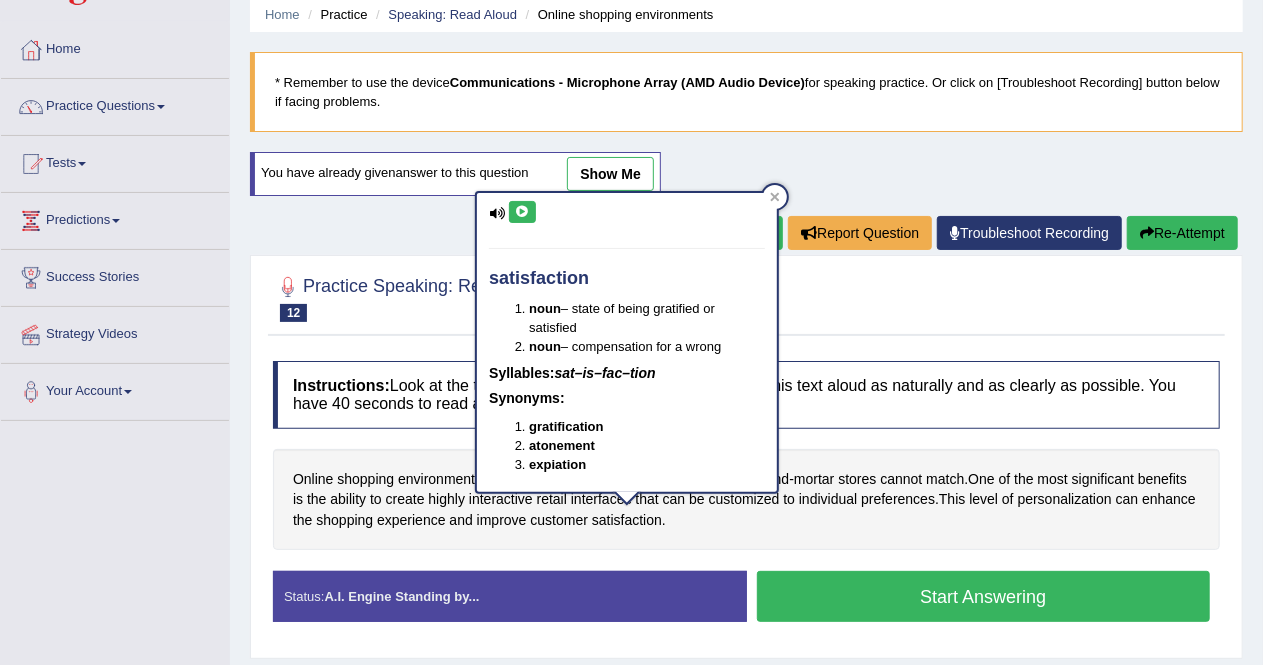 click at bounding box center (522, 212) 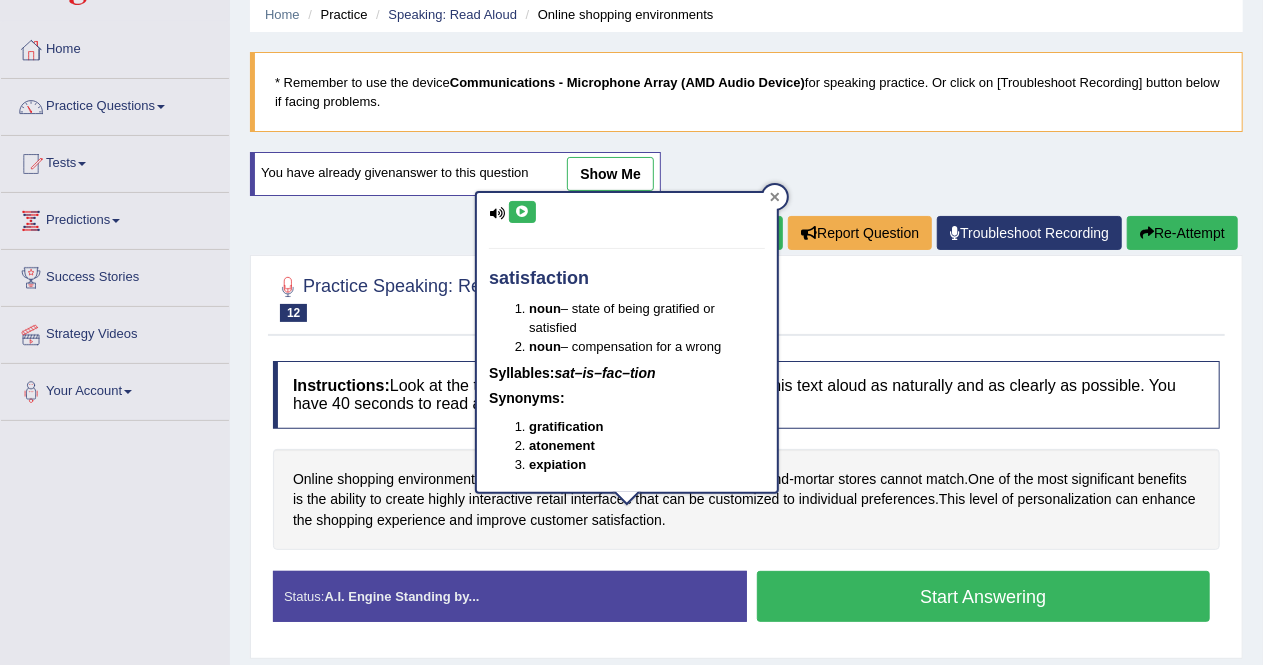 click at bounding box center (775, 197) 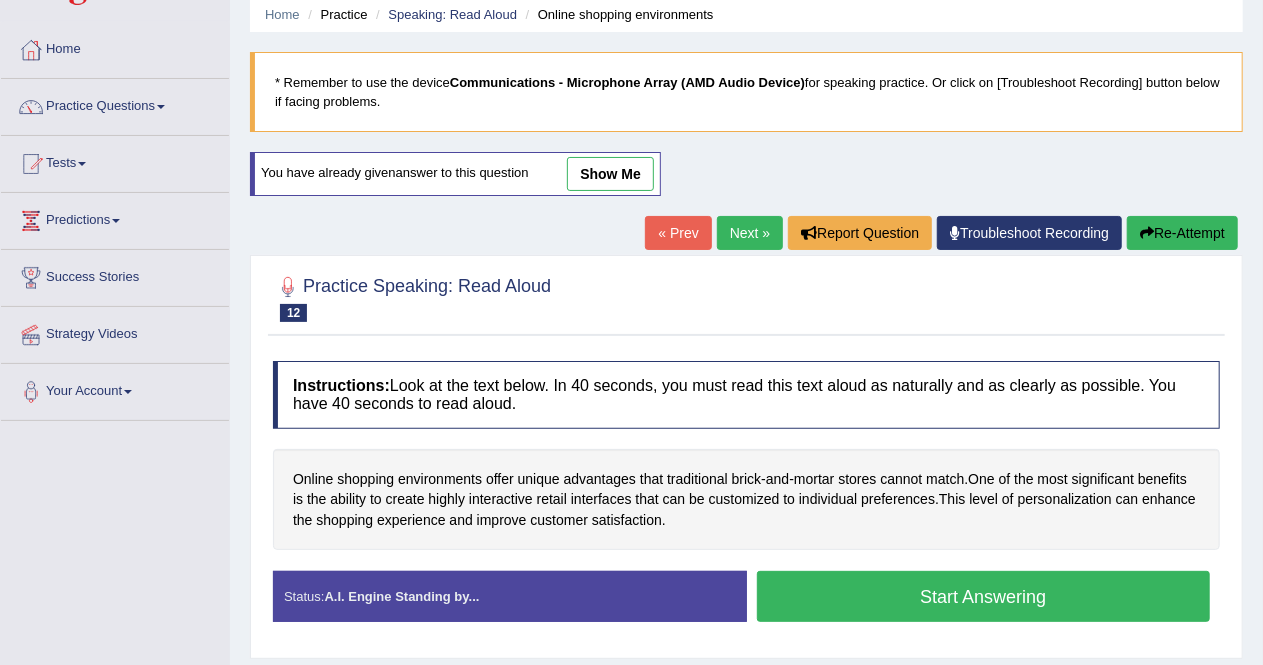 click on "Start Answering" at bounding box center [984, 596] 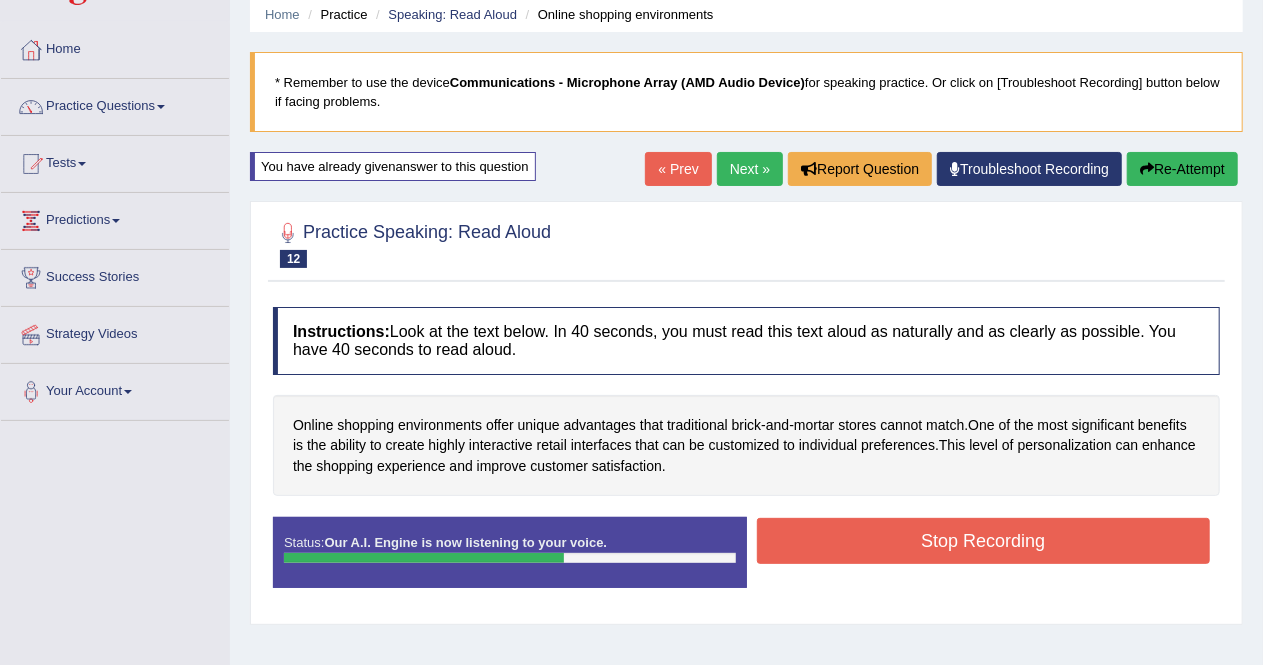 click on "Stop Recording" at bounding box center [984, 541] 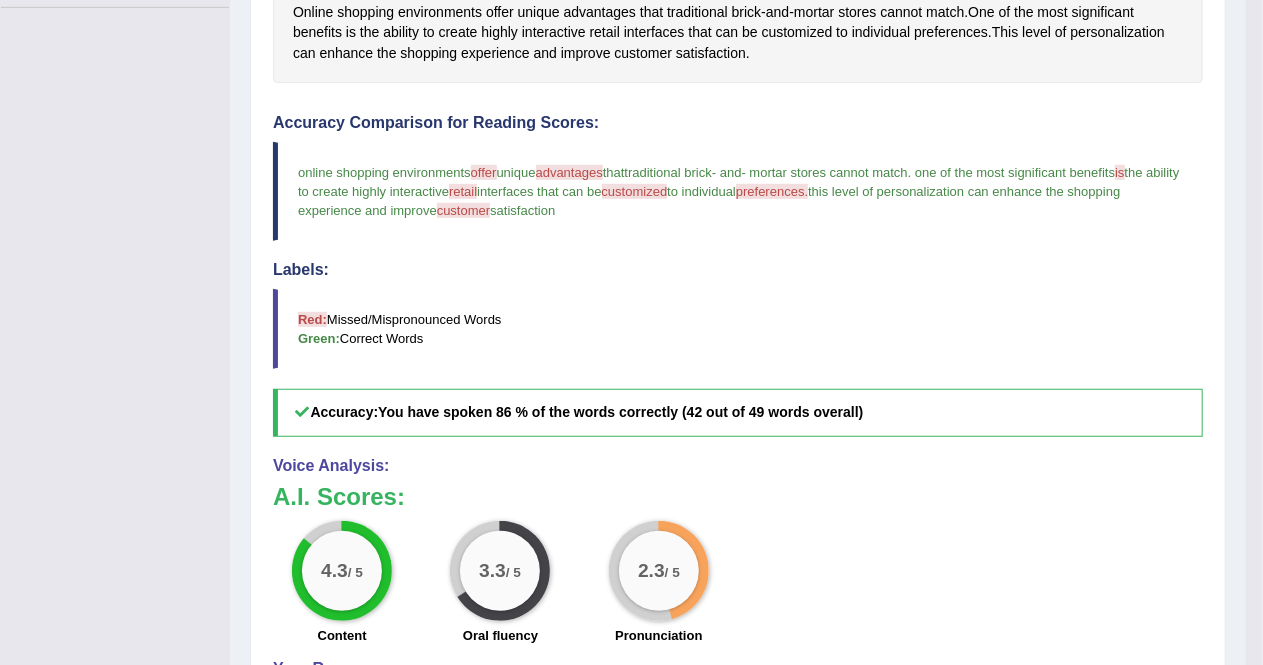 scroll, scrollTop: 492, scrollLeft: 0, axis: vertical 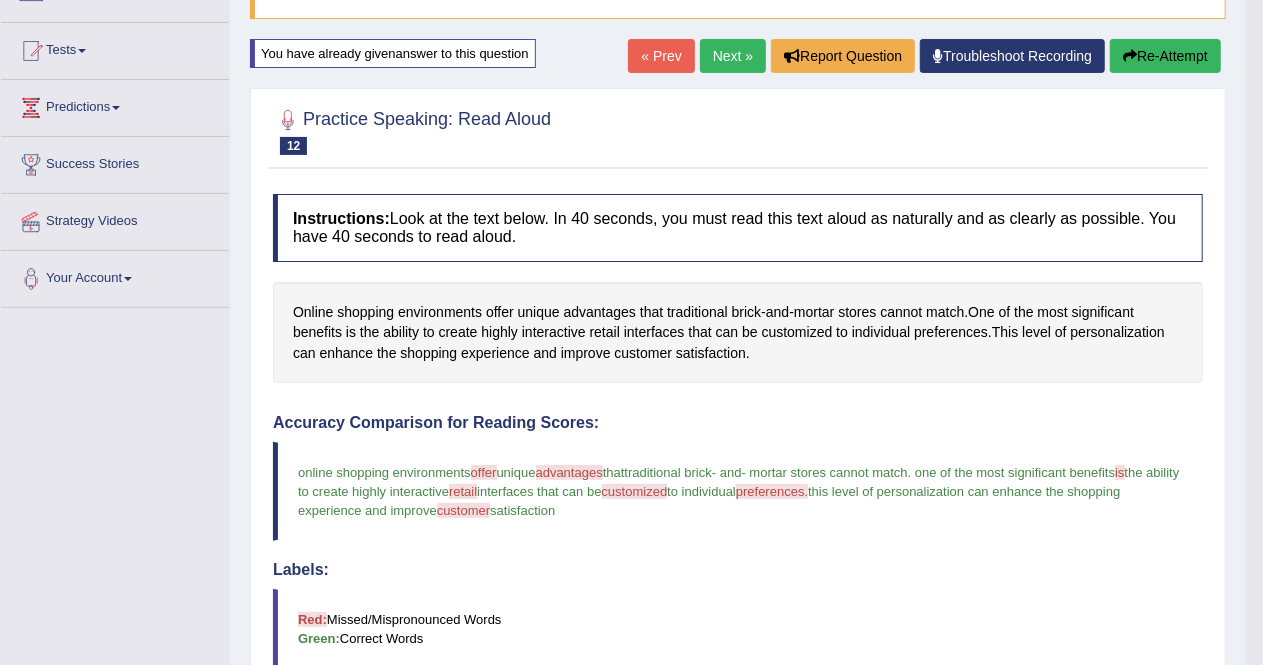 click on "Re-Attempt" at bounding box center [1165, 56] 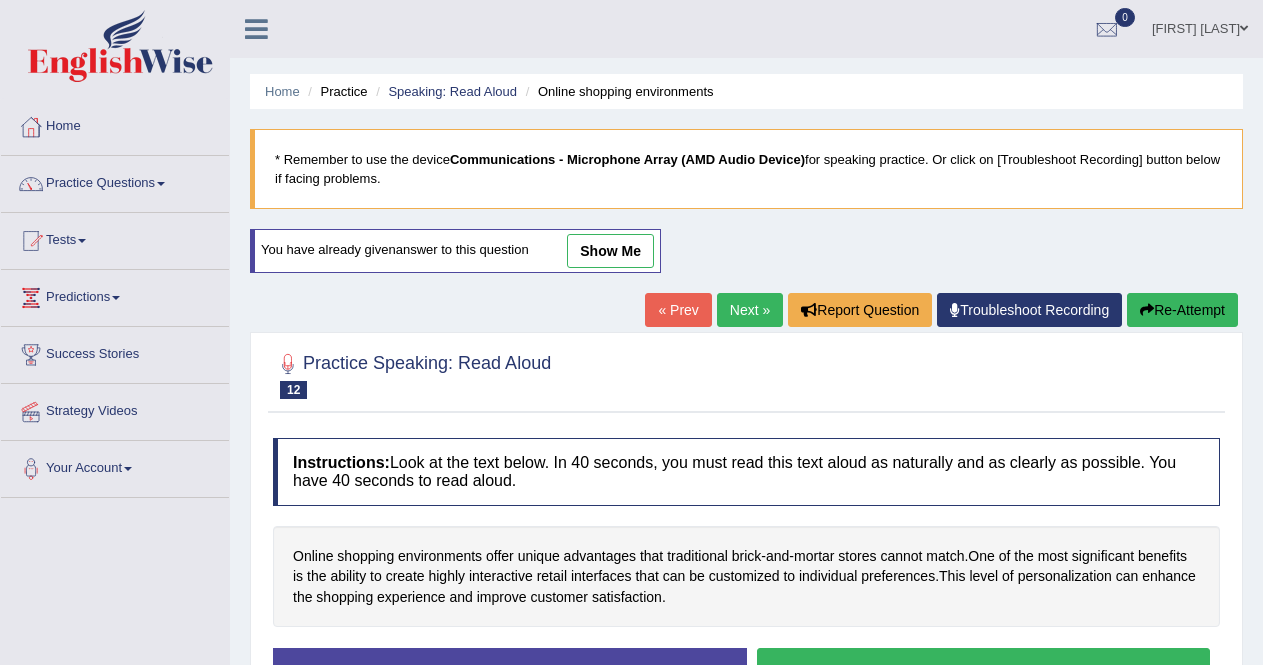 scroll, scrollTop: 190, scrollLeft: 0, axis: vertical 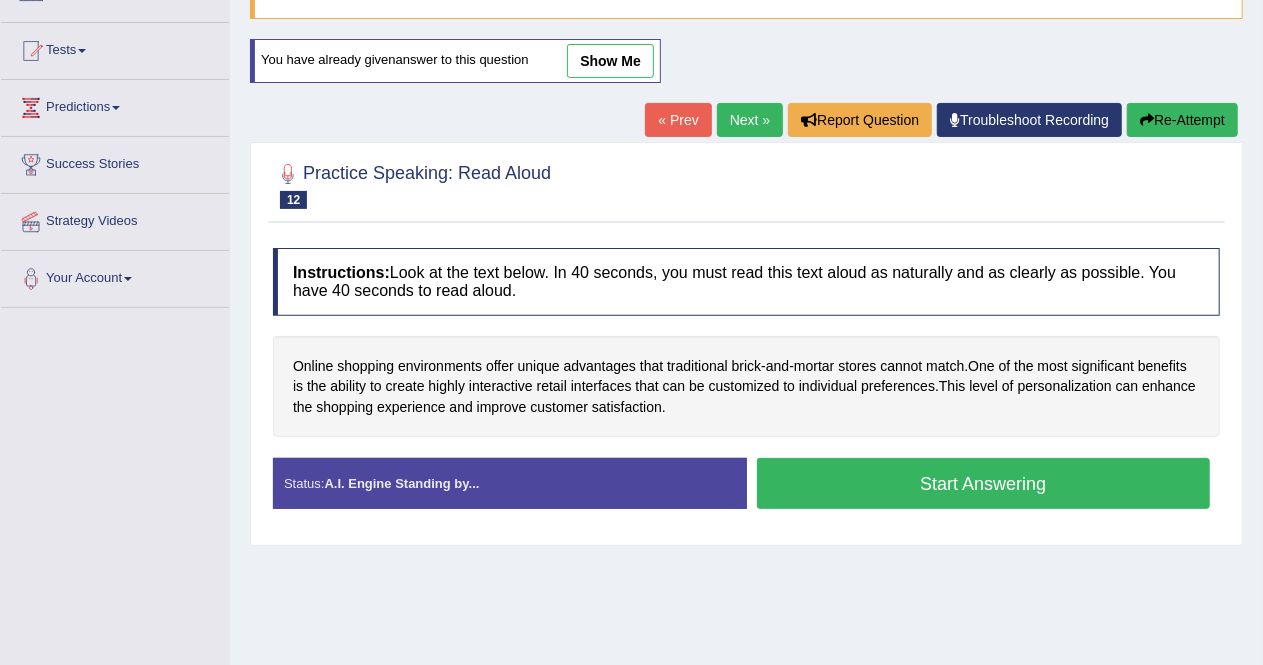 click on "Start Answering" at bounding box center (984, 483) 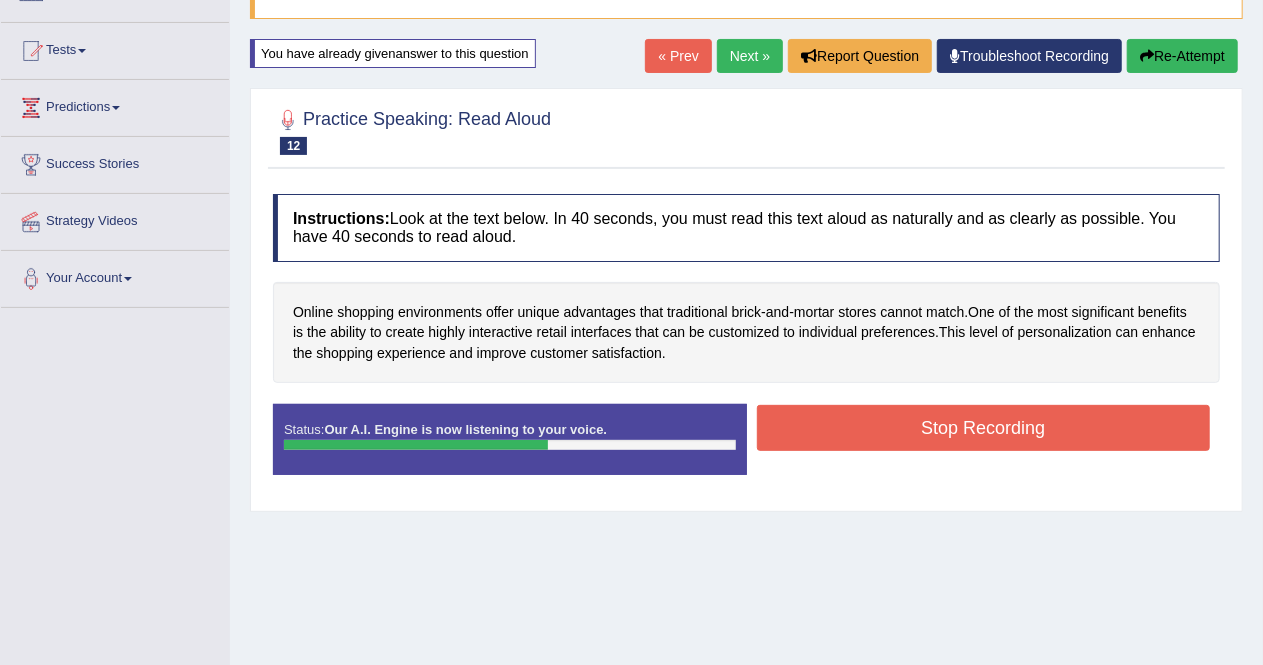 click on "Stop Recording" at bounding box center (984, 428) 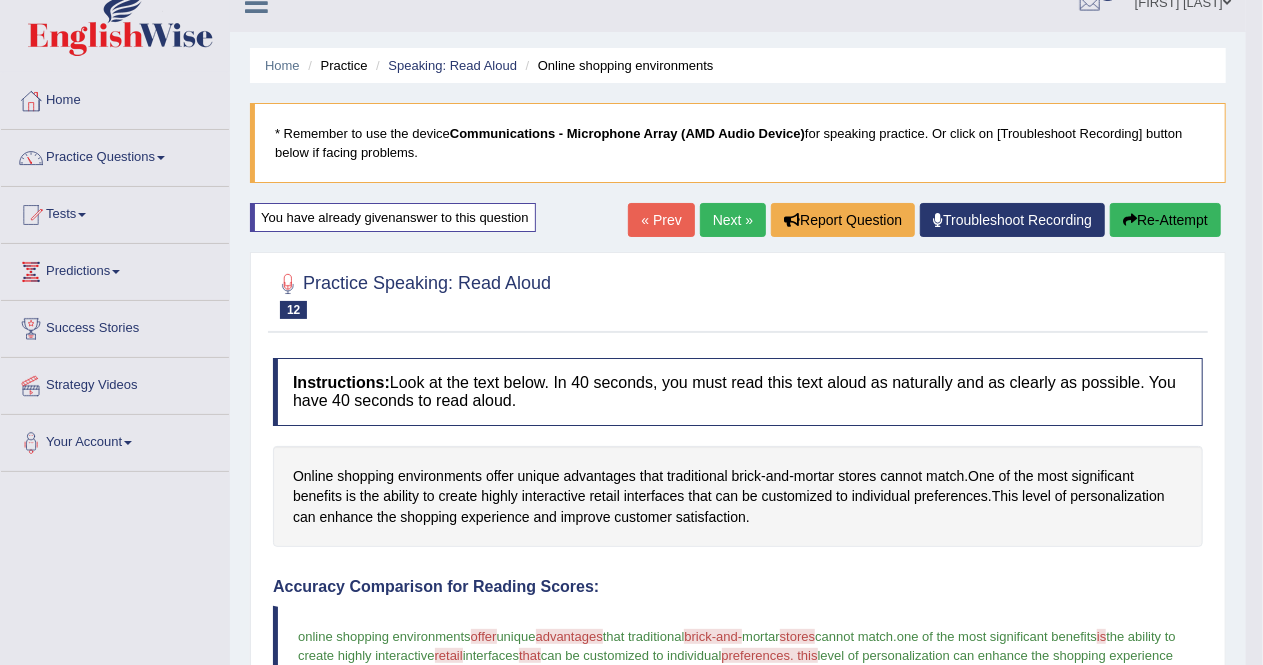 scroll, scrollTop: 24, scrollLeft: 0, axis: vertical 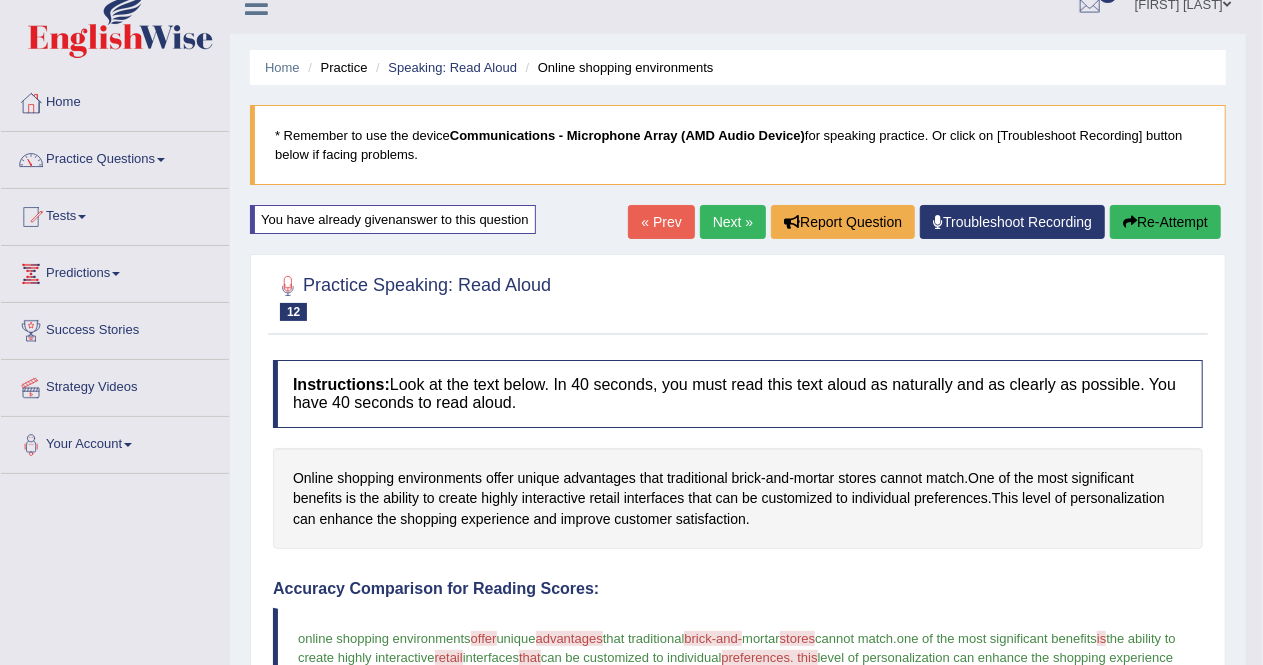 click on "Re-Attempt" at bounding box center [1165, 222] 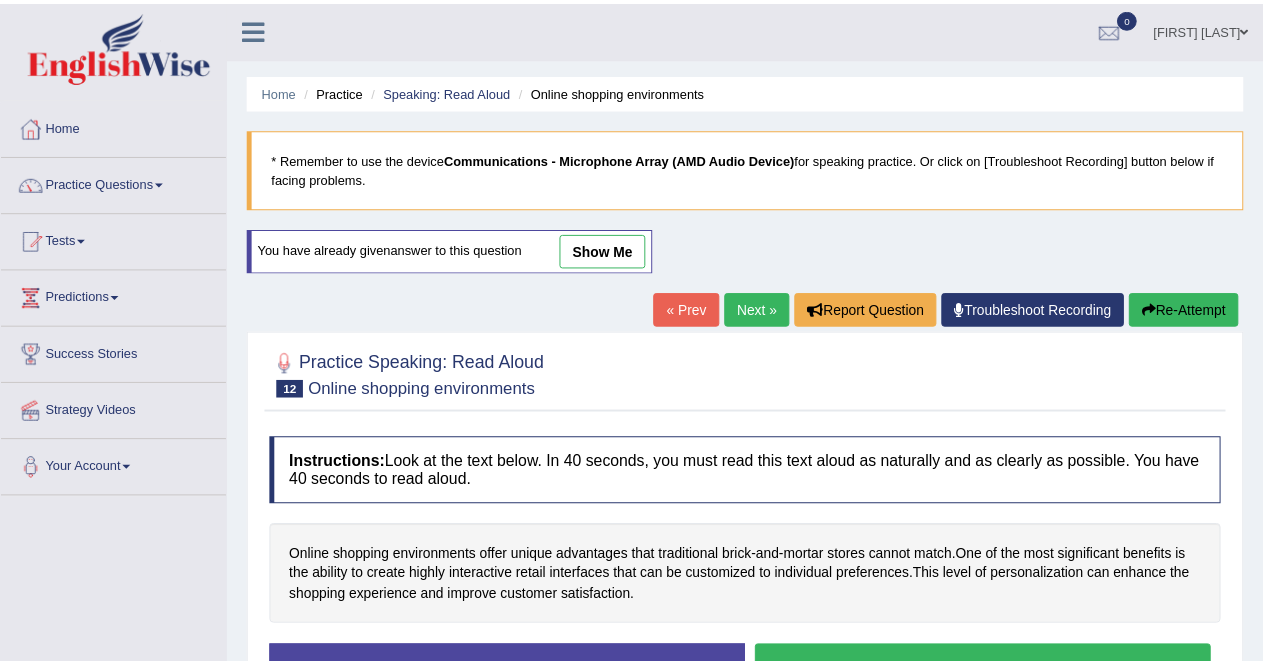scroll, scrollTop: 24, scrollLeft: 0, axis: vertical 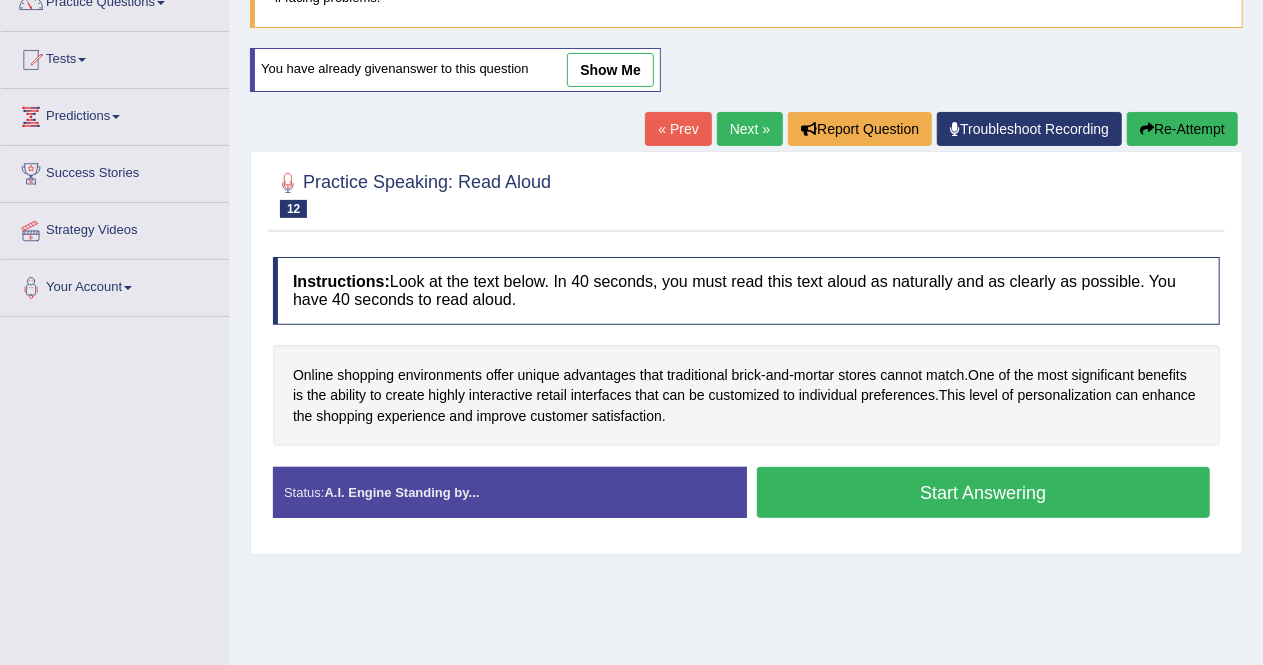 click on "Start Answering" at bounding box center (984, 492) 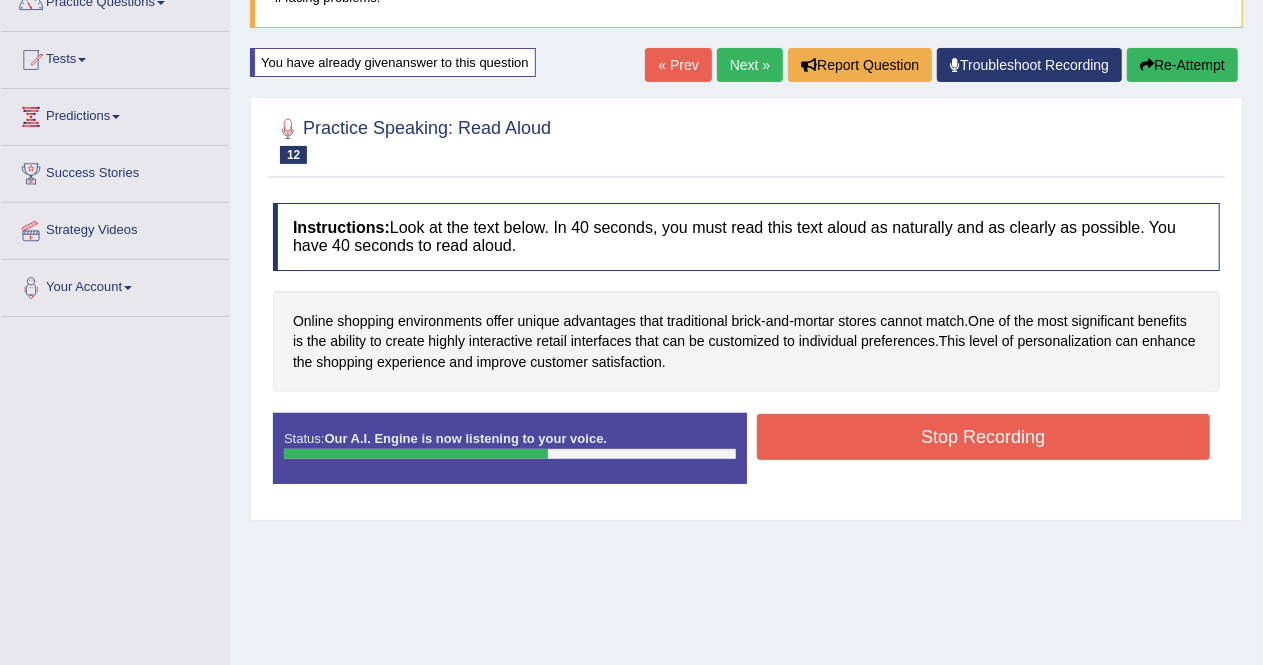 click on "Stop Recording" at bounding box center (984, 437) 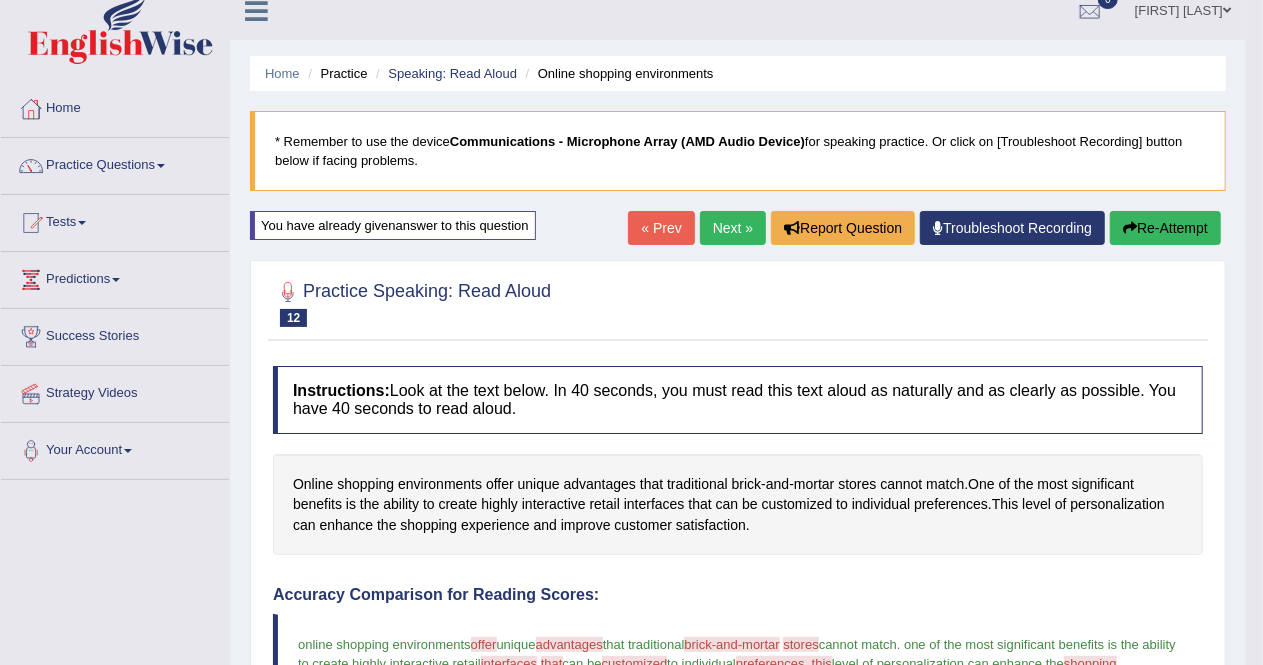 scroll, scrollTop: 17, scrollLeft: 0, axis: vertical 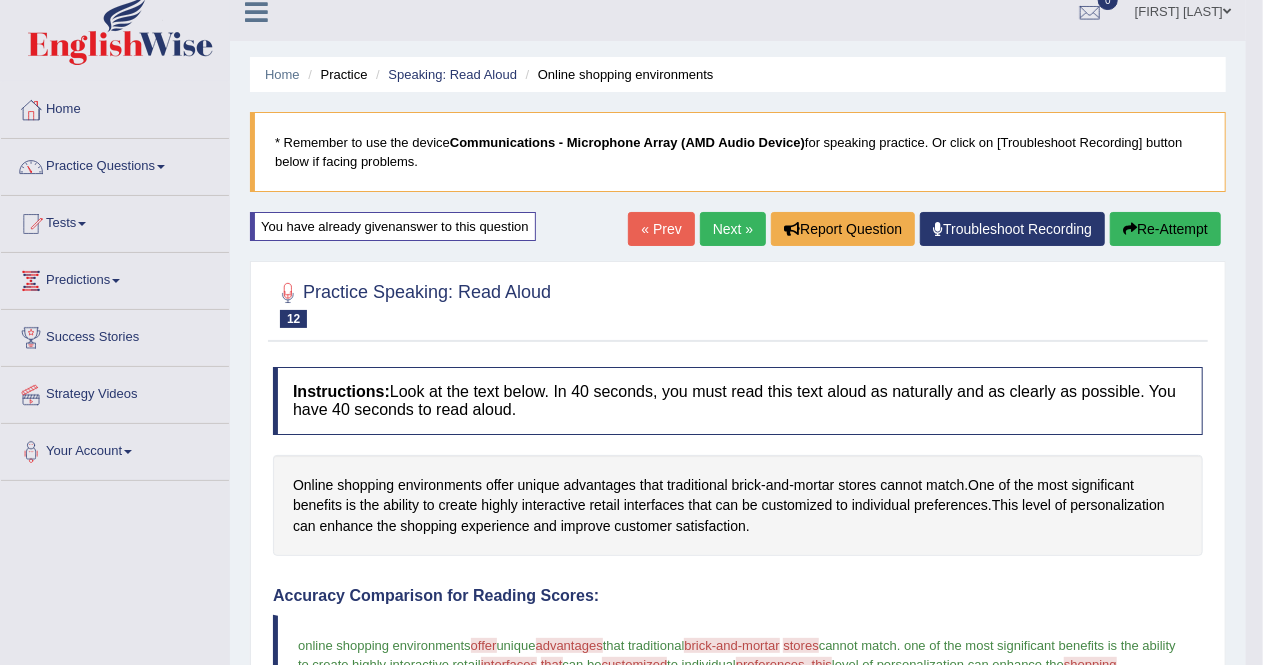 click on "Re-Attempt" at bounding box center [1165, 229] 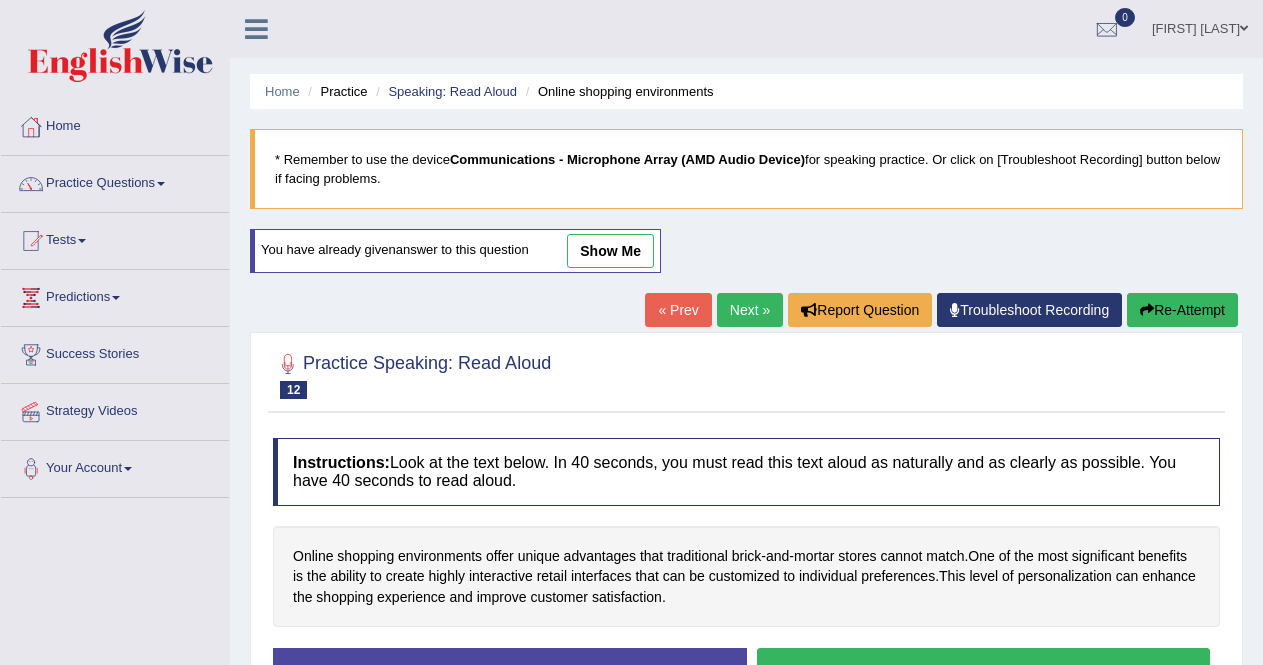 scroll, scrollTop: 17, scrollLeft: 0, axis: vertical 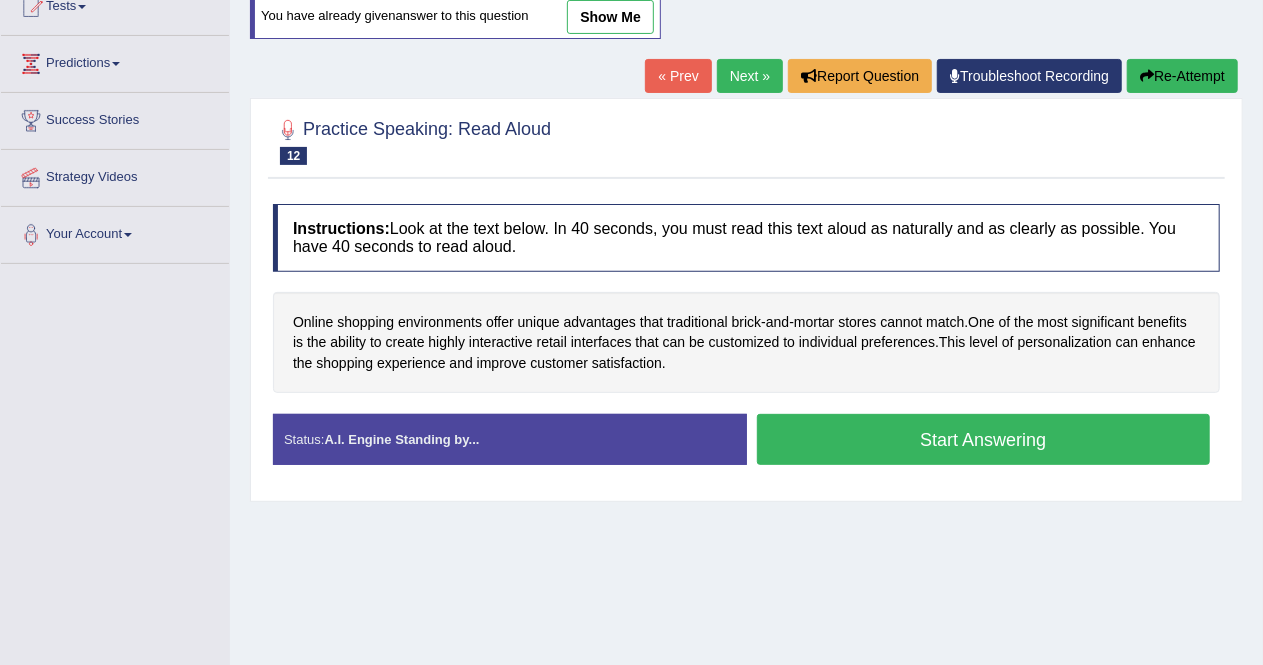 click on "Start Answering" at bounding box center (984, 439) 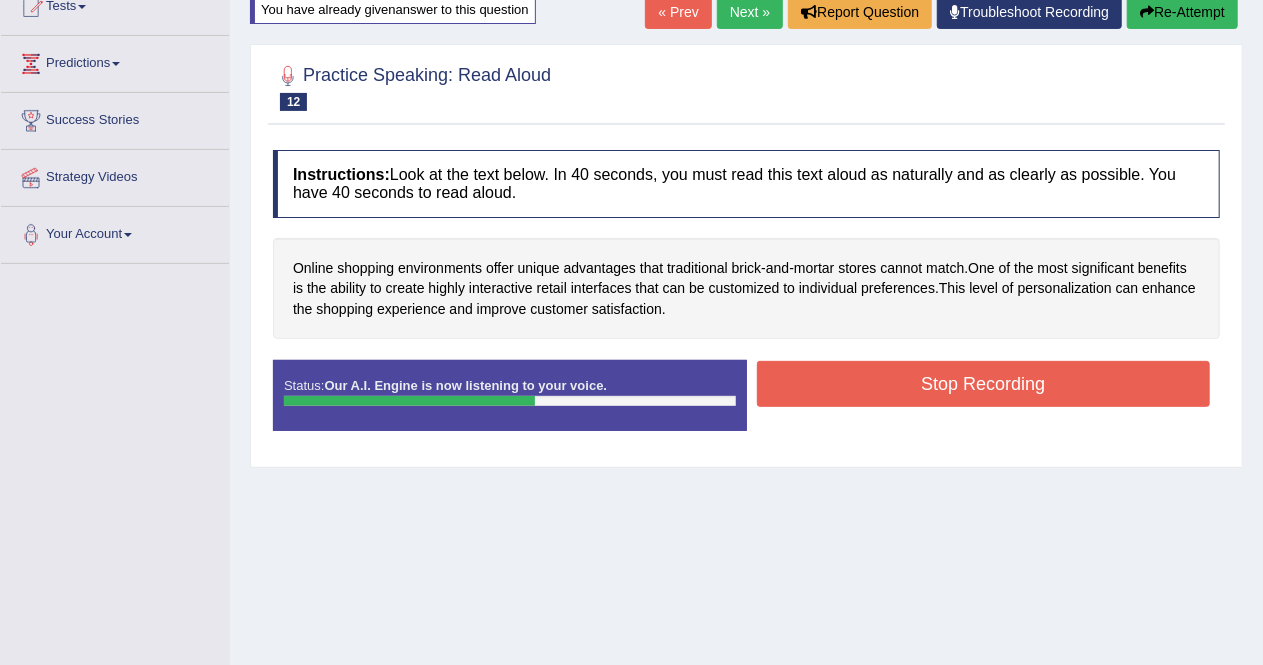 click on "Stop Recording" at bounding box center (984, 384) 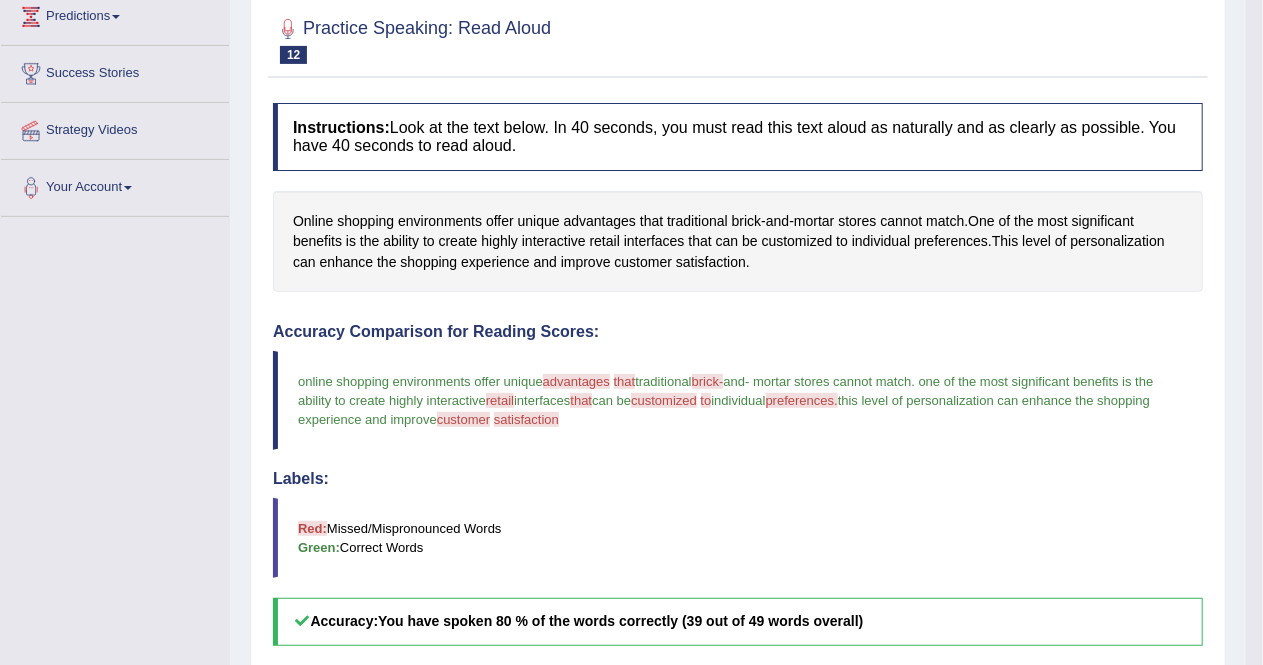scroll, scrollTop: 280, scrollLeft: 0, axis: vertical 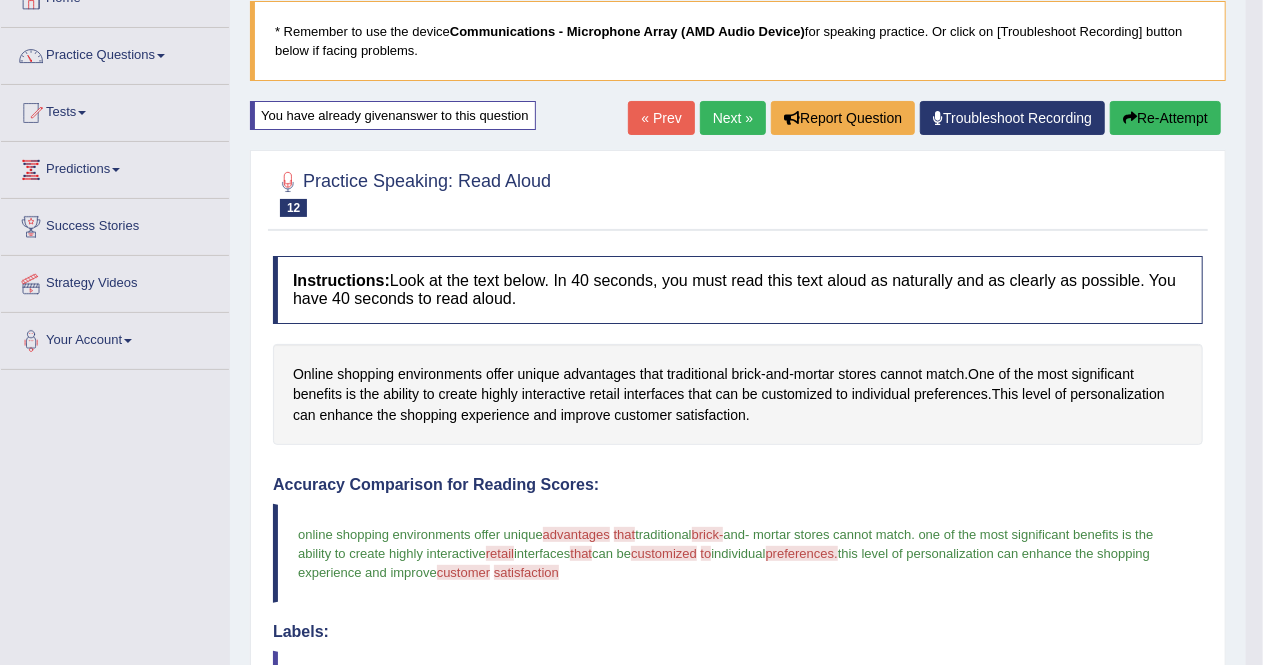 click on "Re-Attempt" at bounding box center (1165, 118) 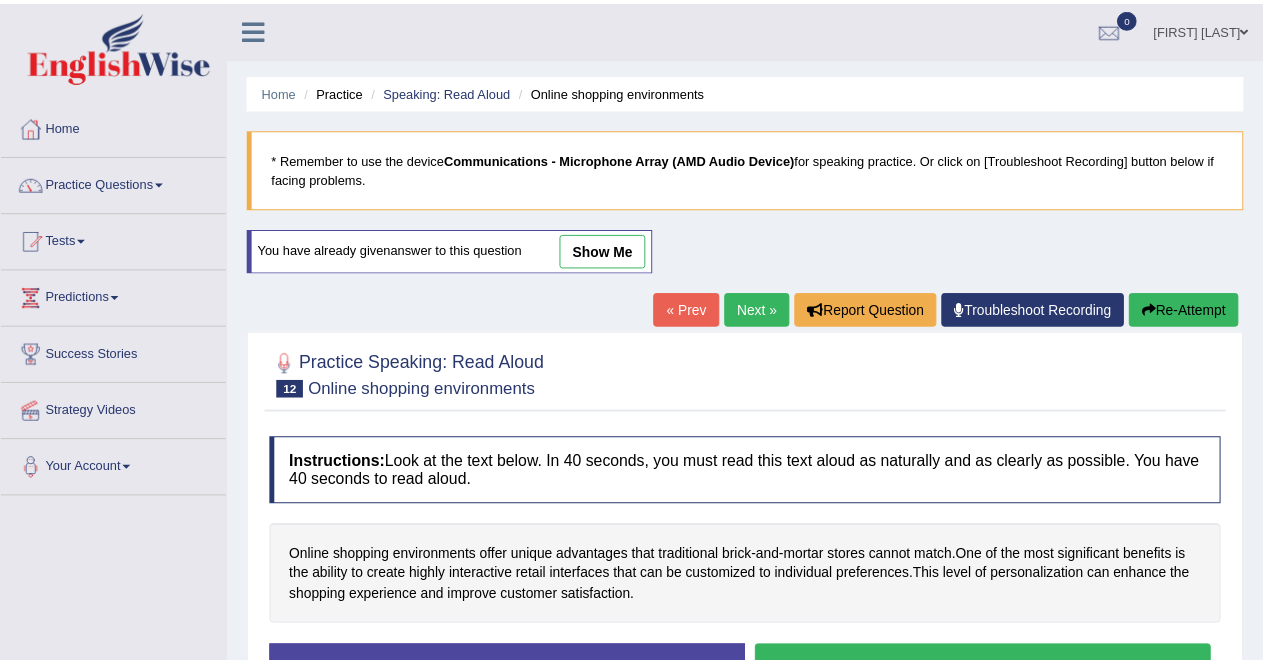 scroll, scrollTop: 132, scrollLeft: 0, axis: vertical 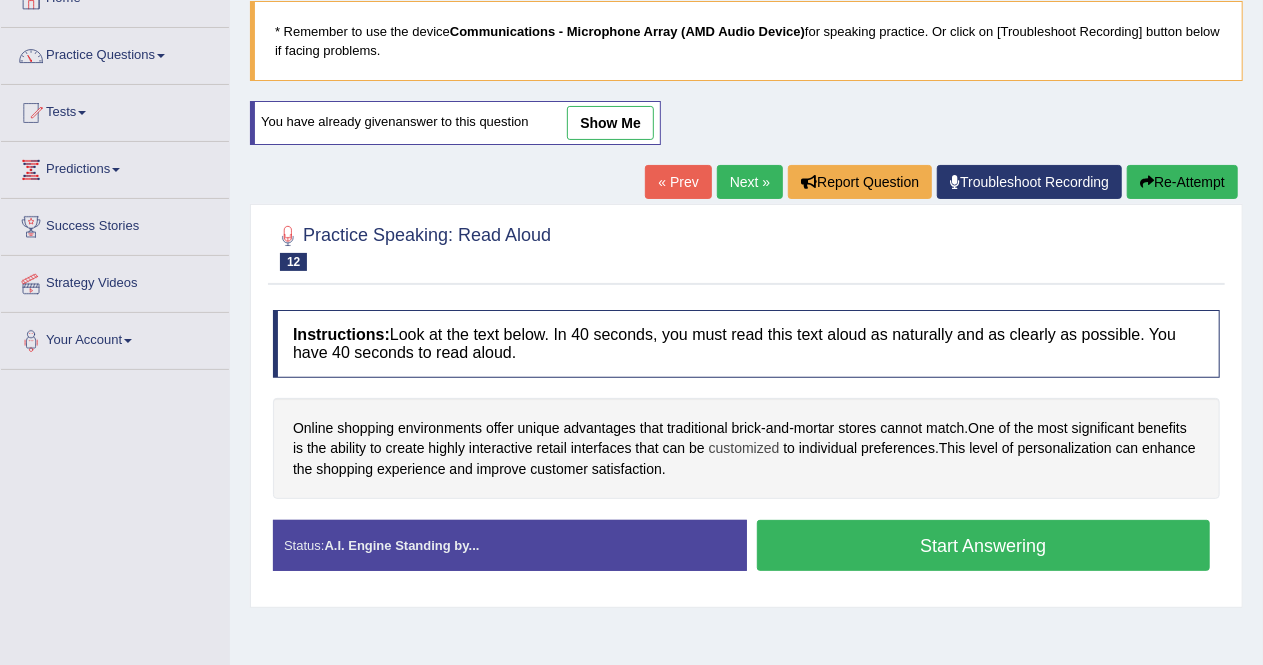 click on "customized" at bounding box center (744, 448) 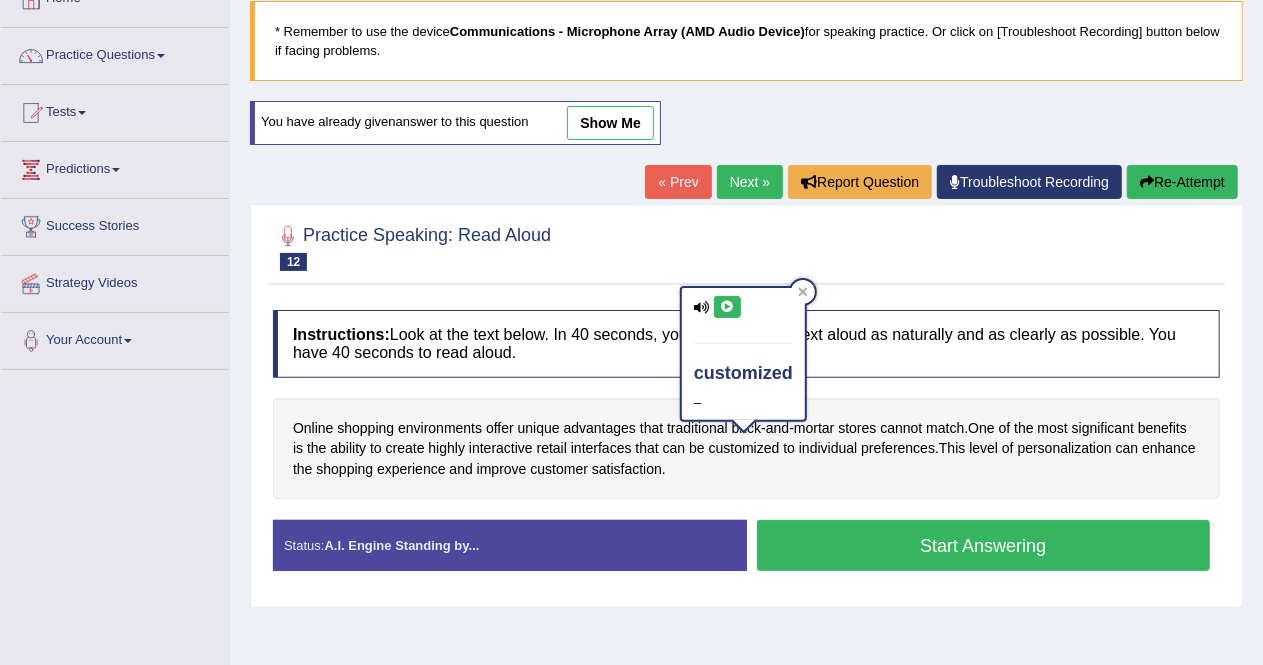 click at bounding box center (727, 307) 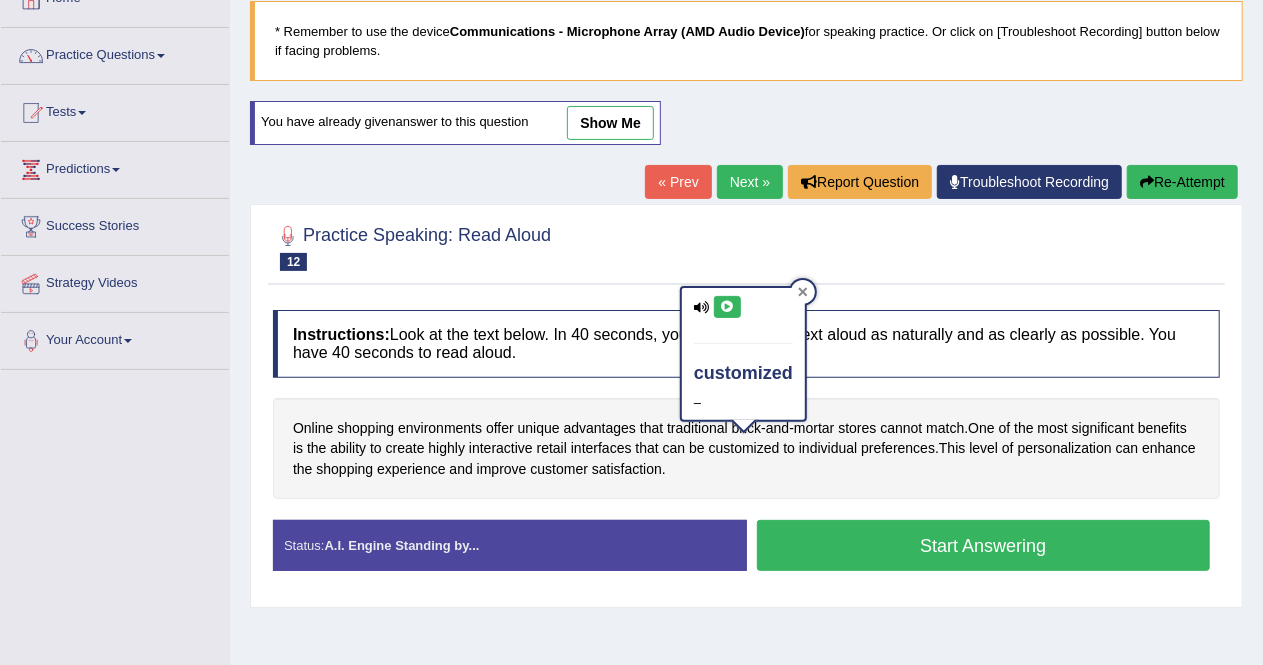 click 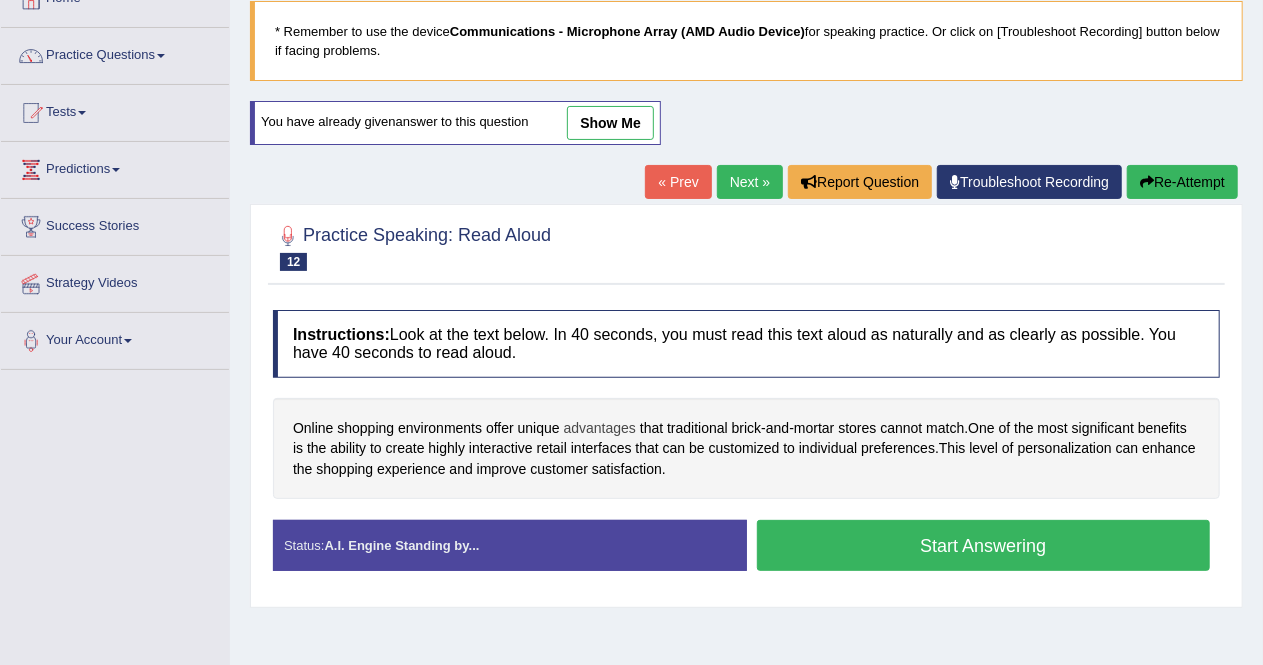 click on "advantages" at bounding box center [600, 428] 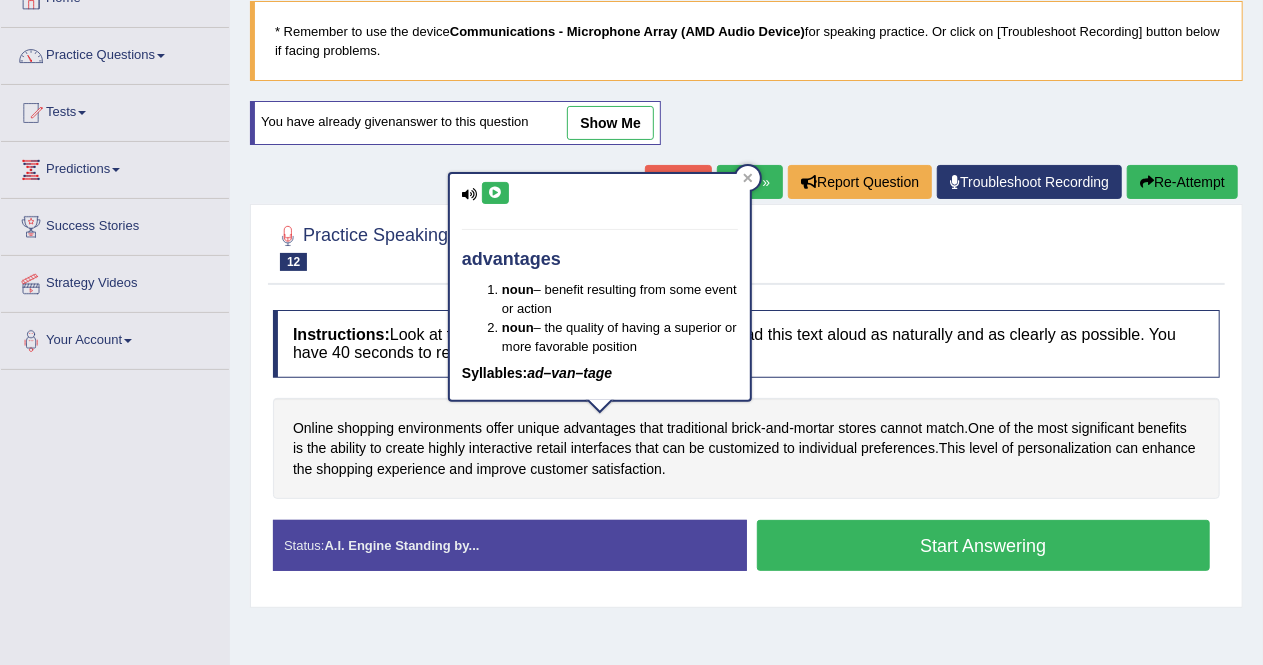 click at bounding box center [495, 193] 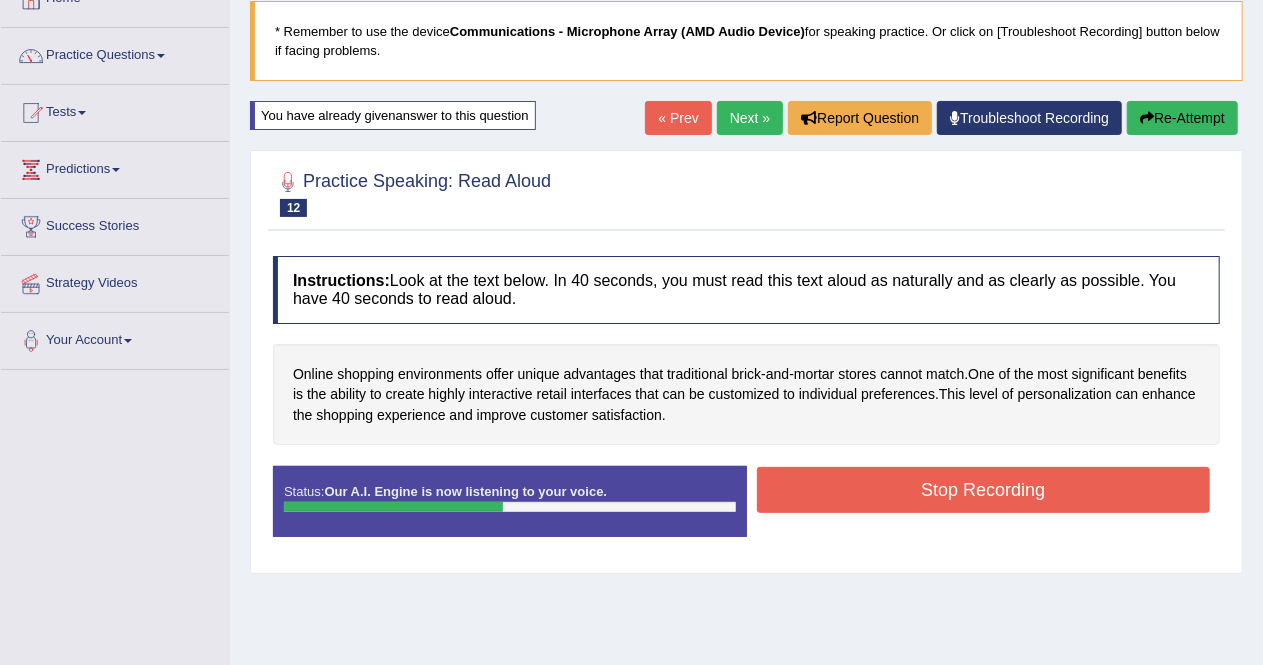 click on "Stop Recording" at bounding box center [984, 490] 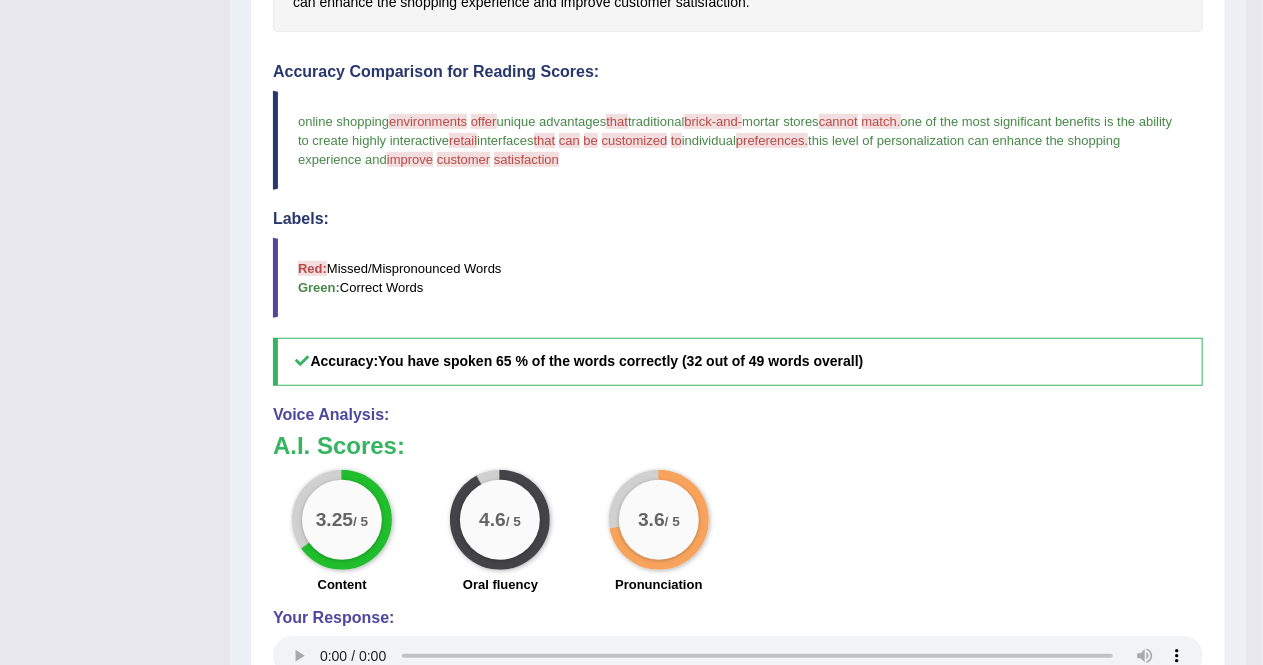 scroll, scrollTop: 542, scrollLeft: 0, axis: vertical 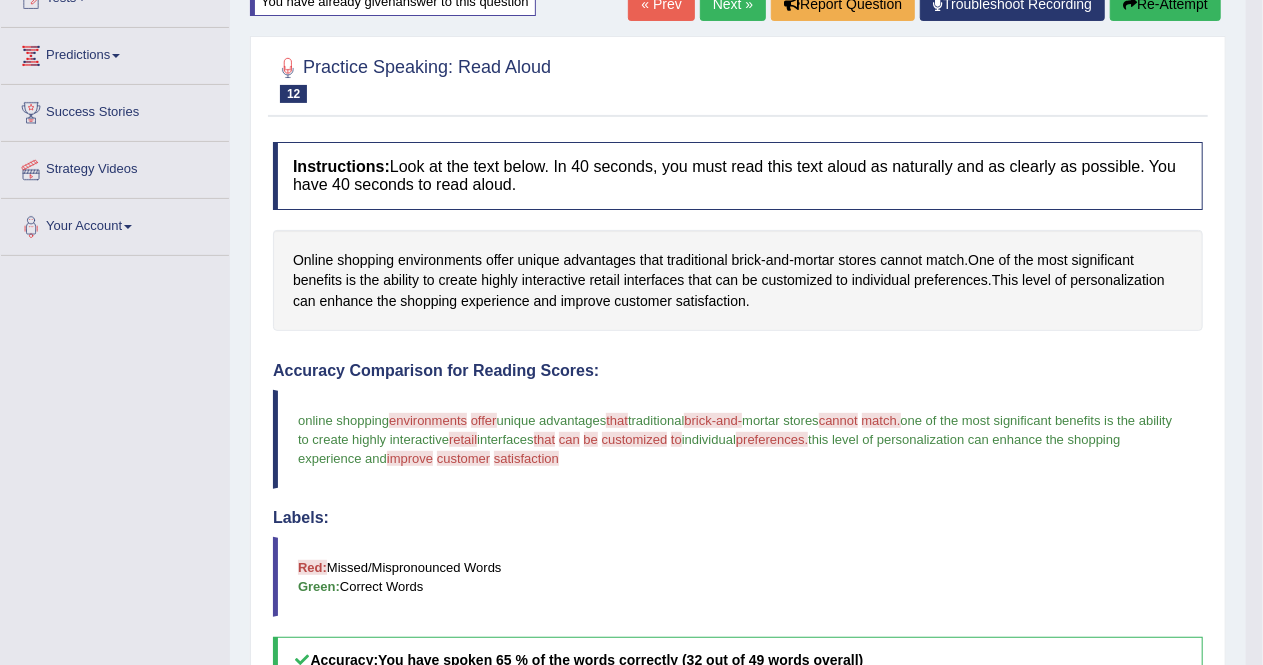 click on "Re-Attempt" at bounding box center [1165, 4] 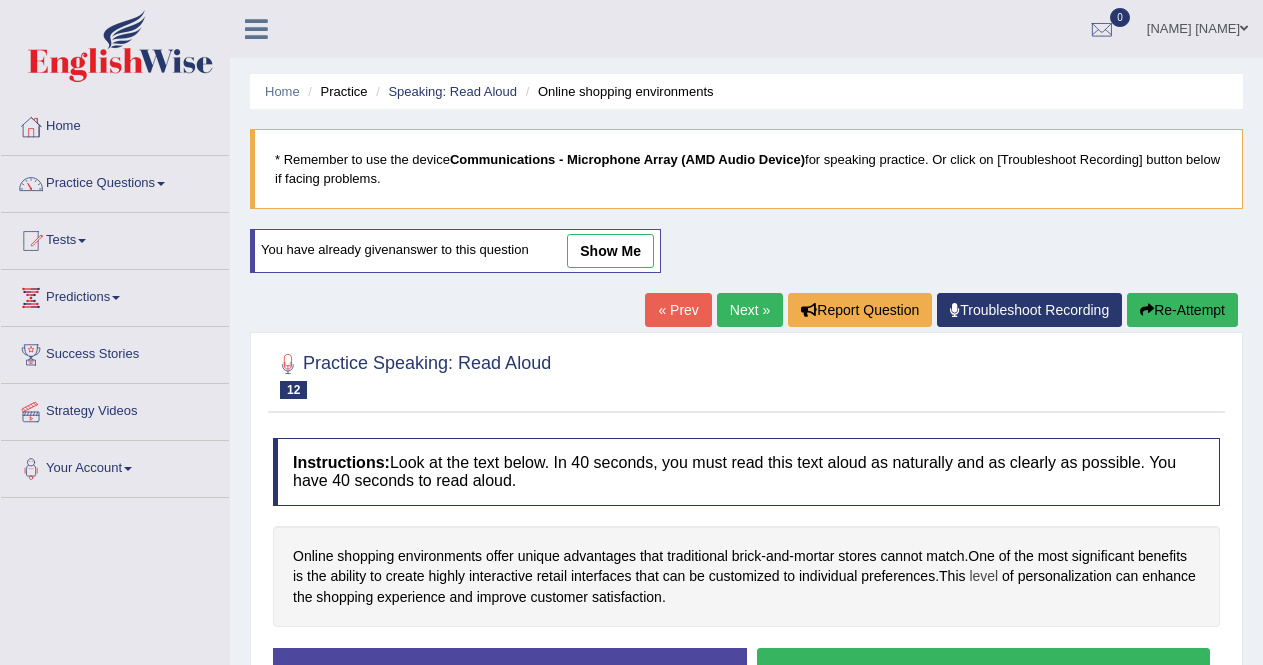 scroll, scrollTop: 242, scrollLeft: 0, axis: vertical 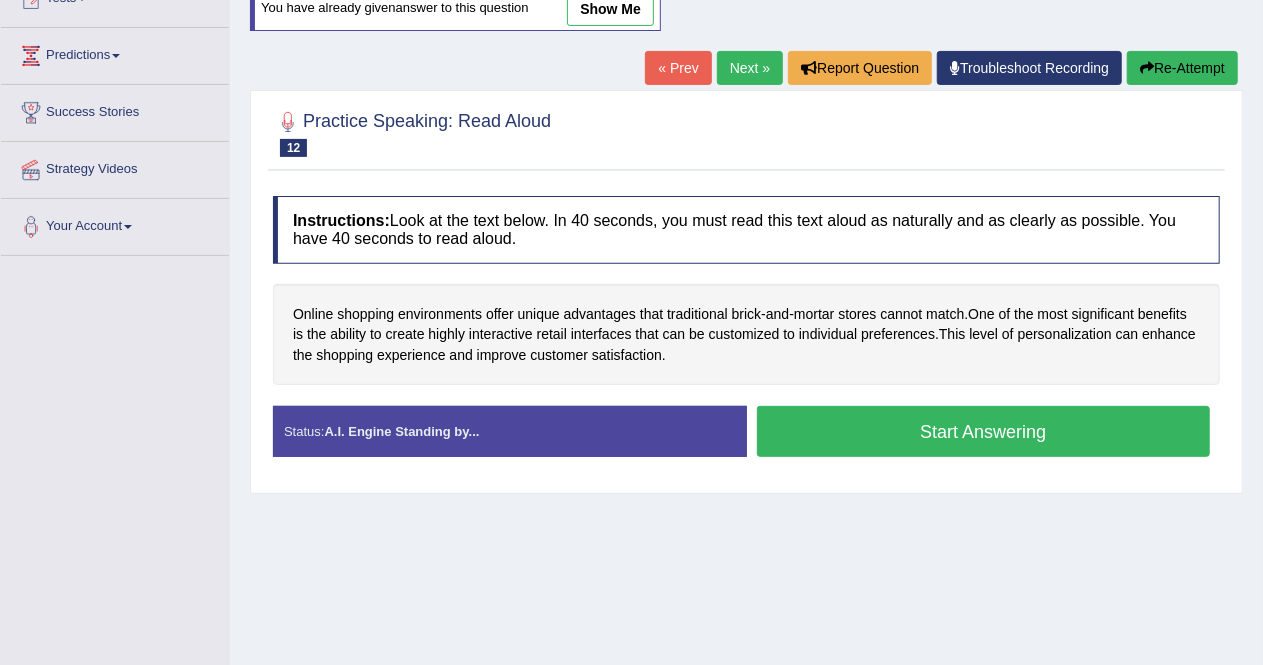 click on "Start Answering" at bounding box center (984, 431) 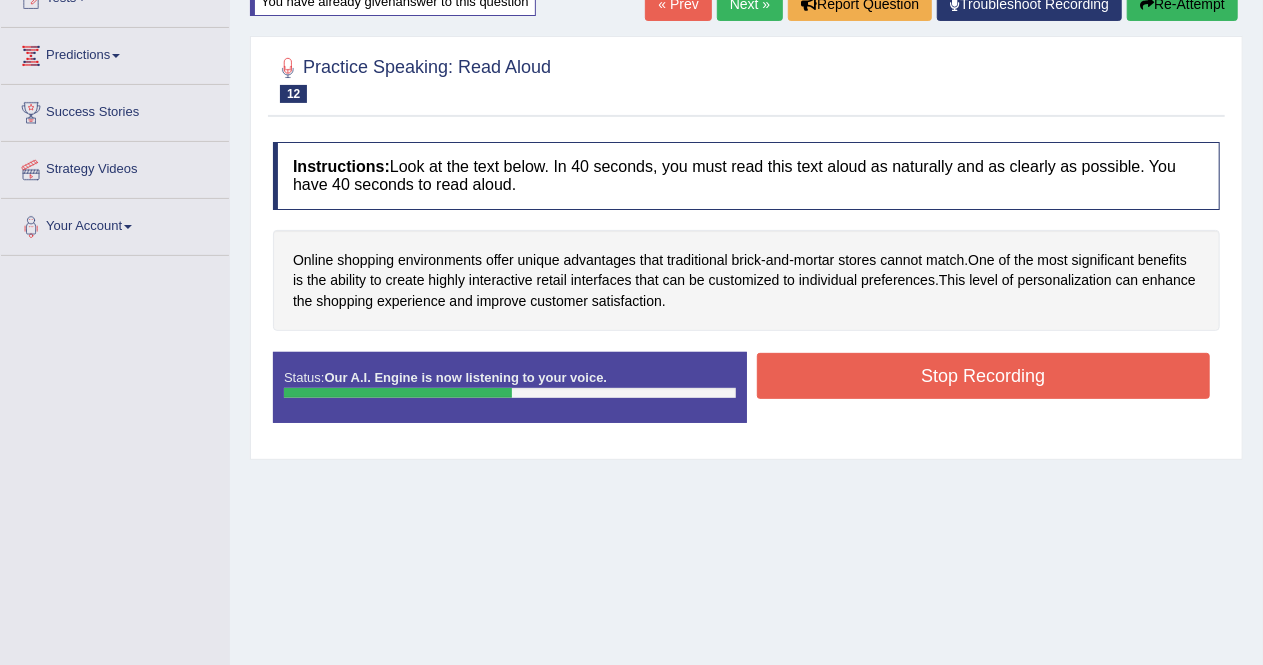 click on "Stop Recording" at bounding box center [984, 376] 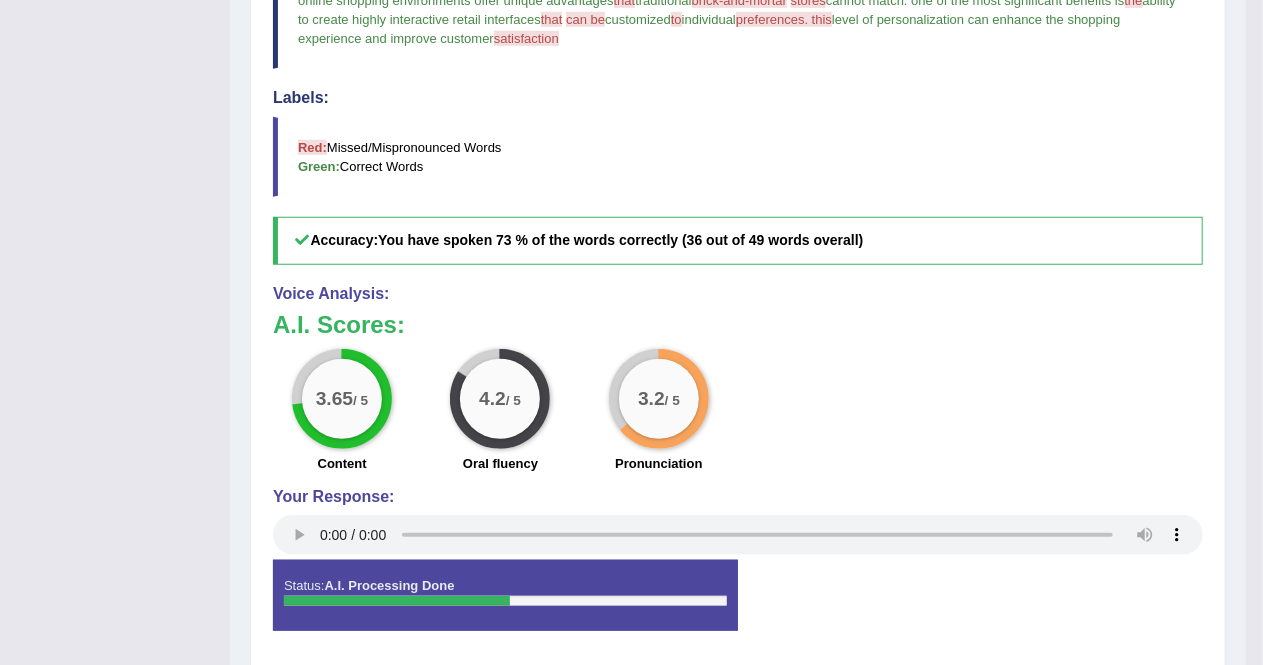 scroll, scrollTop: 666, scrollLeft: 0, axis: vertical 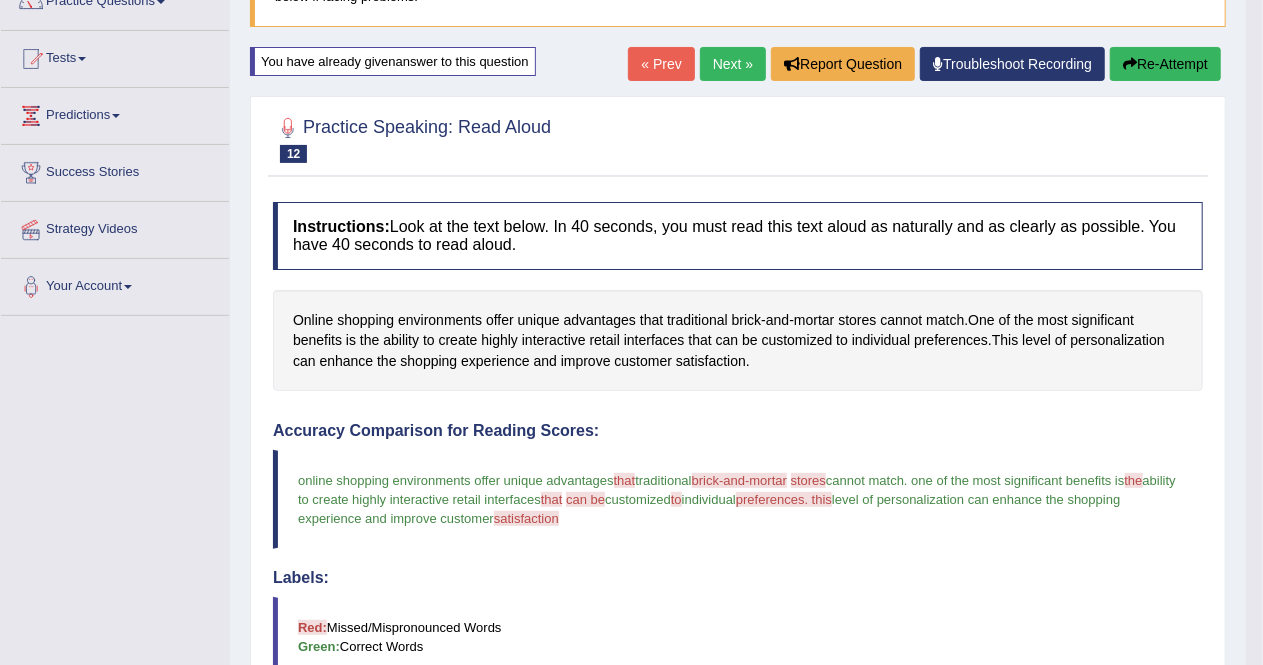 click on "Re-Attempt" at bounding box center [1165, 64] 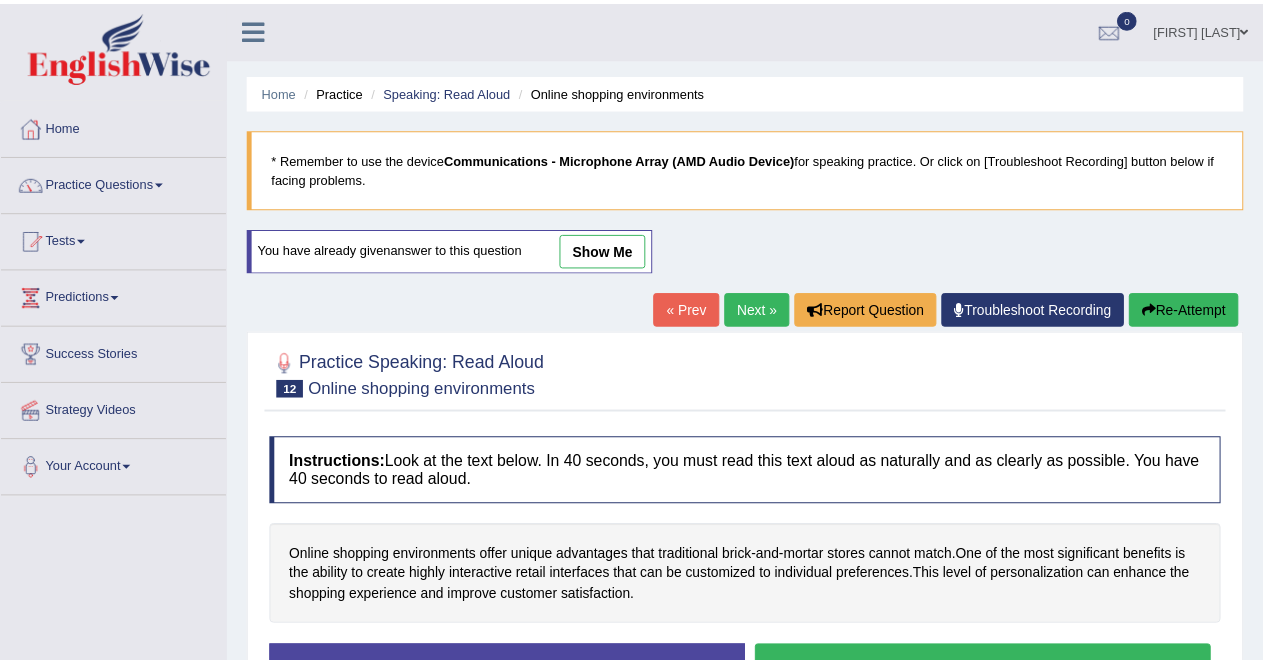 scroll, scrollTop: 193, scrollLeft: 0, axis: vertical 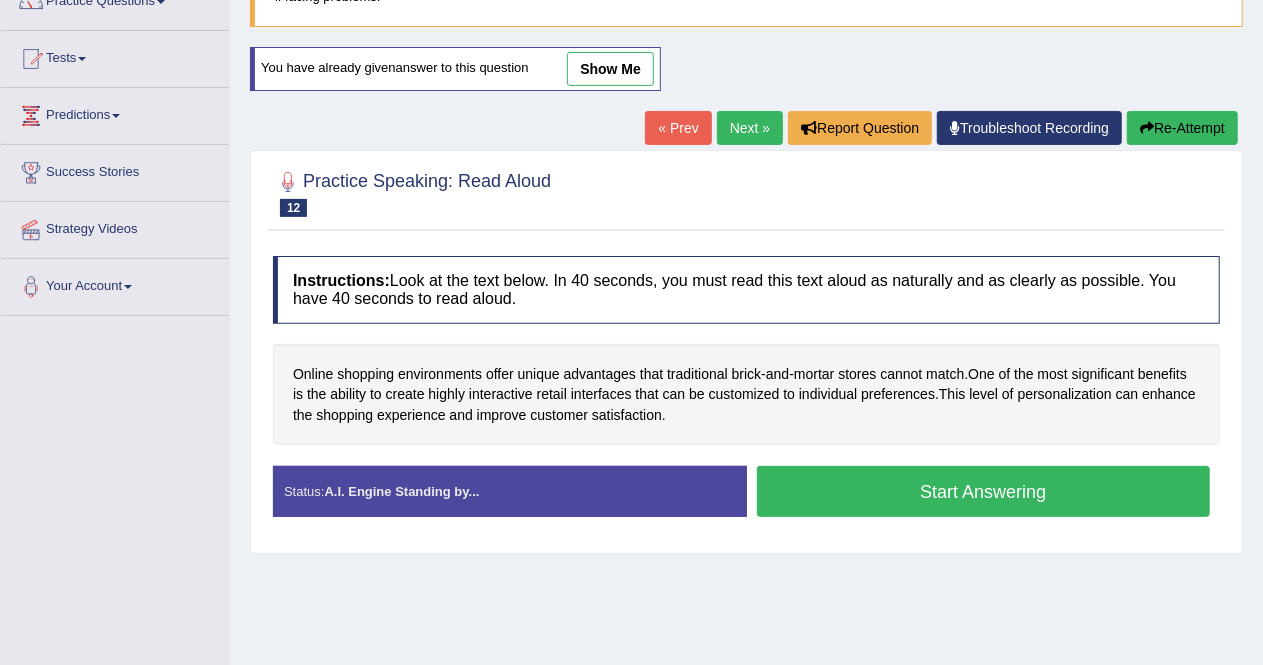 click on "Start Answering" at bounding box center (984, 491) 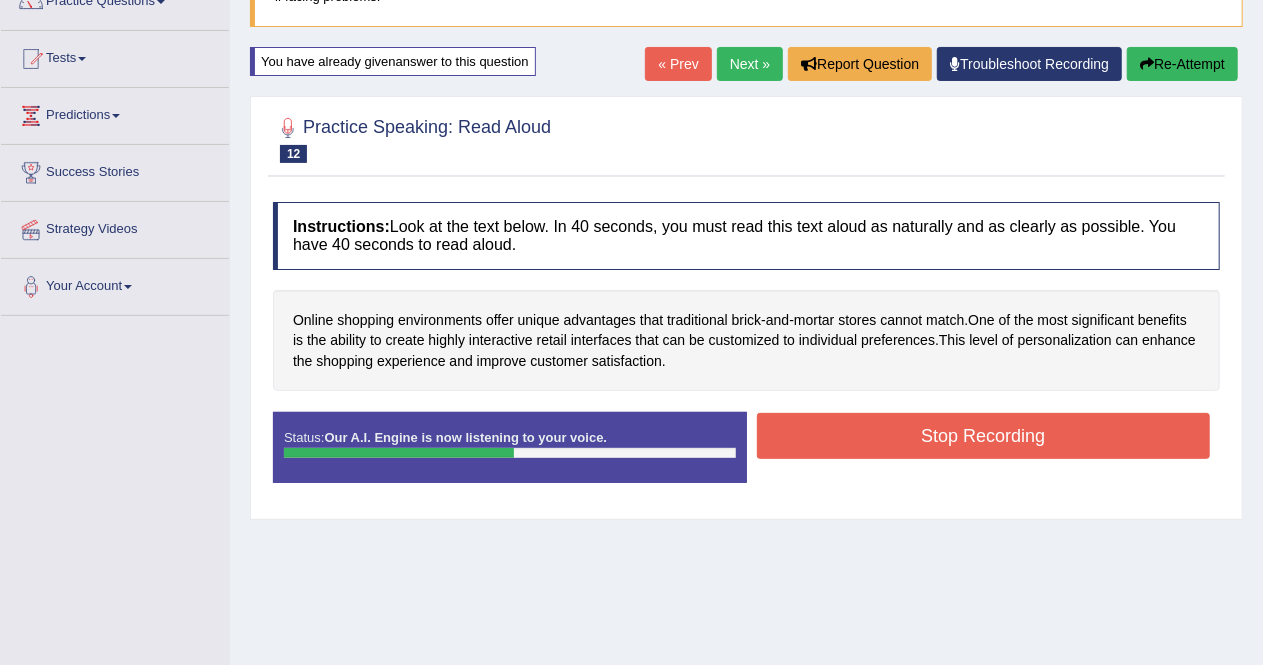 click on "Stop Recording" at bounding box center [984, 436] 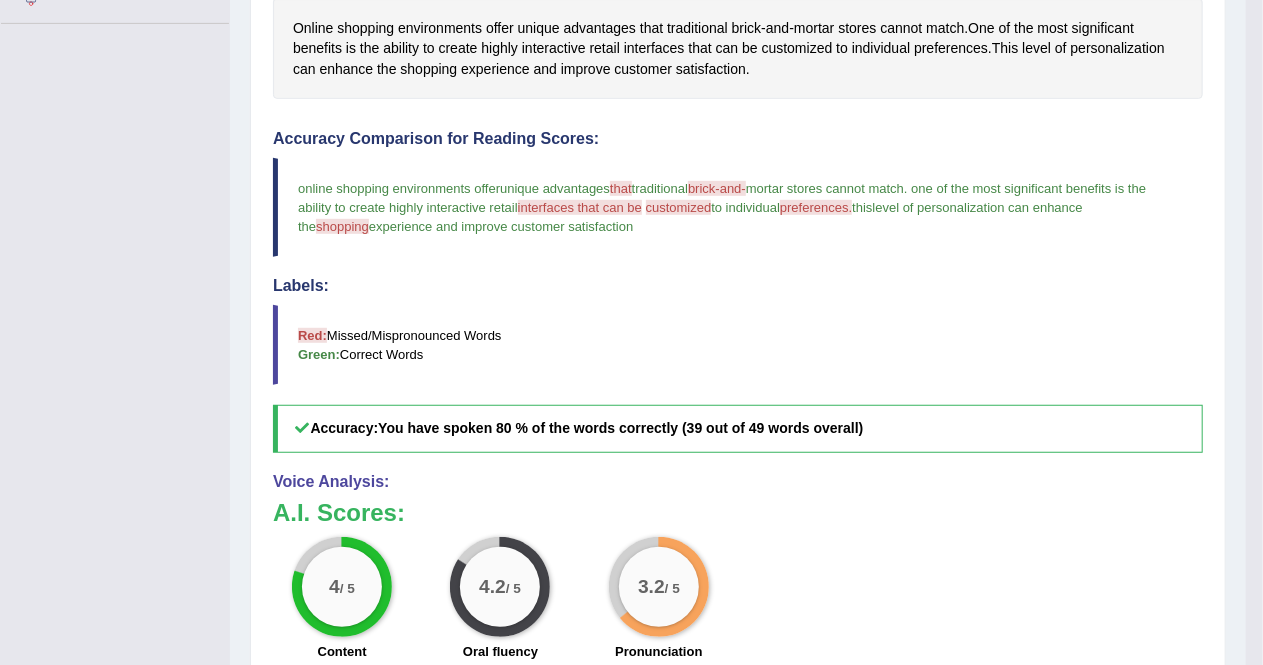 scroll, scrollTop: 476, scrollLeft: 0, axis: vertical 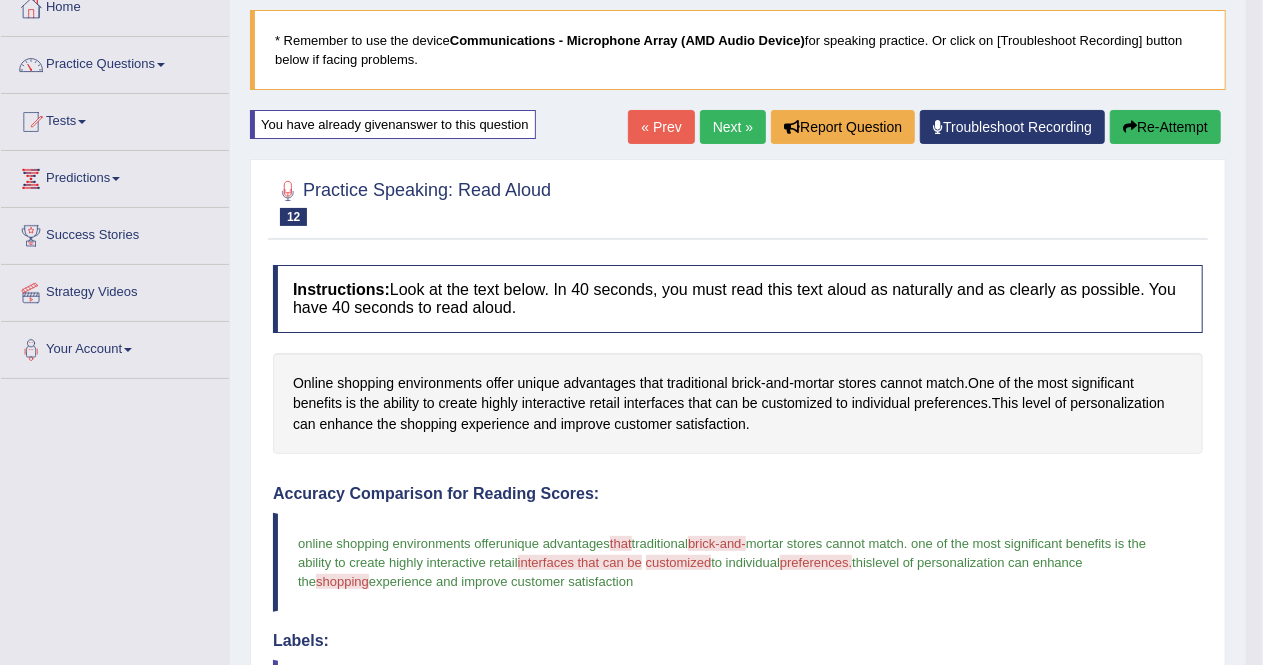 click on "Re-Attempt" at bounding box center [1165, 127] 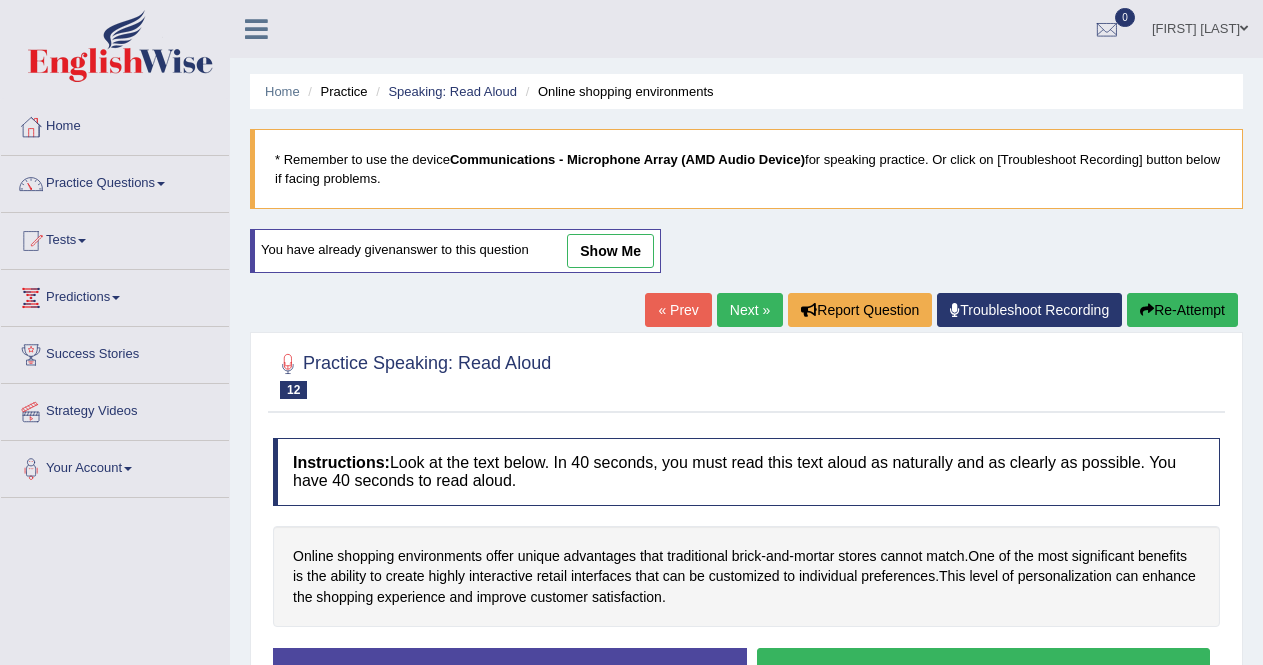 scroll, scrollTop: 119, scrollLeft: 0, axis: vertical 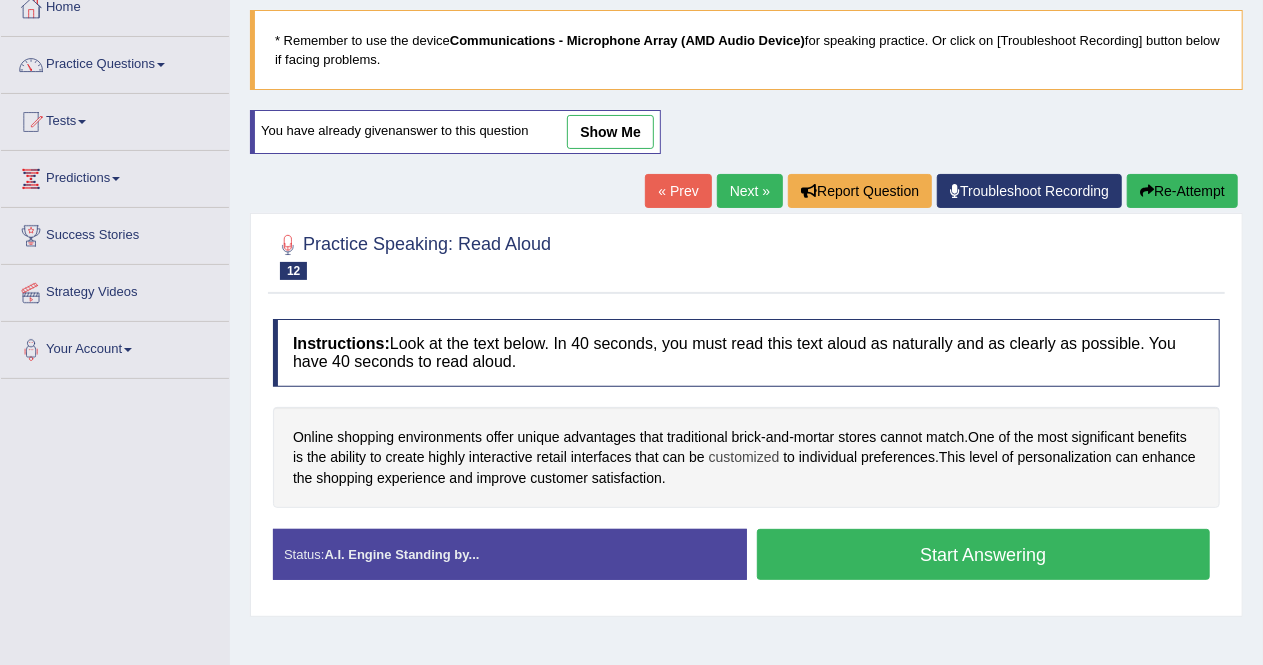 click on "customized" at bounding box center (744, 457) 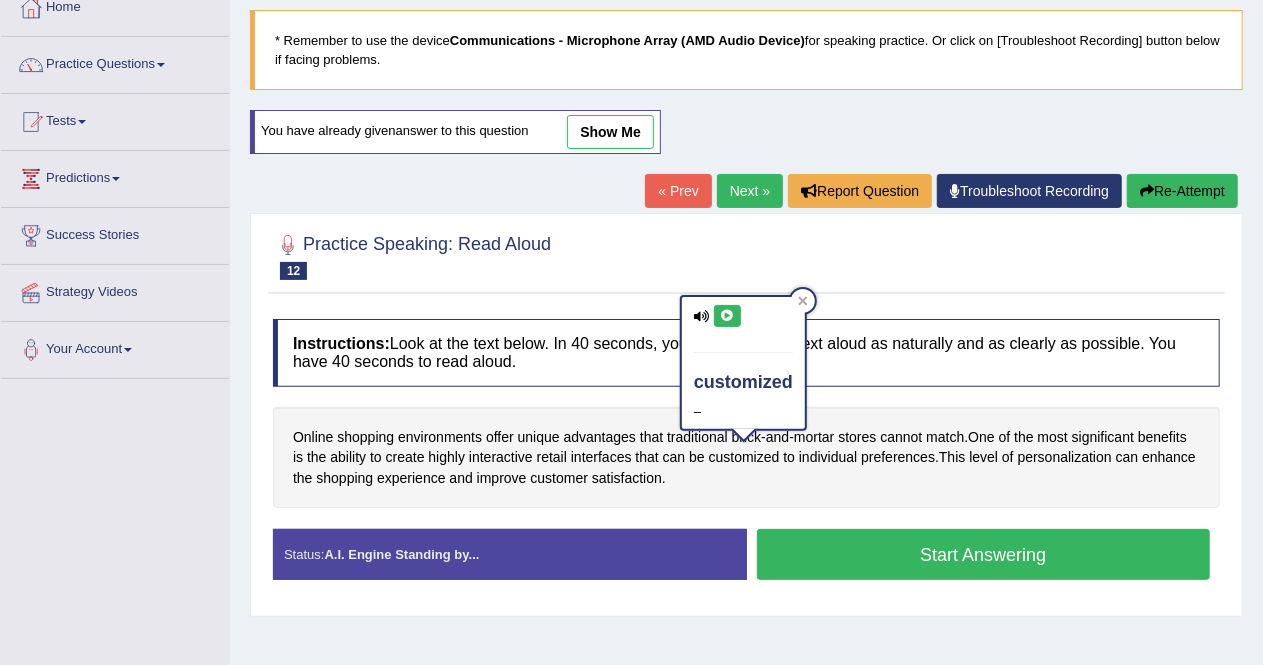 click at bounding box center [727, 316] 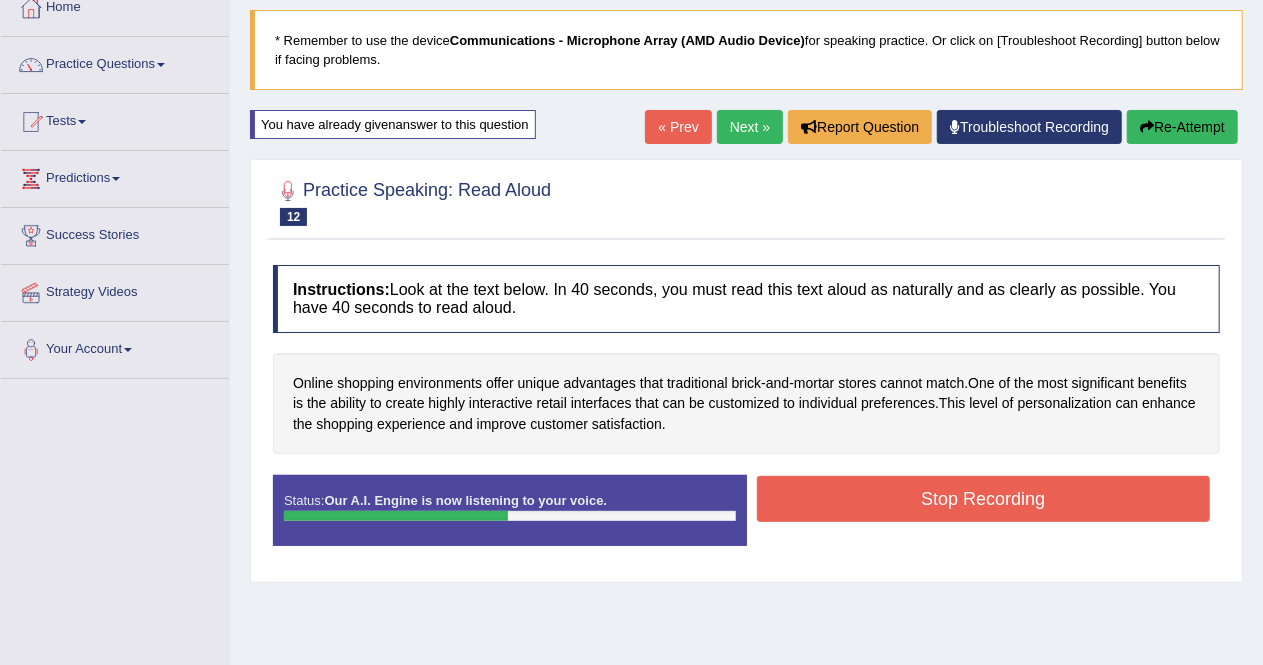 click on "Stop Recording" at bounding box center [984, 499] 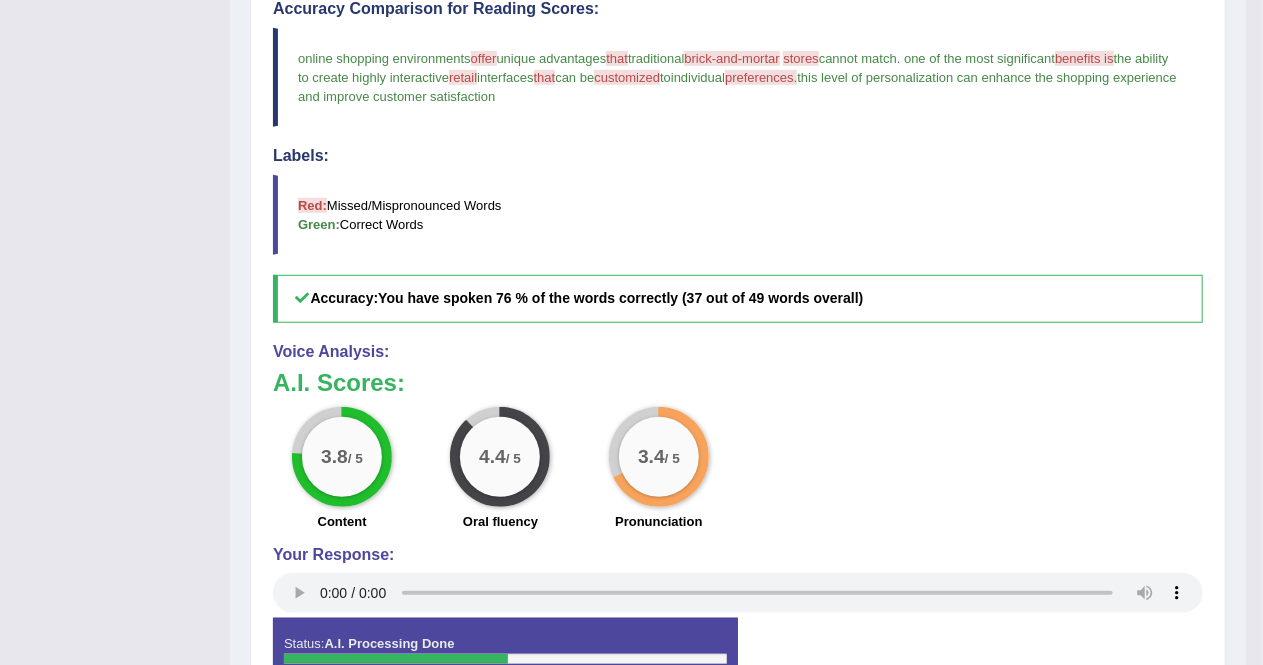 scroll, scrollTop: 614, scrollLeft: 0, axis: vertical 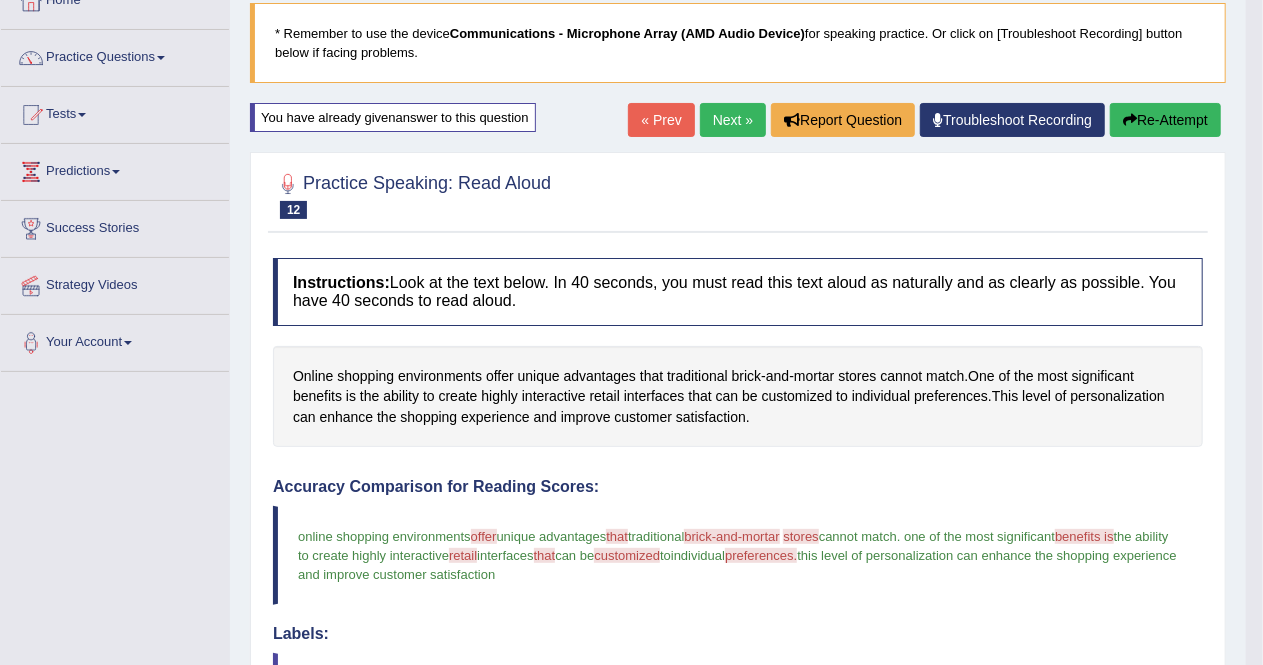 click on "Next »" at bounding box center (733, 120) 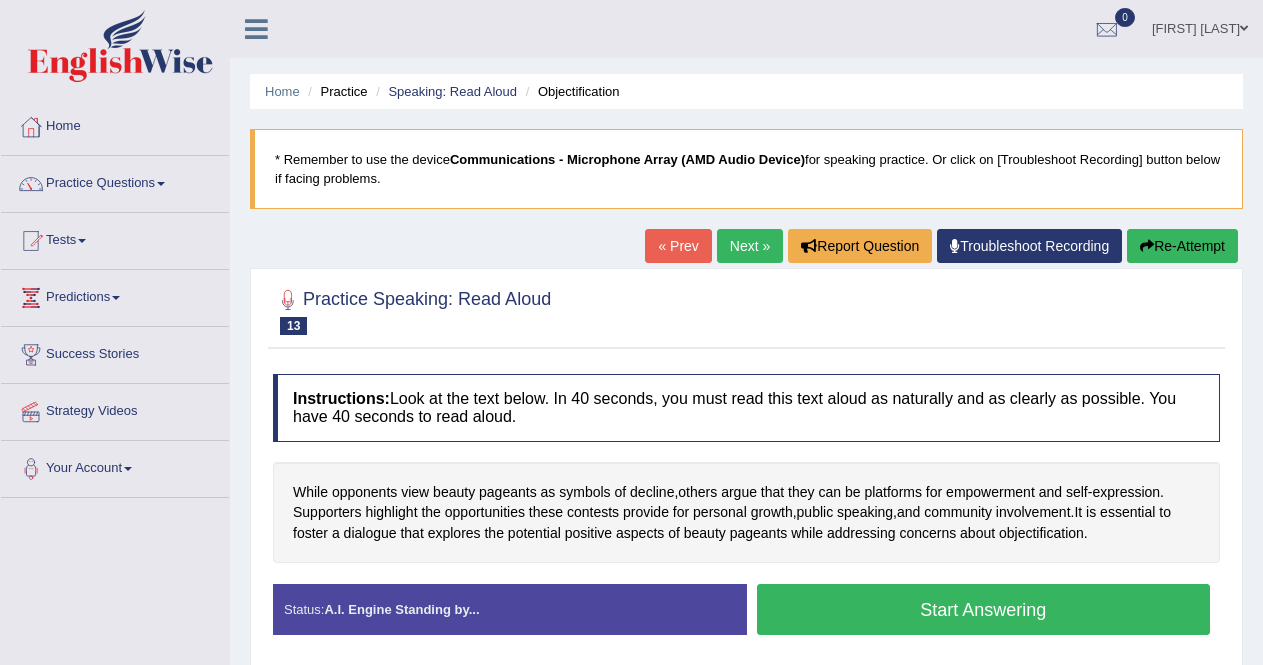 scroll, scrollTop: 0, scrollLeft: 0, axis: both 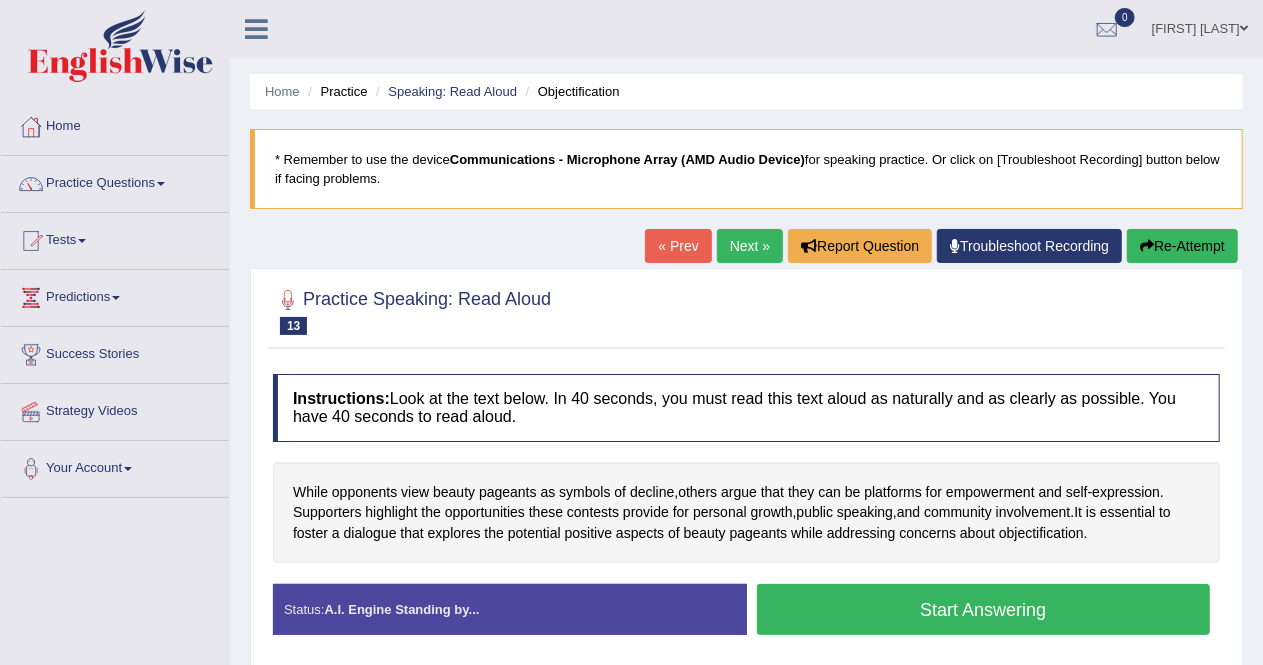 click on "Start Answering" at bounding box center (984, 609) 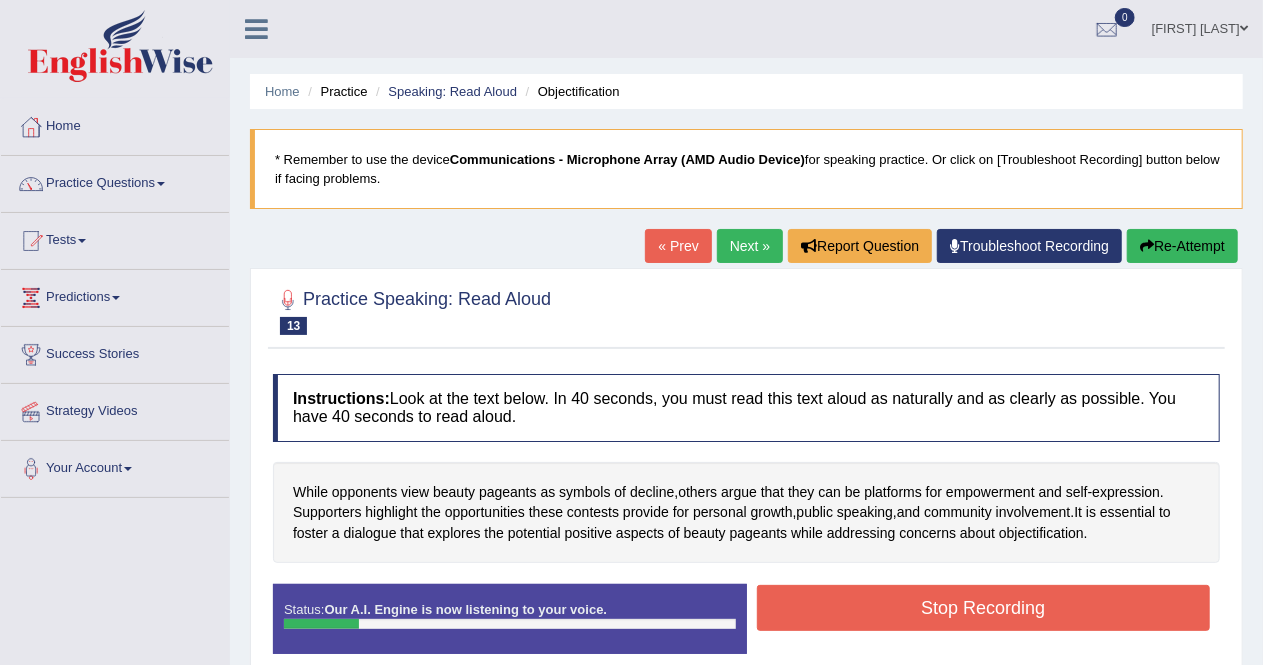 click on "Stop Recording" at bounding box center (984, 608) 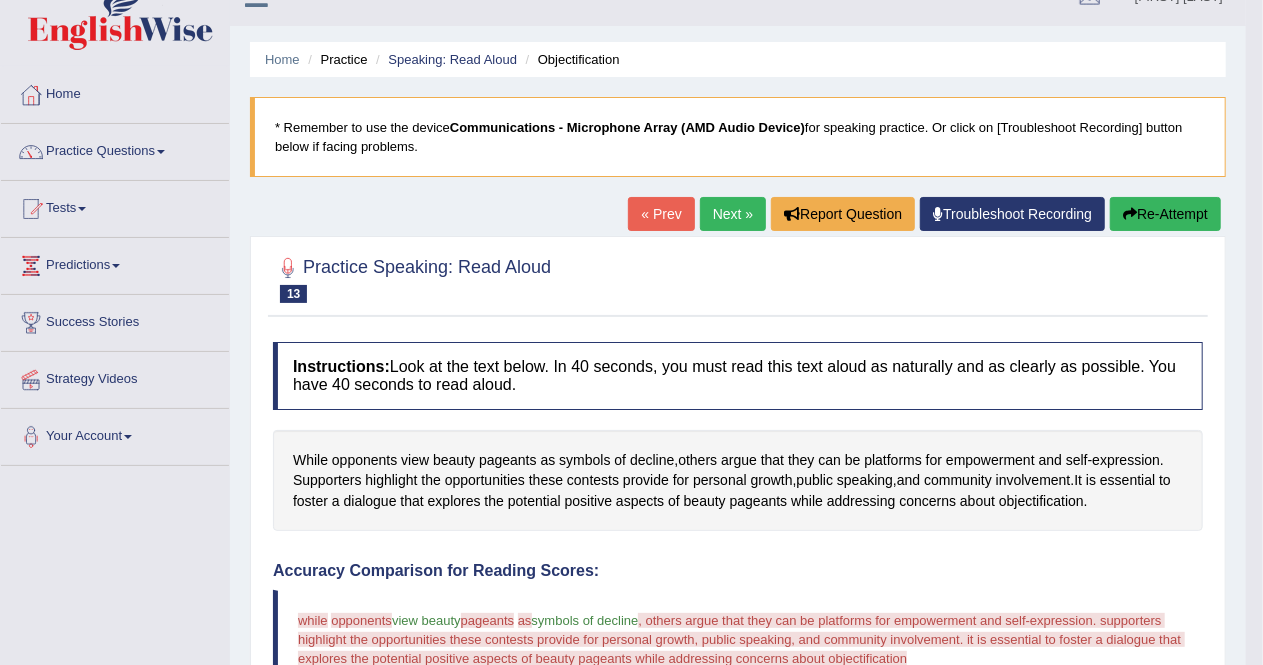 scroll, scrollTop: 30, scrollLeft: 0, axis: vertical 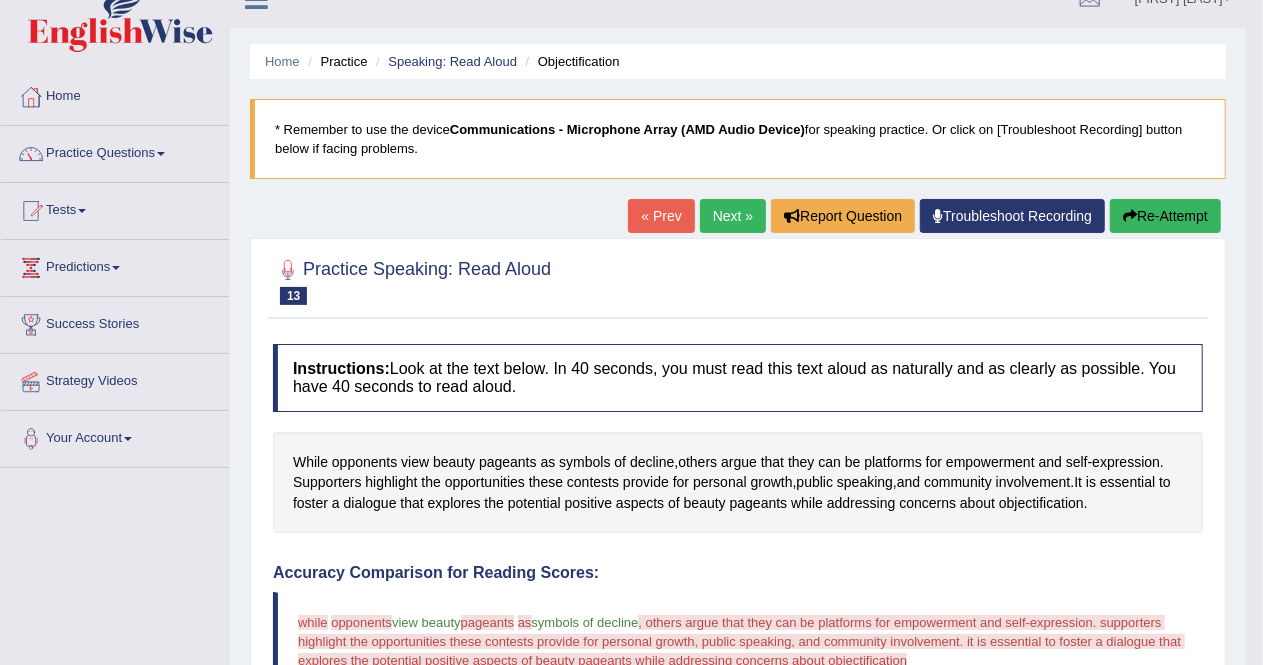 click on "Re-Attempt" at bounding box center (1165, 216) 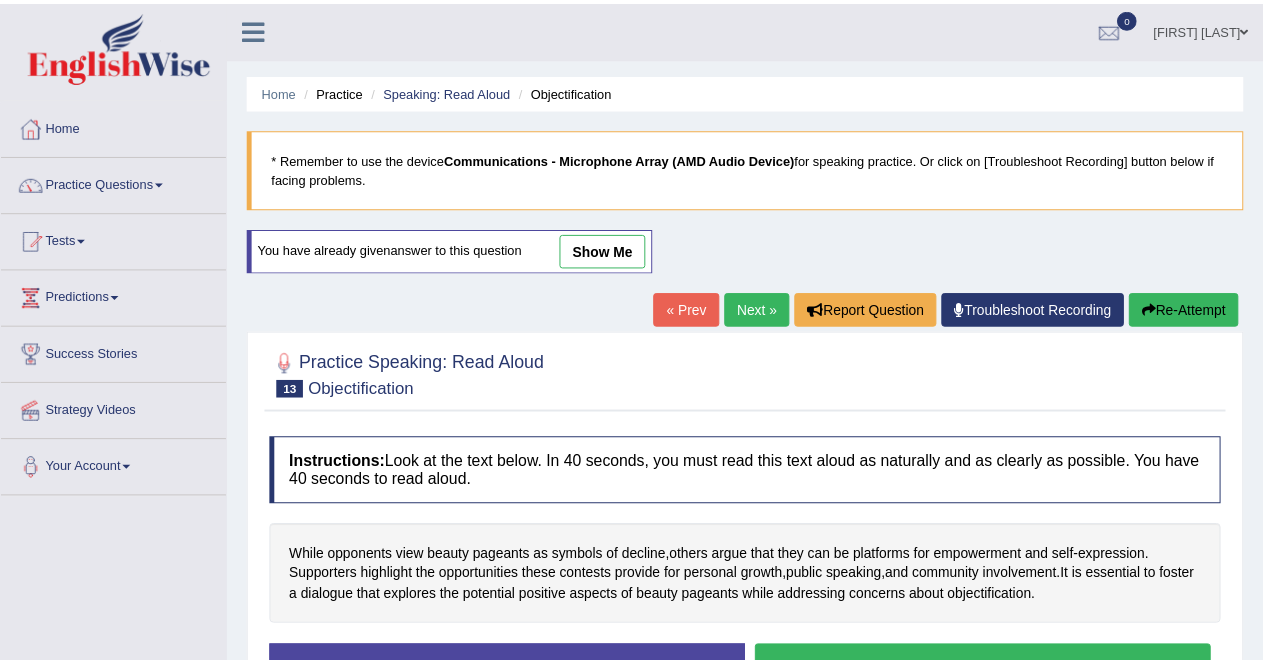 scroll, scrollTop: 30, scrollLeft: 0, axis: vertical 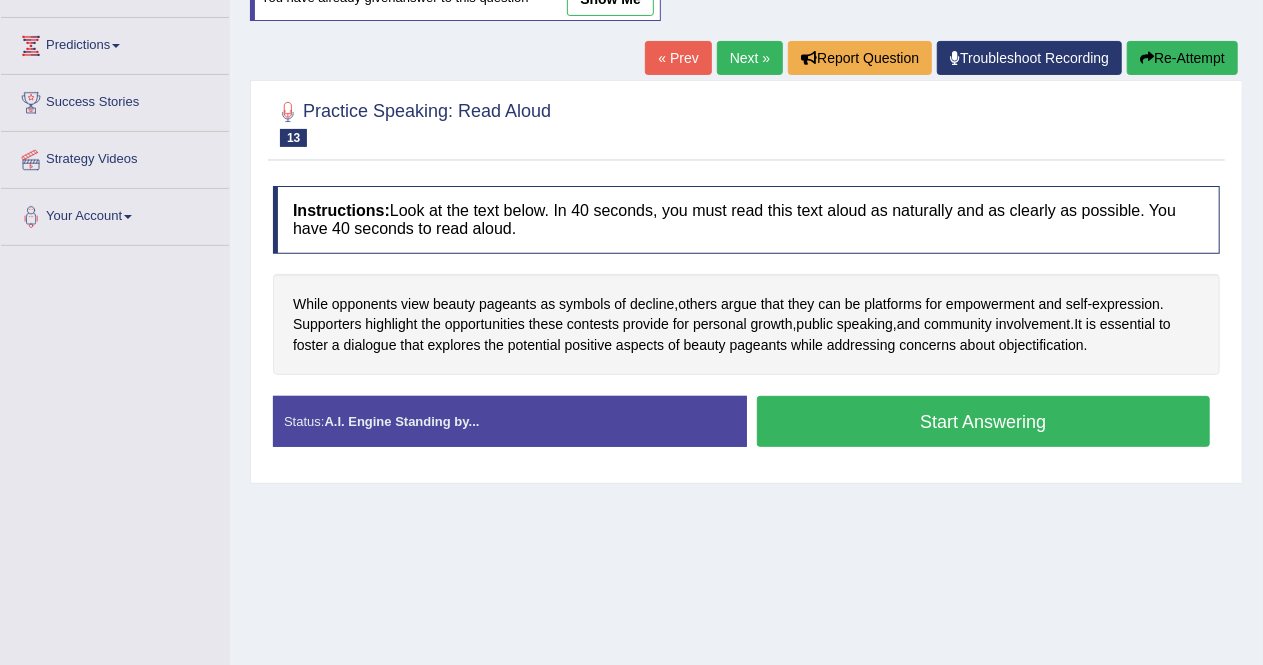 click on "Start Answering" at bounding box center [984, 421] 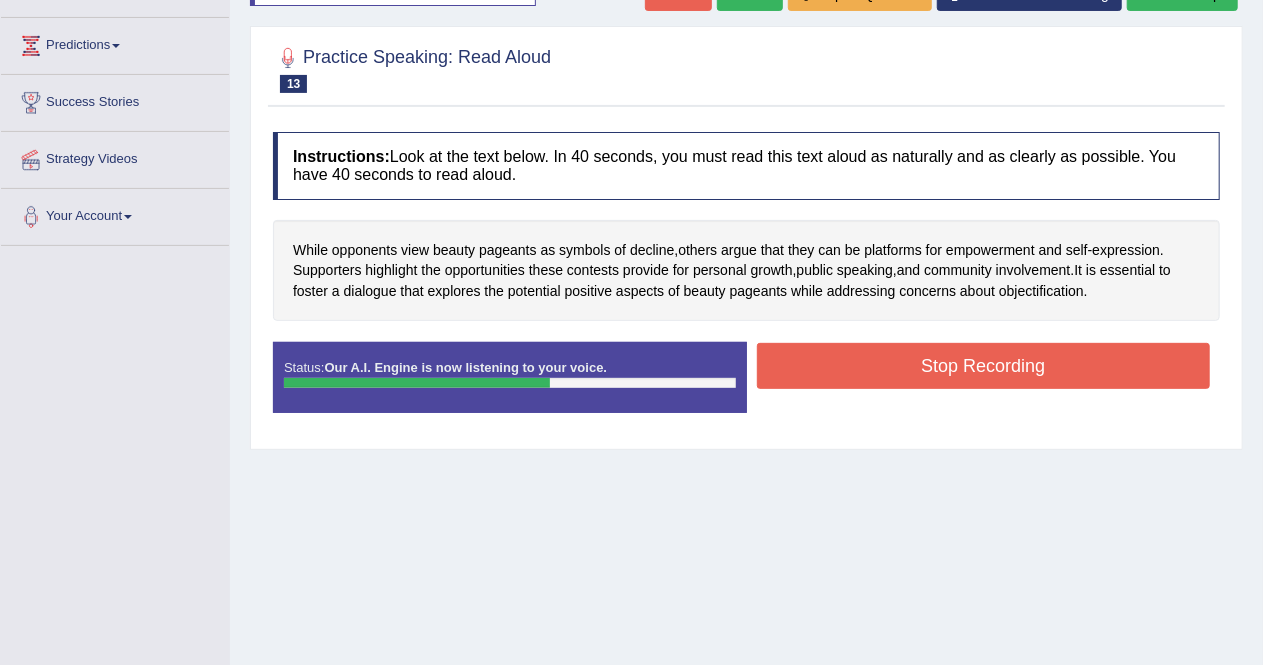 click on "Stop Recording" at bounding box center [984, 366] 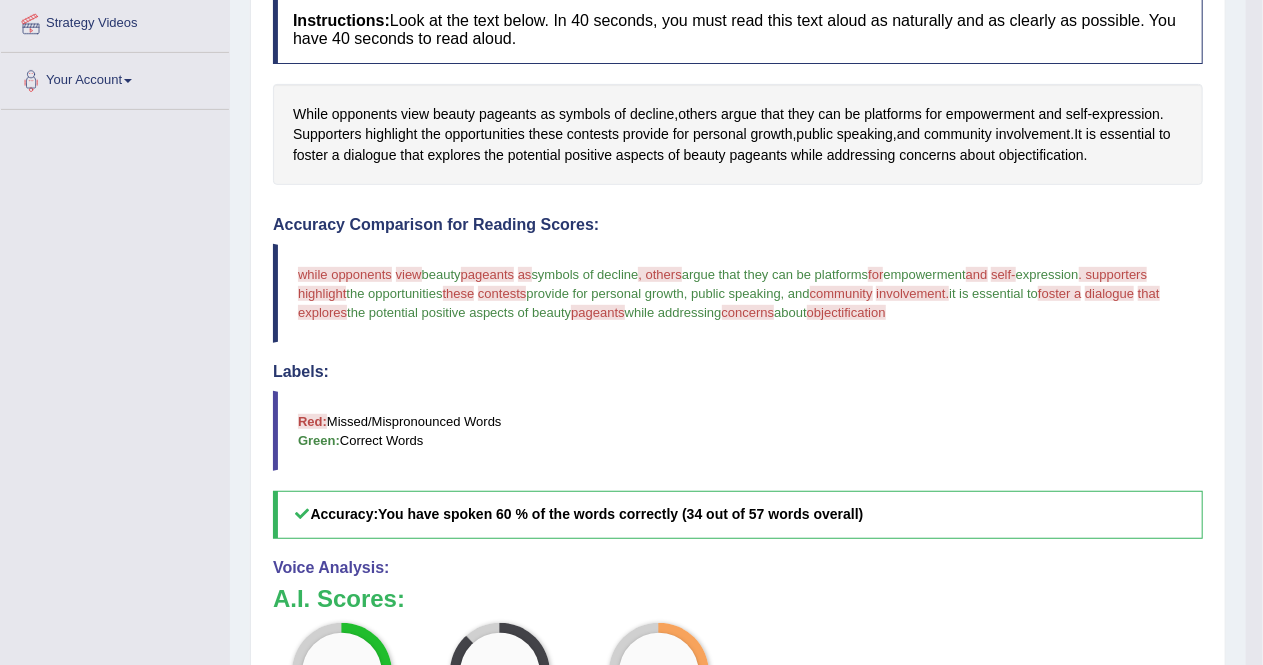 scroll, scrollTop: 328, scrollLeft: 0, axis: vertical 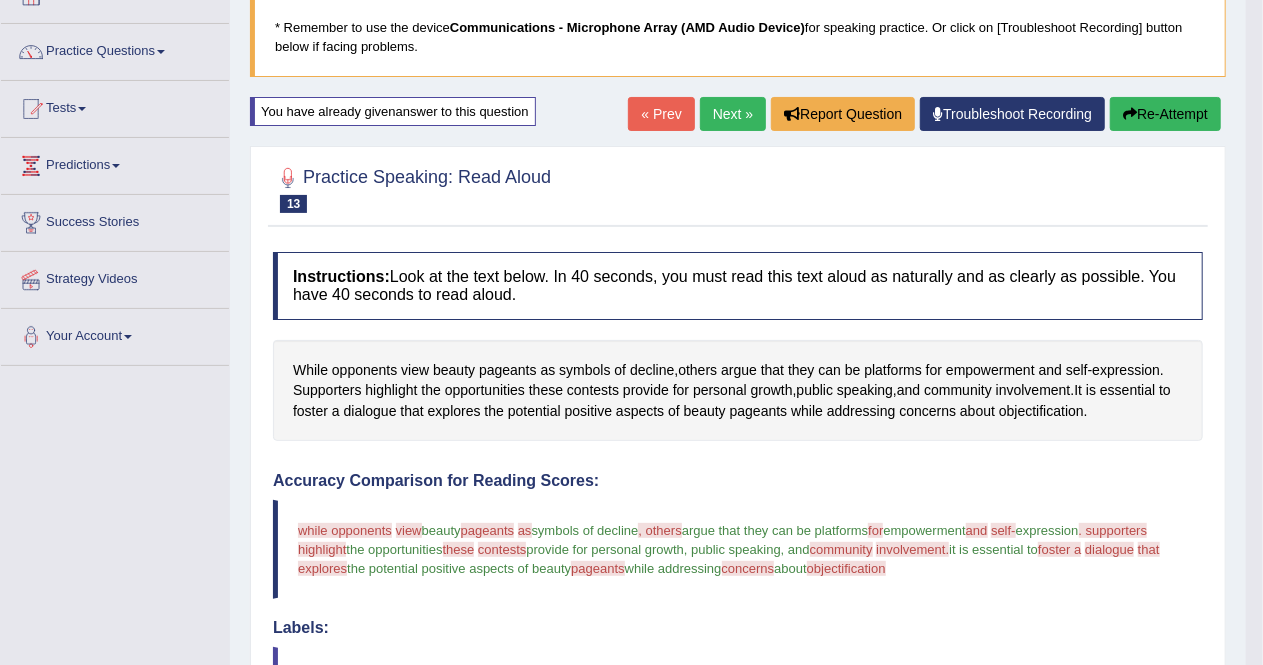 click on "Re-Attempt" at bounding box center [1165, 114] 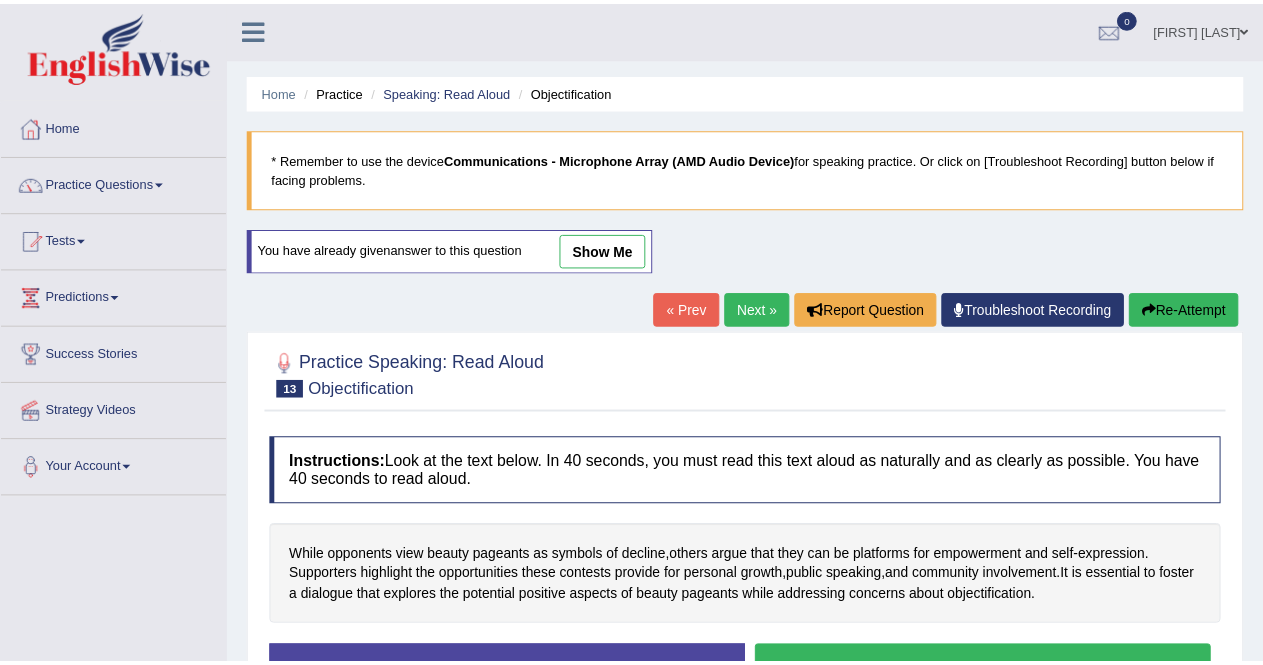 scroll, scrollTop: 132, scrollLeft: 0, axis: vertical 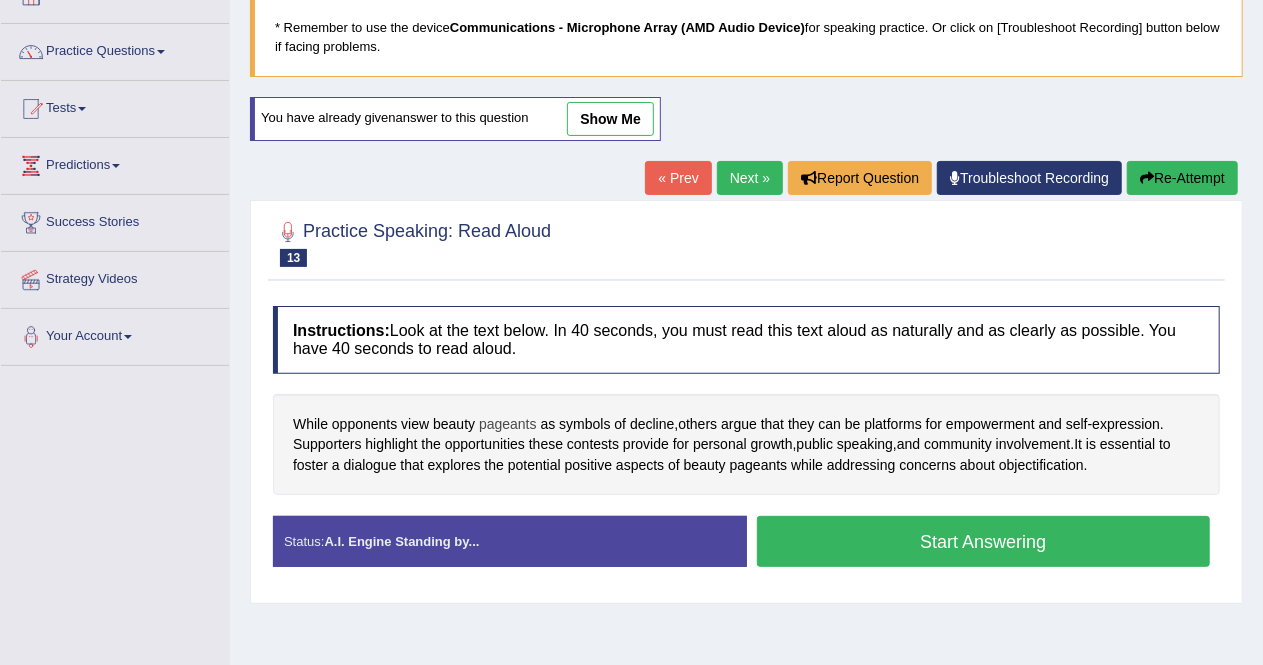 click on "pageants" at bounding box center [508, 424] 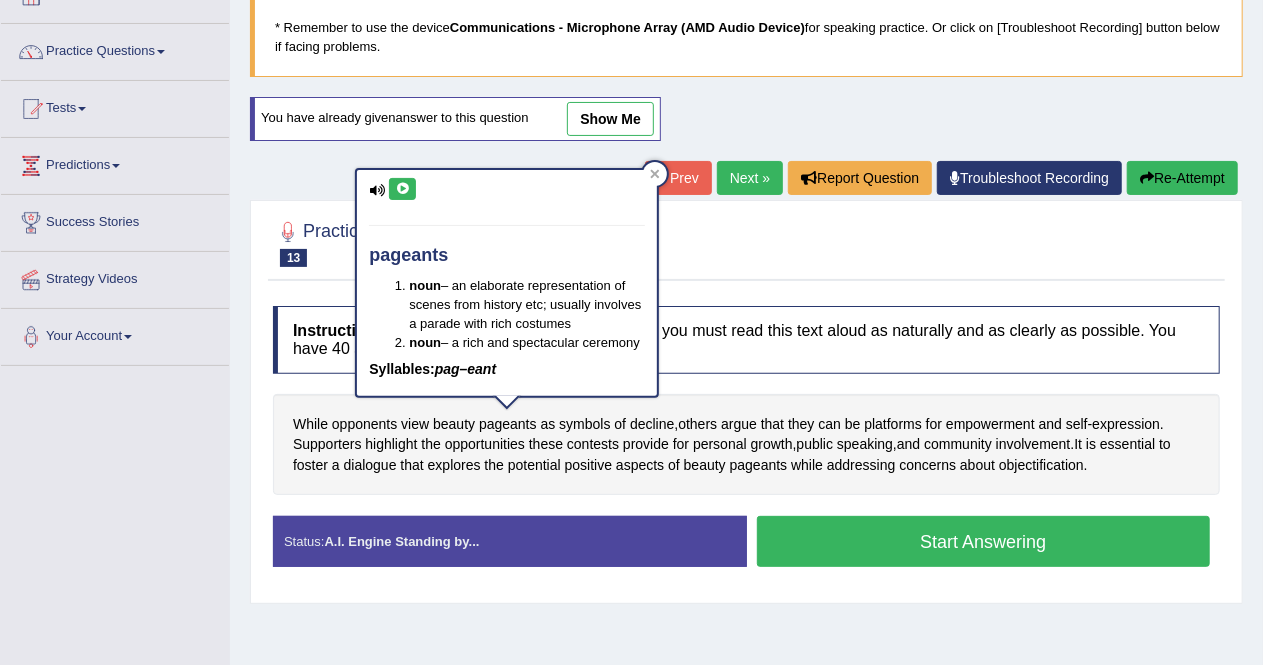 click at bounding box center (402, 189) 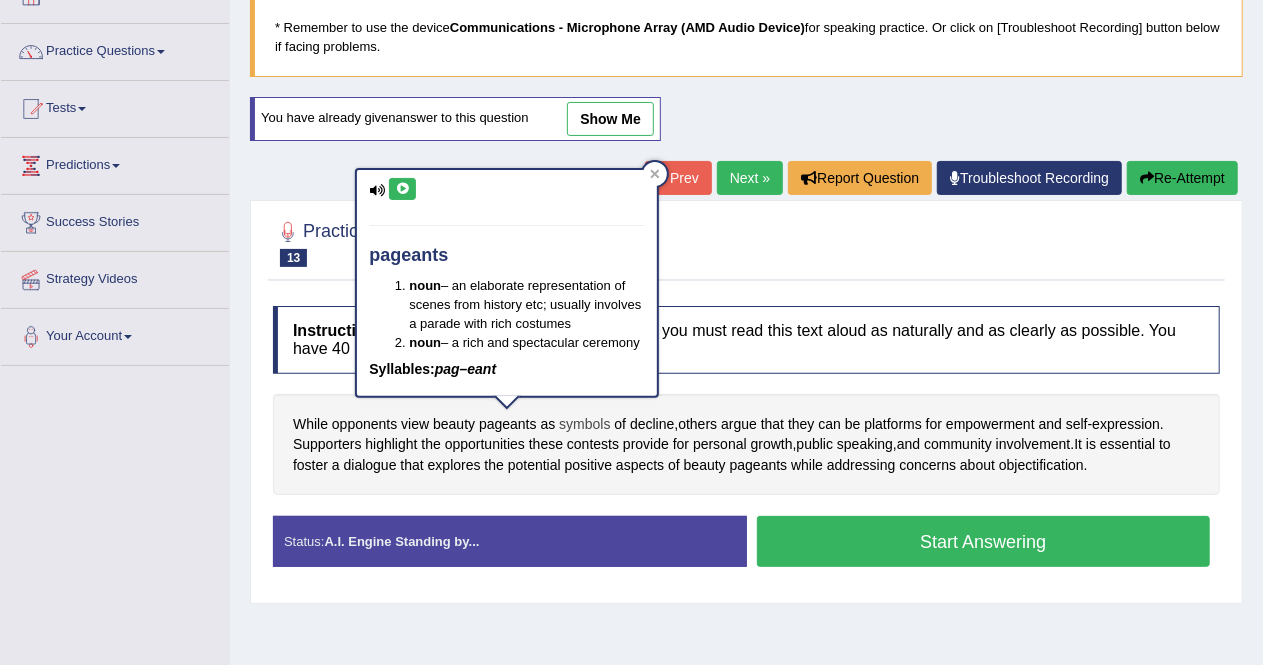 click on "symbols" at bounding box center [584, 424] 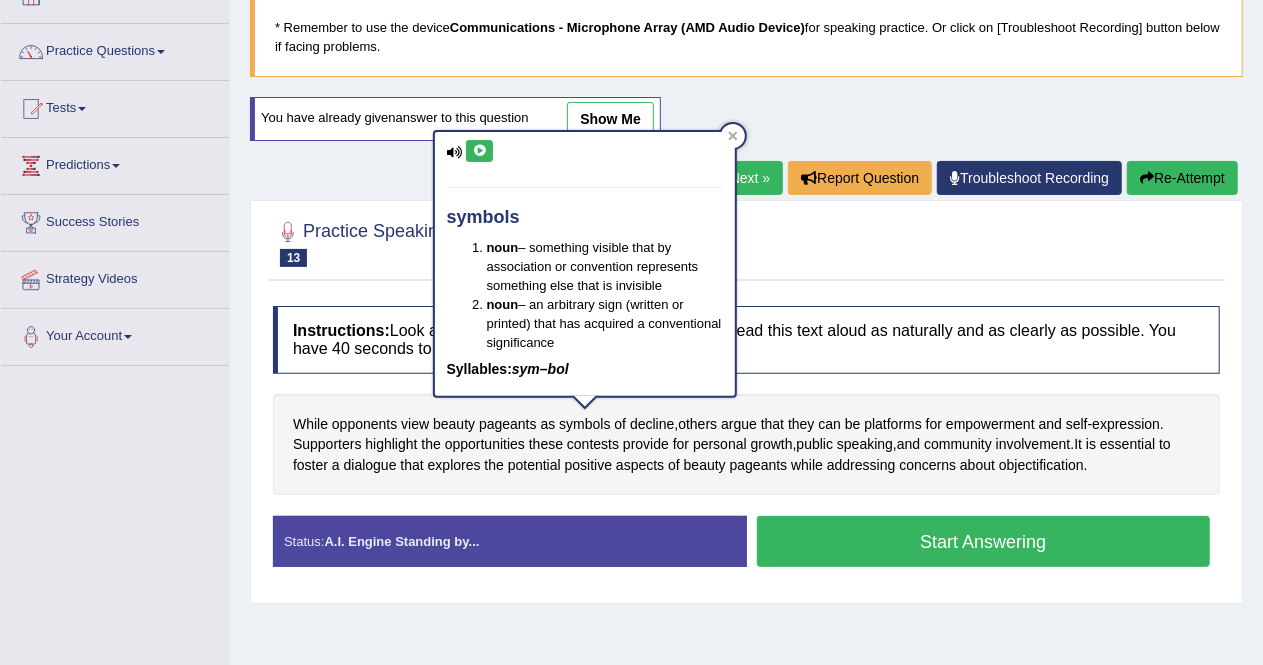 click at bounding box center [479, 151] 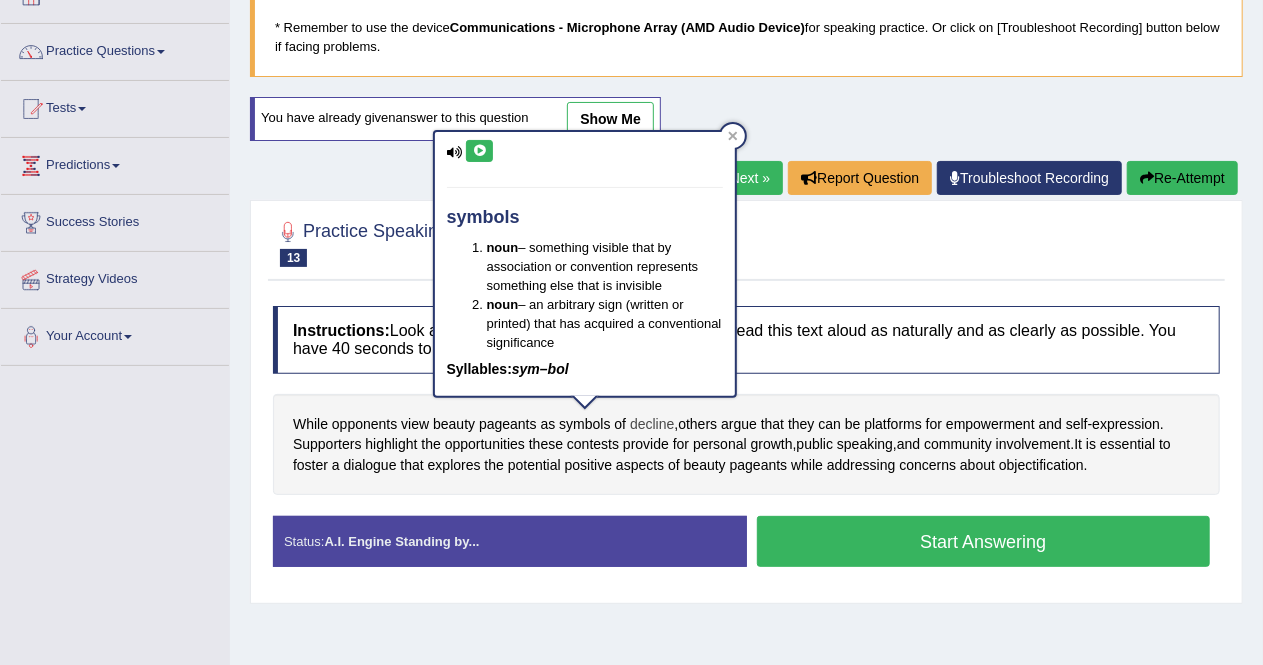 click on "decline" at bounding box center [652, 424] 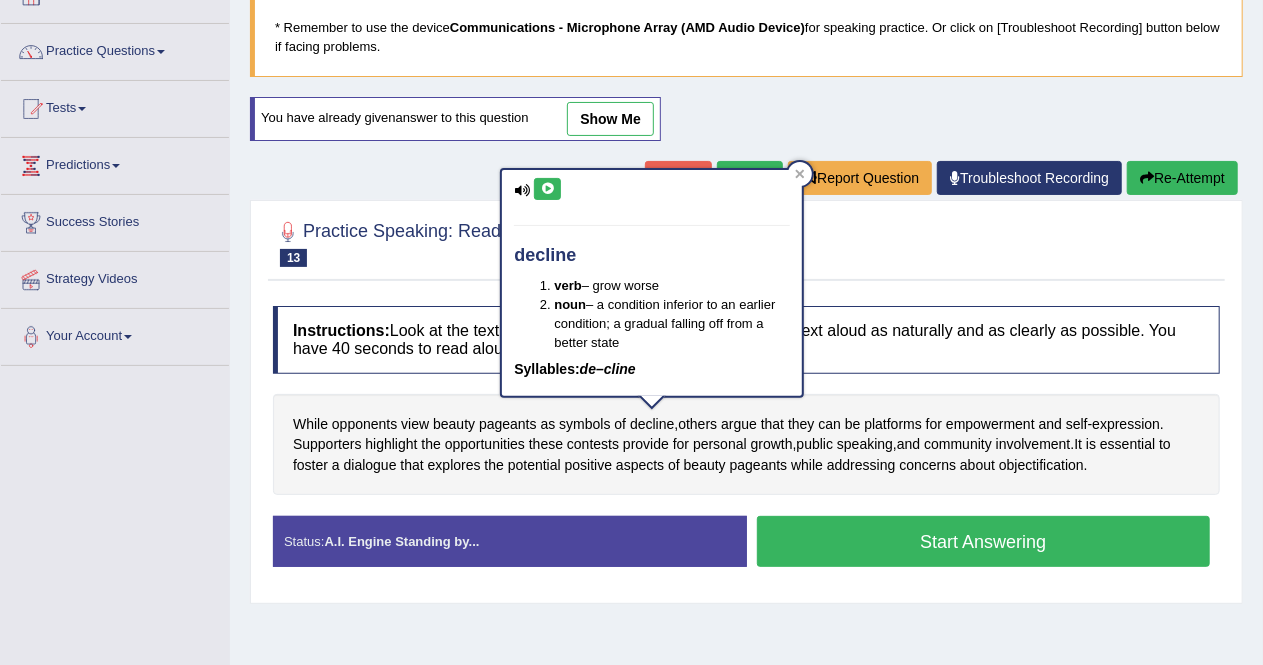 click at bounding box center [547, 189] 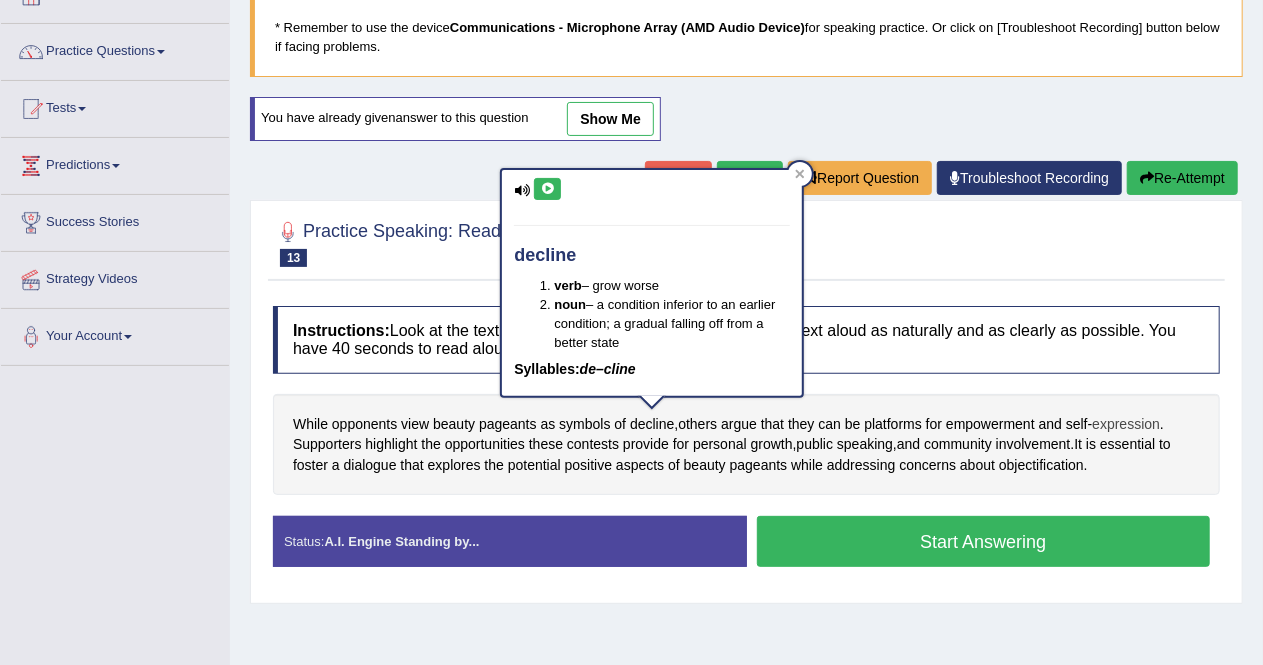 click on "expression" at bounding box center (1126, 424) 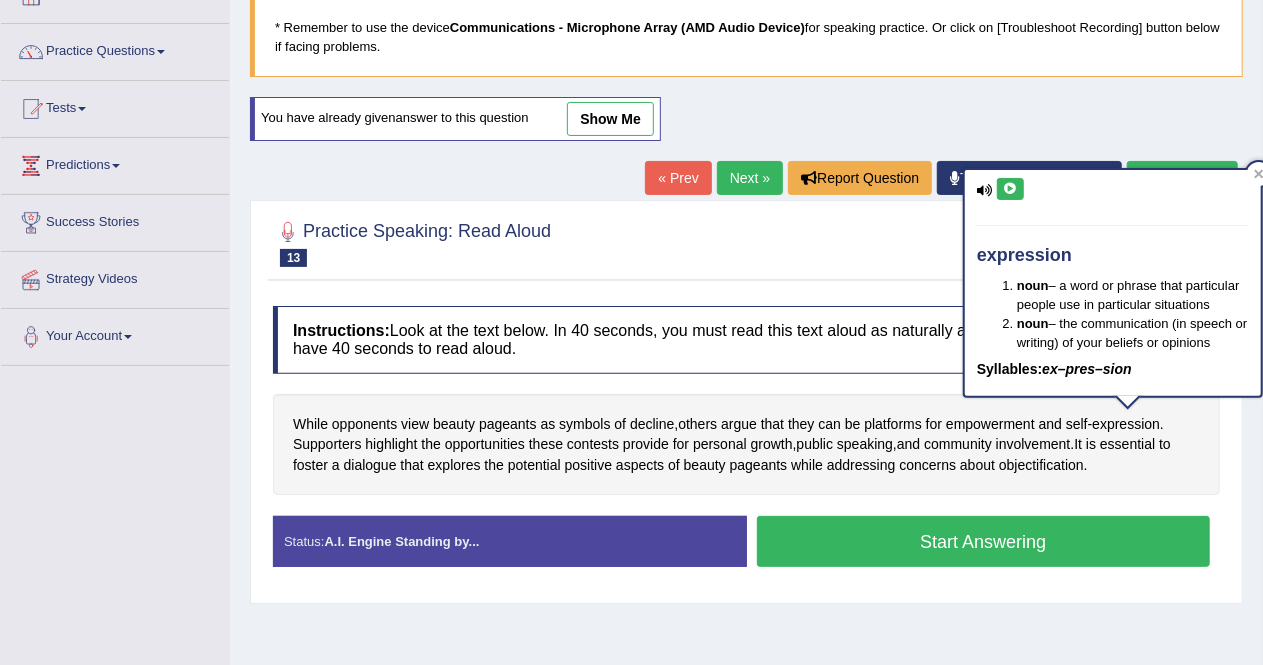click at bounding box center (1010, 189) 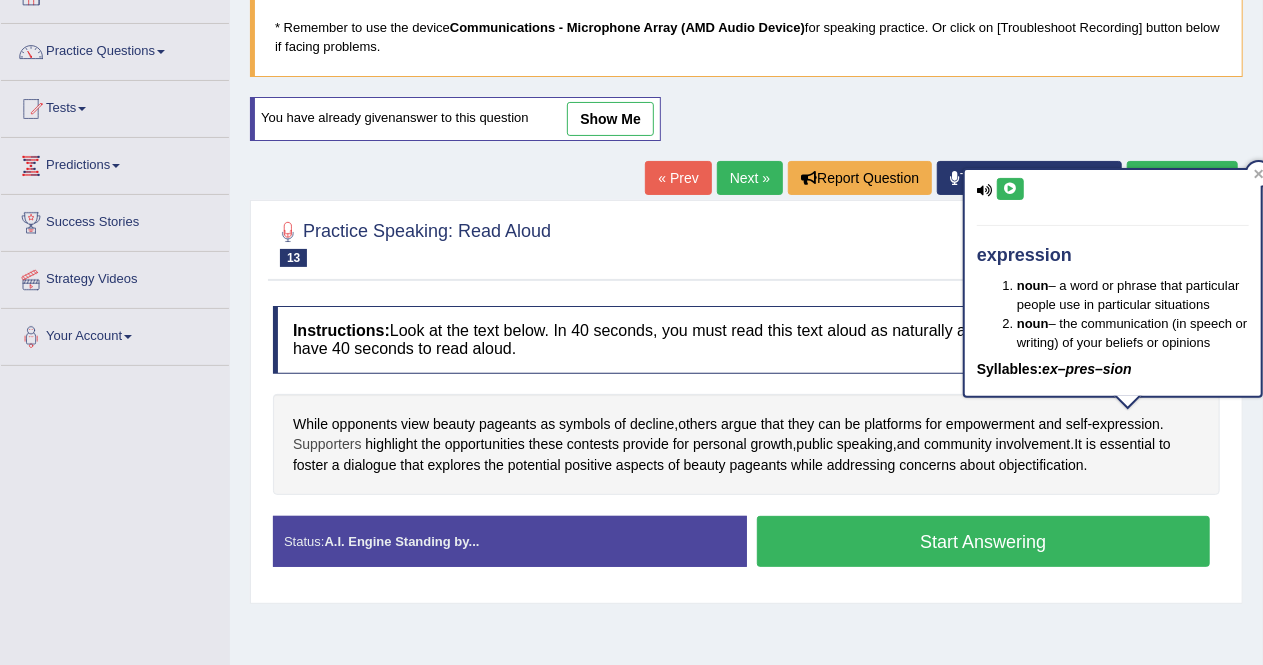 click on "Supporters" at bounding box center [327, 444] 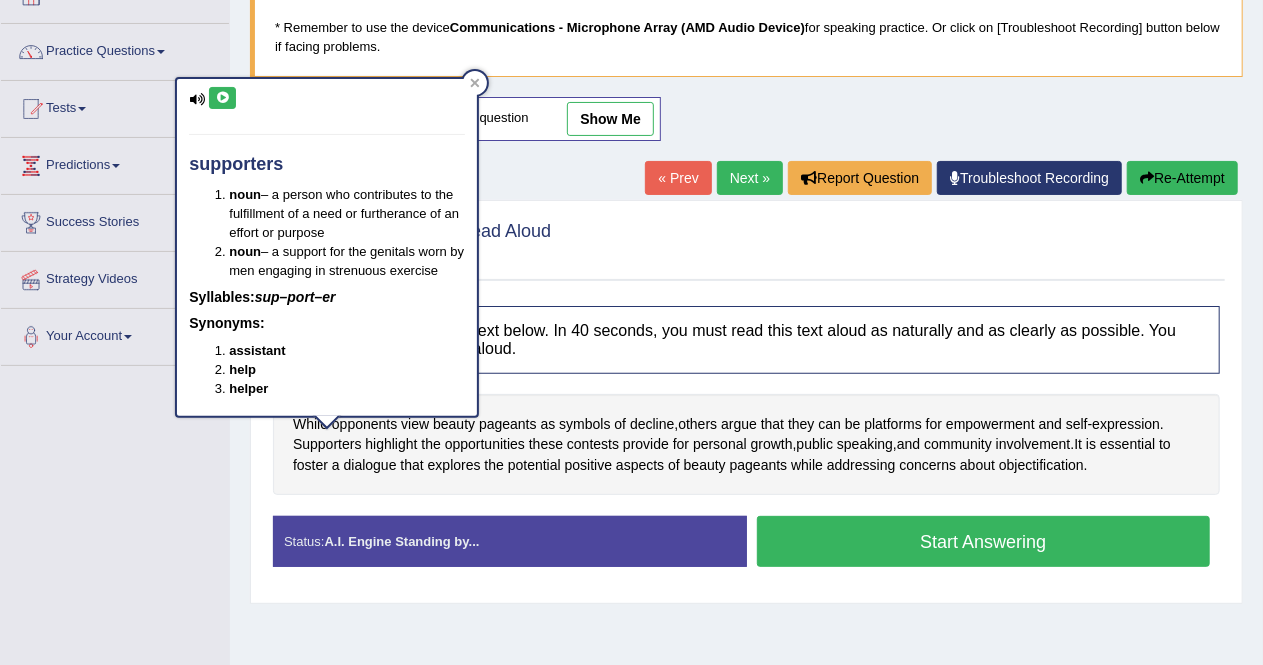 click at bounding box center (222, 98) 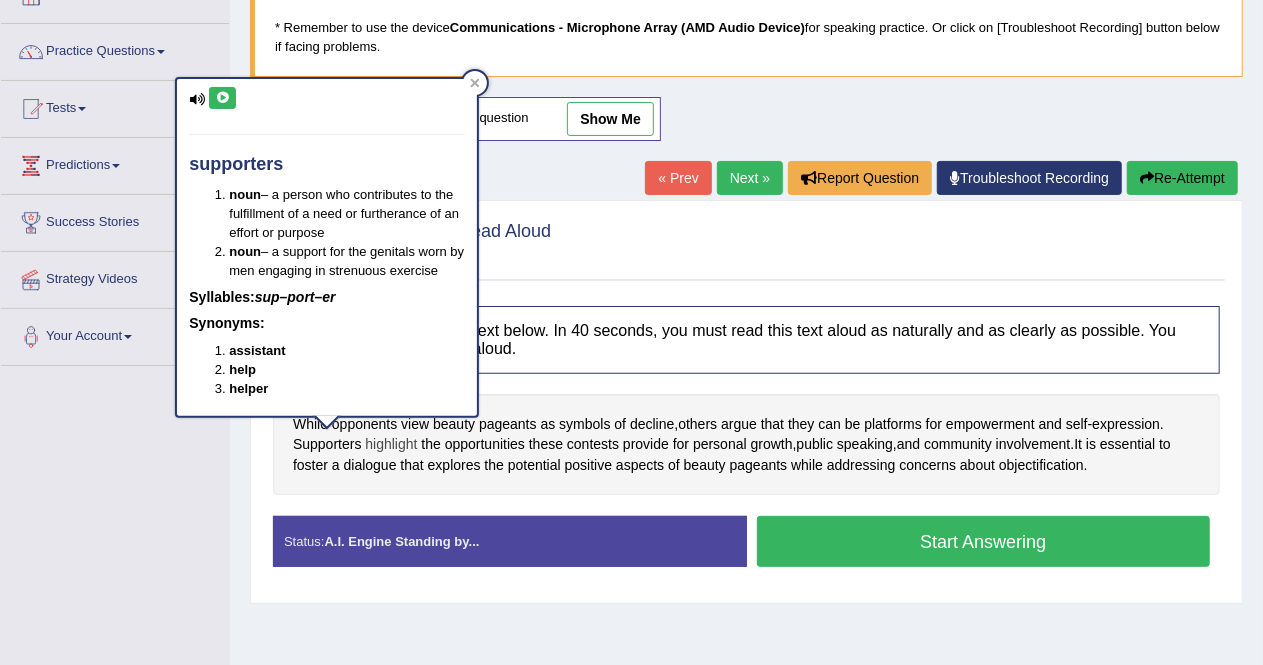 click on "highlight" at bounding box center [391, 444] 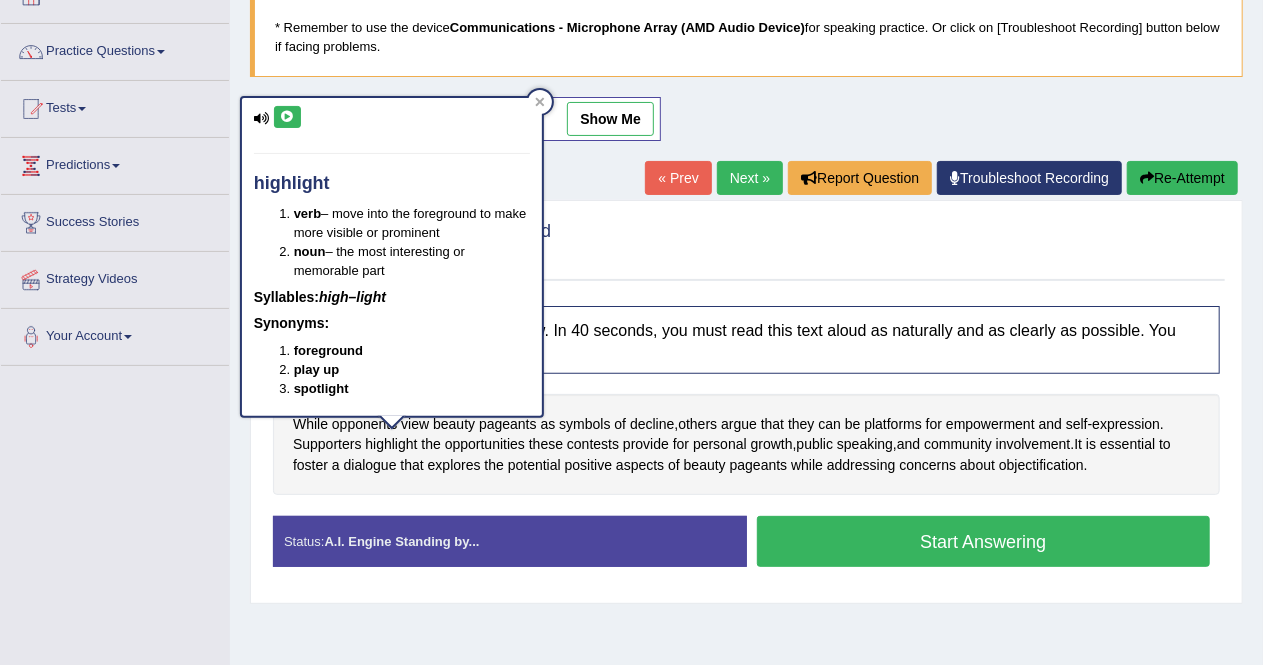 click at bounding box center [287, 117] 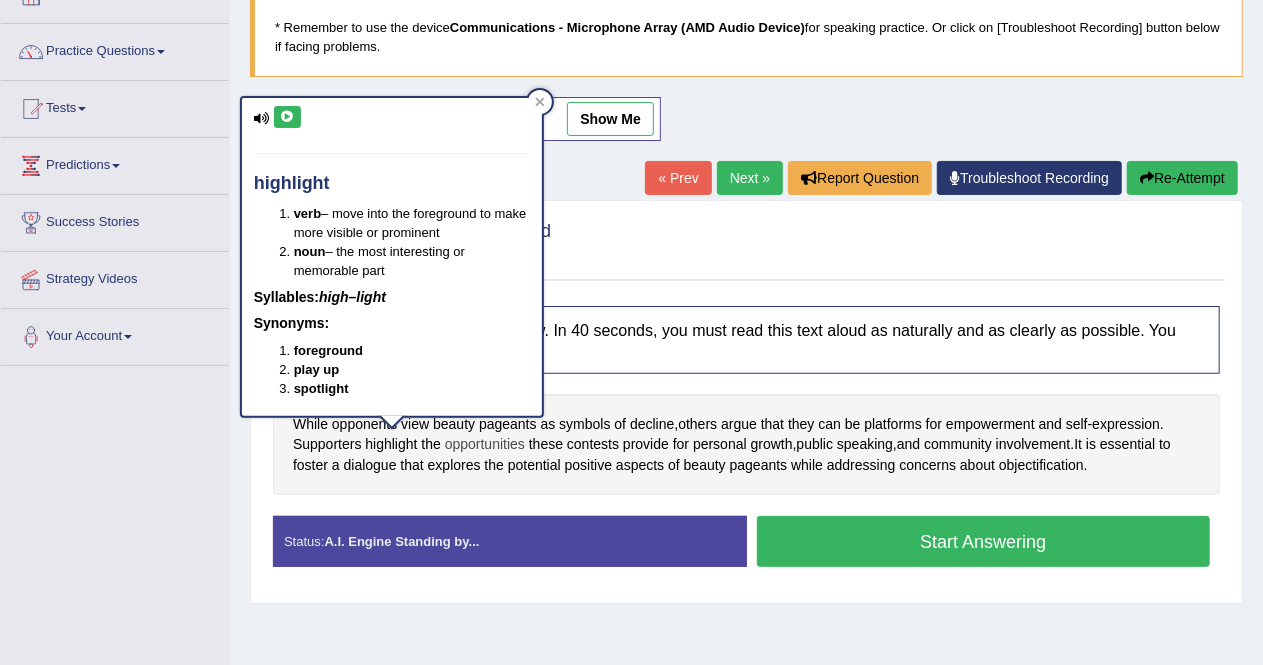 click on "opportunities" at bounding box center (485, 444) 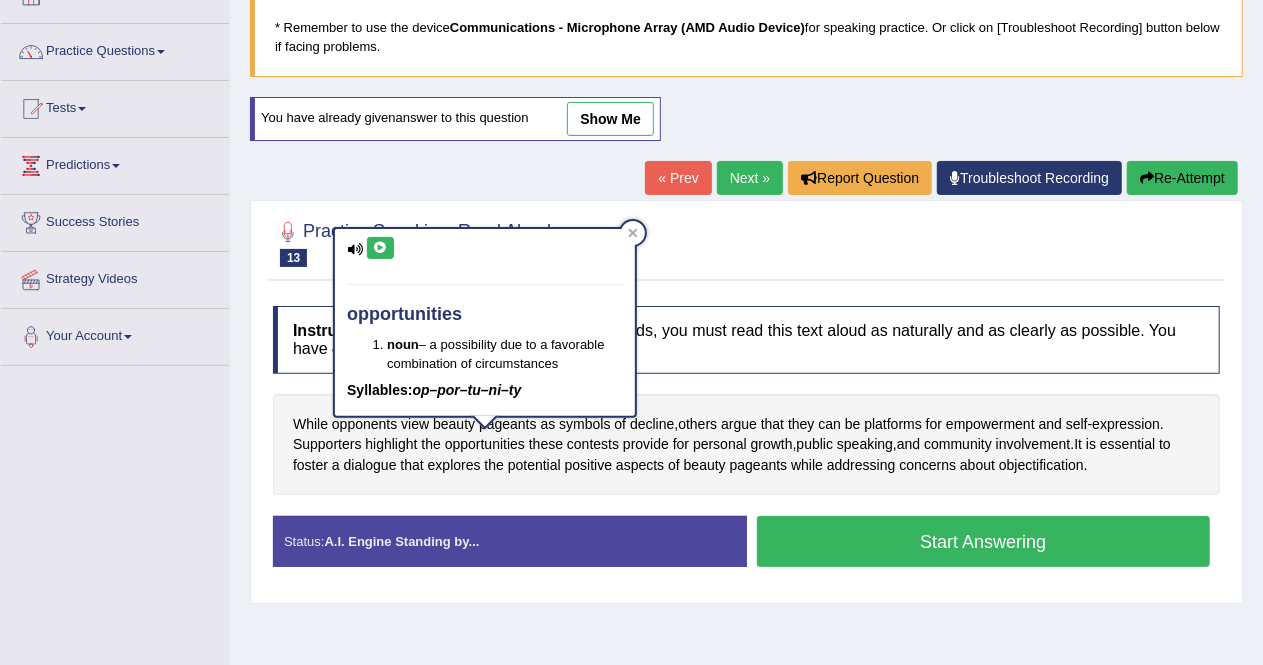 click at bounding box center [380, 248] 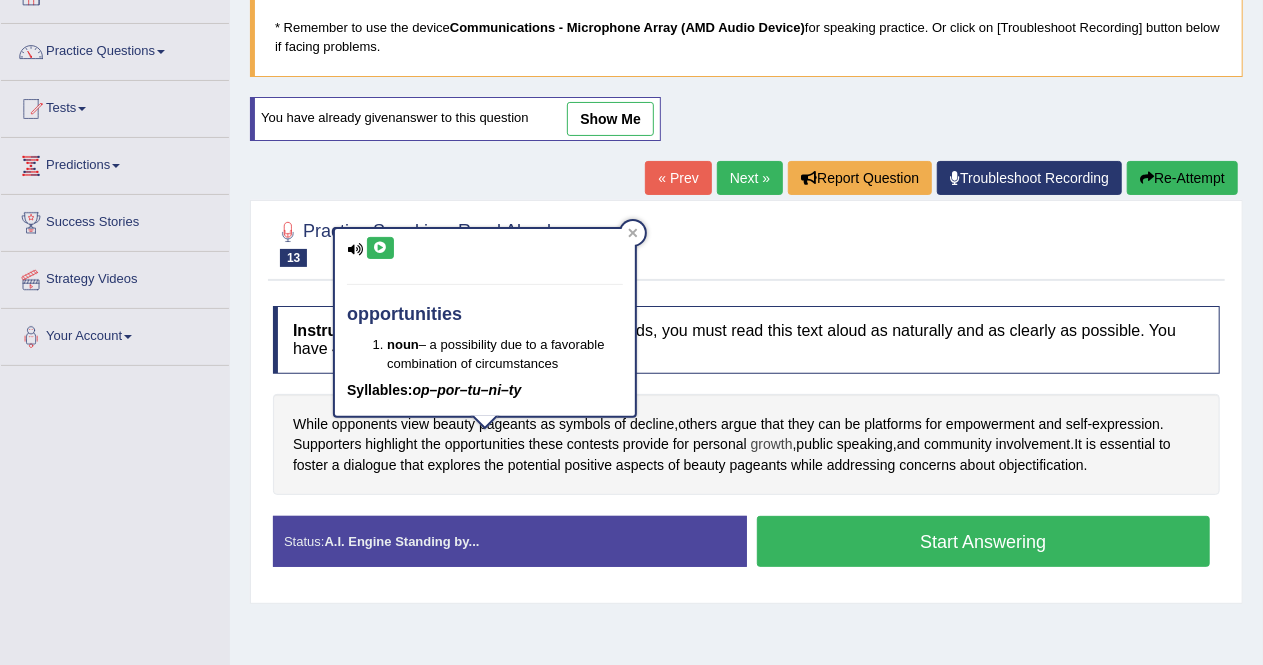 click on "growth" at bounding box center (772, 444) 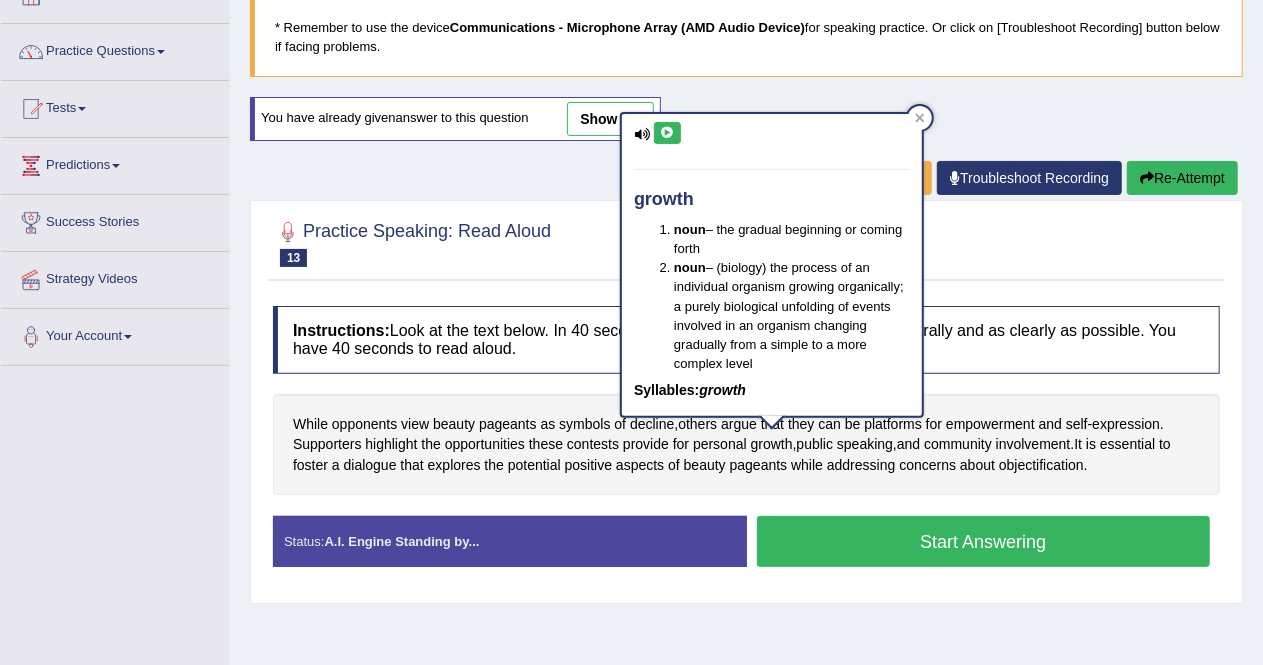 click at bounding box center (667, 133) 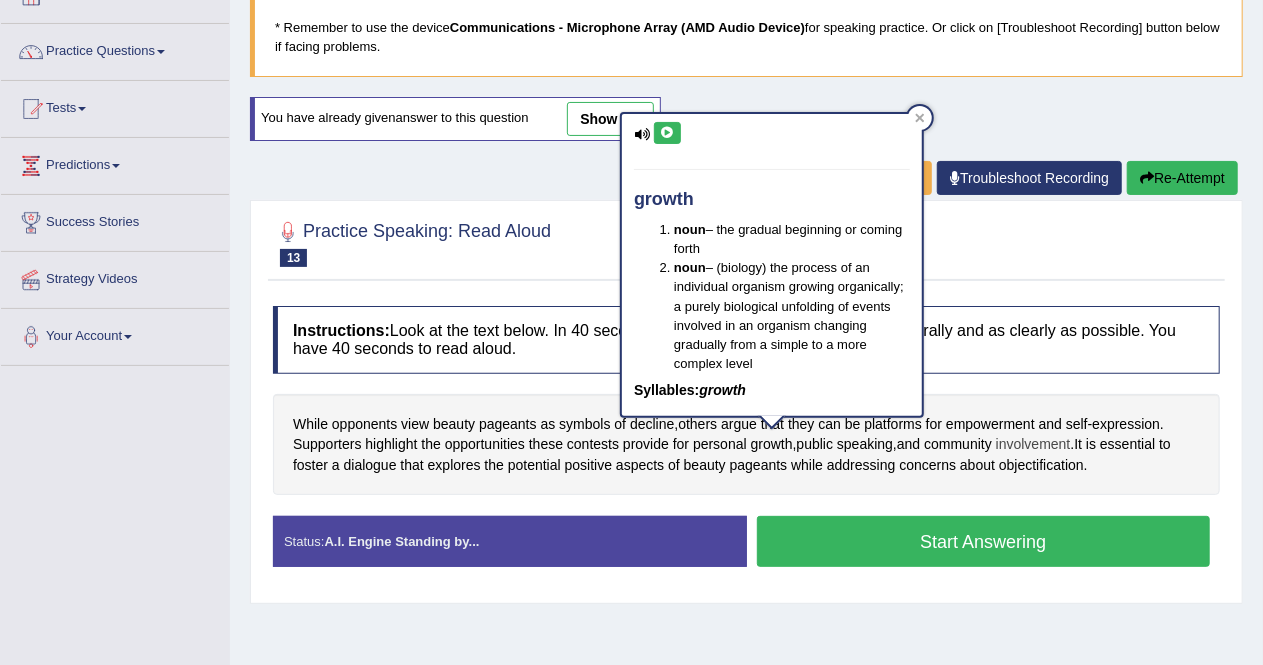 click on "involvement" at bounding box center [1033, 444] 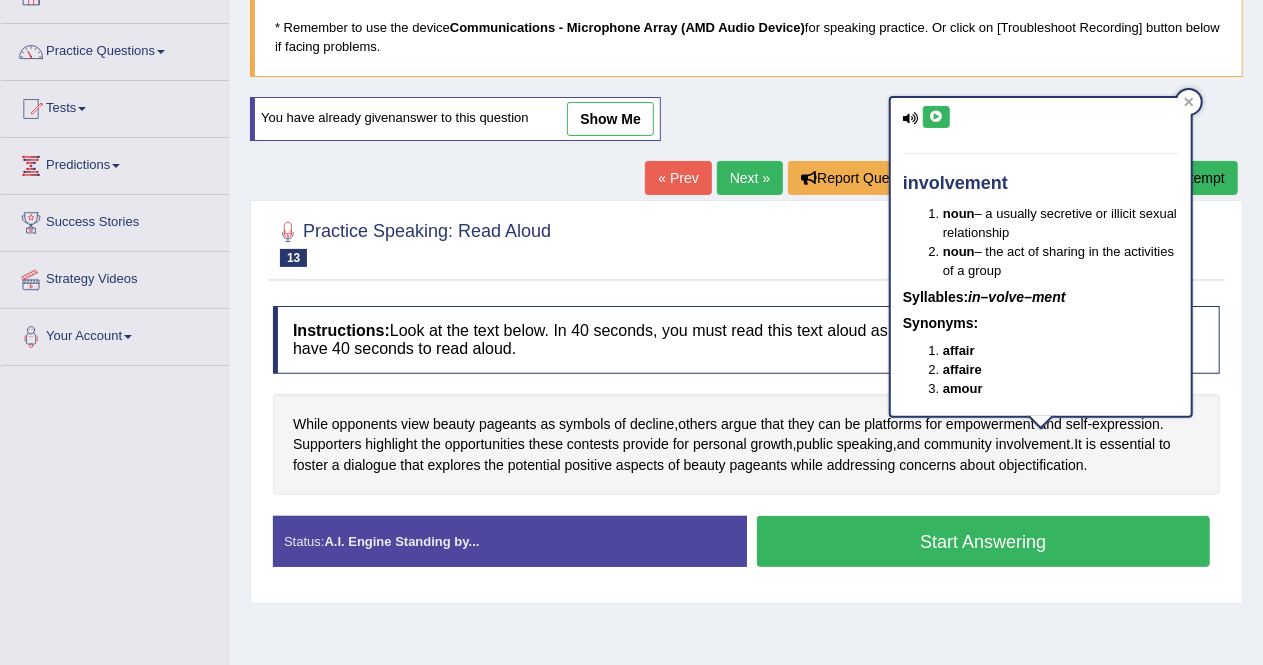 click at bounding box center [936, 117] 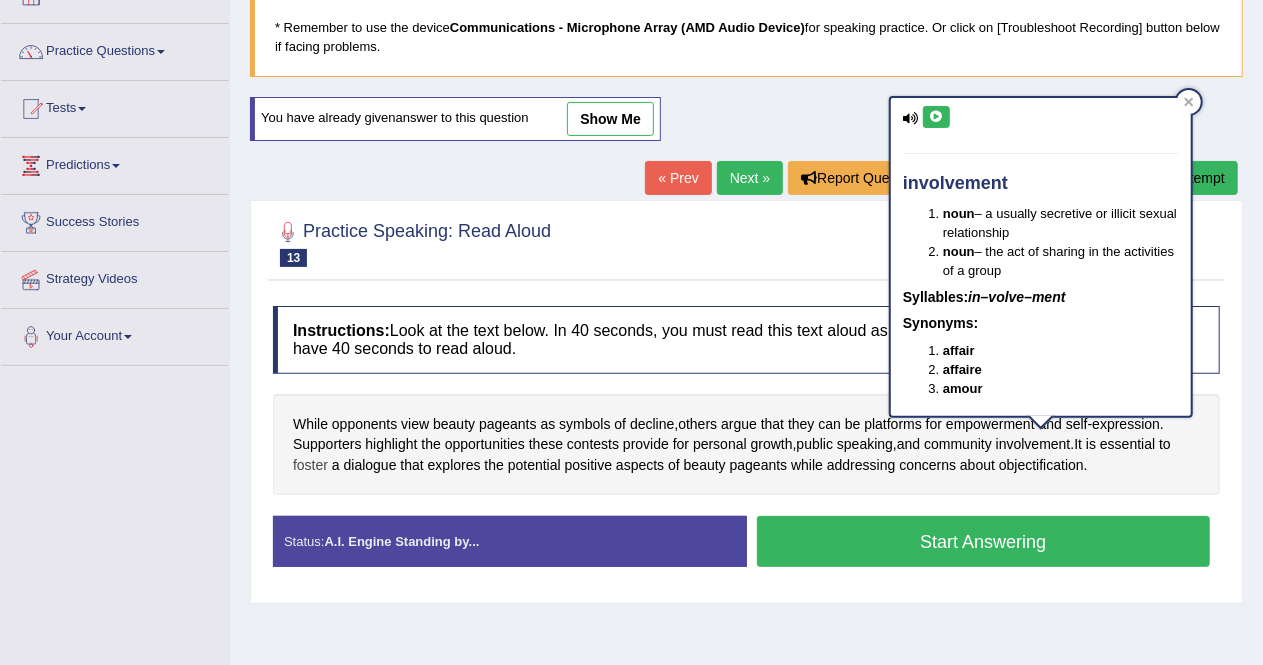 click on "foster" at bounding box center [310, 465] 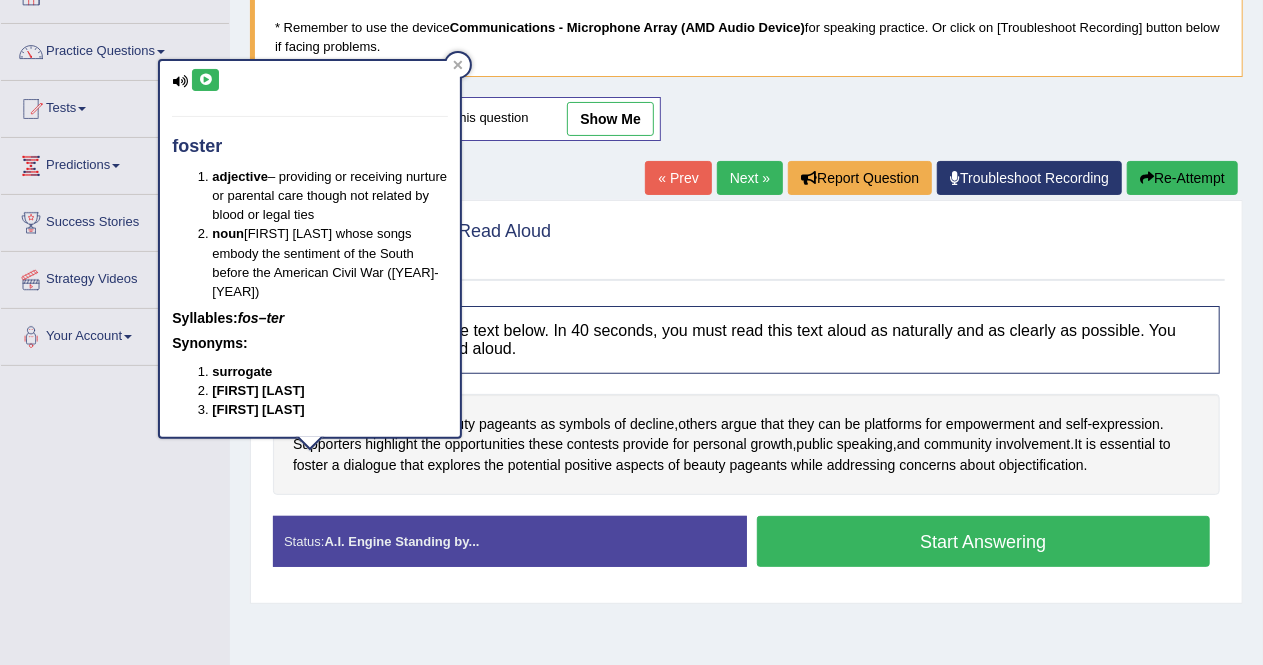 click at bounding box center [205, 80] 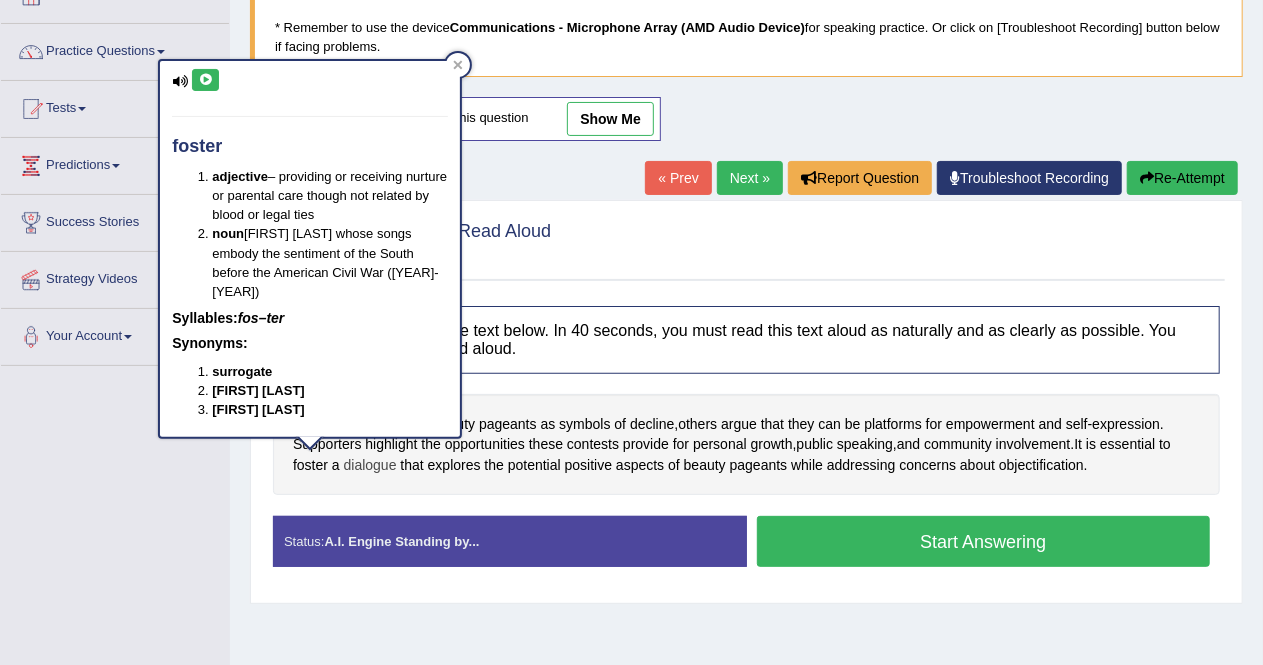 click on "dialogue" at bounding box center (370, 465) 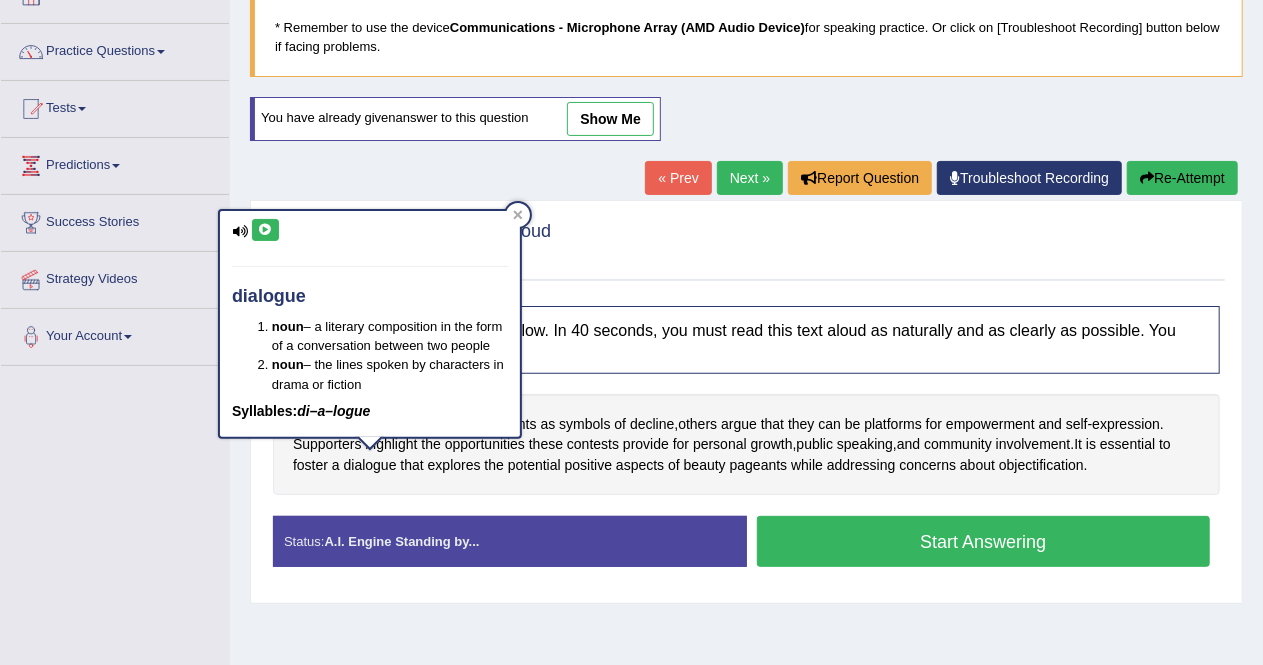 click at bounding box center [265, 230] 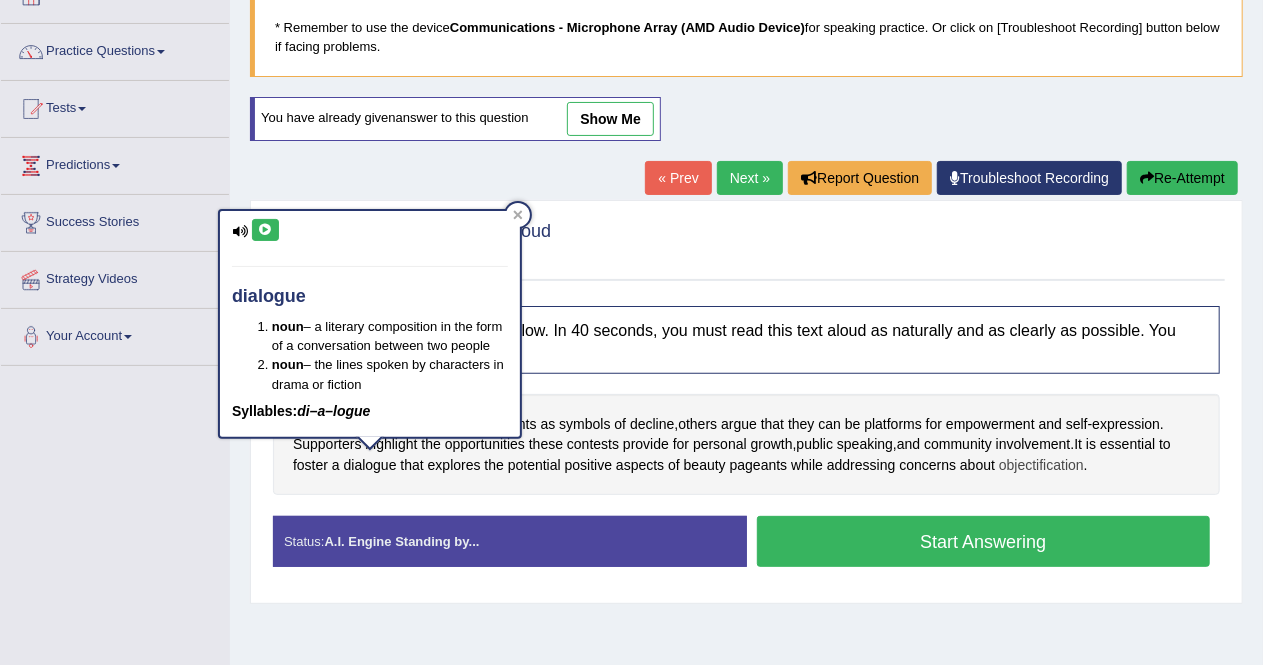 click on "objectification" at bounding box center [1041, 465] 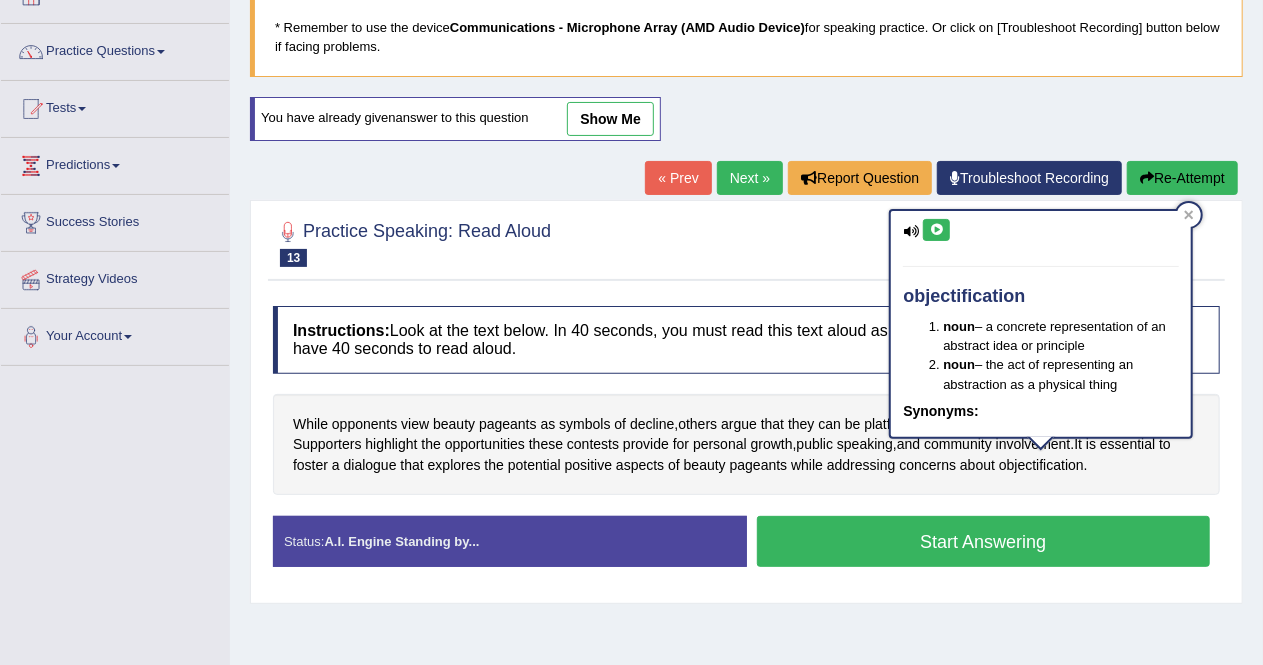 click at bounding box center (936, 230) 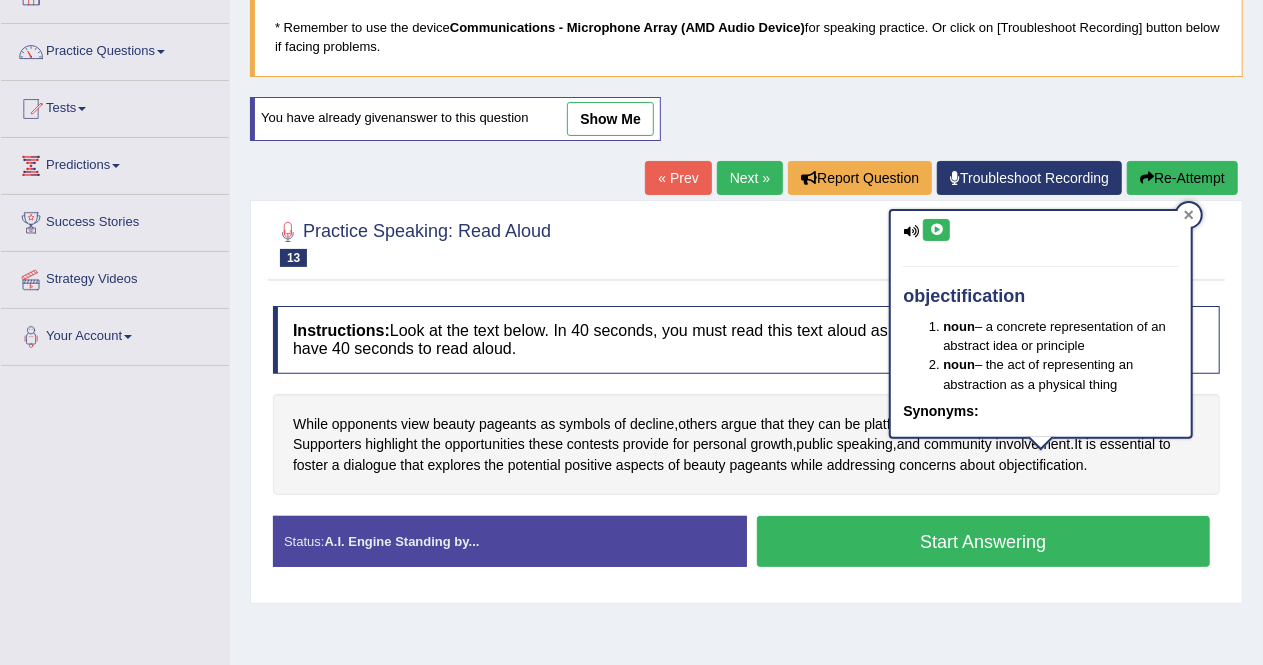 click at bounding box center (1189, 215) 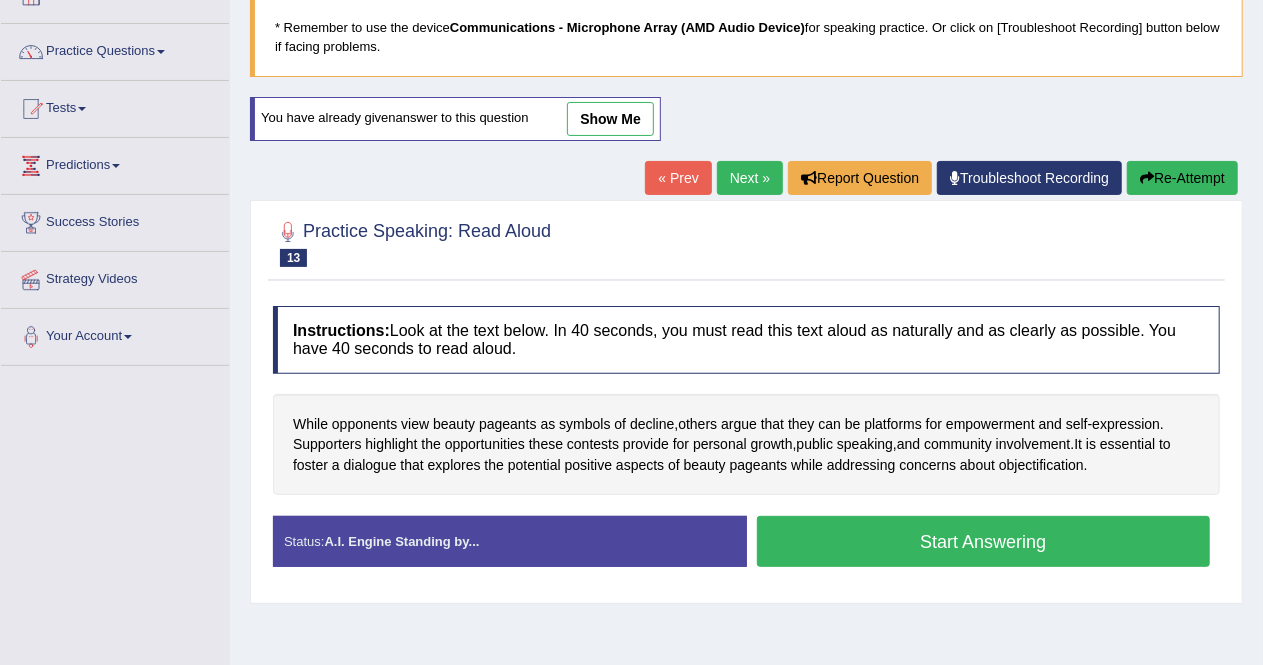 click on "Start Answering" at bounding box center [984, 541] 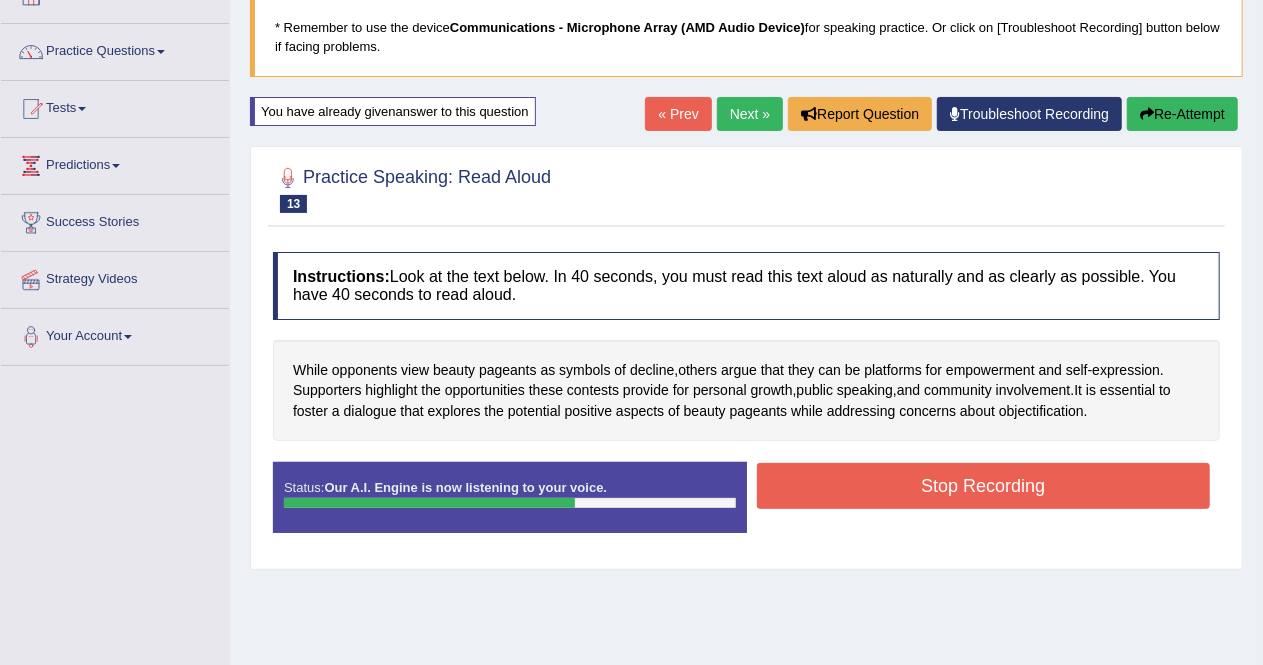 click on "Stop Recording" at bounding box center (984, 486) 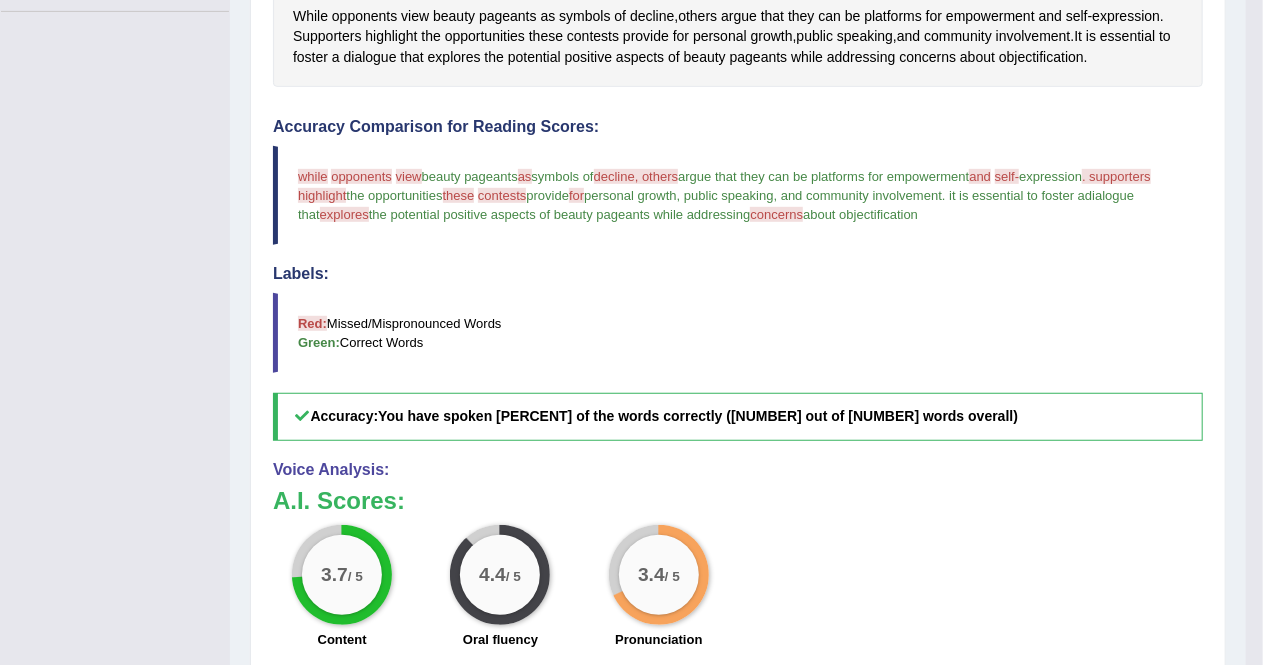 scroll, scrollTop: 500, scrollLeft: 0, axis: vertical 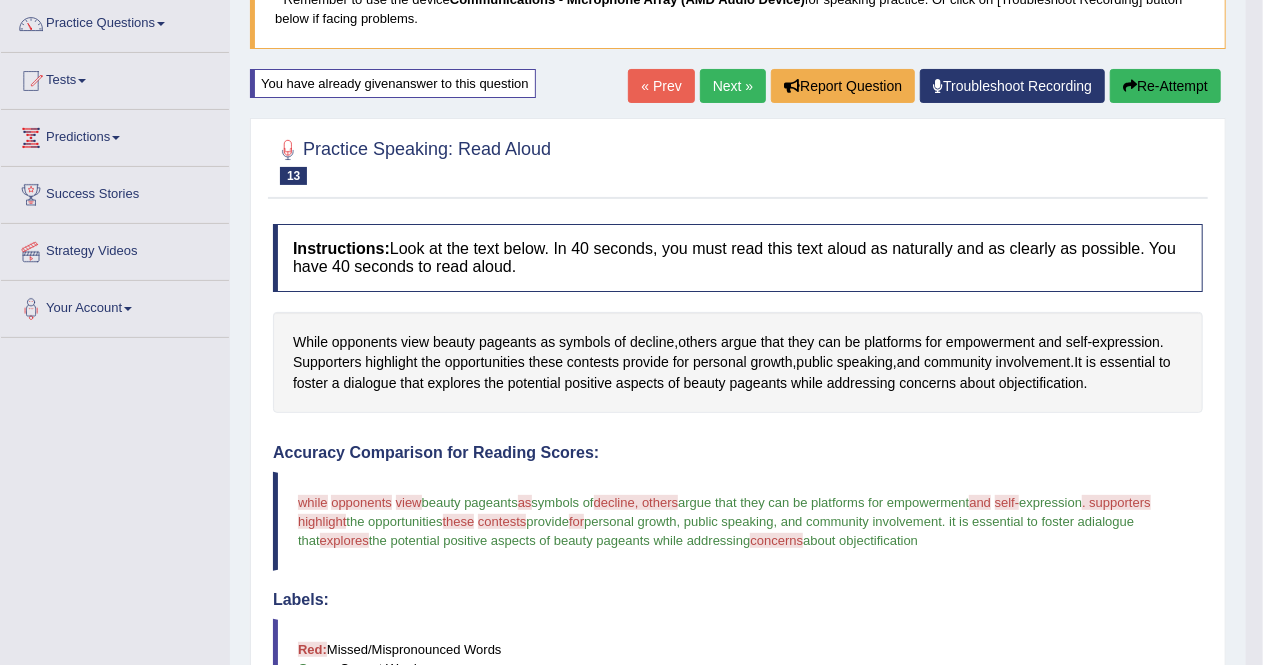 click on "Re-Attempt" at bounding box center [1165, 86] 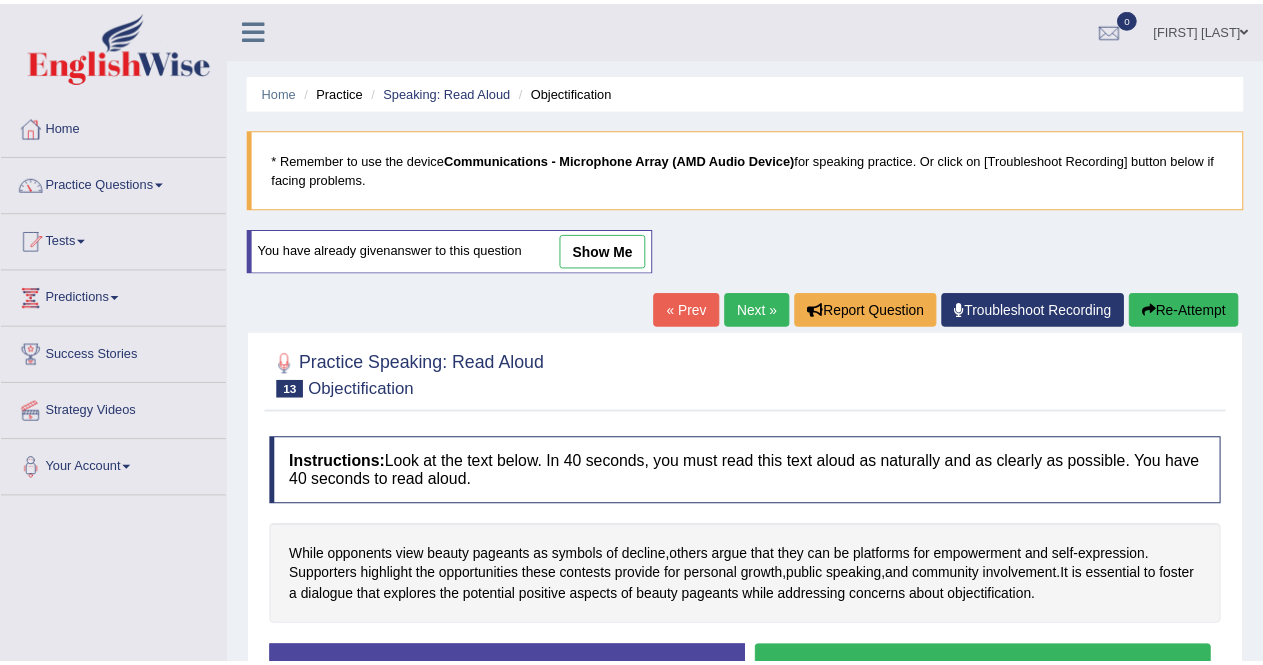 scroll, scrollTop: 166, scrollLeft: 0, axis: vertical 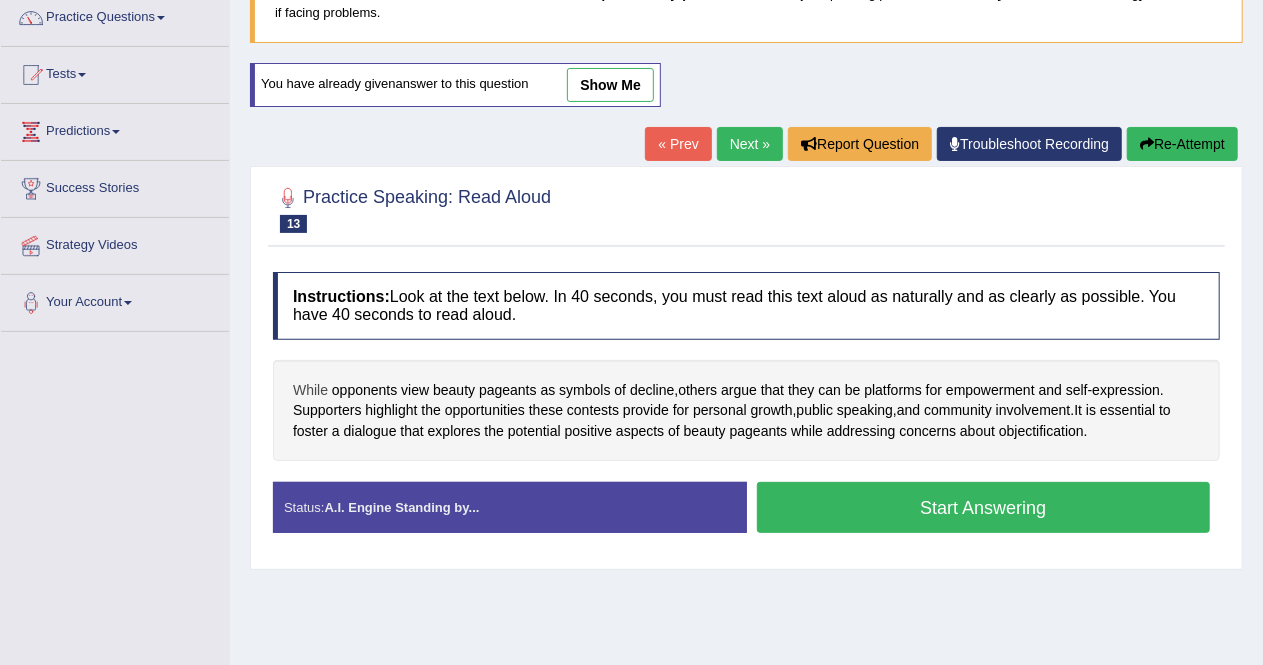 click on "While" at bounding box center (310, 390) 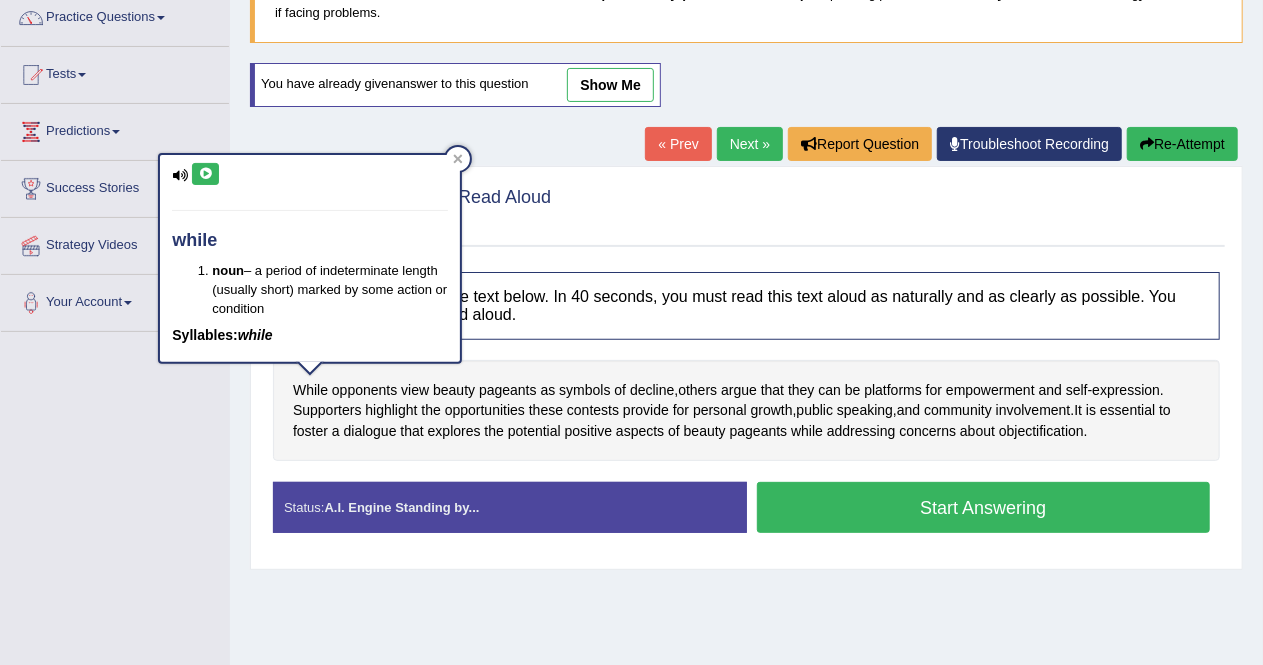 click at bounding box center [205, 174] 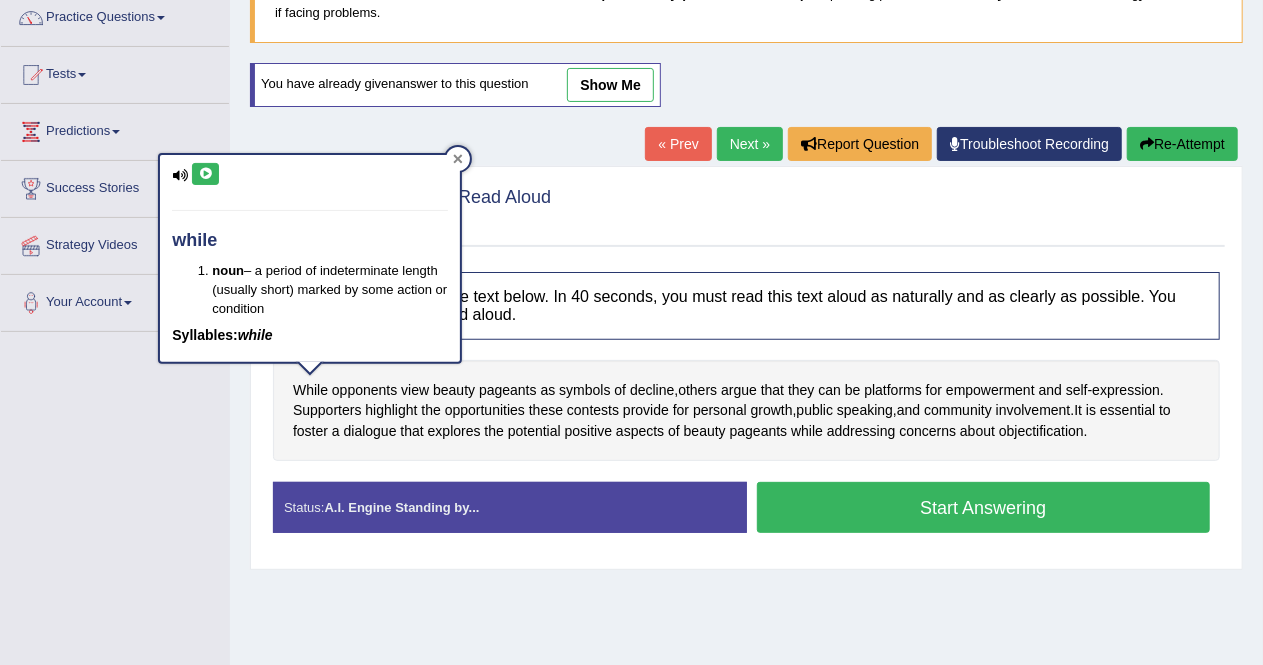 click 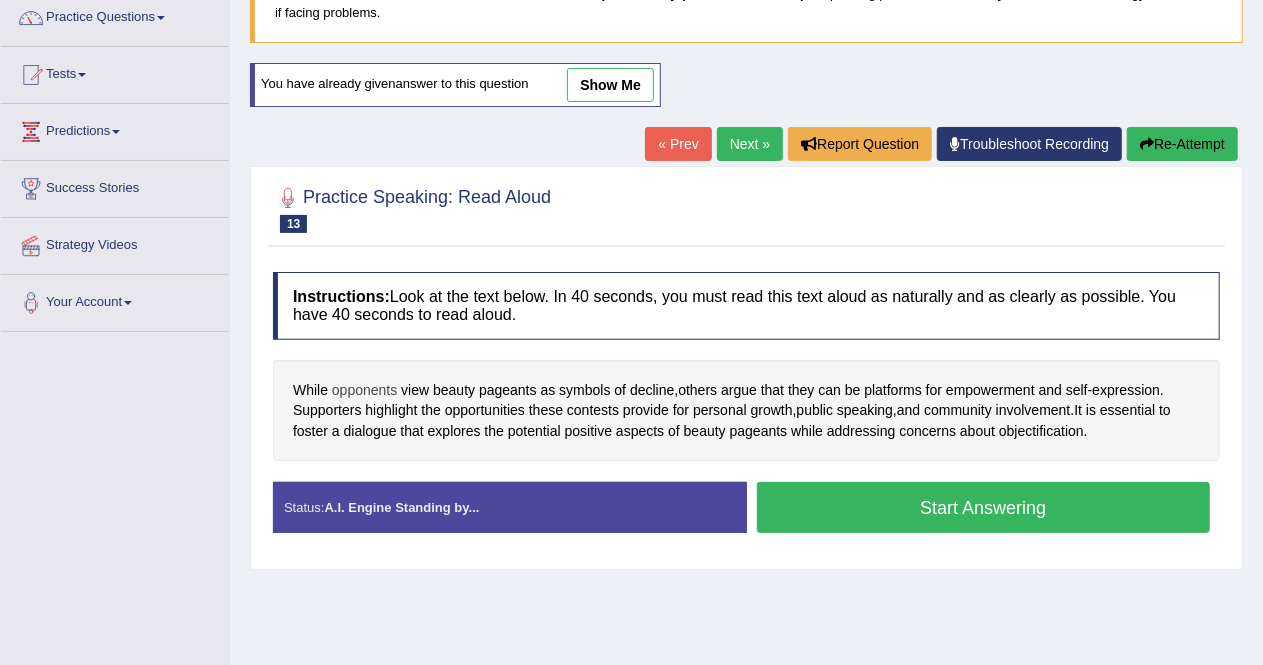 click on "opponents" at bounding box center (364, 390) 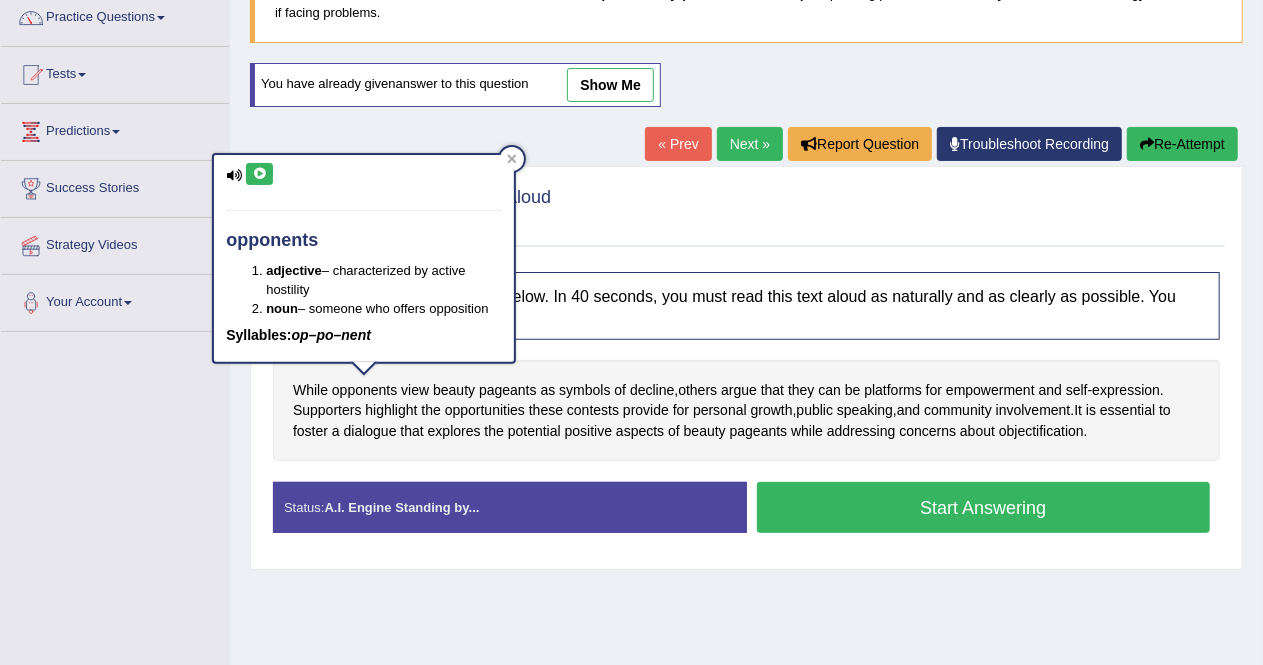 click at bounding box center (259, 174) 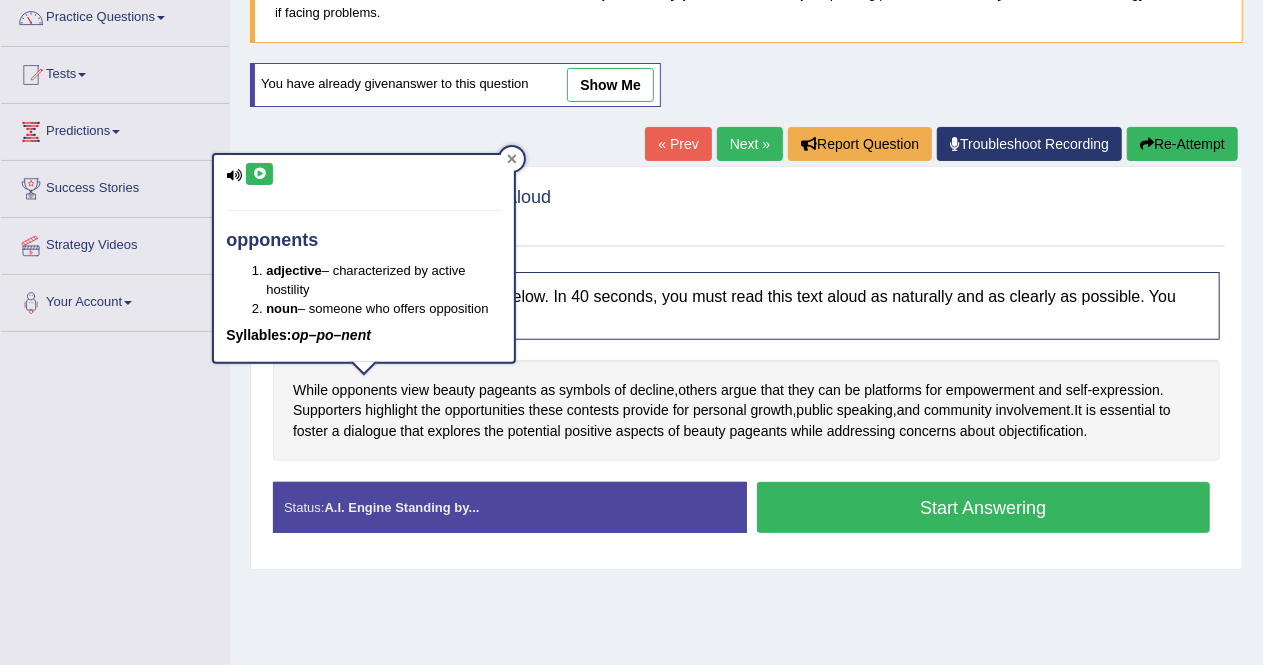 click 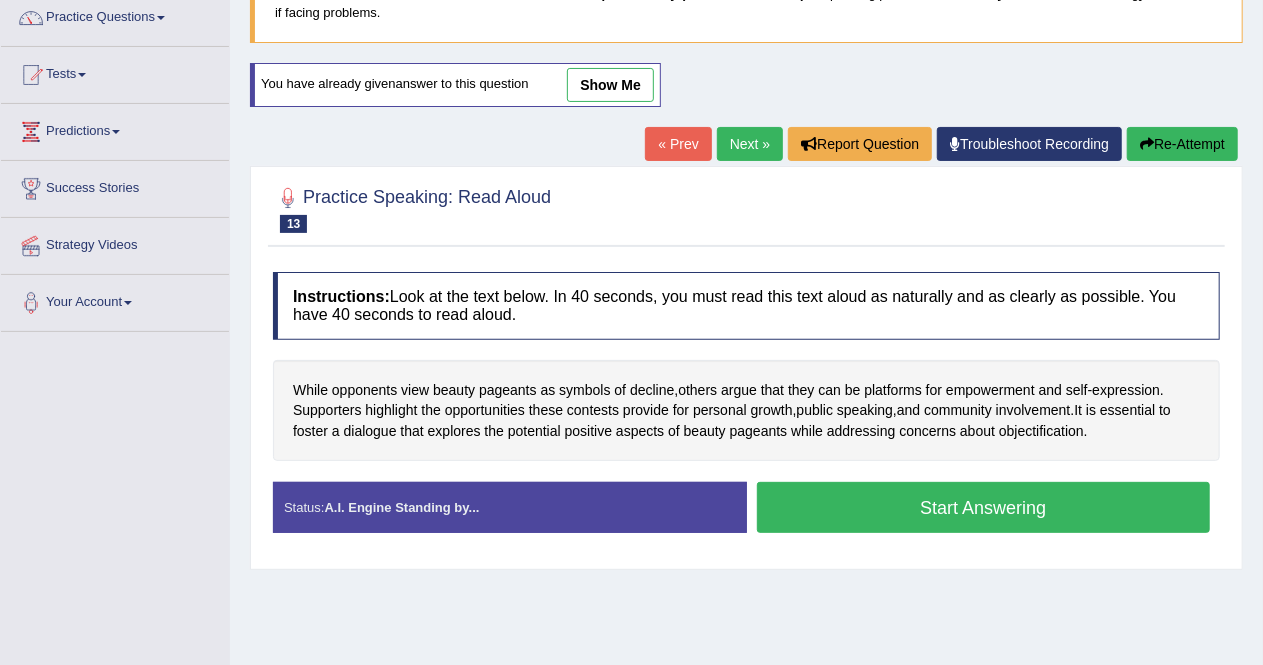click on "Start Answering" at bounding box center [984, 507] 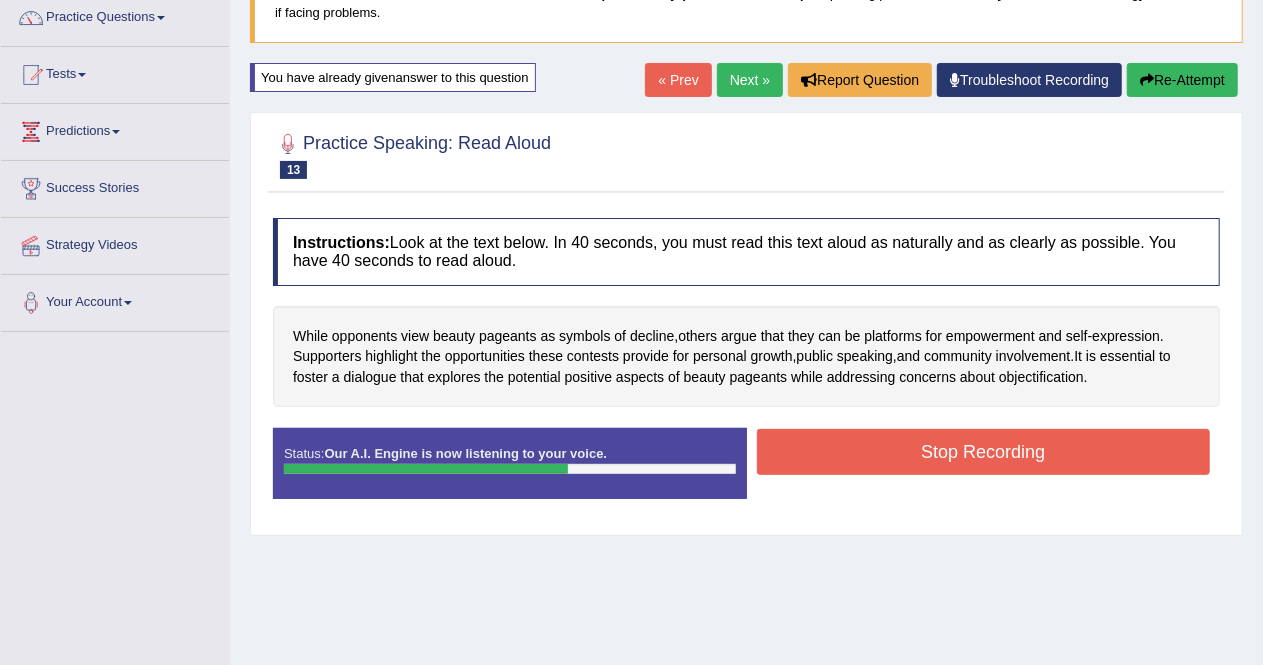 click on "Stop Recording" at bounding box center [984, 452] 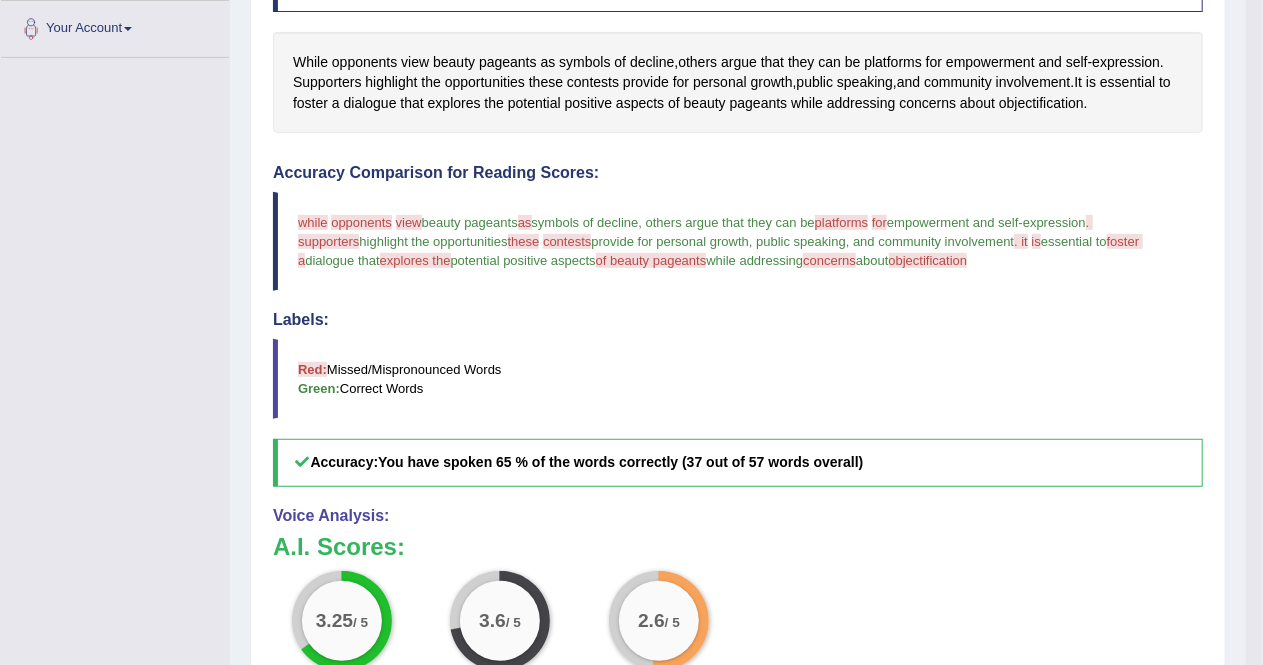 scroll, scrollTop: 462, scrollLeft: 0, axis: vertical 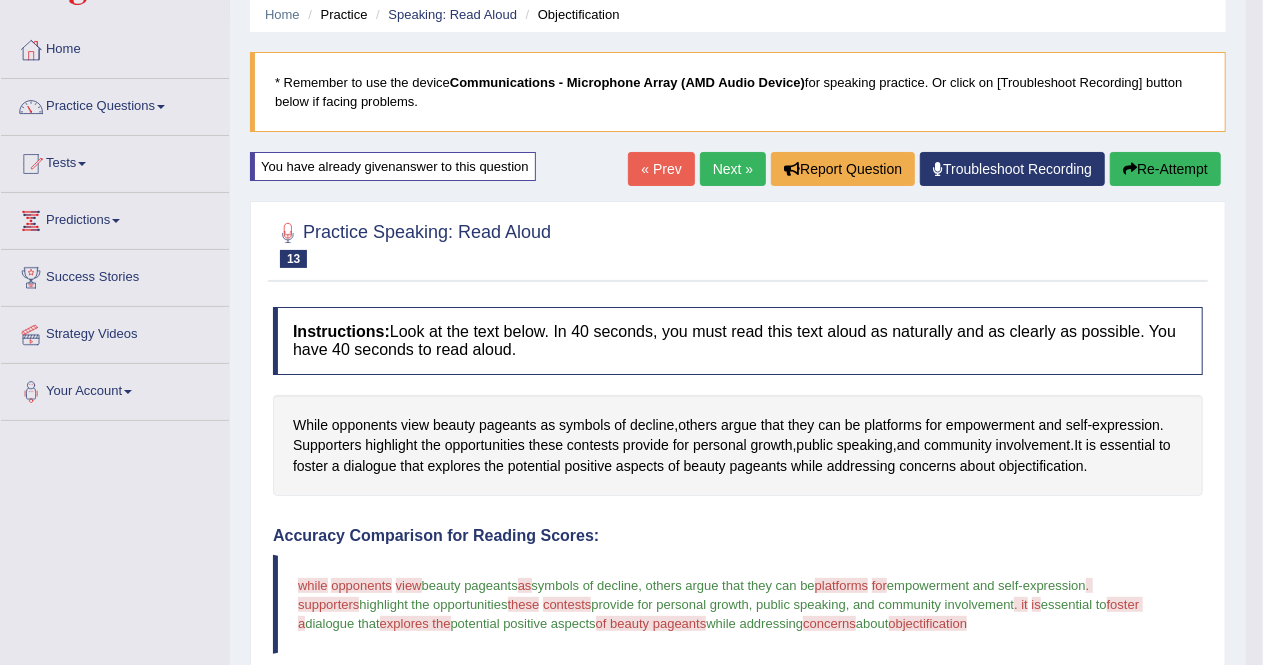 click on "Re-Attempt" at bounding box center (1165, 169) 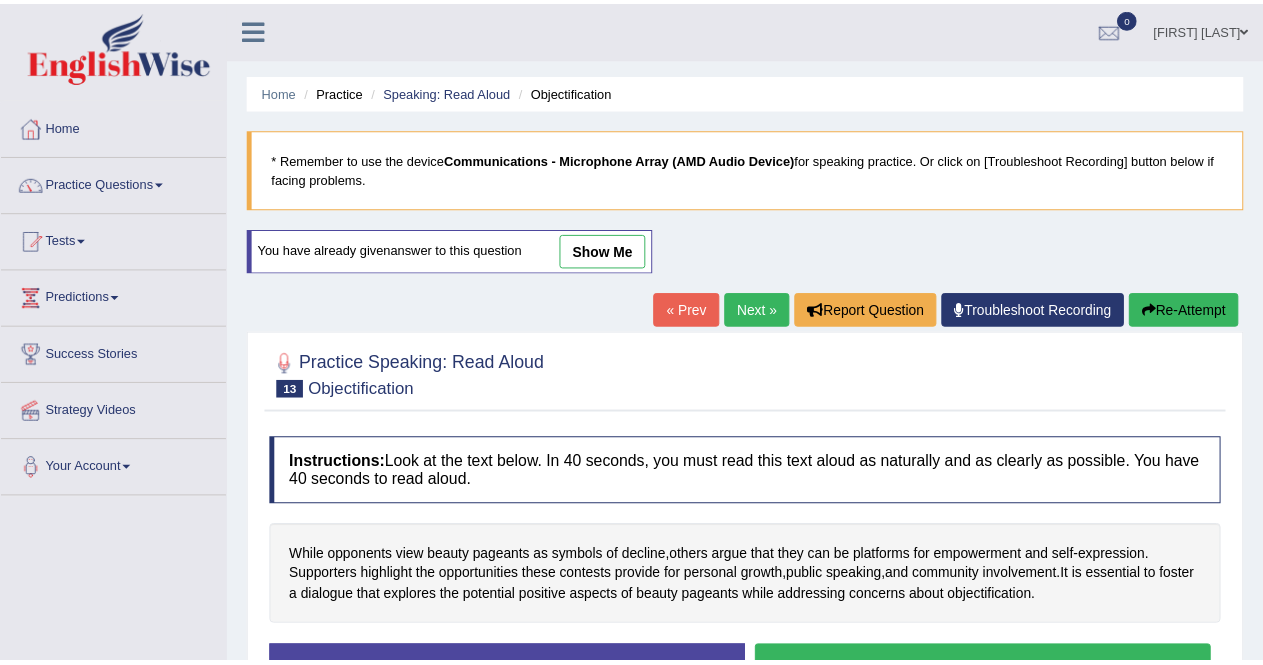 scroll, scrollTop: 77, scrollLeft: 0, axis: vertical 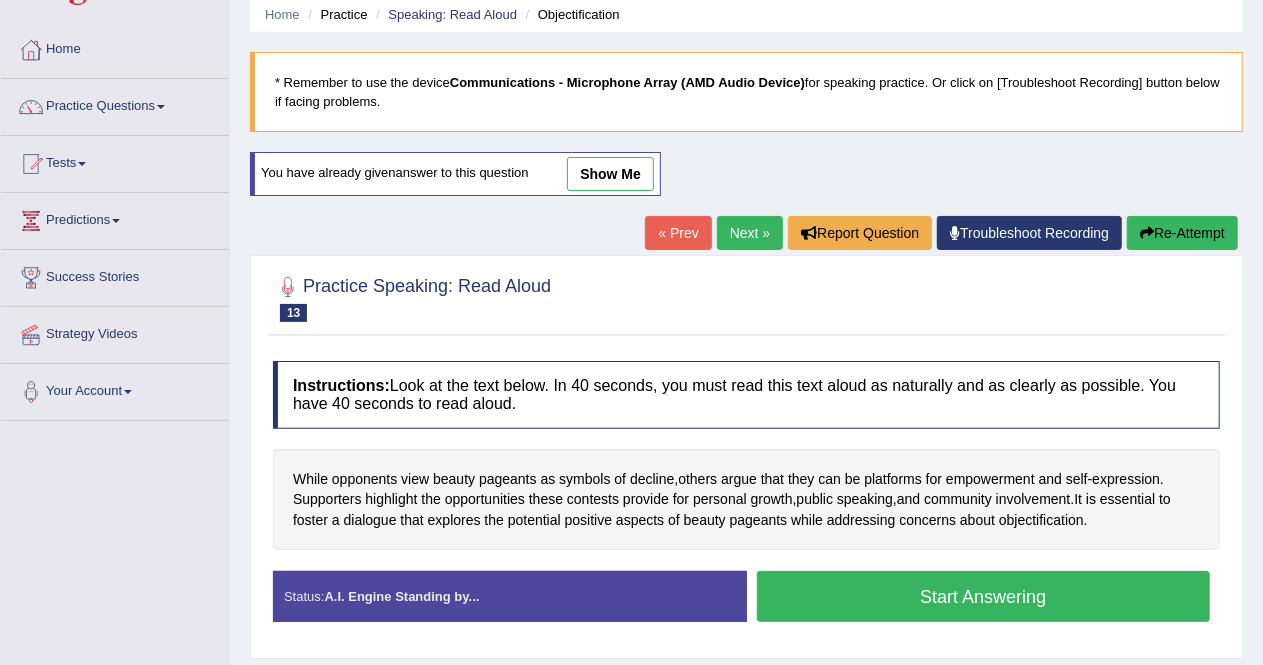 click on "Start Answering" at bounding box center [984, 596] 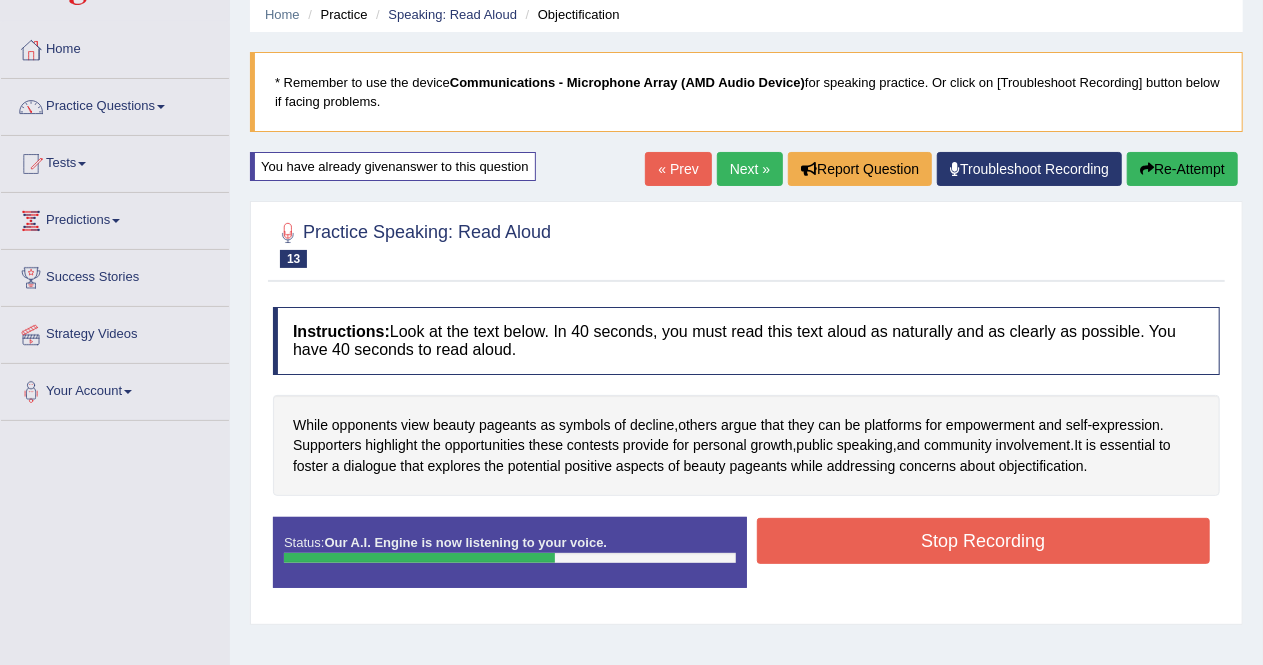 click on "Stop Recording" at bounding box center (984, 541) 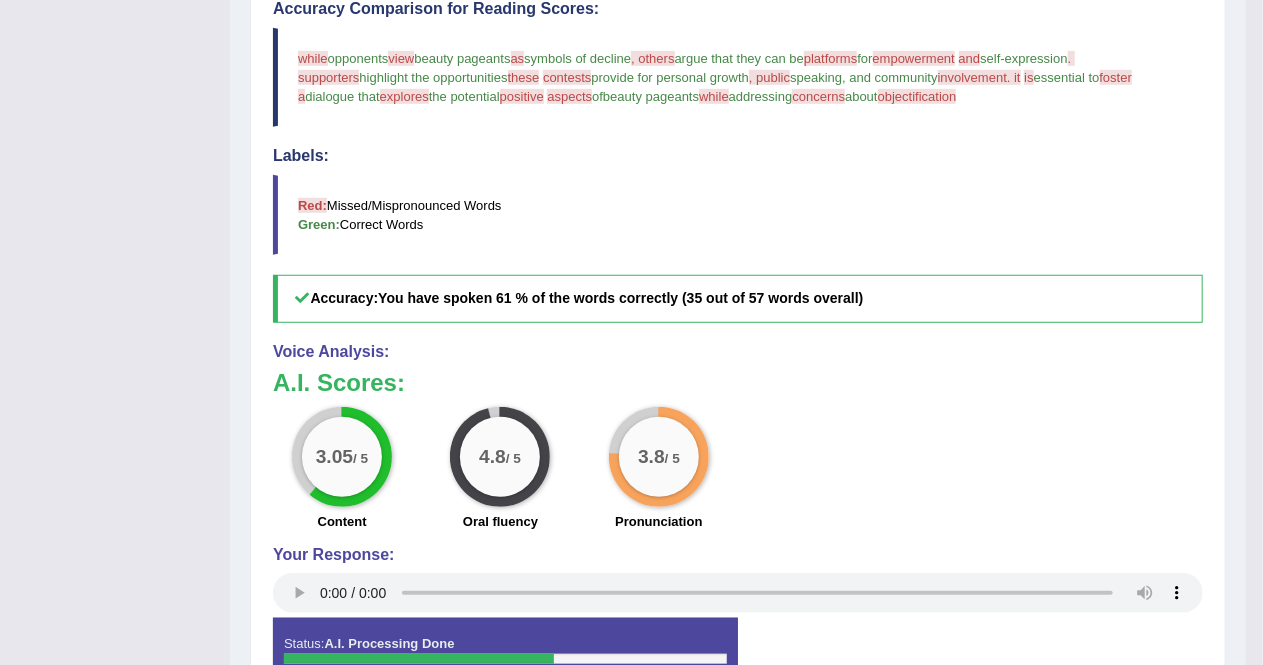 scroll, scrollTop: 613, scrollLeft: 0, axis: vertical 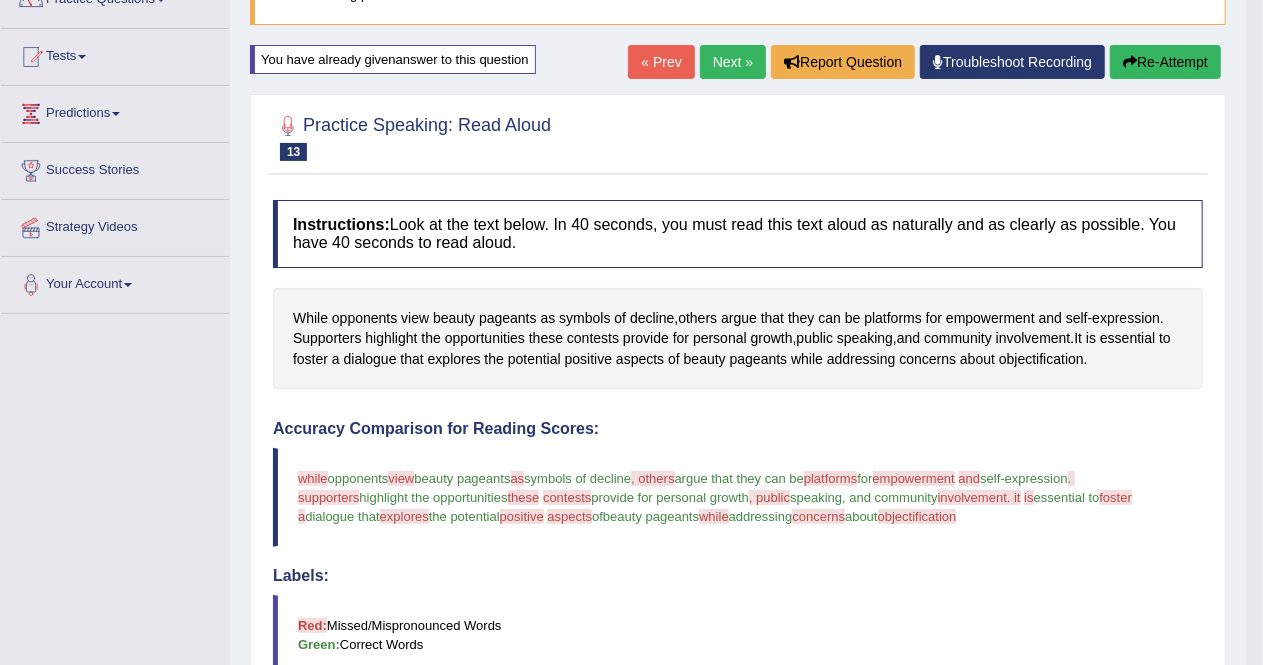 click on "Re-Attempt" at bounding box center (1165, 62) 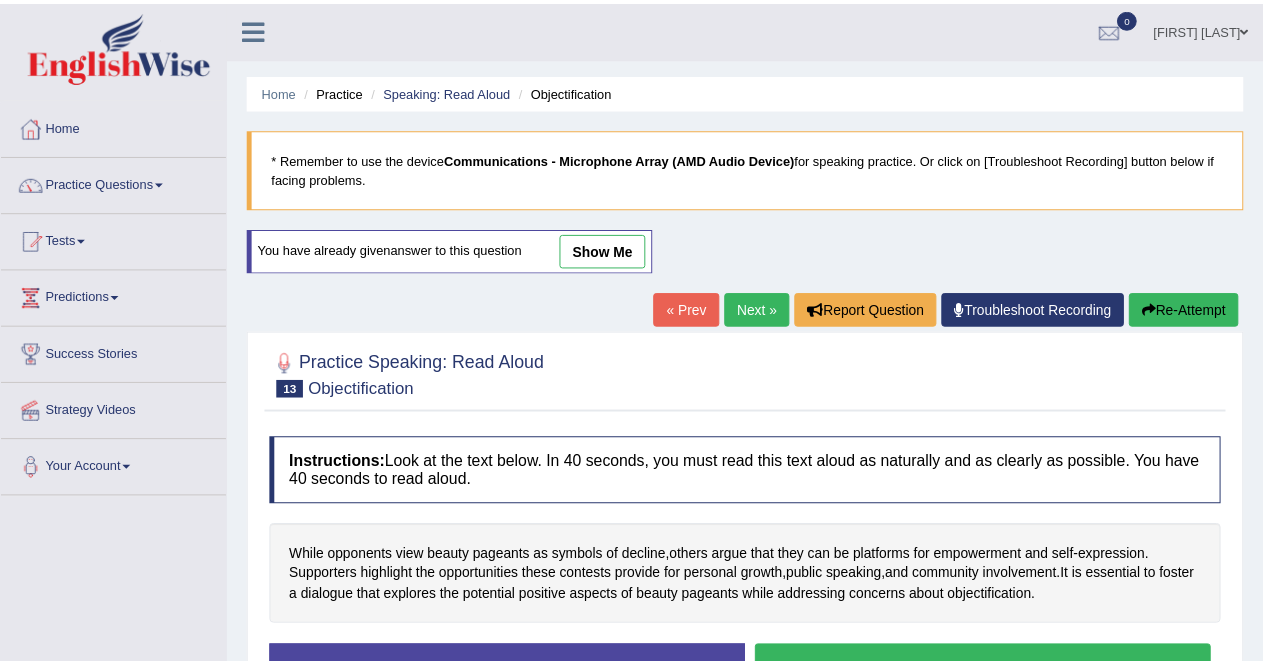 scroll, scrollTop: 184, scrollLeft: 0, axis: vertical 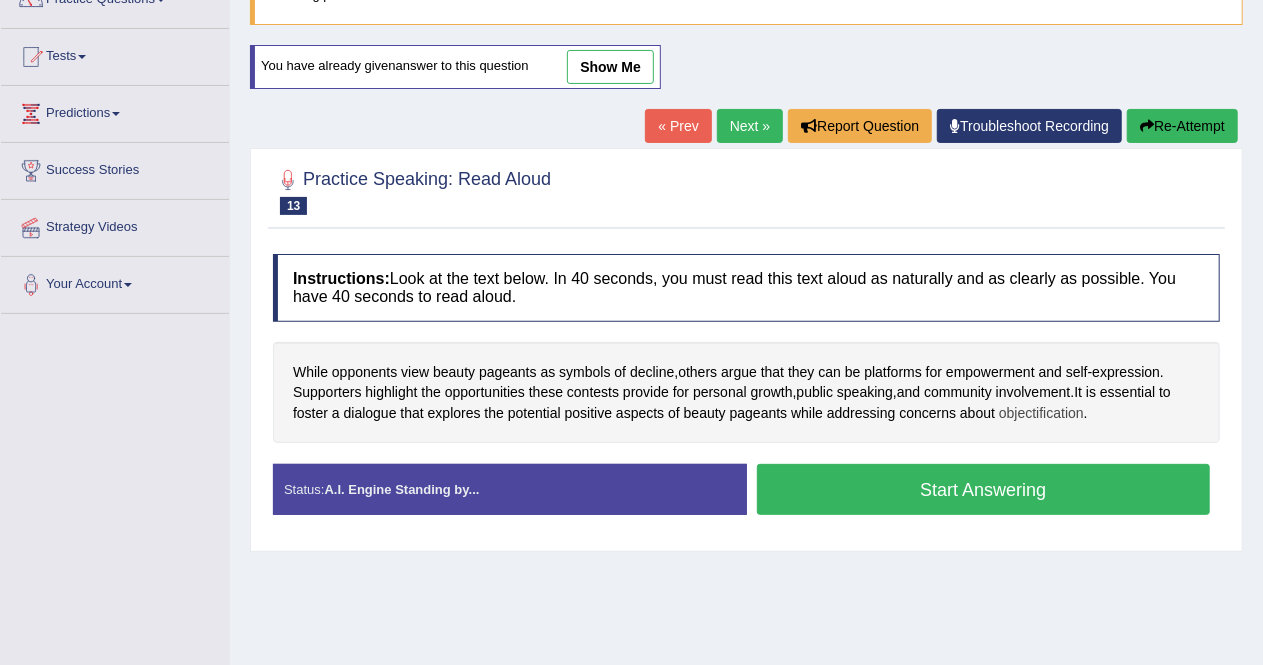 click on "objectification" at bounding box center (1041, 413) 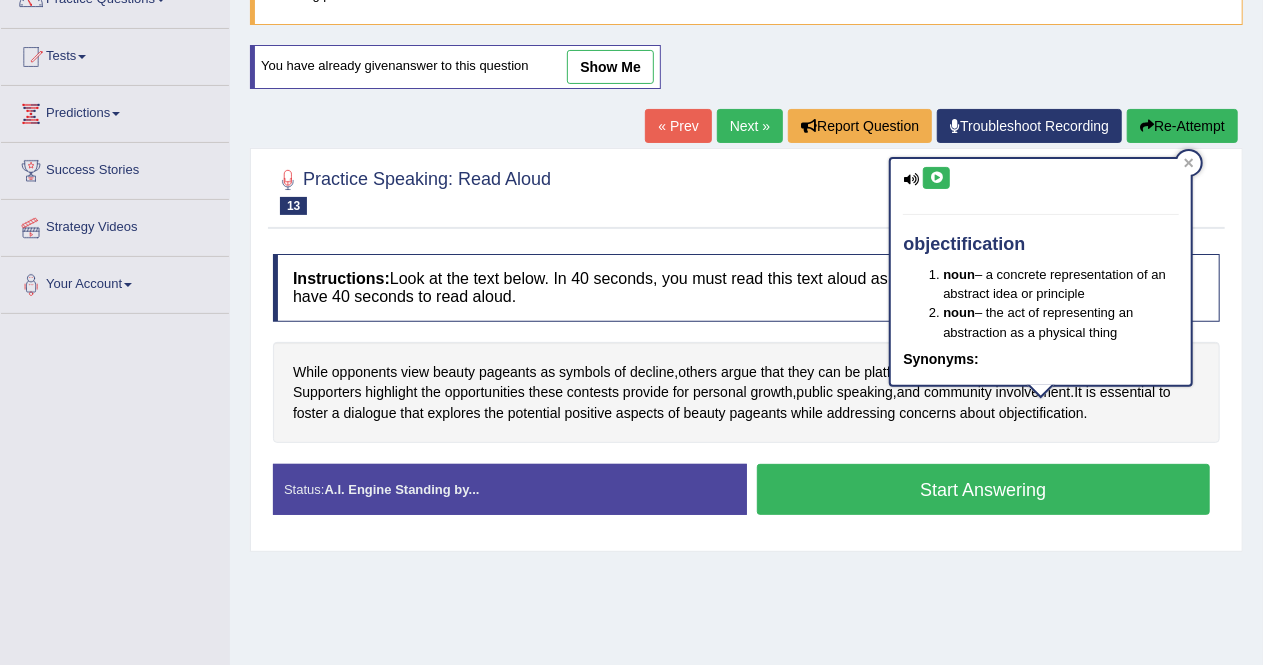 click at bounding box center [936, 178] 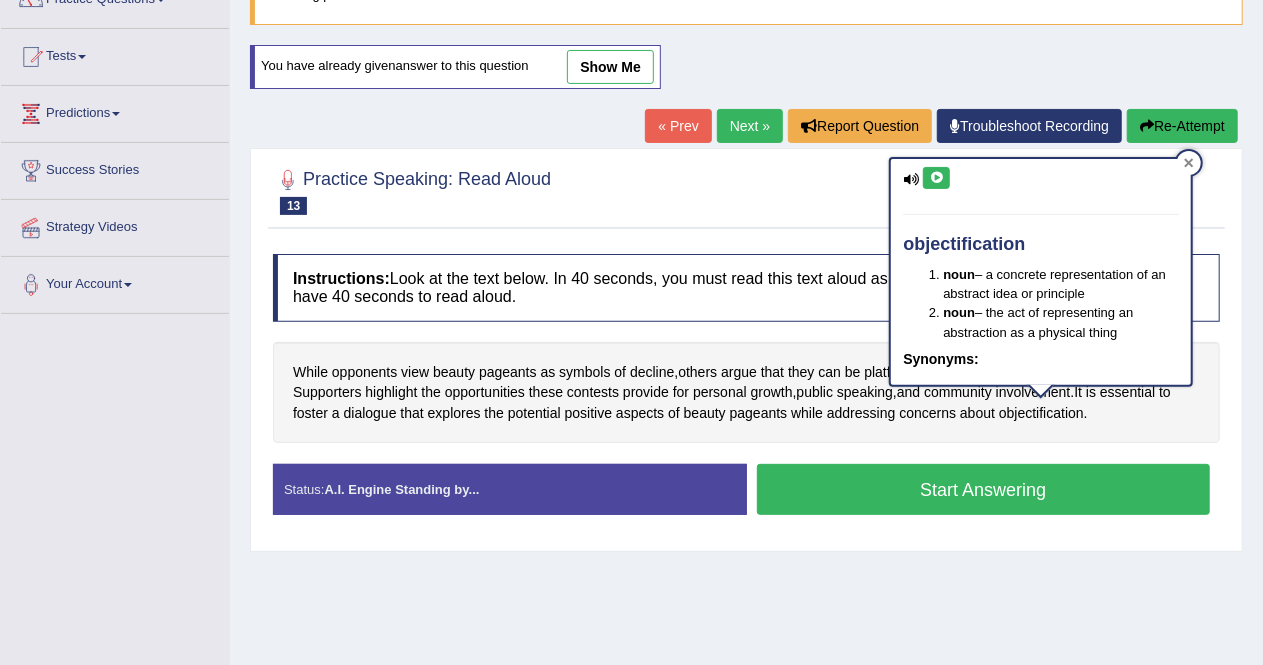 click 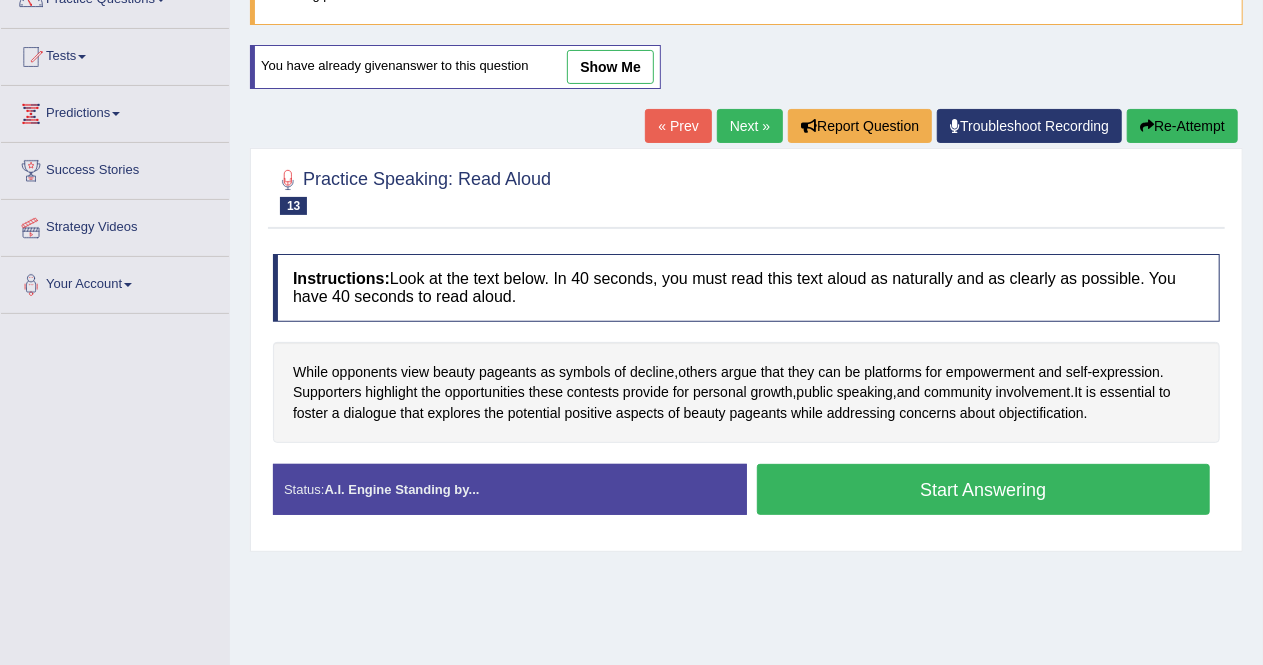 click on "Start Answering" at bounding box center (984, 489) 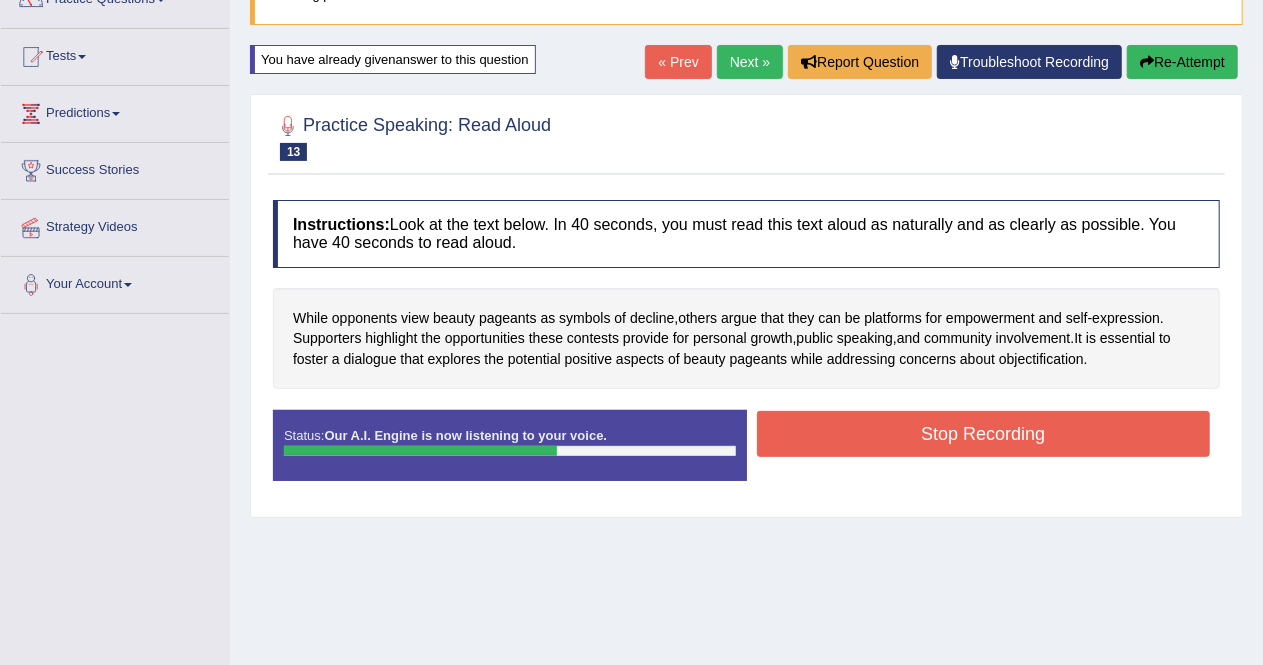click on "Stop Recording" at bounding box center (984, 434) 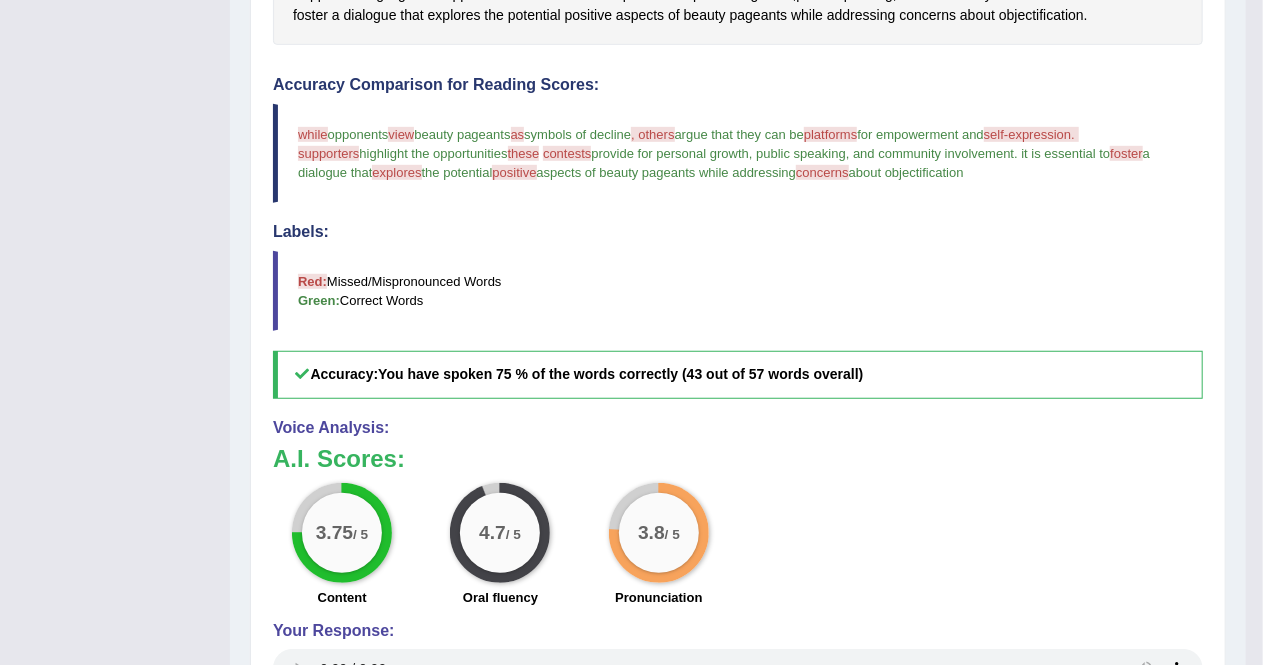 scroll, scrollTop: 544, scrollLeft: 0, axis: vertical 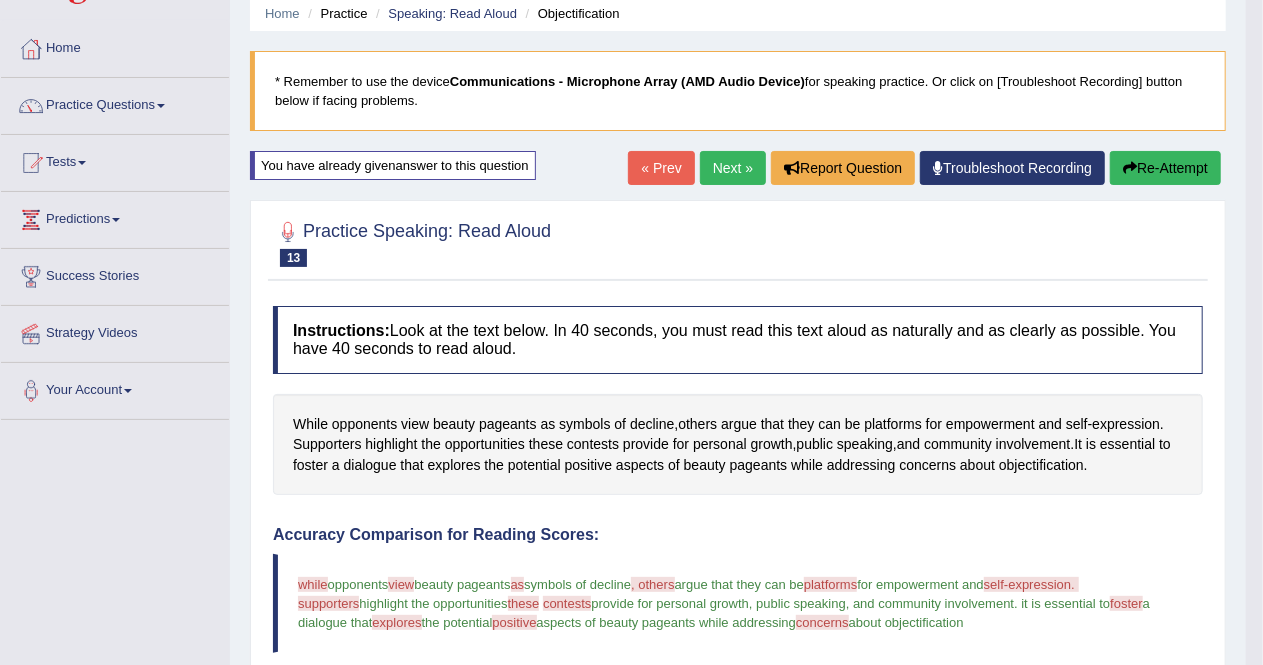 click on "Next »" at bounding box center (733, 168) 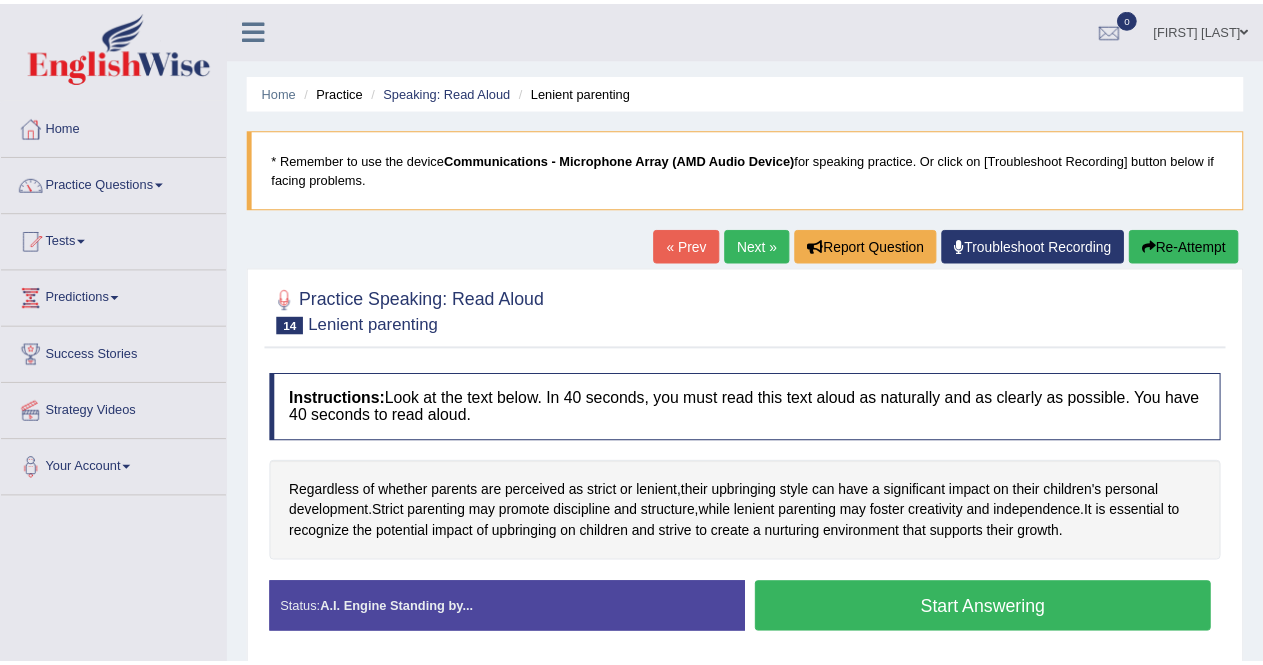 scroll, scrollTop: 0, scrollLeft: 0, axis: both 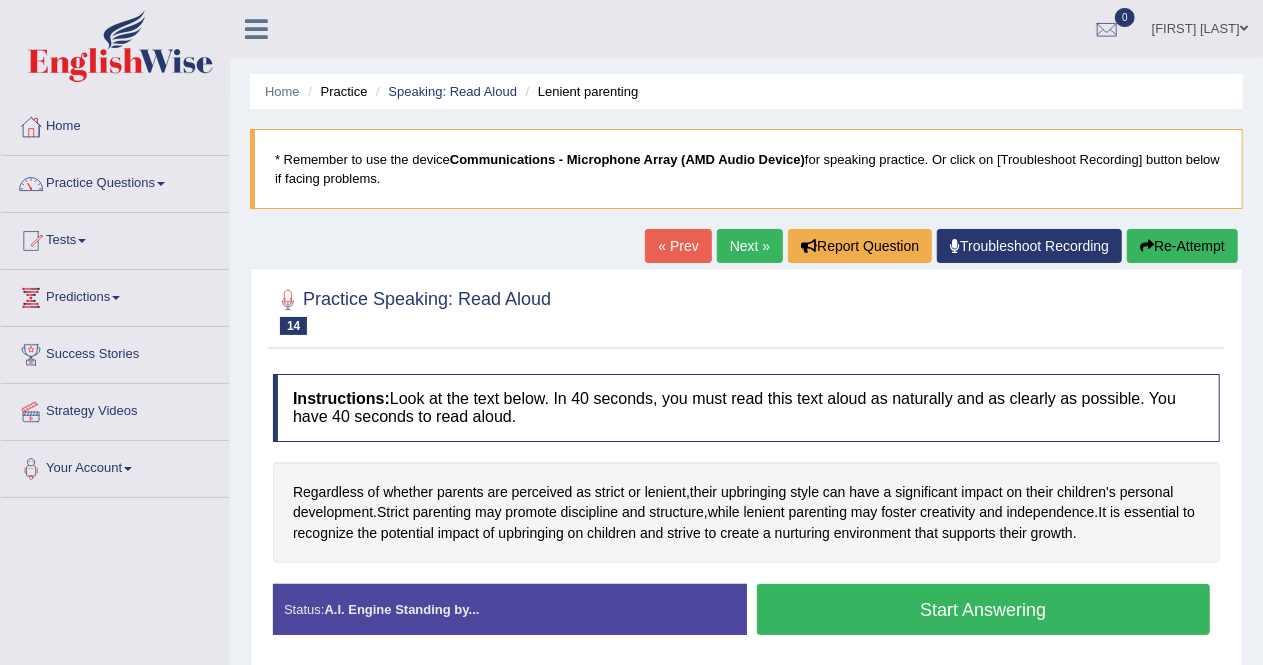 click on "Start Answering" at bounding box center (984, 609) 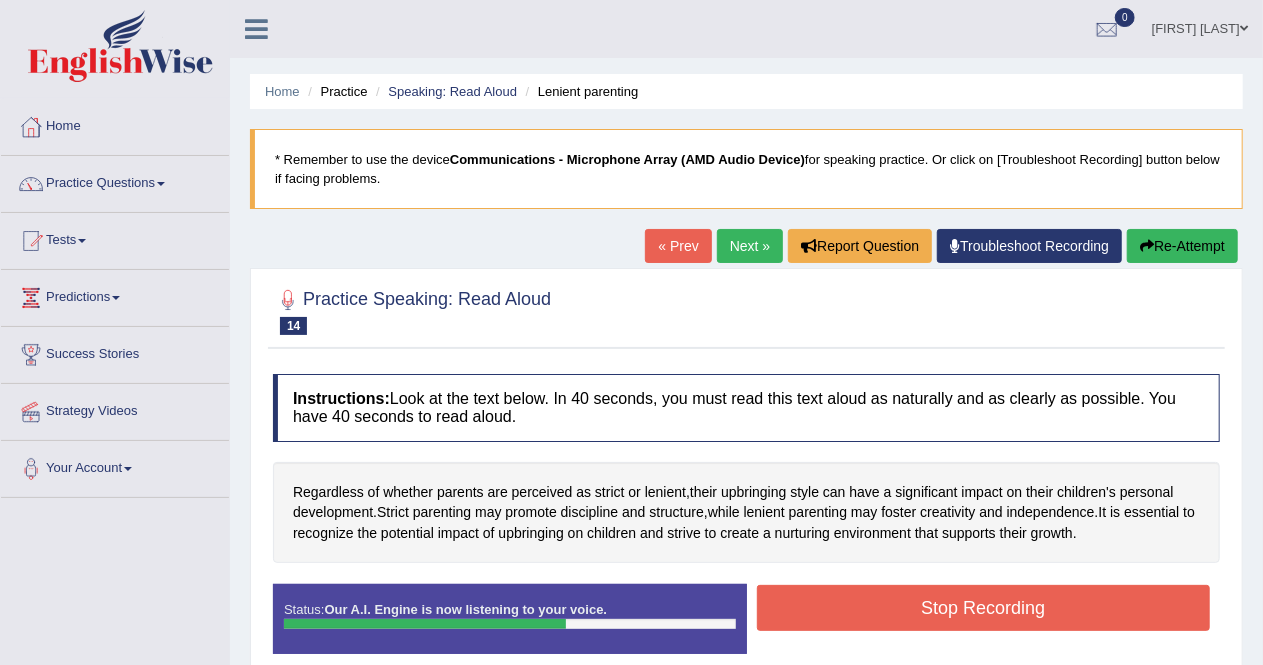 click on "Stop Recording" at bounding box center (984, 608) 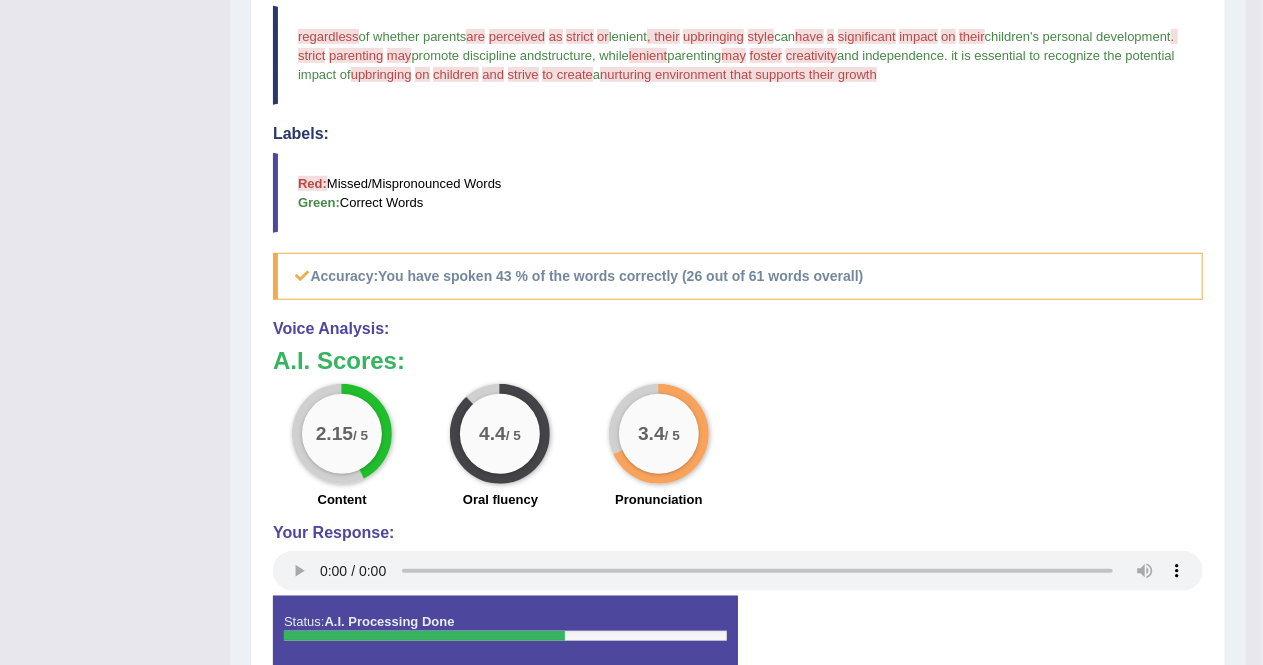 scroll, scrollTop: 622, scrollLeft: 0, axis: vertical 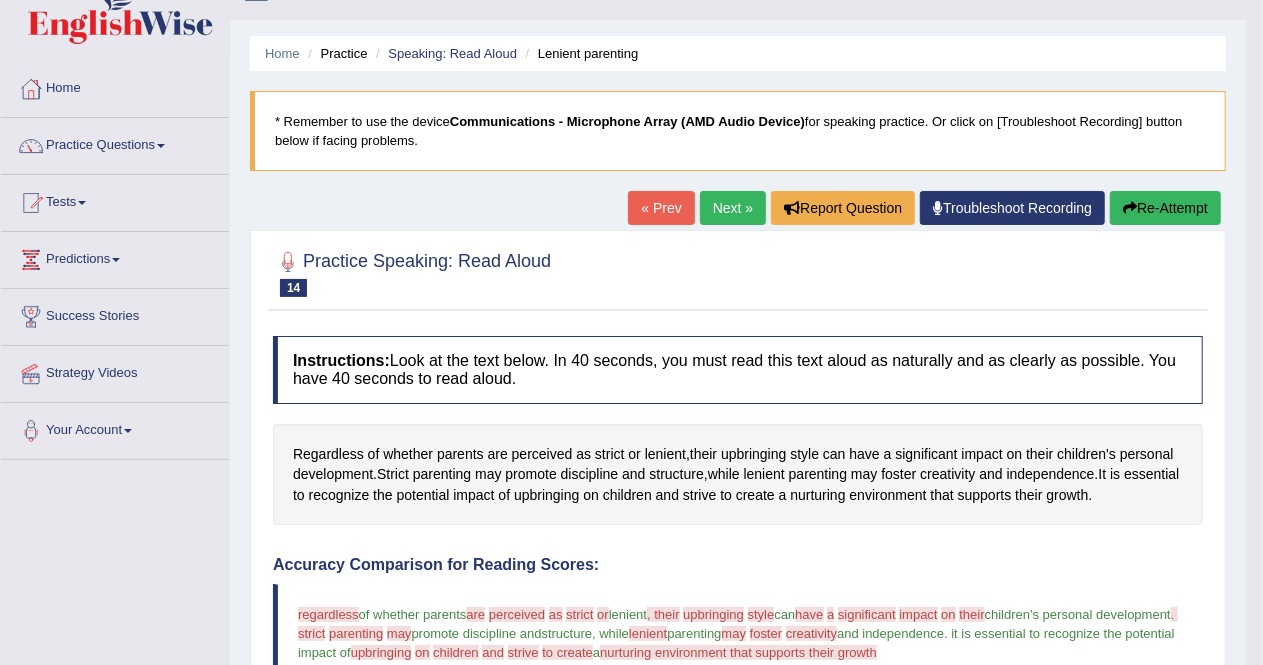 click on "Re-Attempt" at bounding box center (1165, 208) 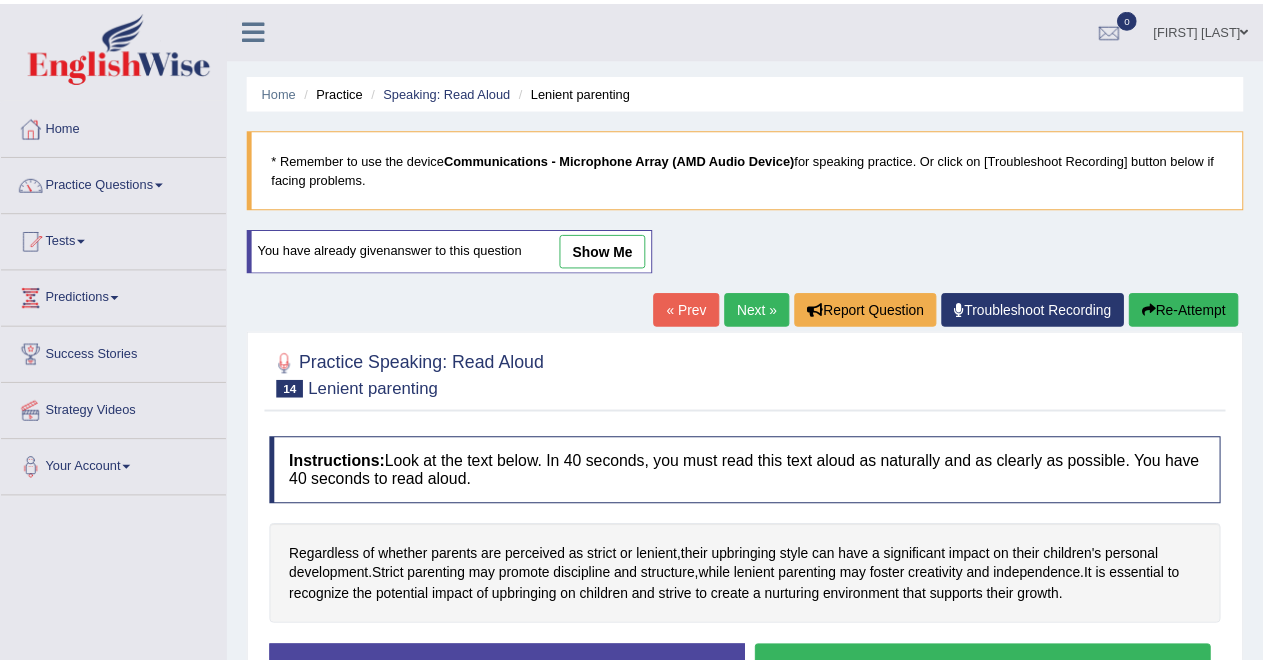scroll, scrollTop: 38, scrollLeft: 0, axis: vertical 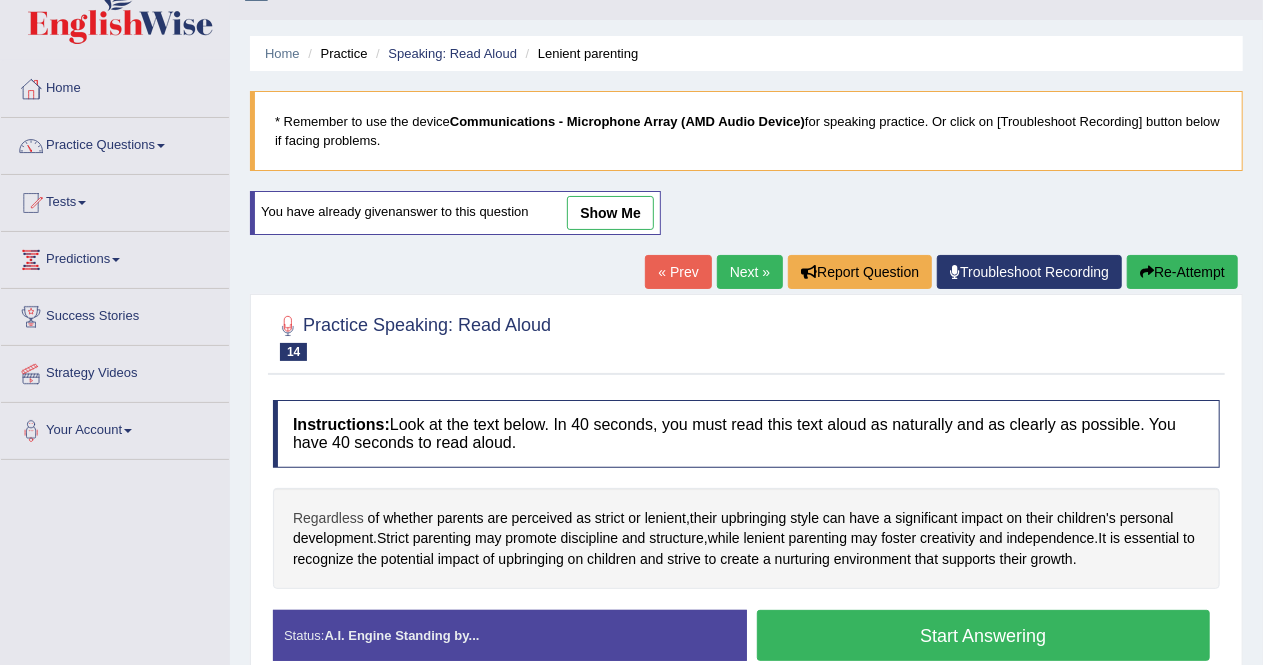 click on "Regardless" at bounding box center [328, 518] 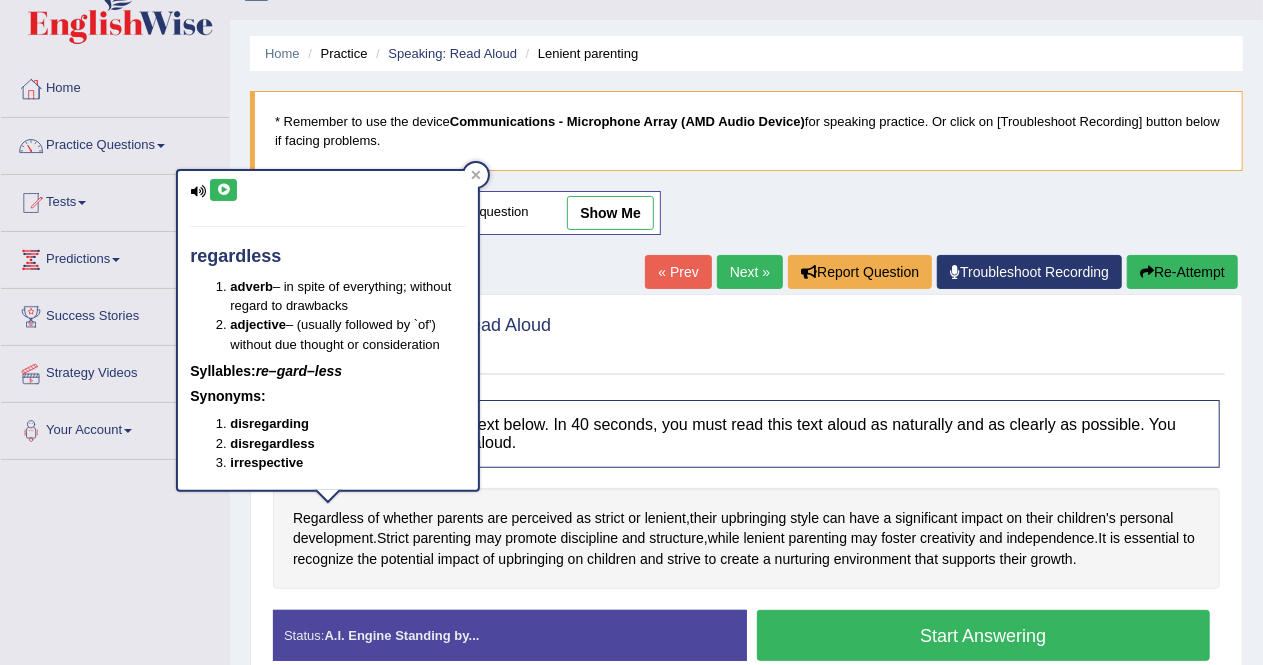 click at bounding box center [223, 190] 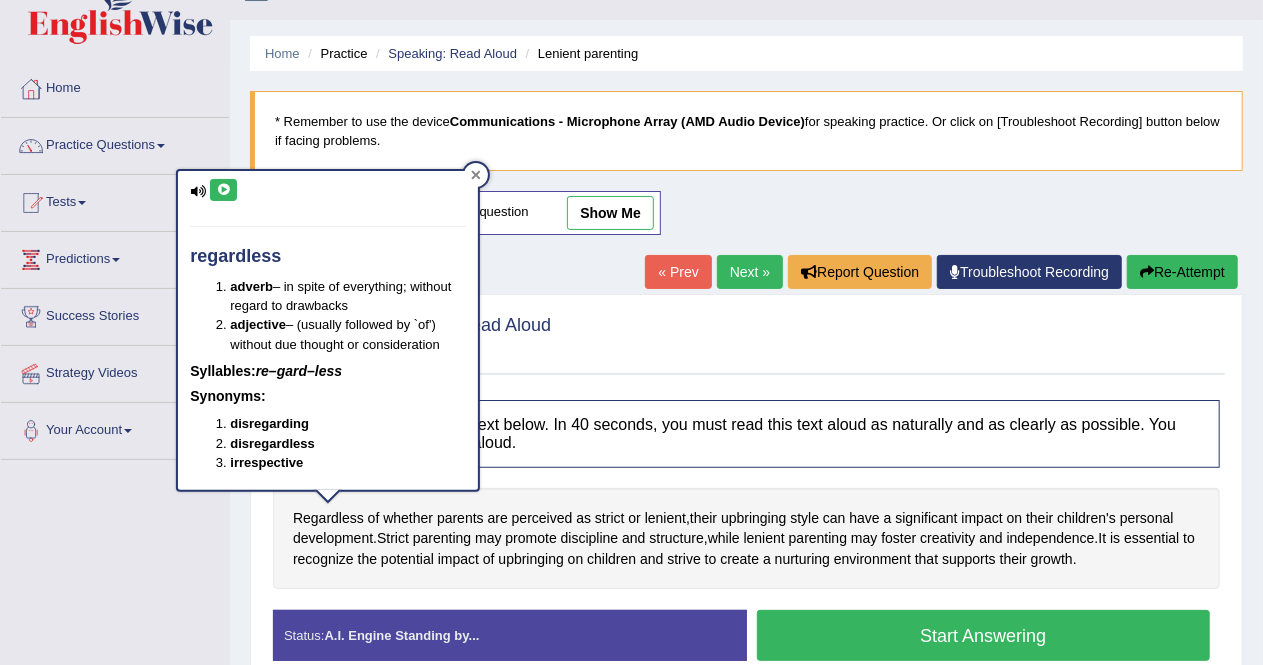 click at bounding box center [476, 175] 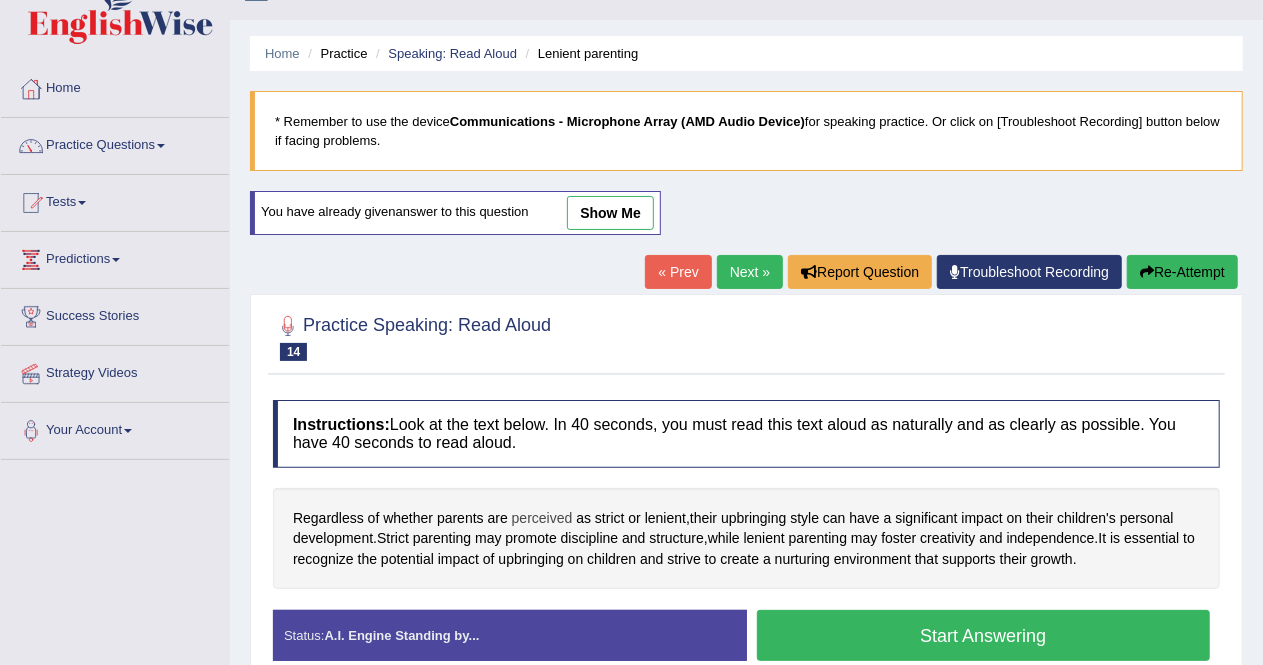 click on "perceived" at bounding box center [542, 518] 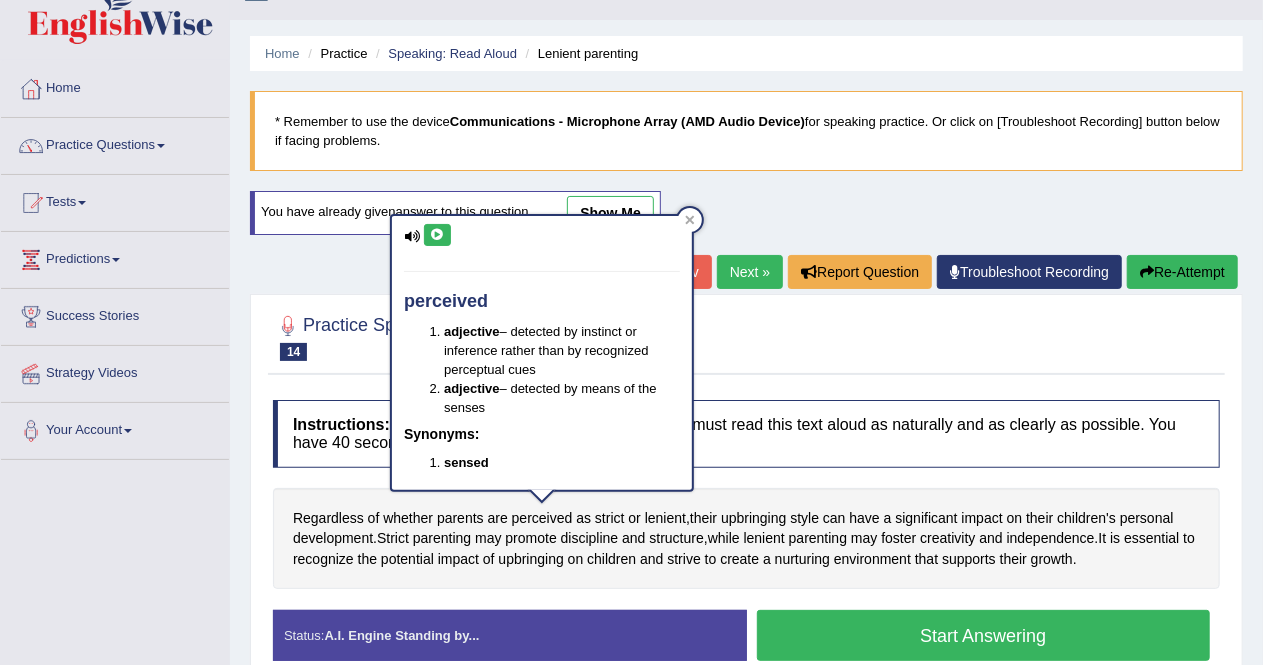 click at bounding box center [437, 235] 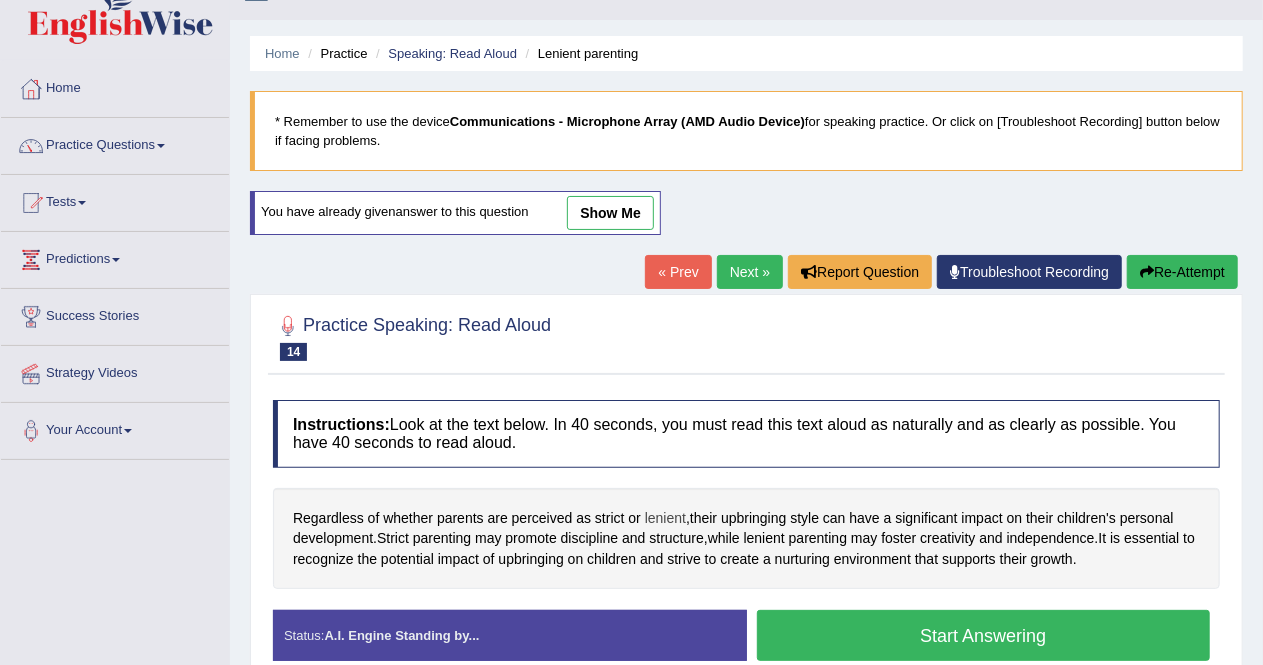 click on "lenient" at bounding box center [665, 518] 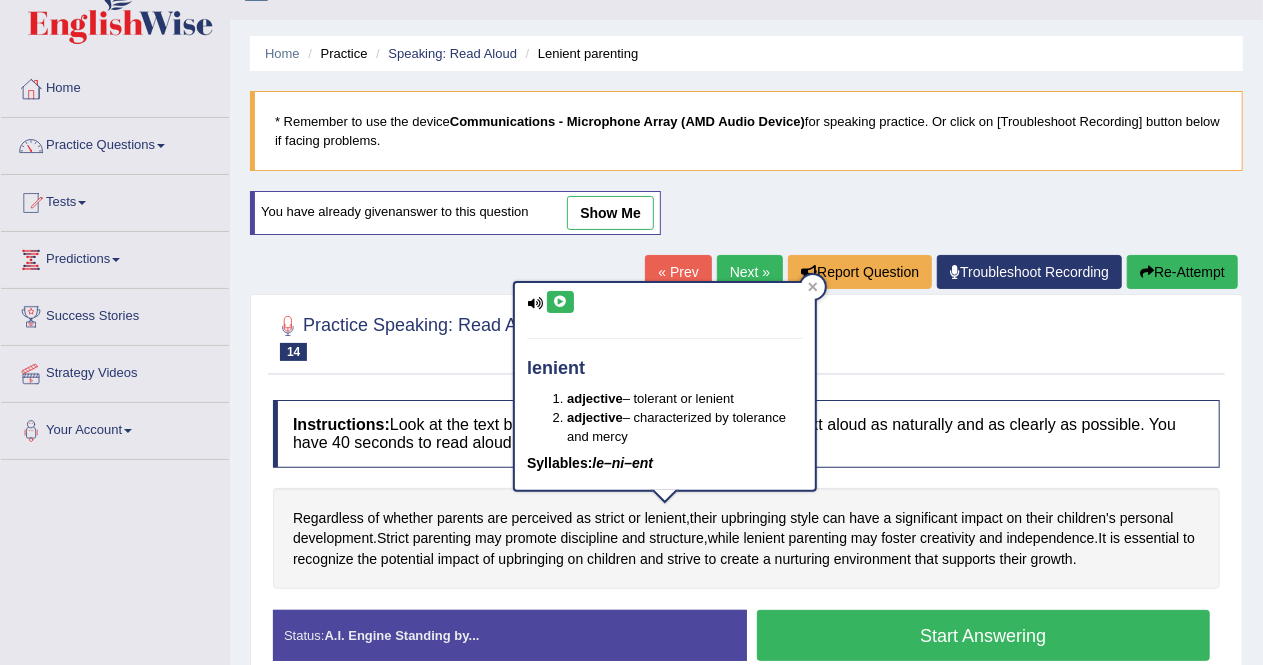 click at bounding box center (560, 302) 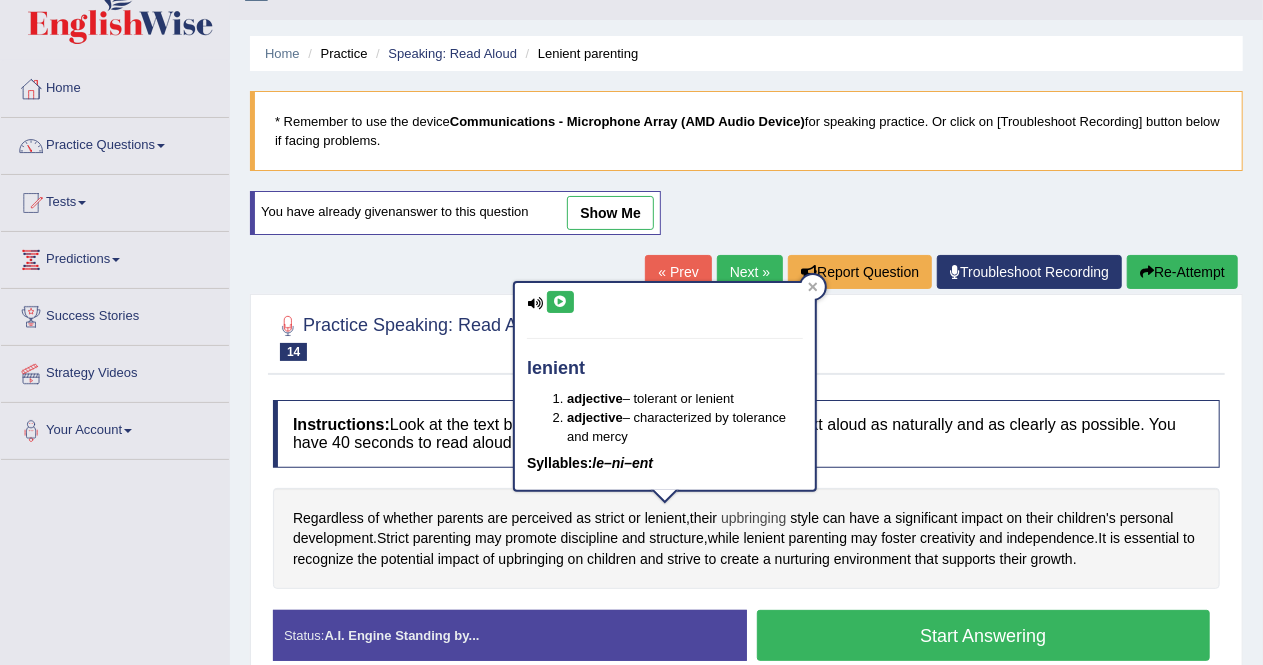 click on "upbringing" at bounding box center [753, 518] 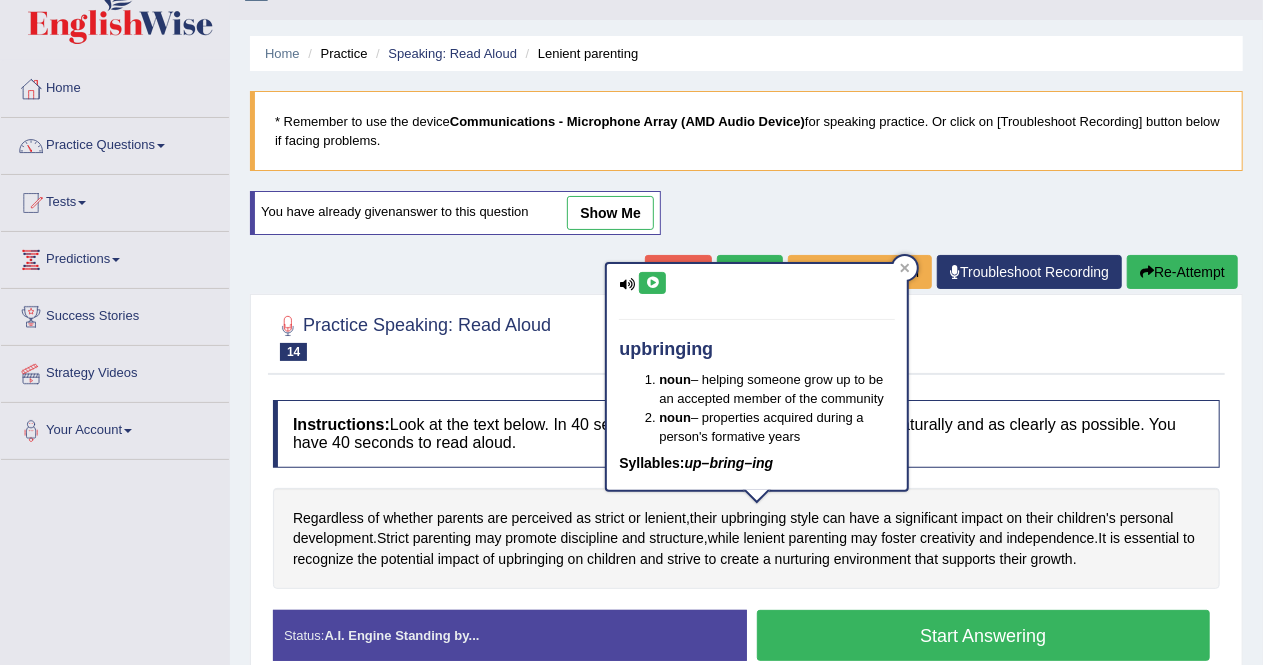 click at bounding box center (652, 283) 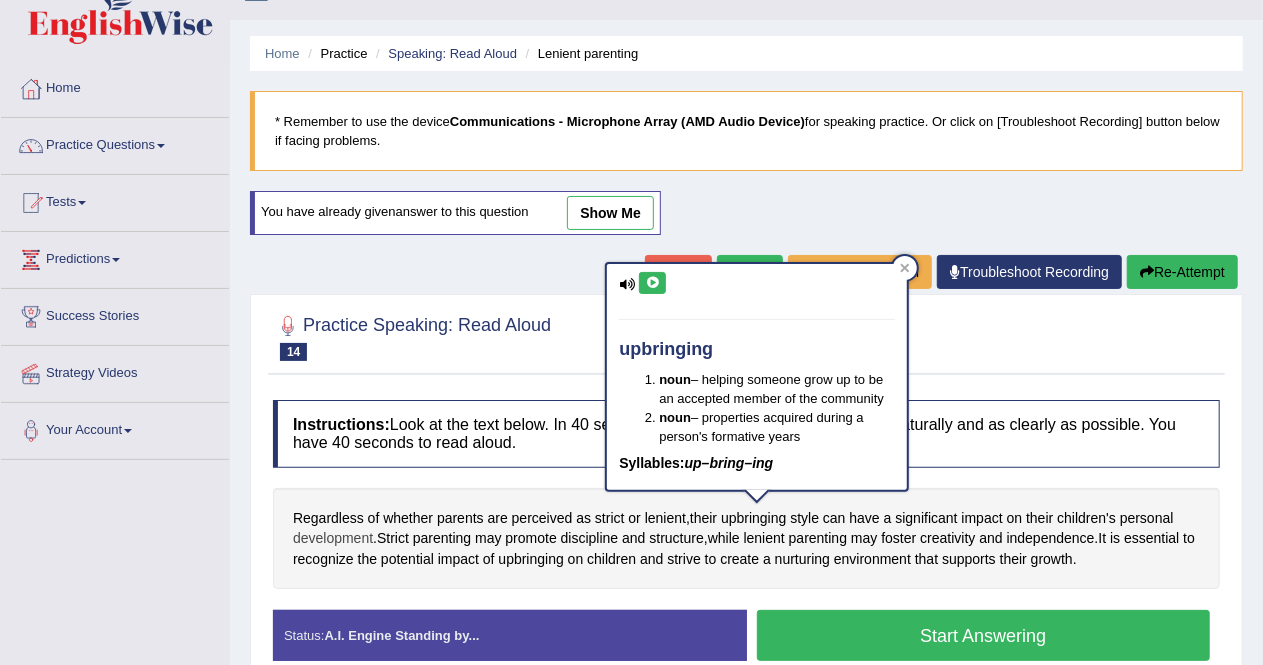 click on "development" at bounding box center (333, 538) 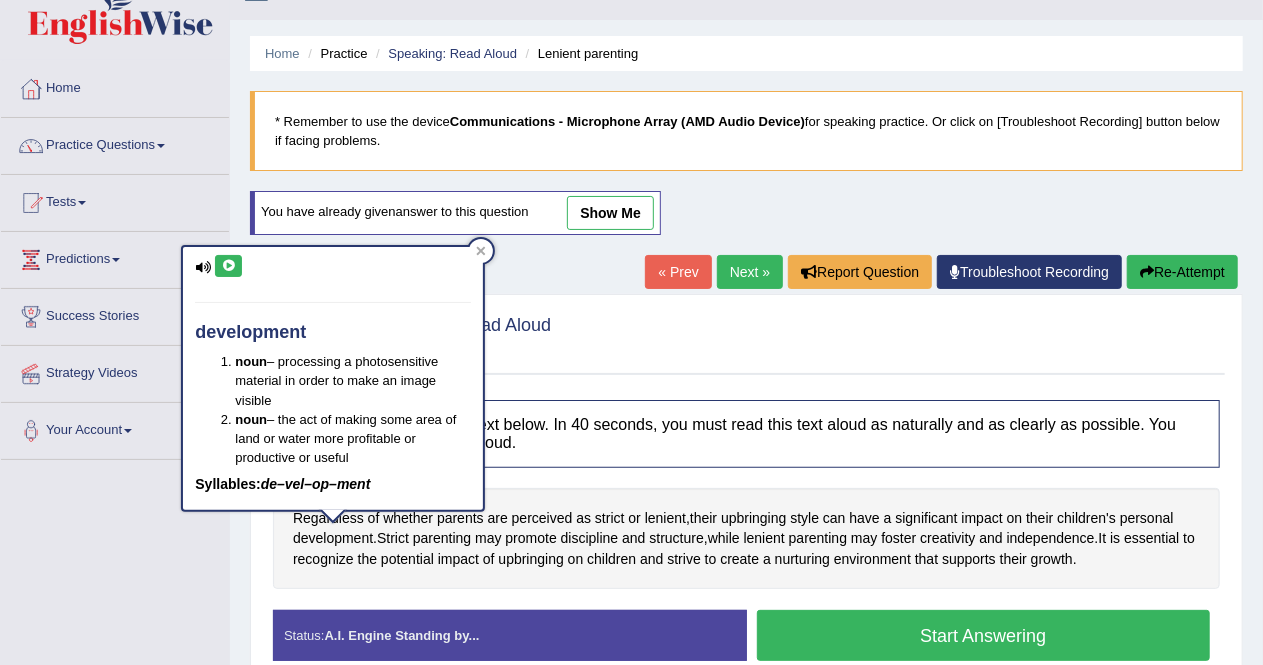 click at bounding box center (228, 266) 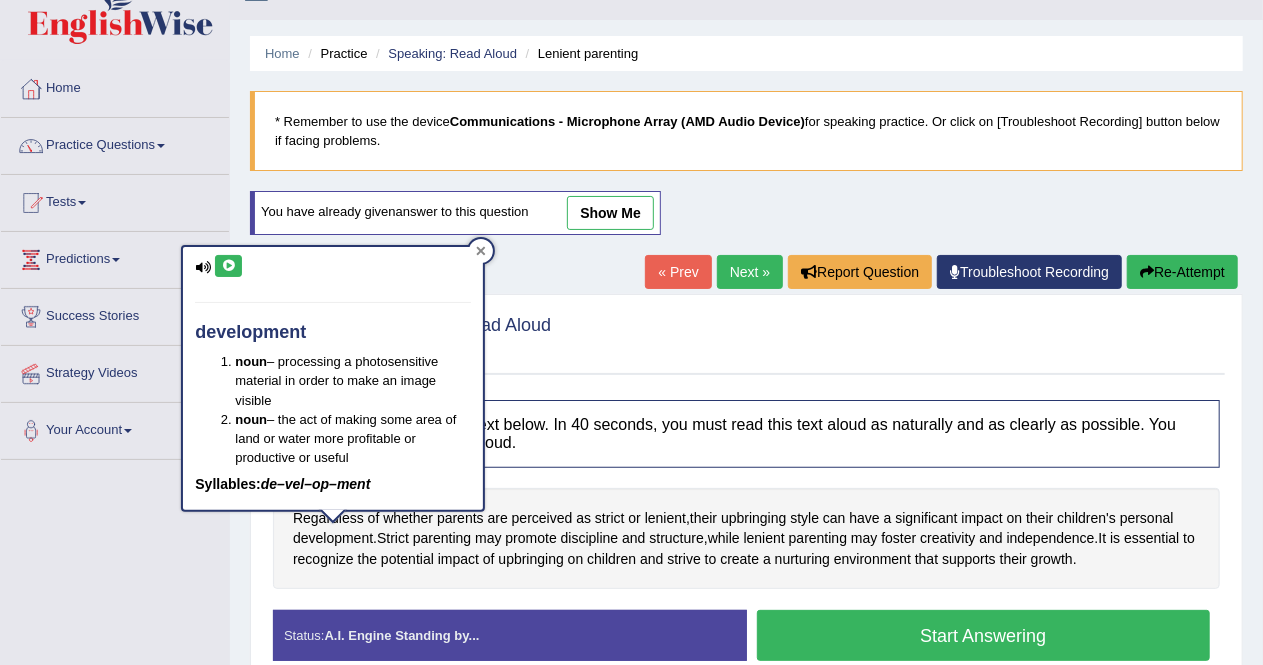 click at bounding box center (481, 251) 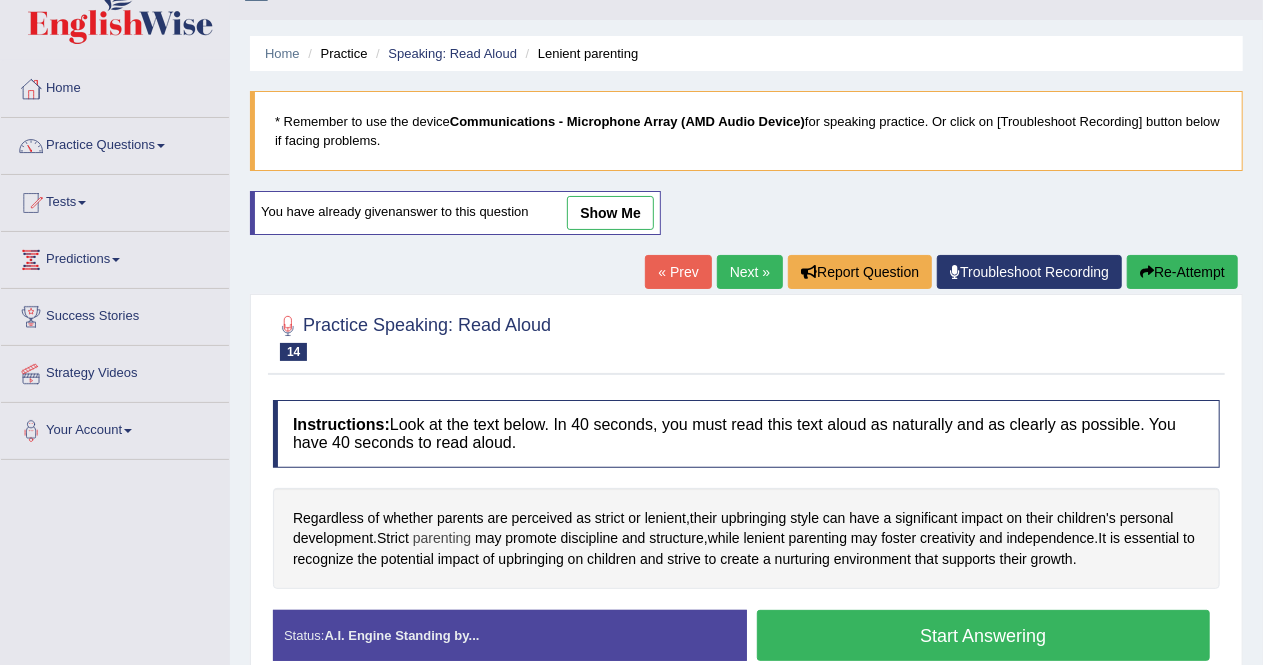 click on "parenting" at bounding box center (442, 538) 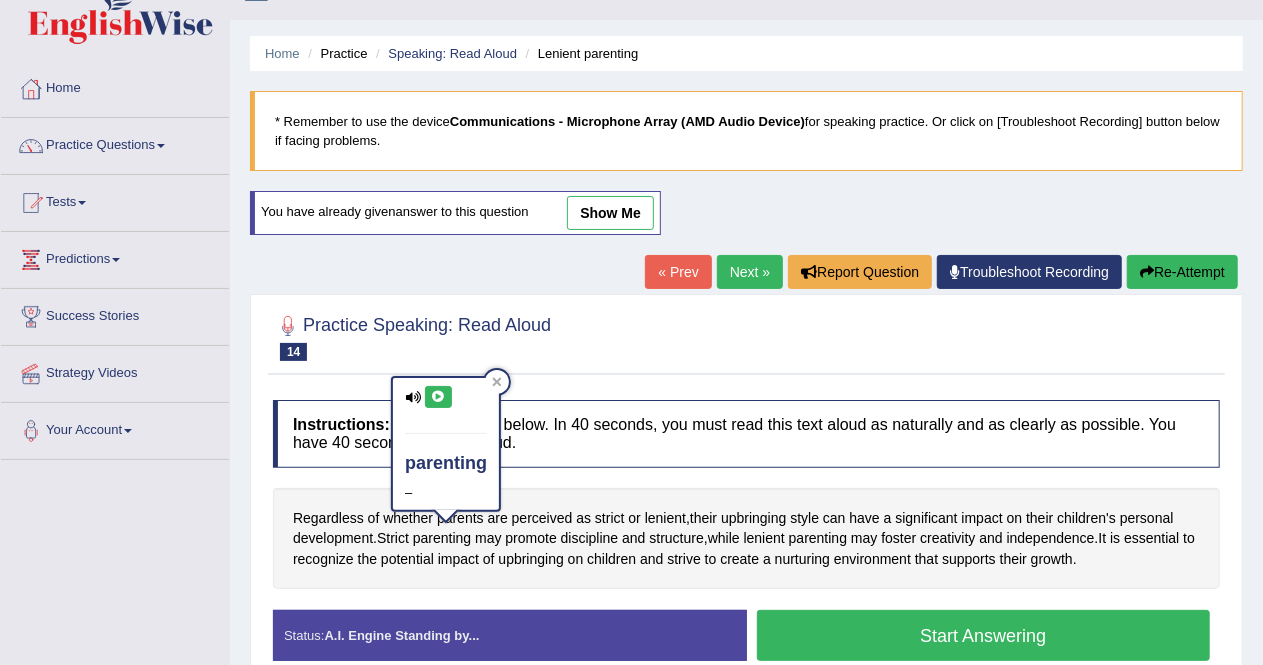 click at bounding box center [438, 397] 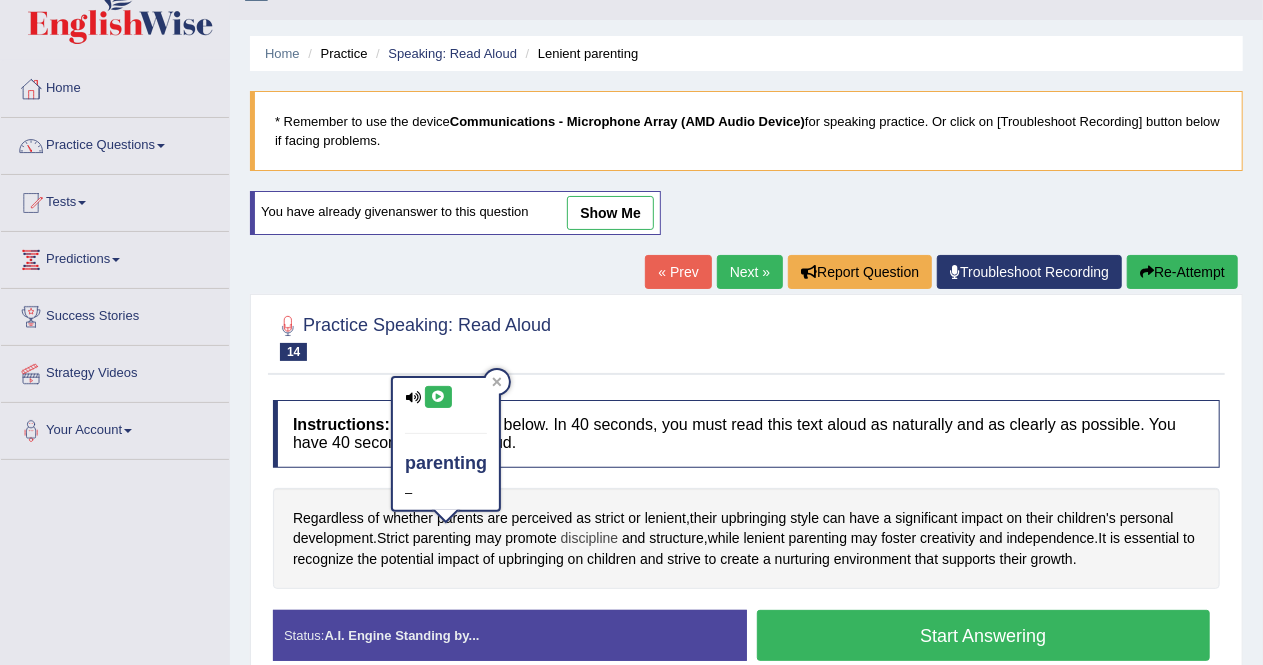 click on "discipline" at bounding box center (590, 538) 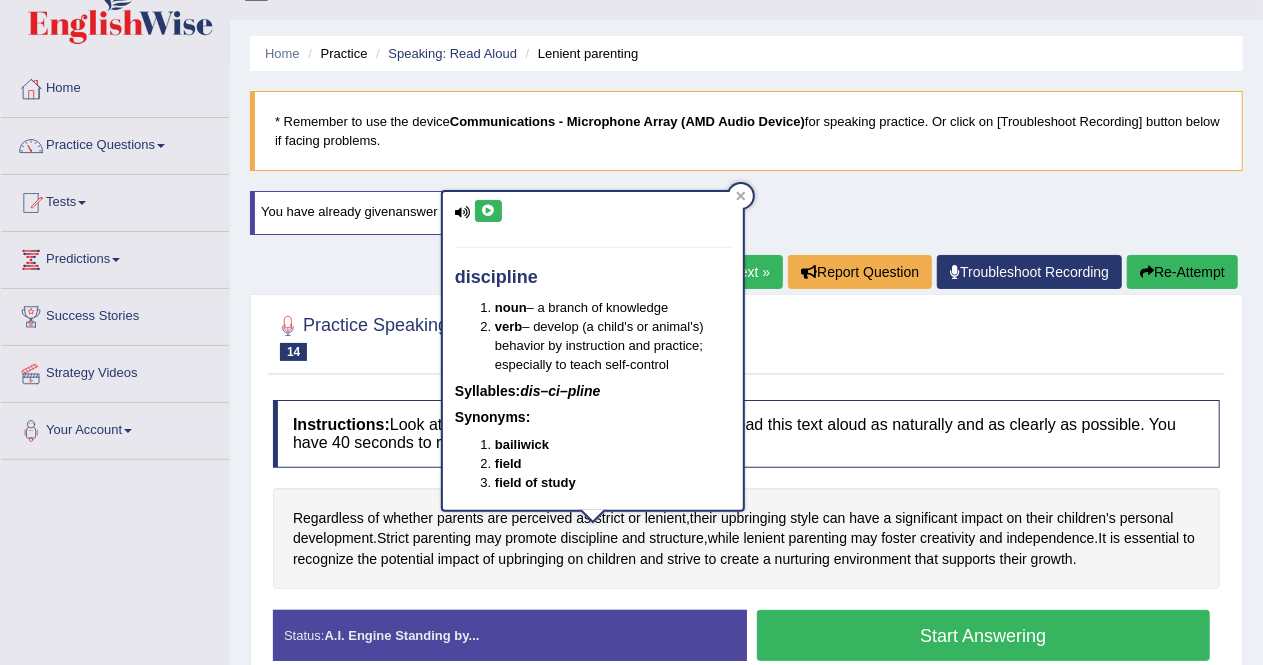 click at bounding box center (488, 211) 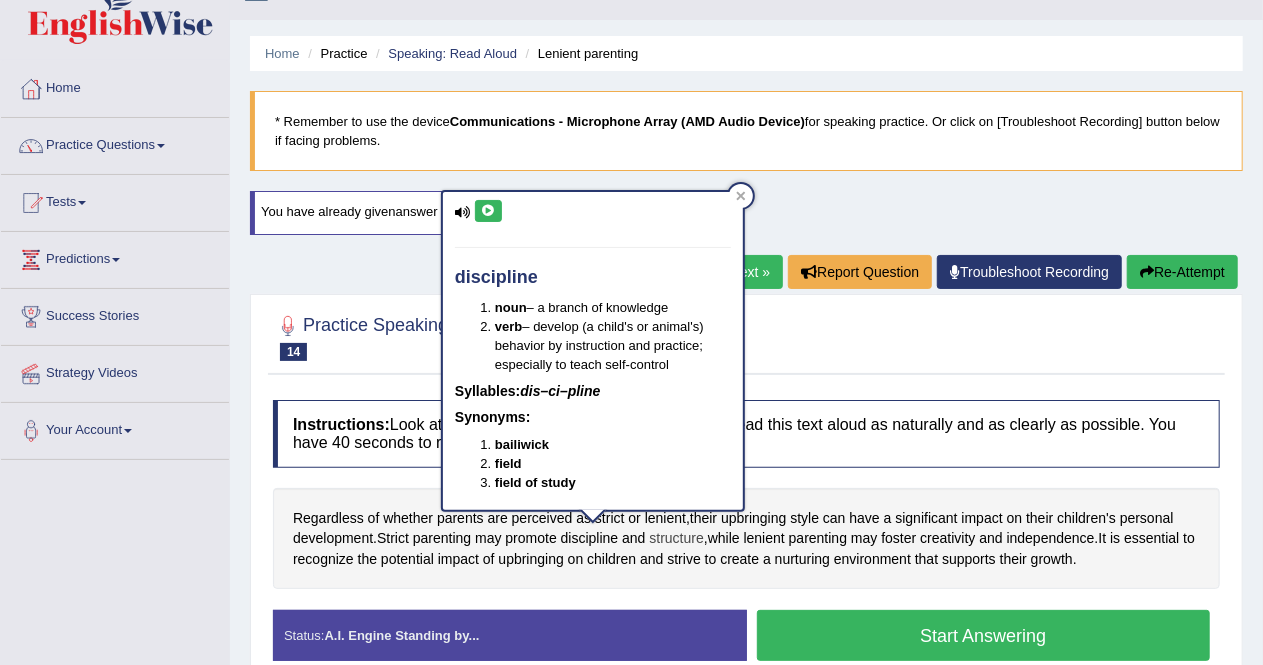 click on "structure" at bounding box center (676, 538) 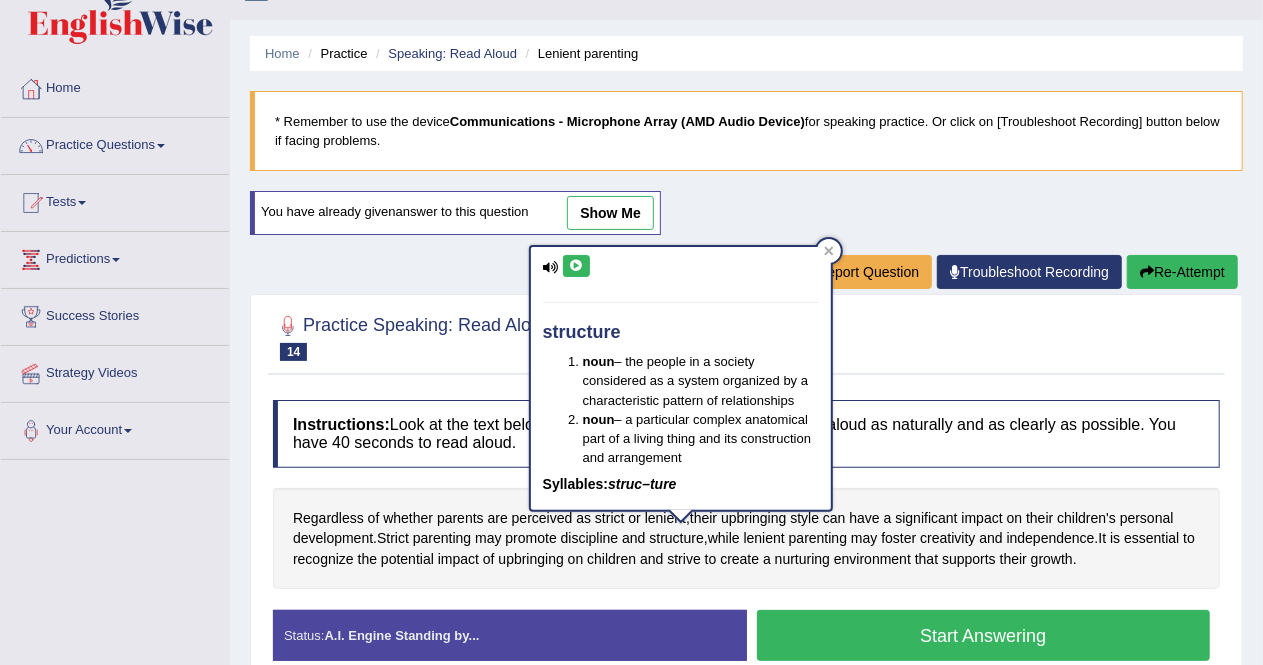 click at bounding box center (576, 266) 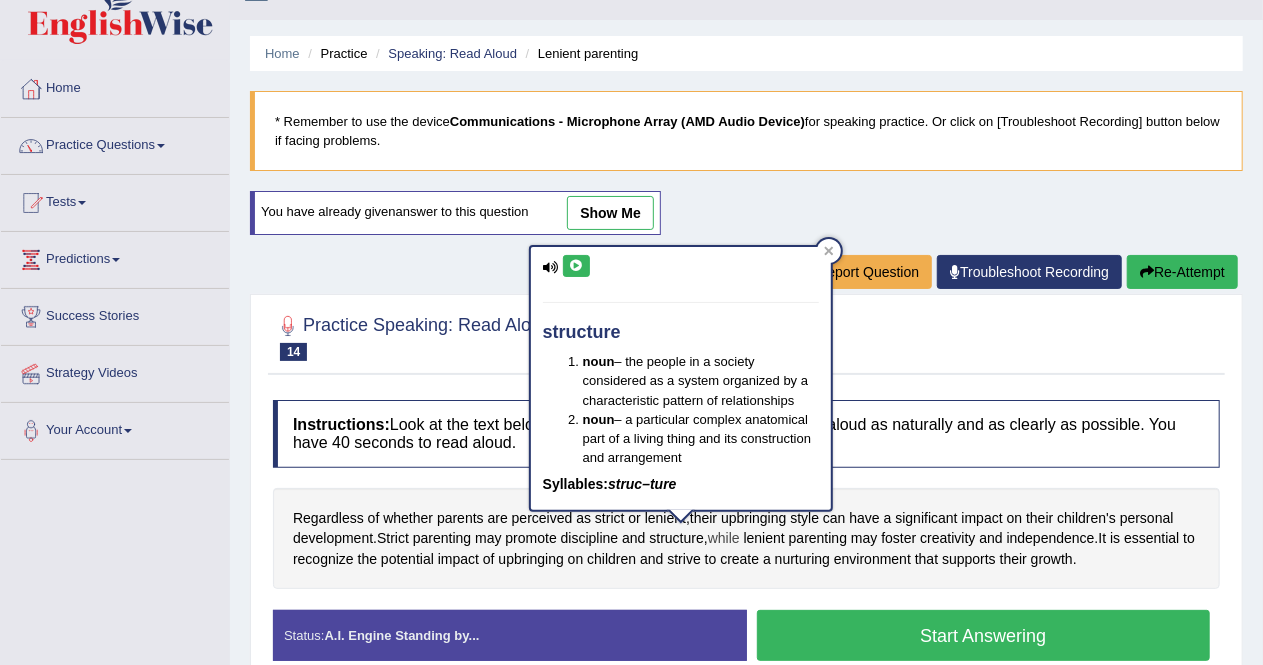 click on "while" at bounding box center [724, 538] 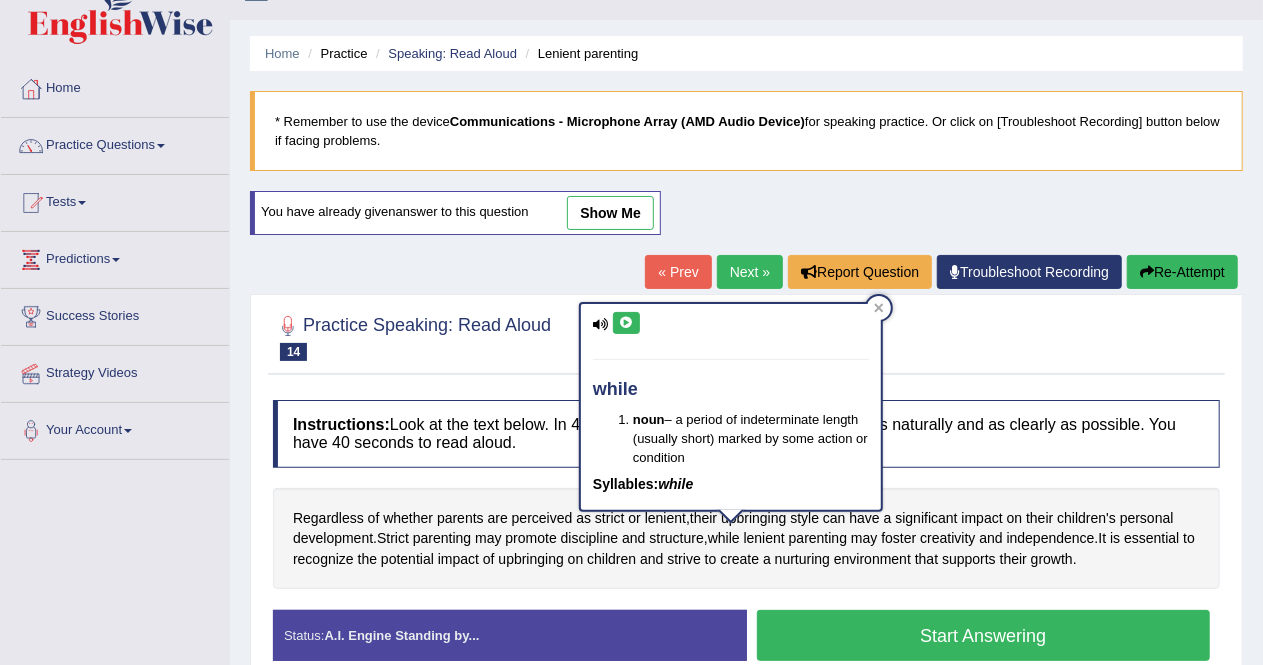 click at bounding box center [626, 323] 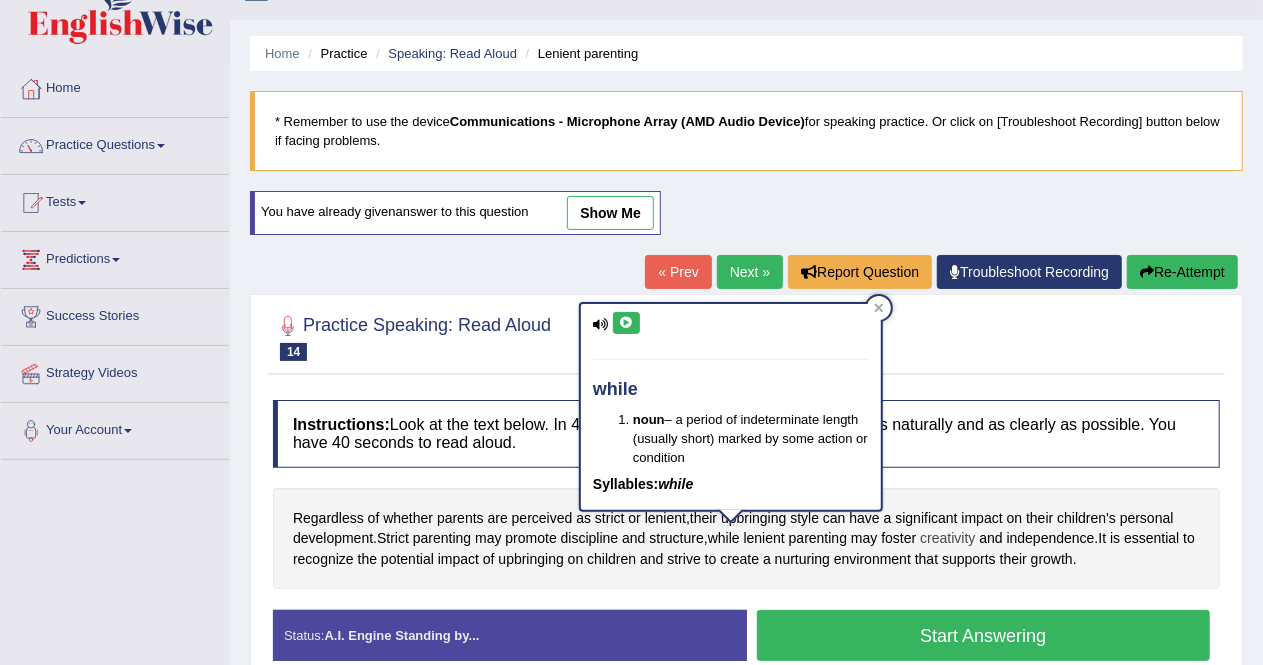 click on "creativity" at bounding box center [947, 538] 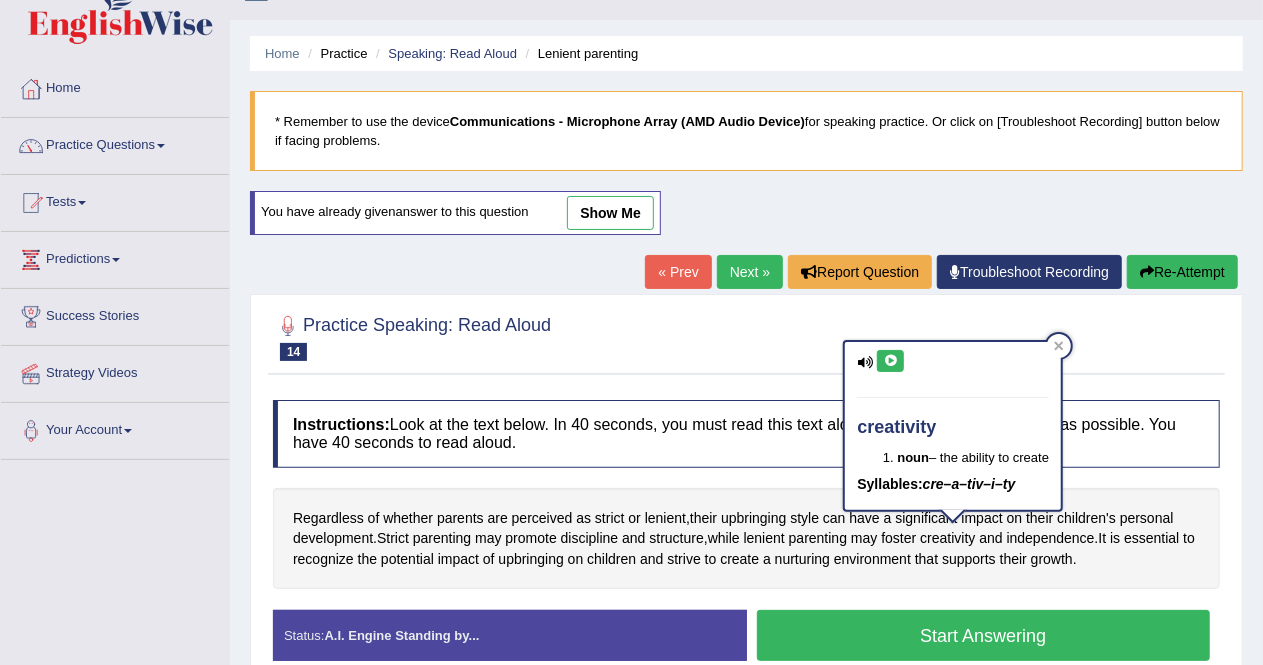 click at bounding box center [890, 361] 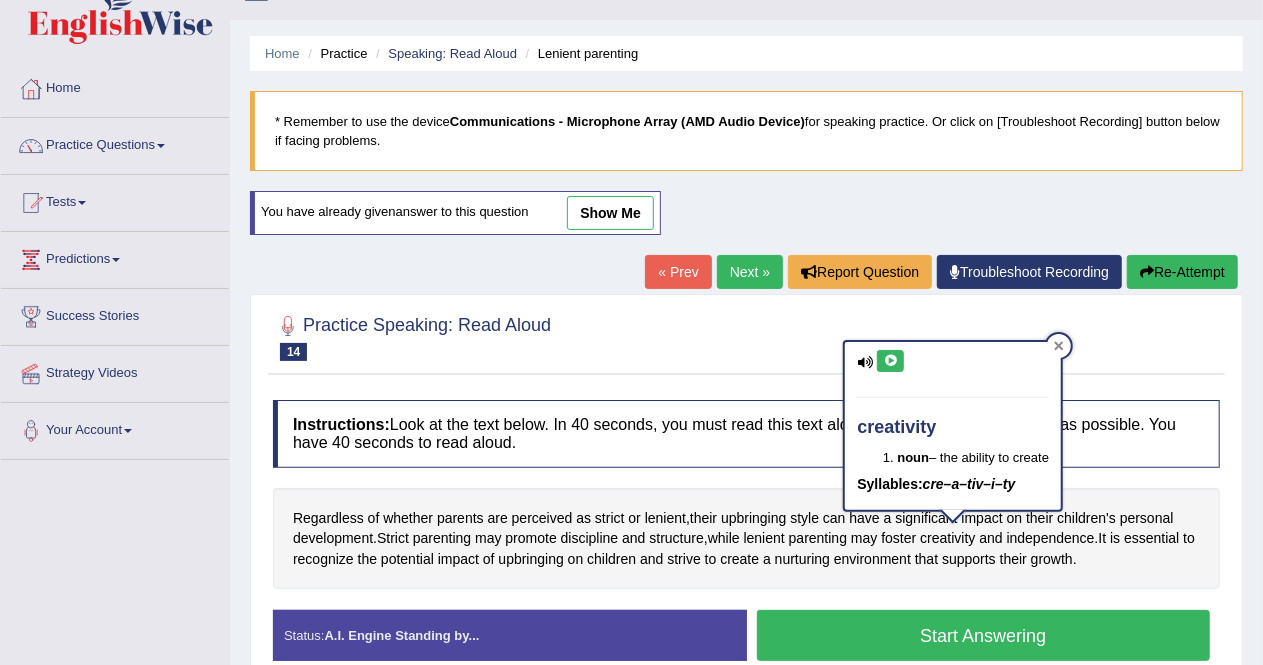 click 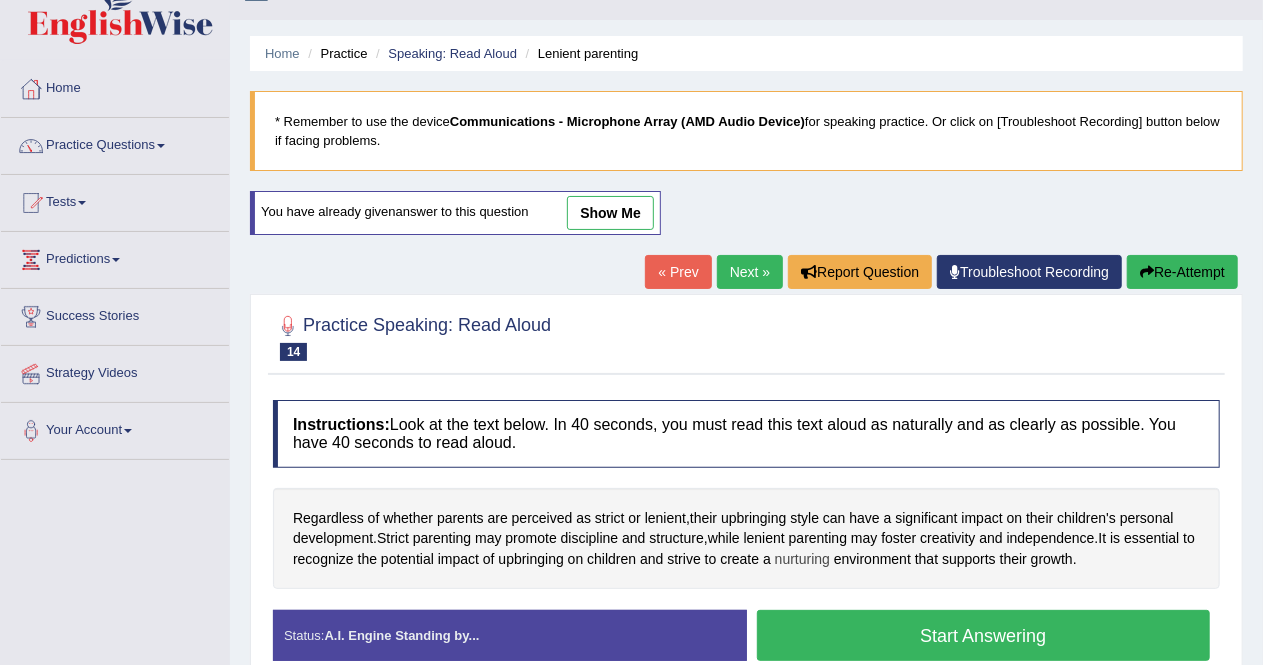 click on "nurturing" at bounding box center [802, 559] 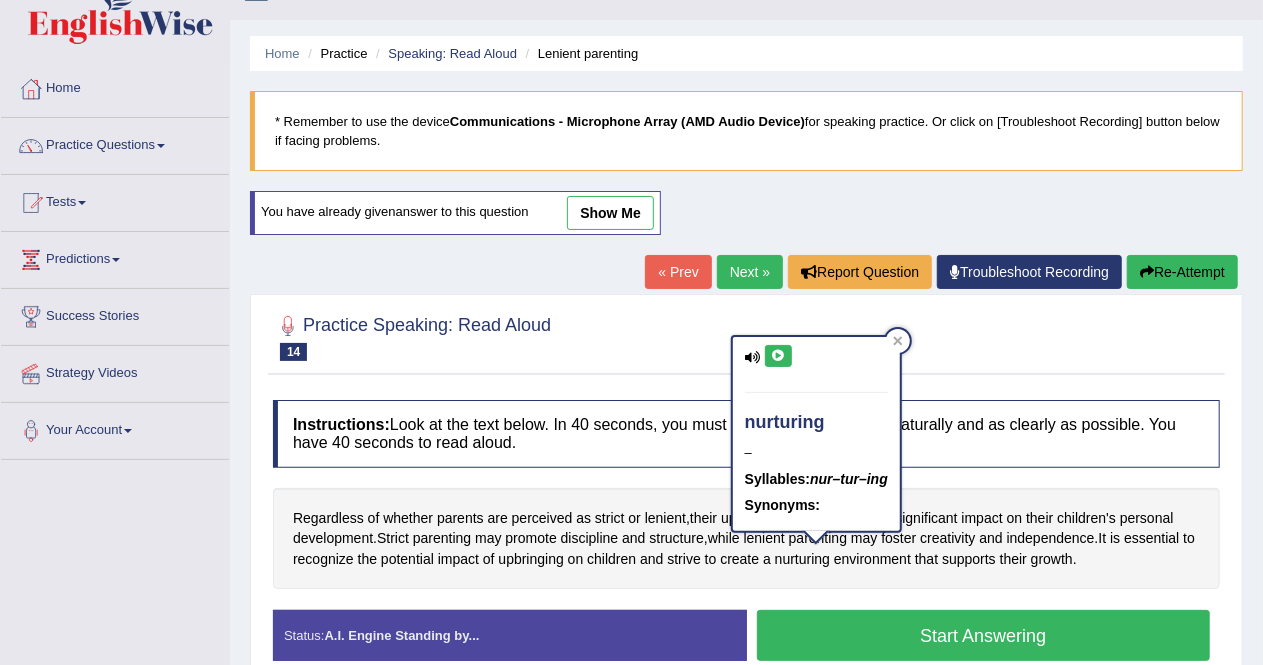 click at bounding box center [778, 356] 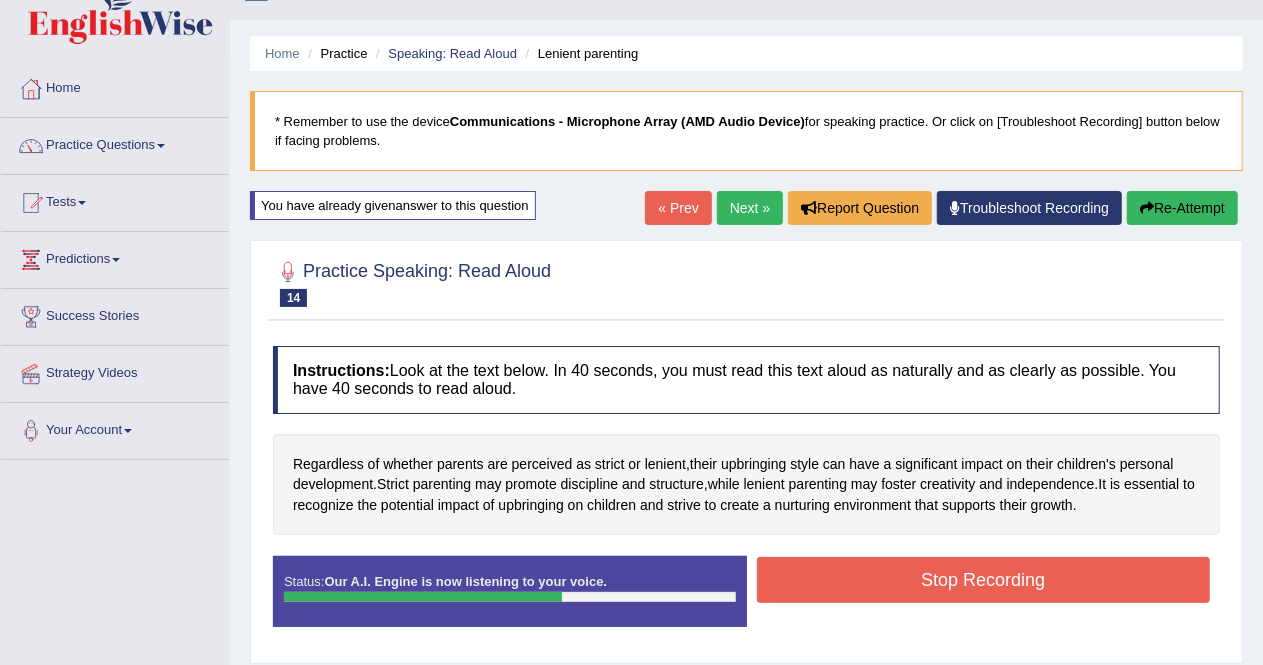 click on "Stop Recording" at bounding box center (984, 580) 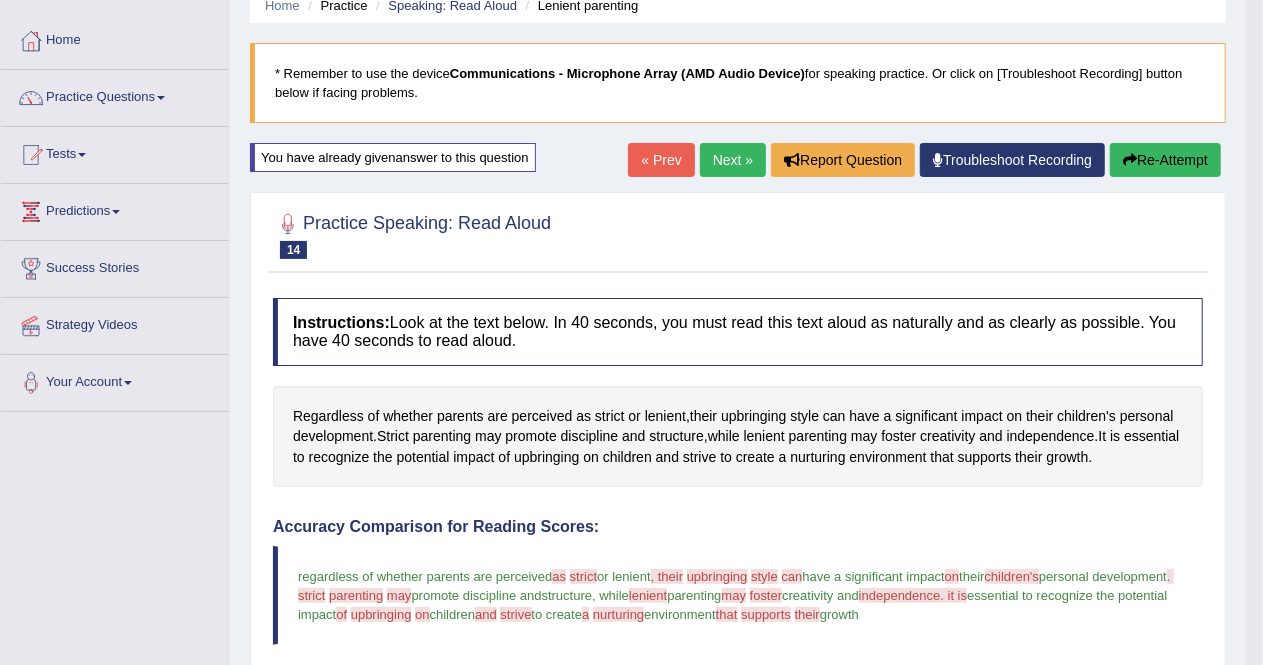 scroll, scrollTop: 84, scrollLeft: 0, axis: vertical 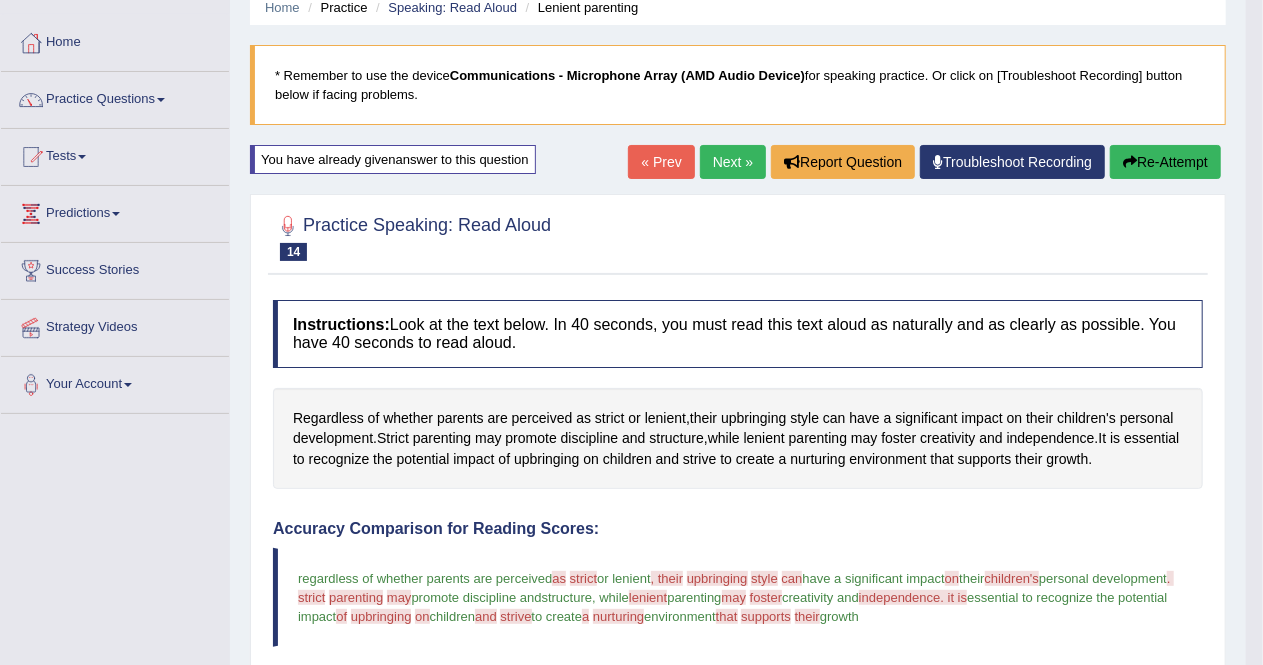 click on "Re-Attempt" at bounding box center (1165, 162) 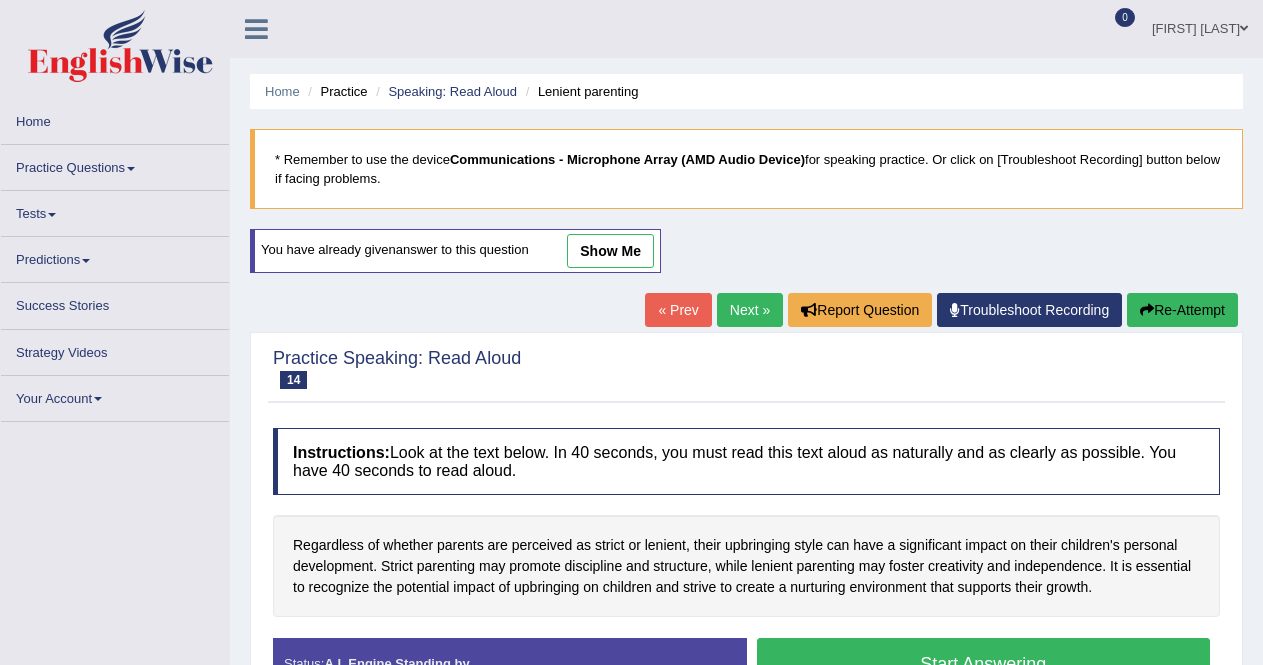 scroll, scrollTop: 84, scrollLeft: 0, axis: vertical 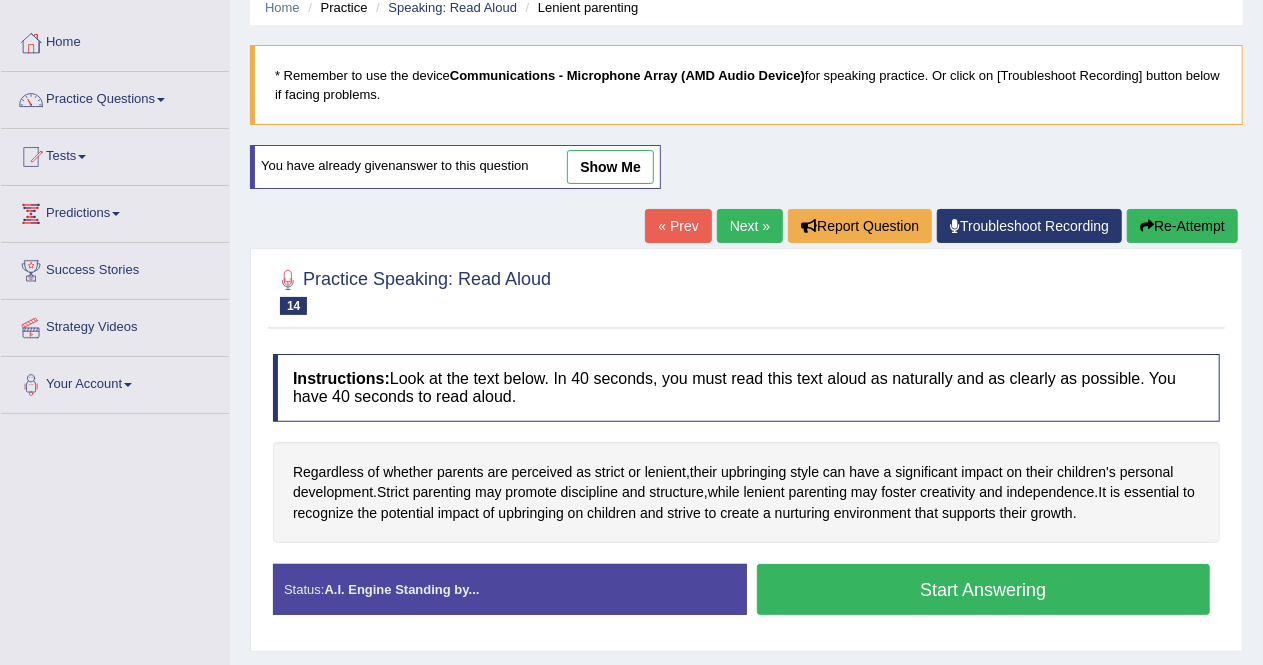 click on "upbringing" at bounding box center (753, 472) 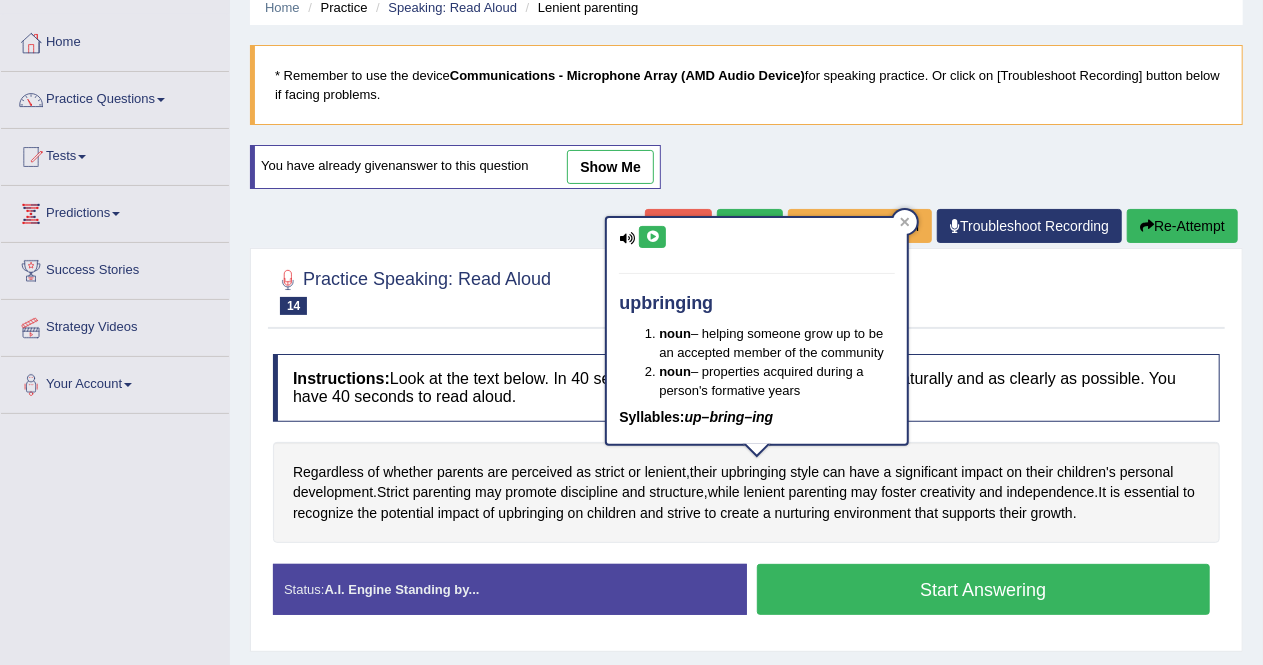 click at bounding box center (652, 237) 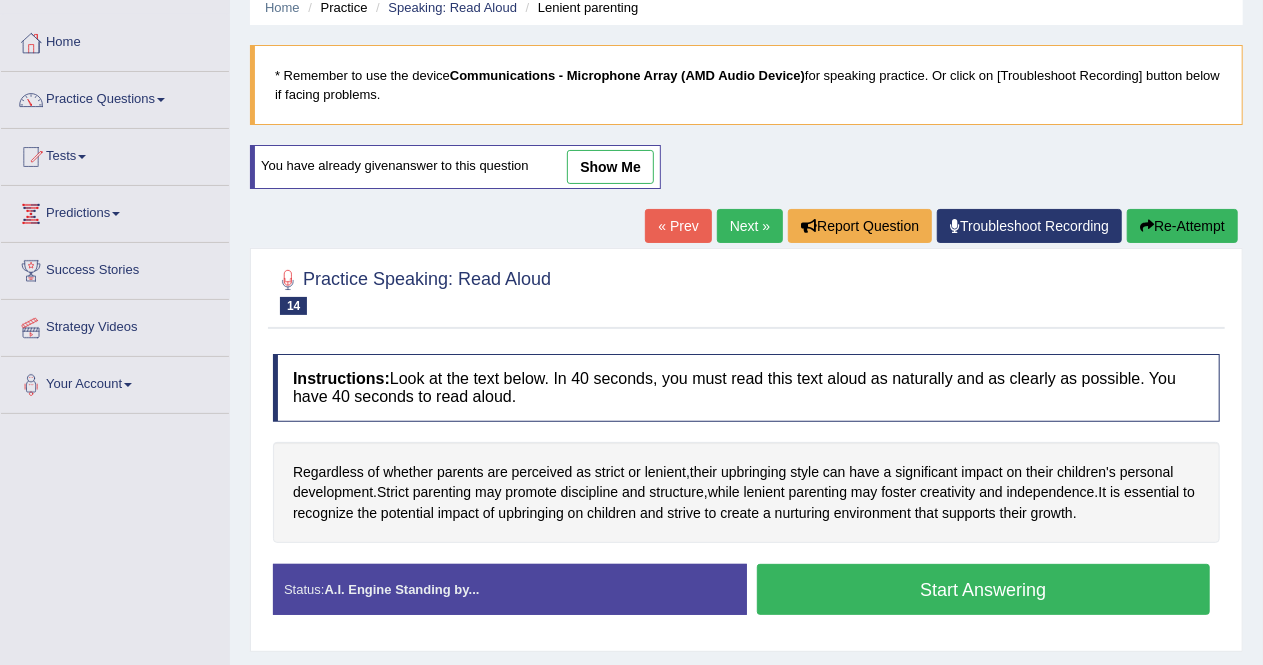 click on "Start Answering" at bounding box center (984, 589) 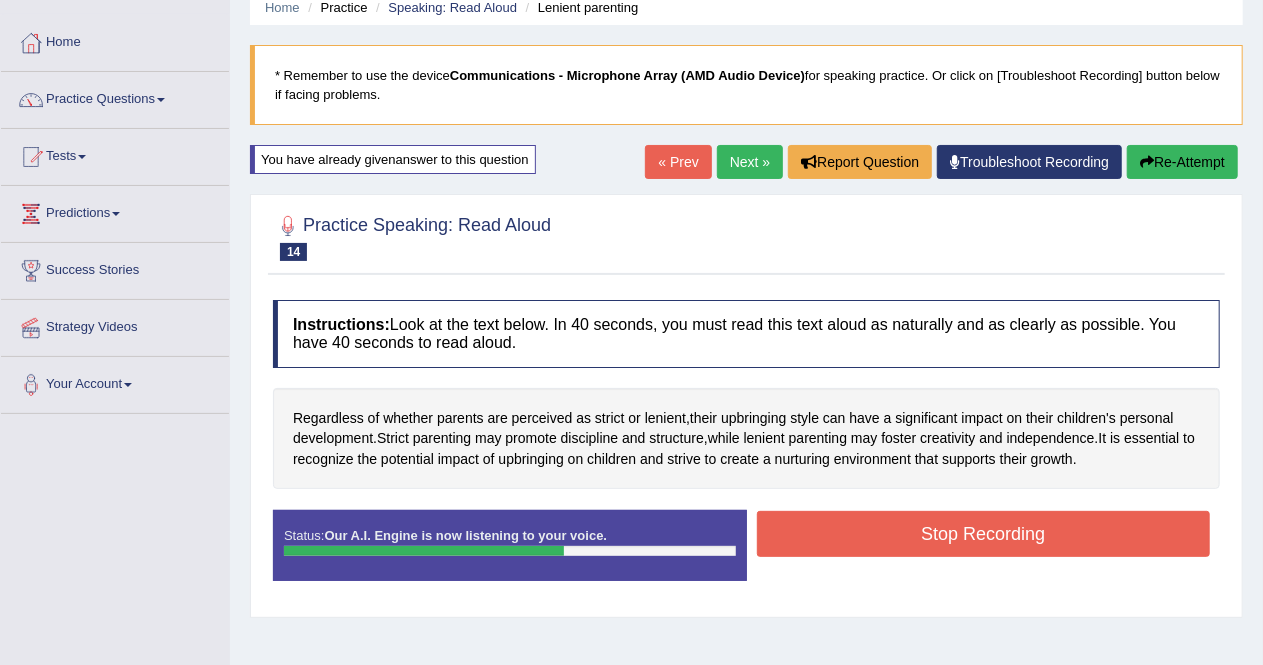 click on "Stop Recording" at bounding box center (984, 534) 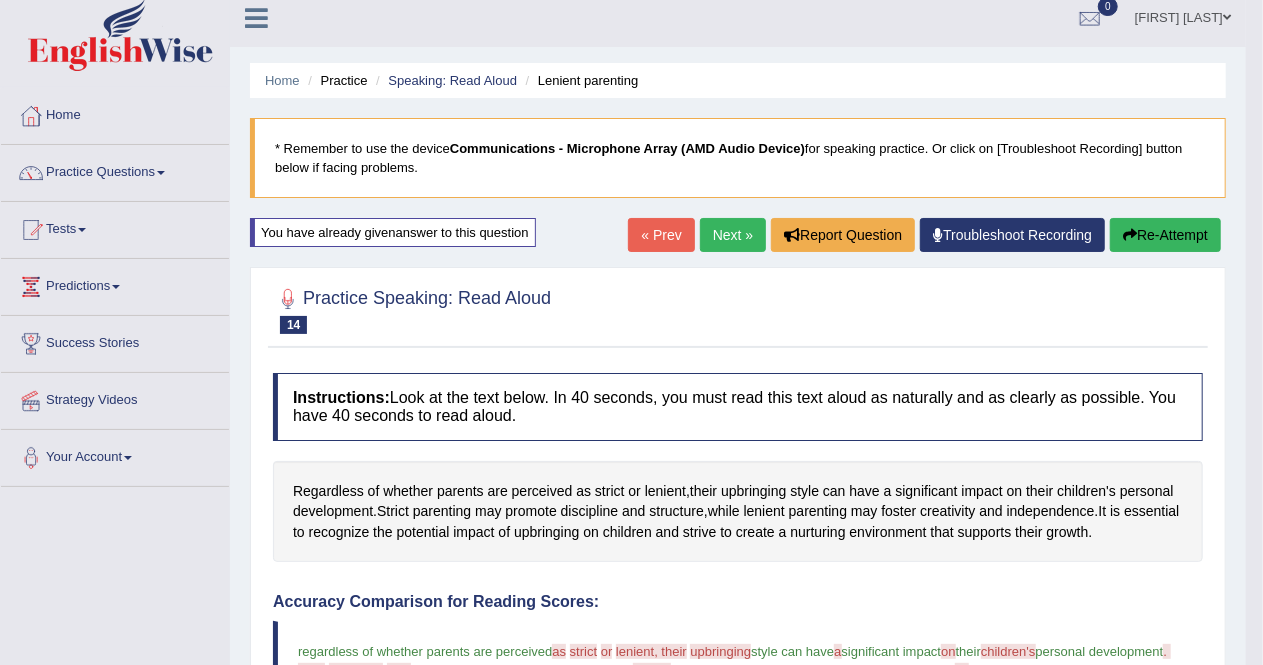 scroll, scrollTop: 0, scrollLeft: 0, axis: both 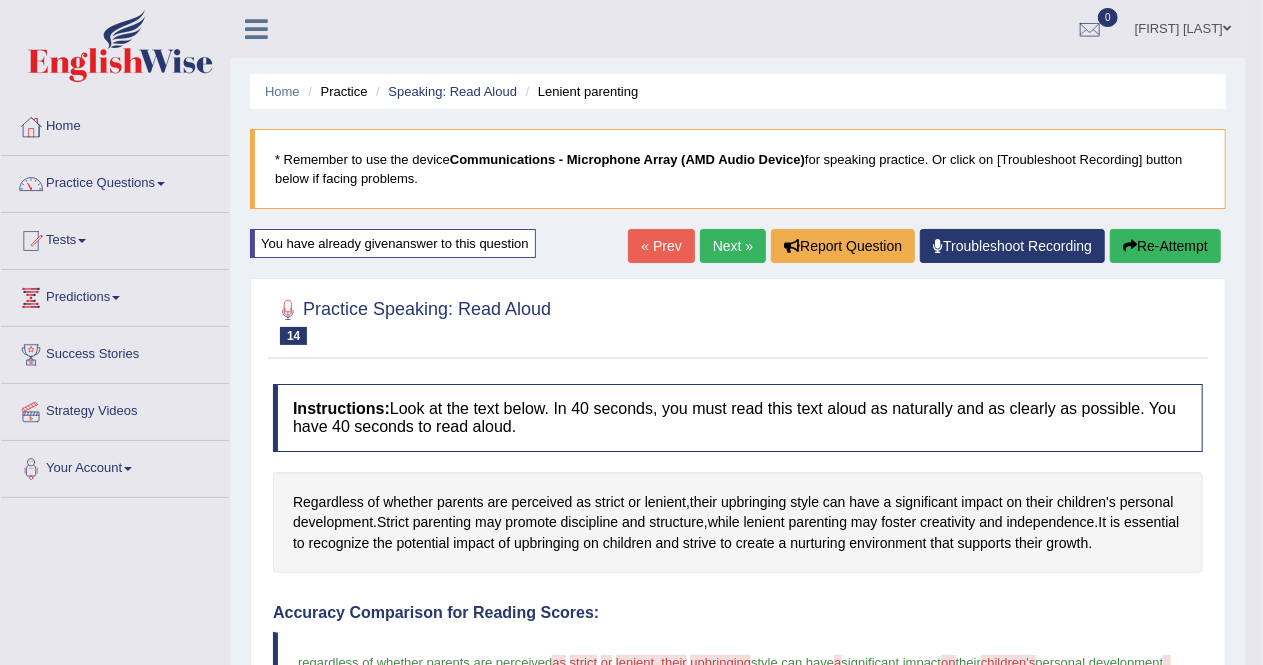 click on "Re-Attempt" at bounding box center (1165, 246) 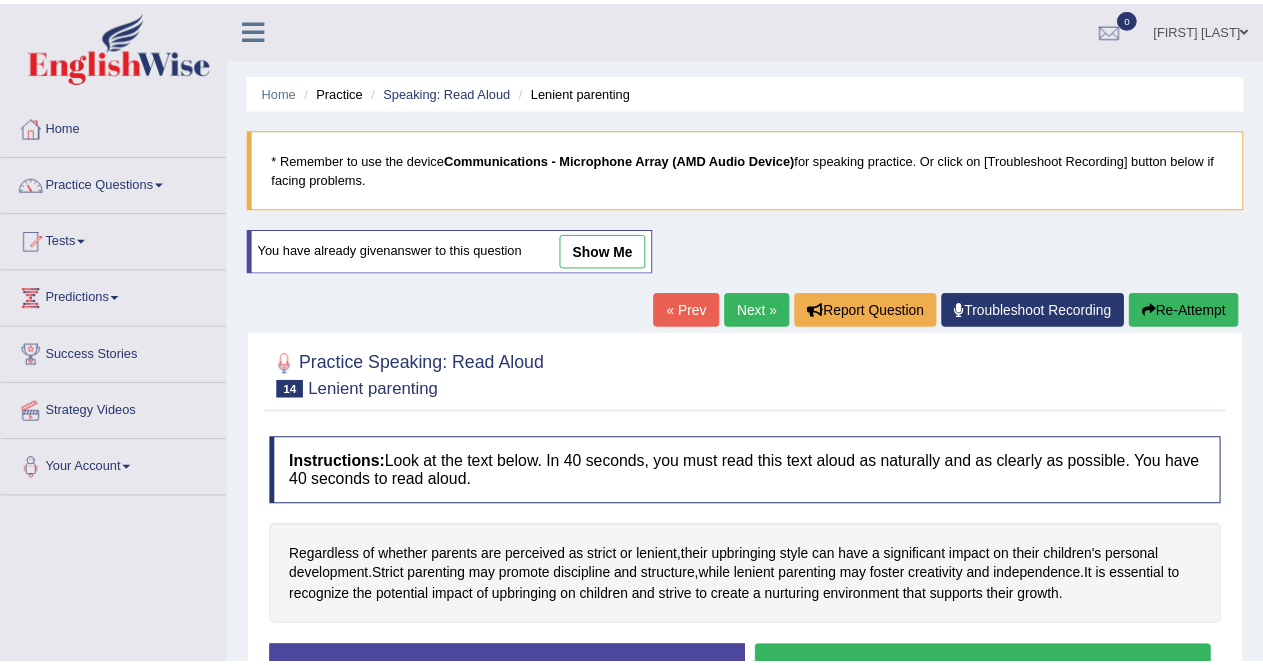 scroll, scrollTop: 0, scrollLeft: 0, axis: both 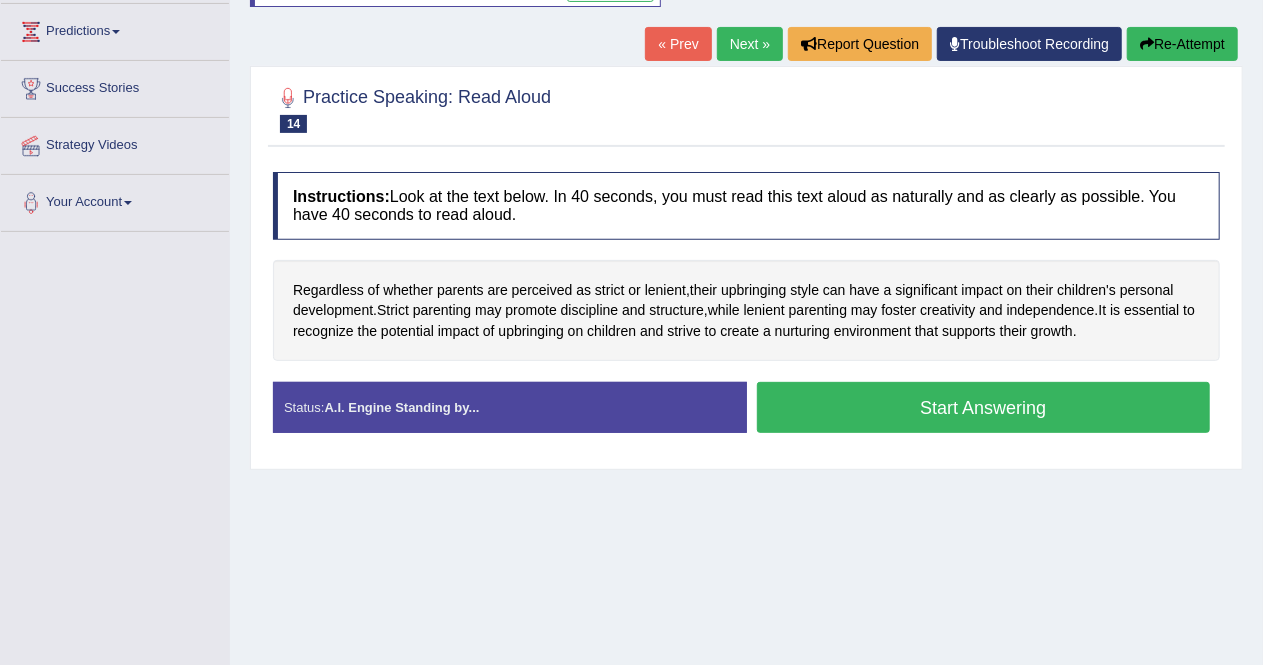 click on "Created with Highcharts 7.1.2 Great Too slow Too fast Time Speech pace meter: 0 10 20 30 40" at bounding box center (989, 381) 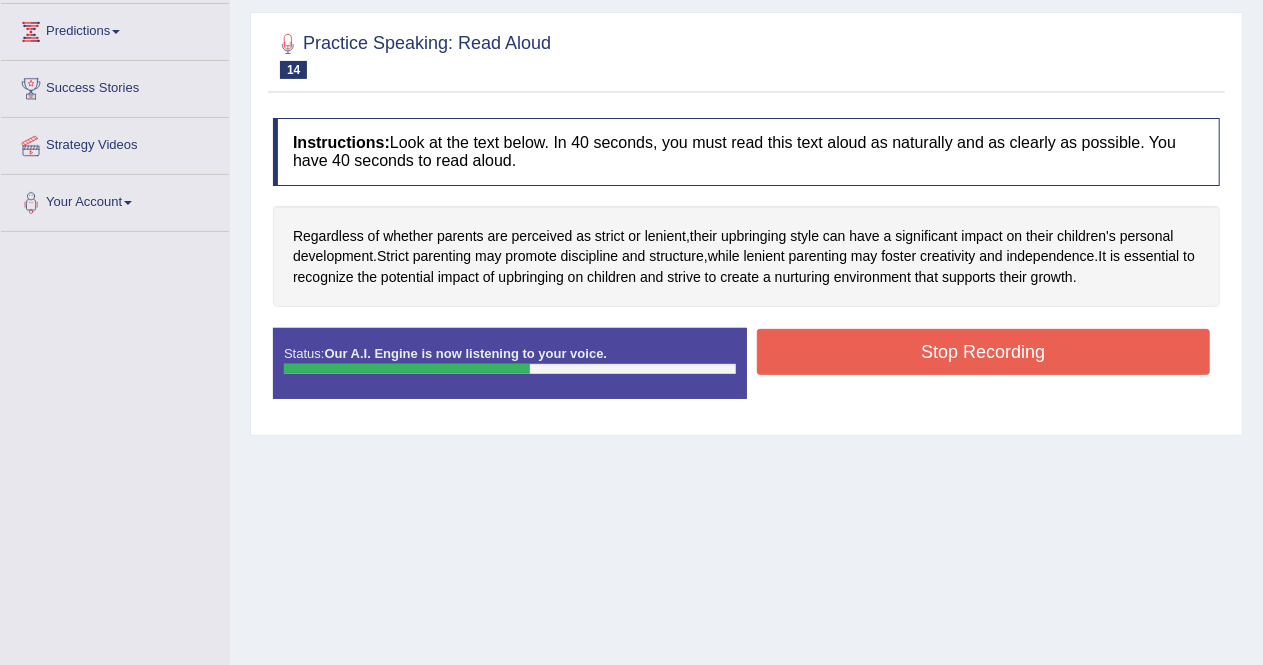 click on "Stop Recording" at bounding box center (984, 352) 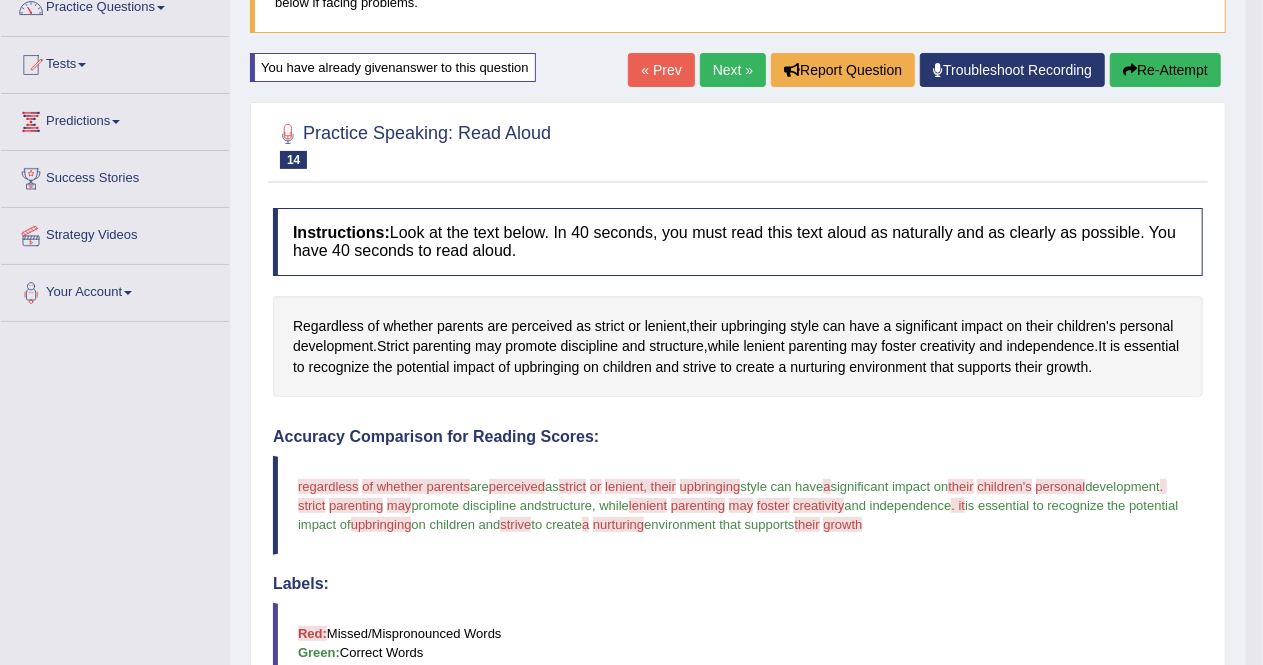 scroll, scrollTop: 170, scrollLeft: 0, axis: vertical 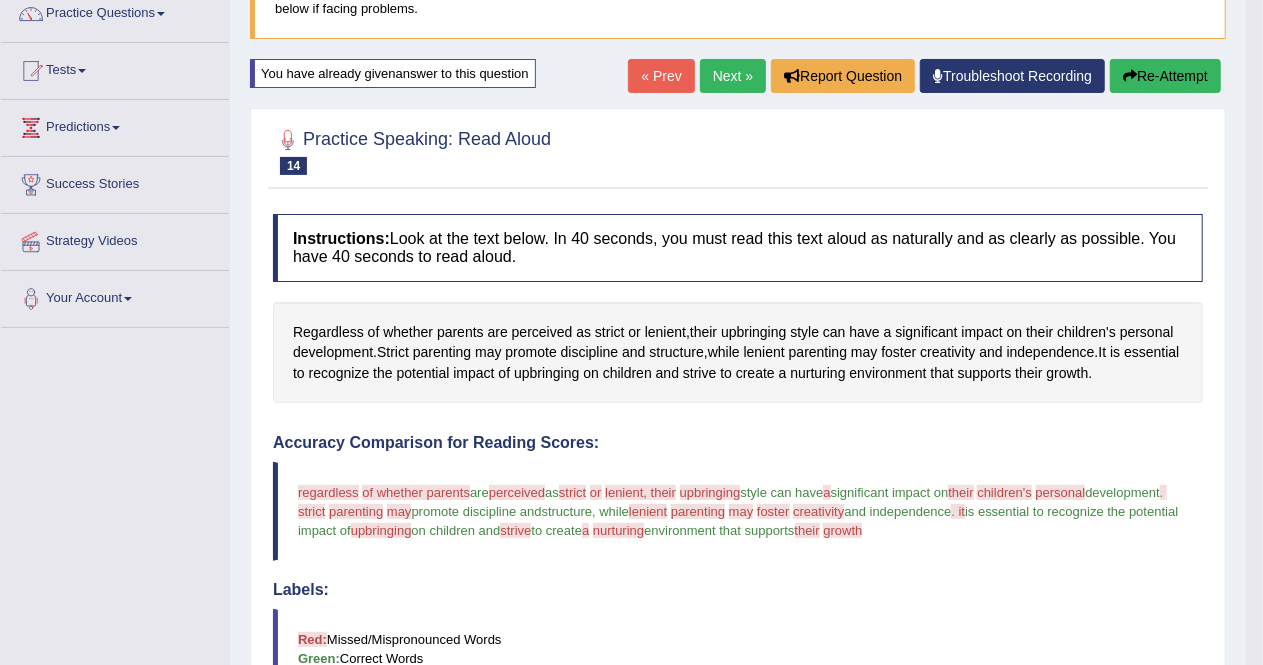 click on "Re-Attempt" at bounding box center [1165, 76] 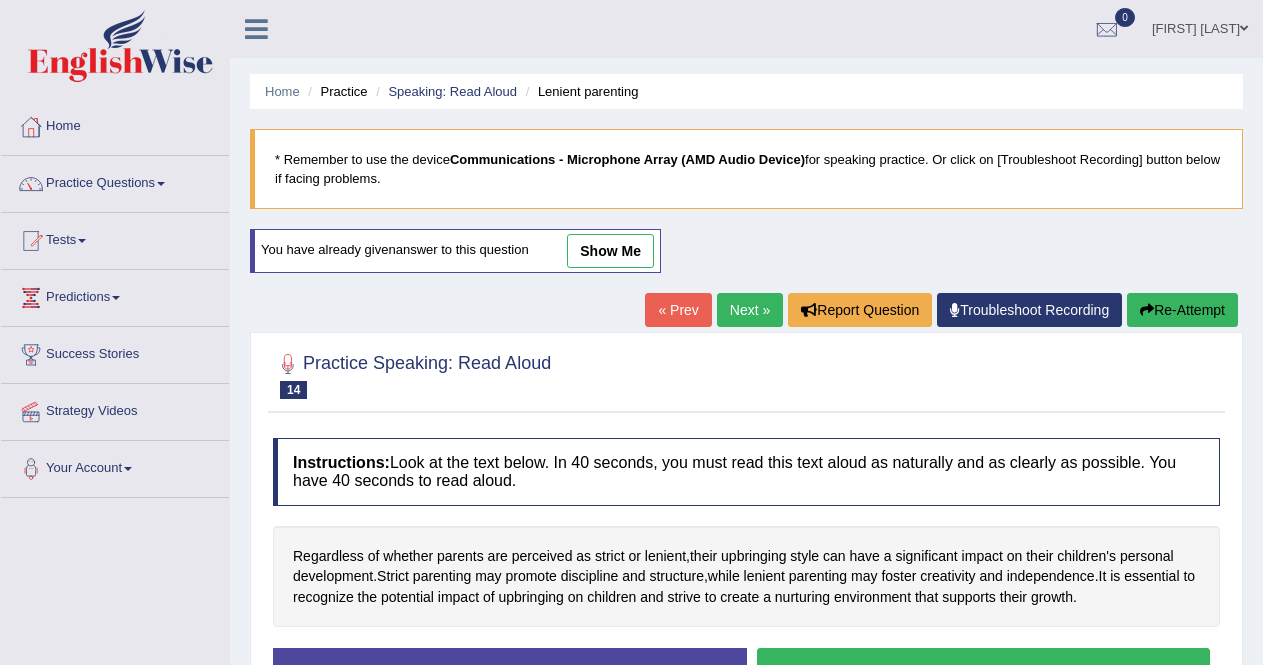 scroll, scrollTop: 170, scrollLeft: 0, axis: vertical 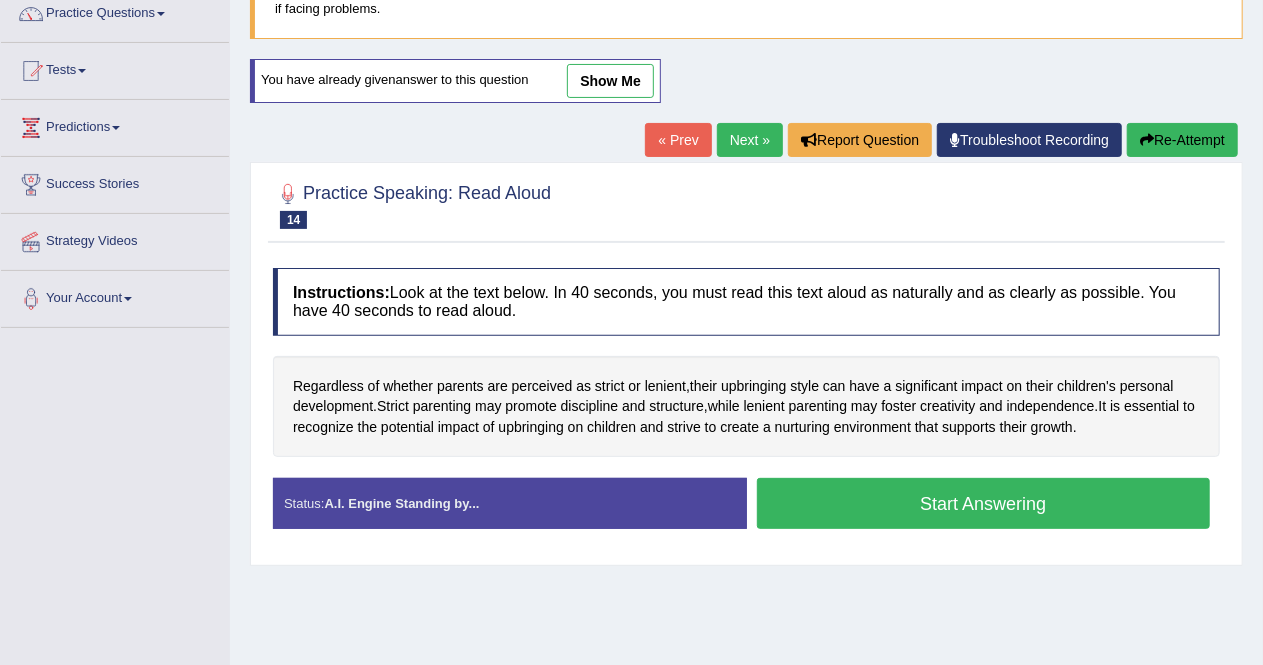 click on "Start Answering" at bounding box center (984, 503) 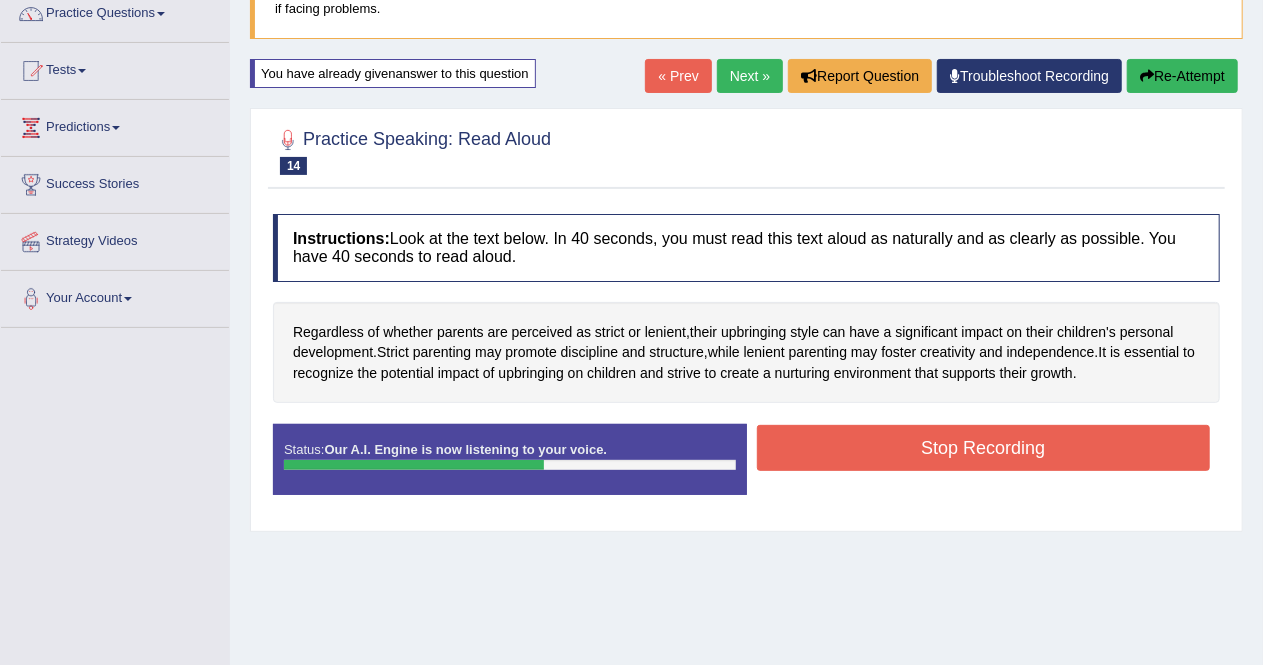 click on "Stop Recording" at bounding box center (984, 448) 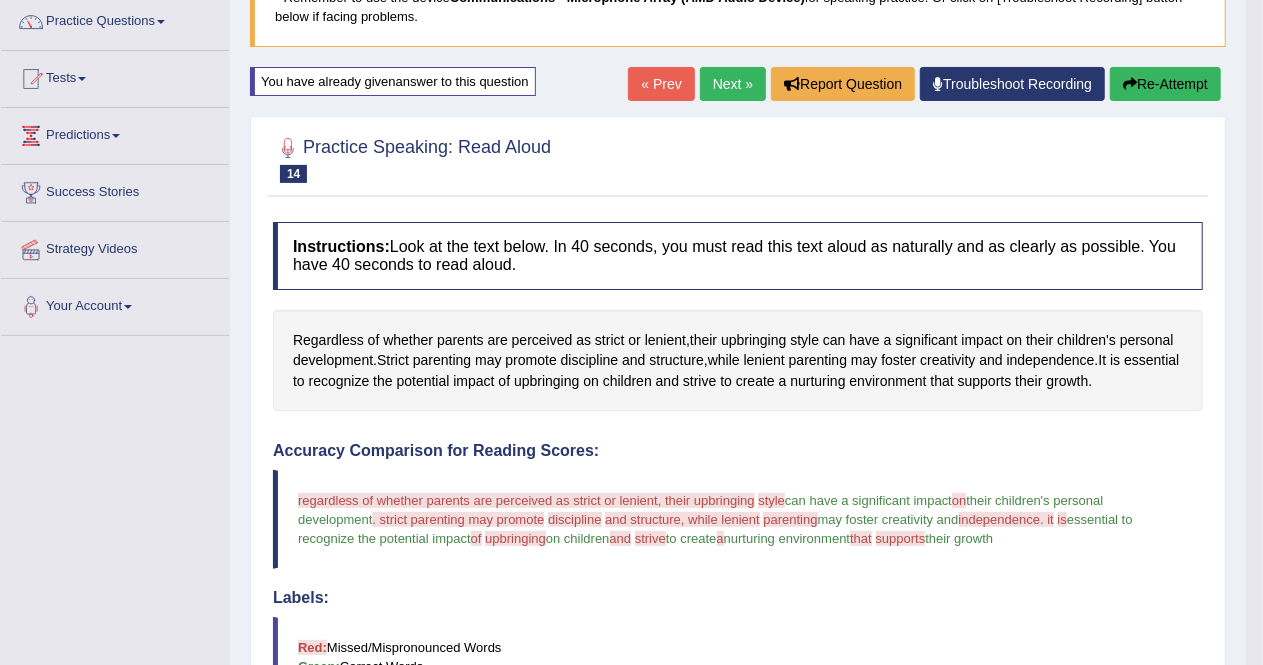 scroll, scrollTop: 159, scrollLeft: 0, axis: vertical 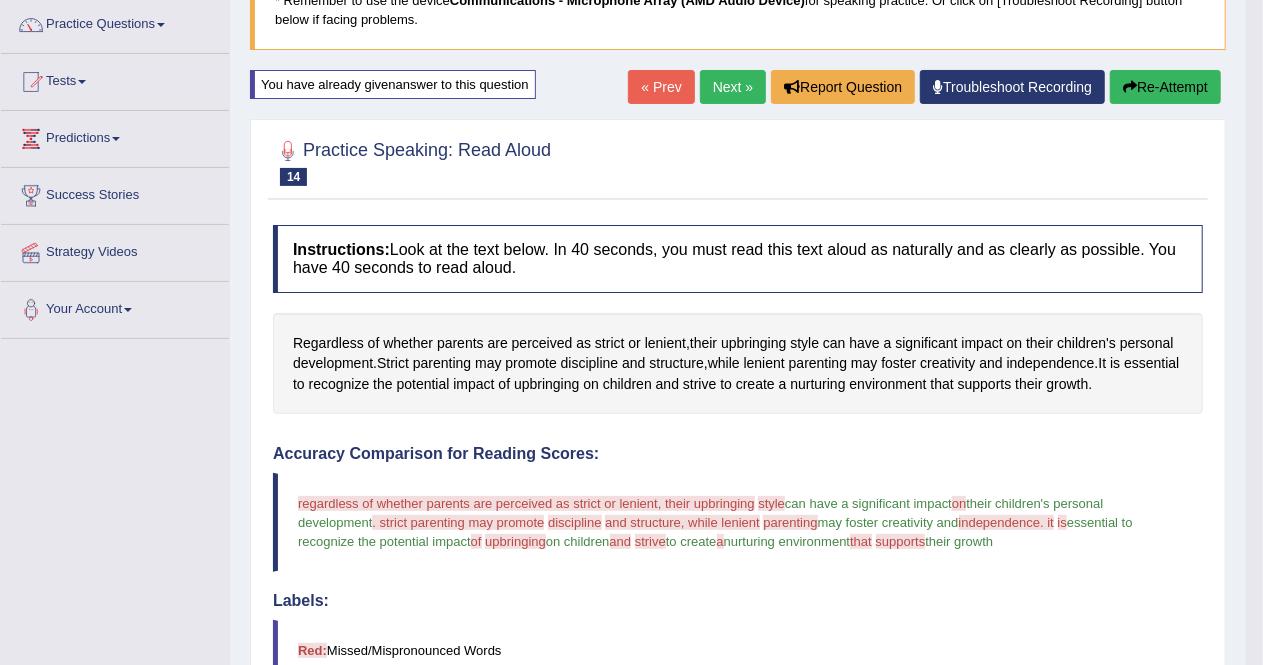 click on "Re-Attempt" at bounding box center [1165, 87] 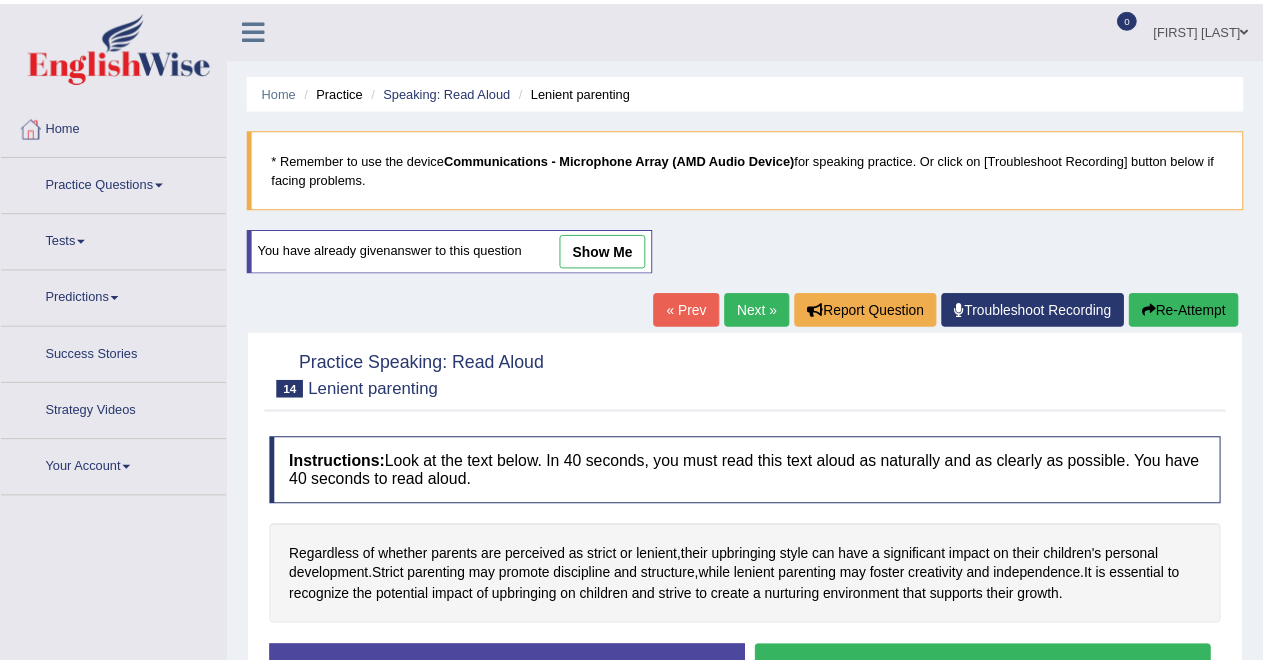 scroll, scrollTop: 165, scrollLeft: 0, axis: vertical 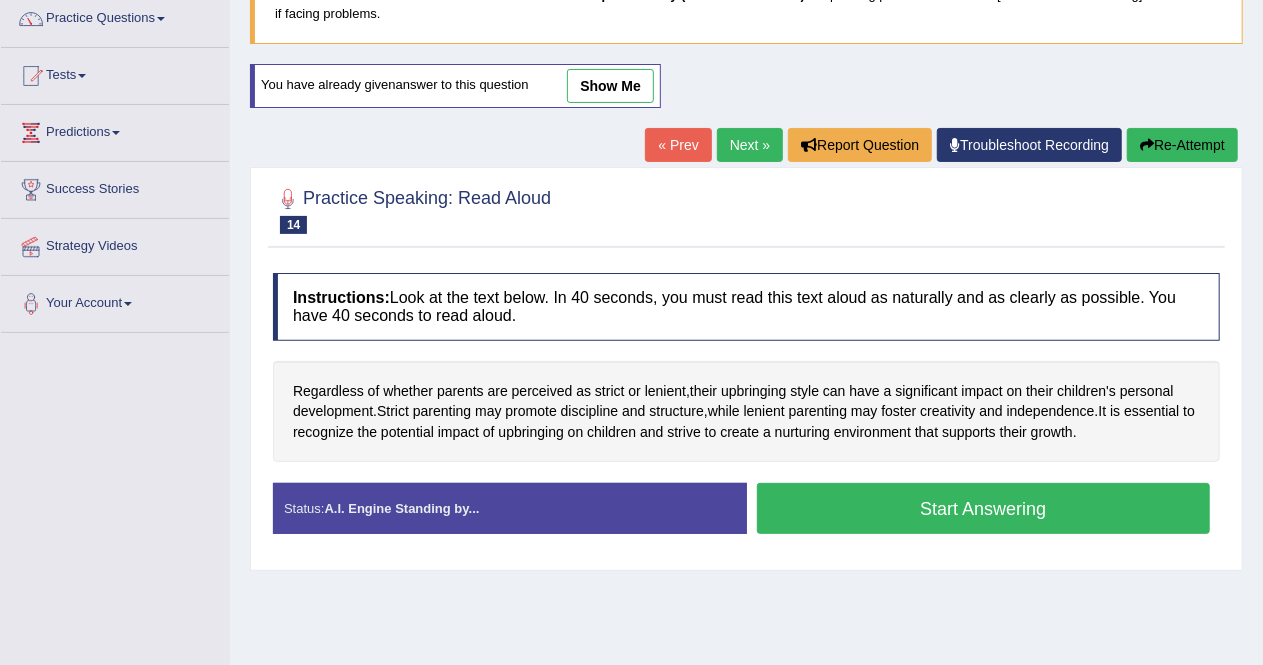 click on "Start Answering" at bounding box center [984, 508] 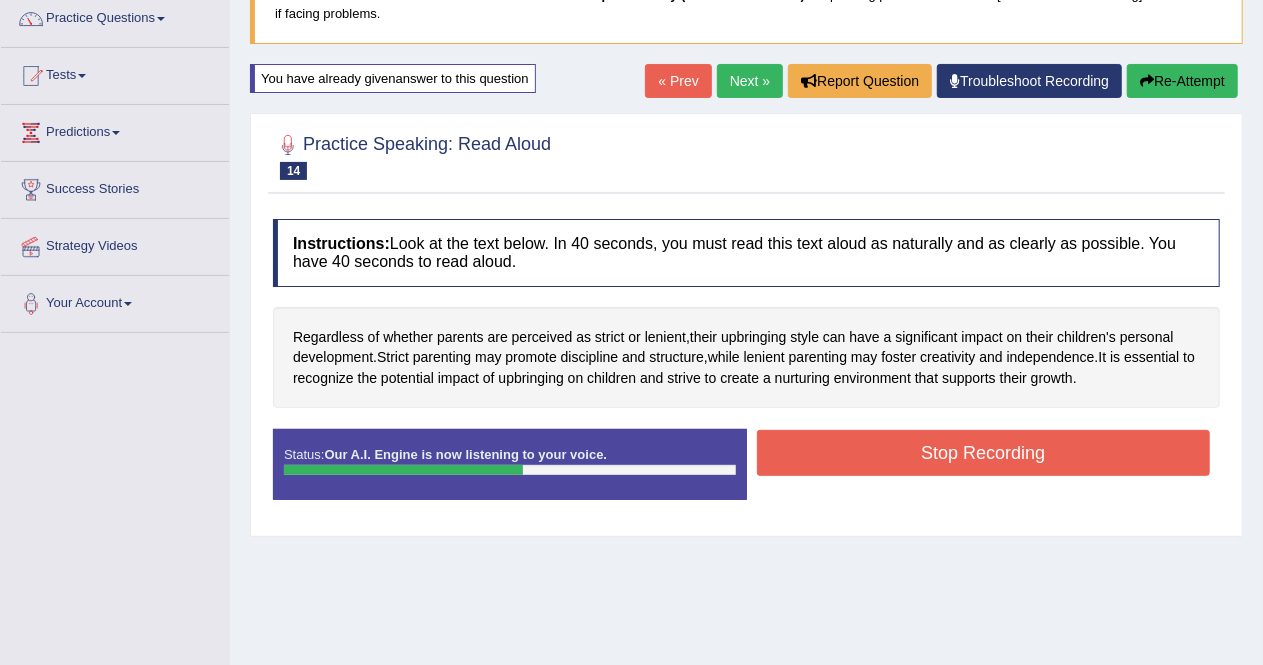 click on "Stop Recording" at bounding box center [984, 453] 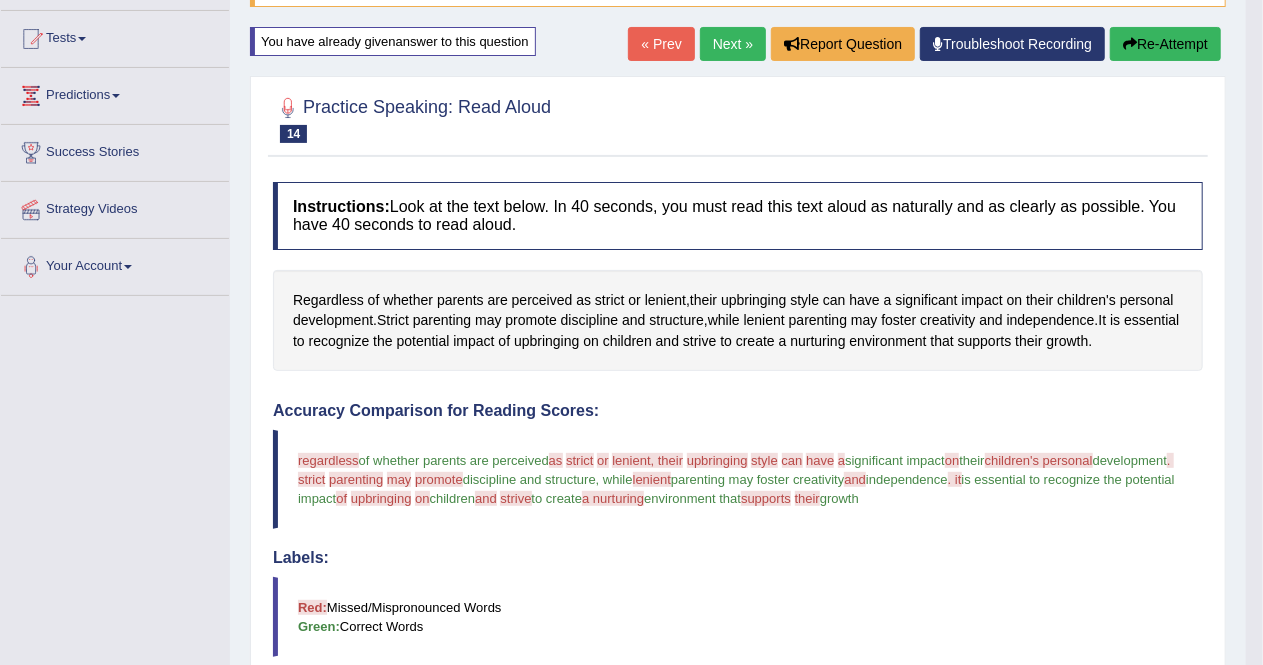scroll, scrollTop: 203, scrollLeft: 0, axis: vertical 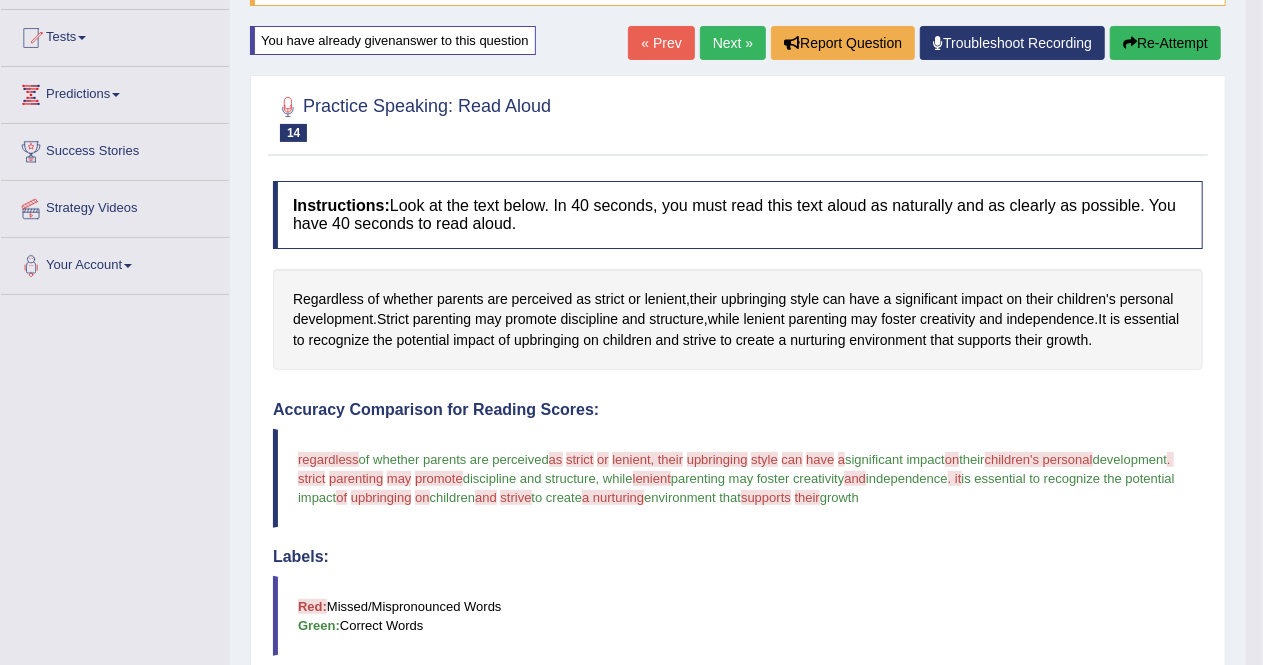 click on "Re-Attempt" at bounding box center (1165, 43) 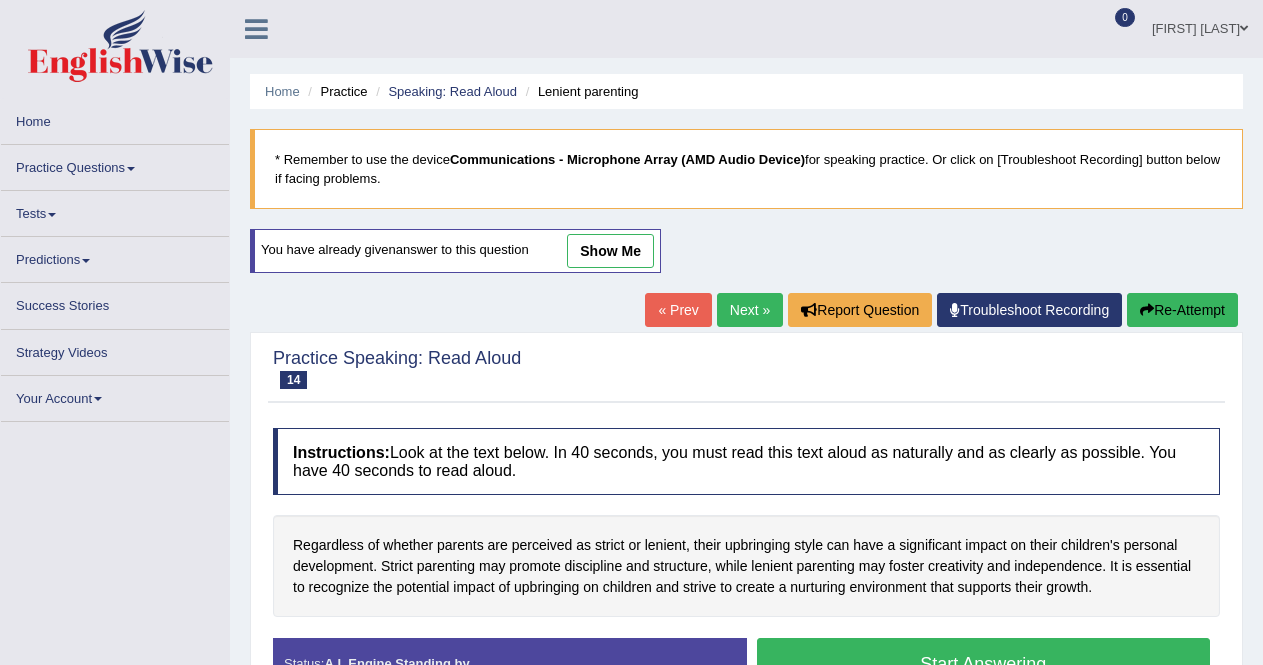 scroll, scrollTop: 192, scrollLeft: 0, axis: vertical 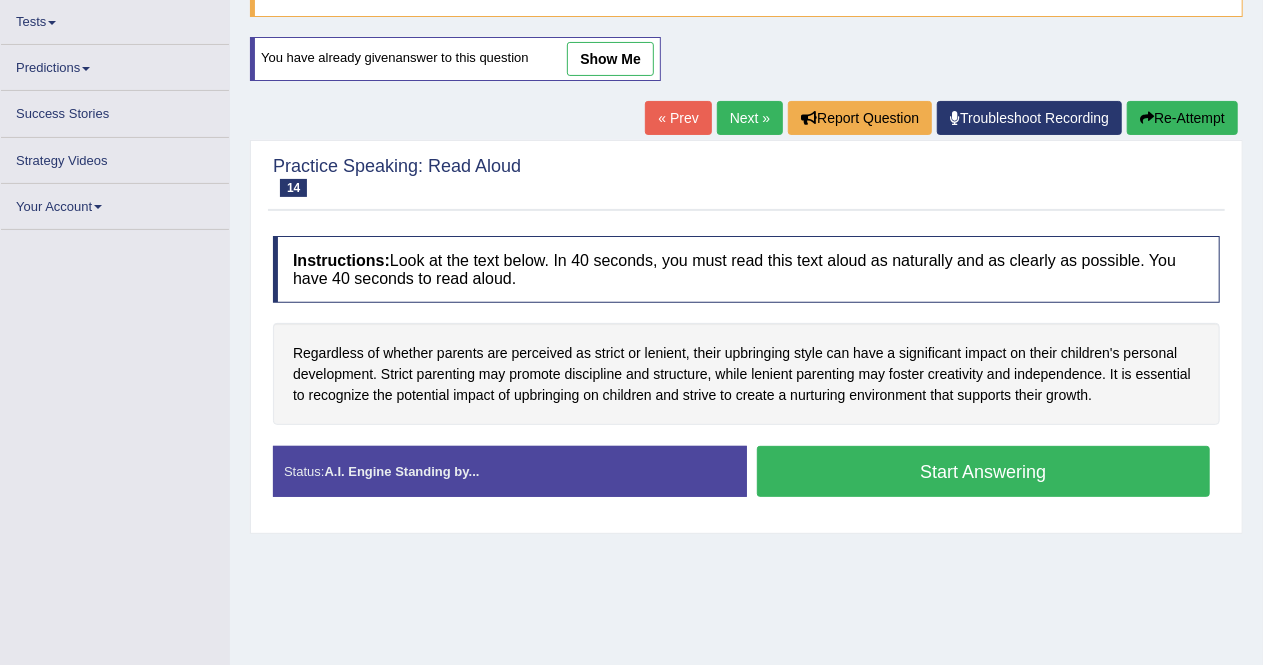 click on "Stop Recording" at bounding box center [984, 502] 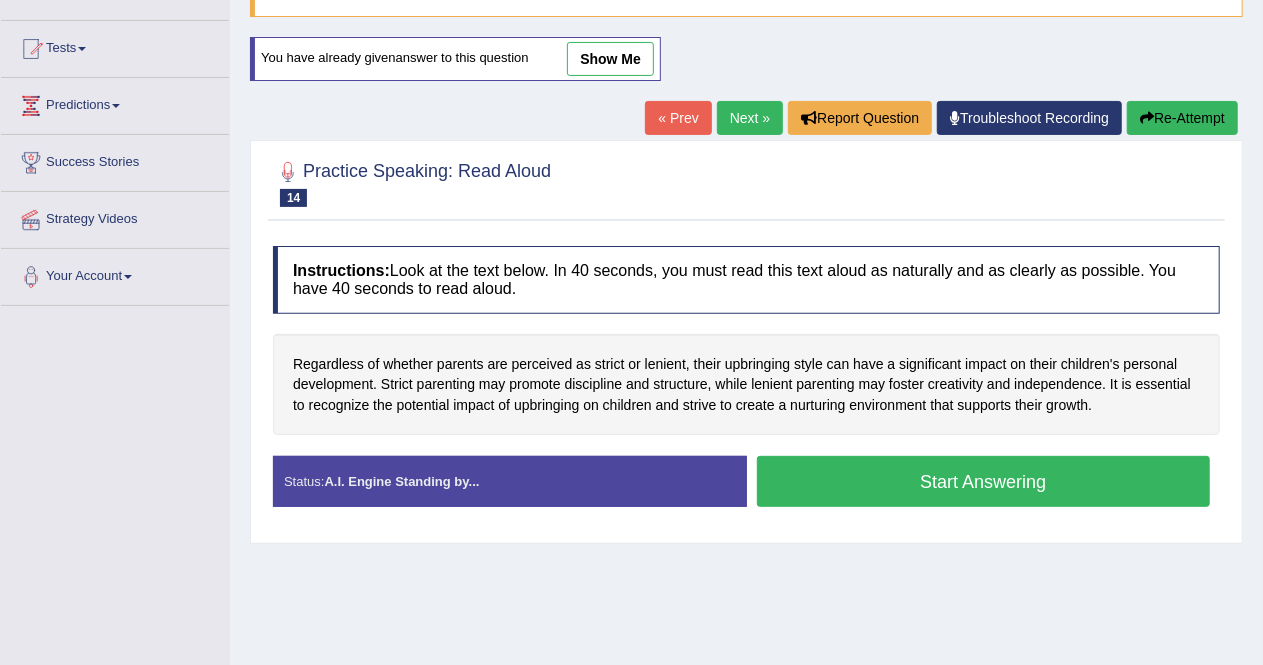 scroll, scrollTop: 218, scrollLeft: 0, axis: vertical 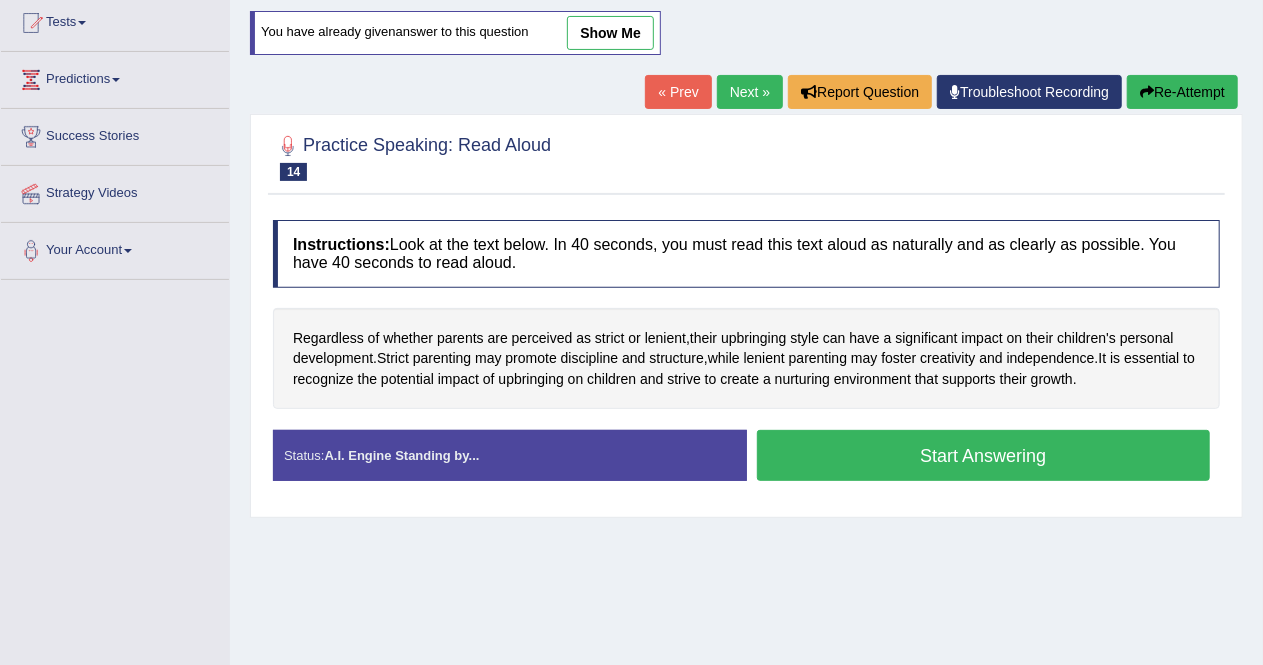click on "Start Answering" at bounding box center (984, 455) 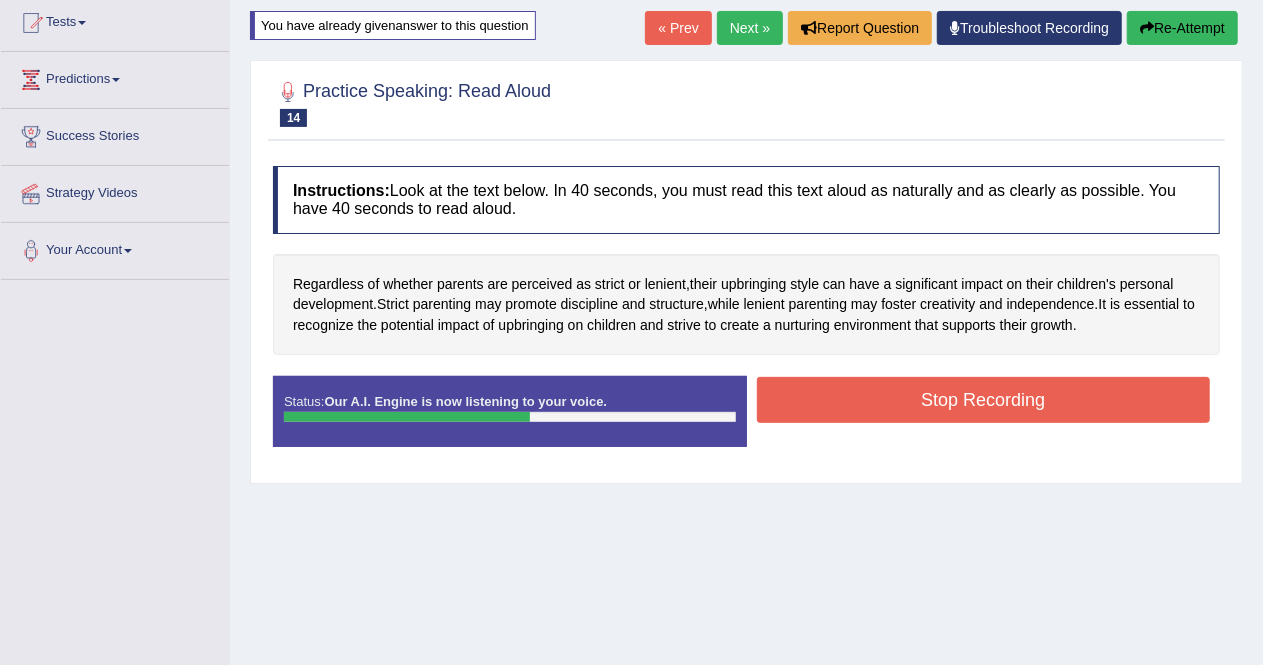 click on "Start Answering" at bounding box center (984, 376) 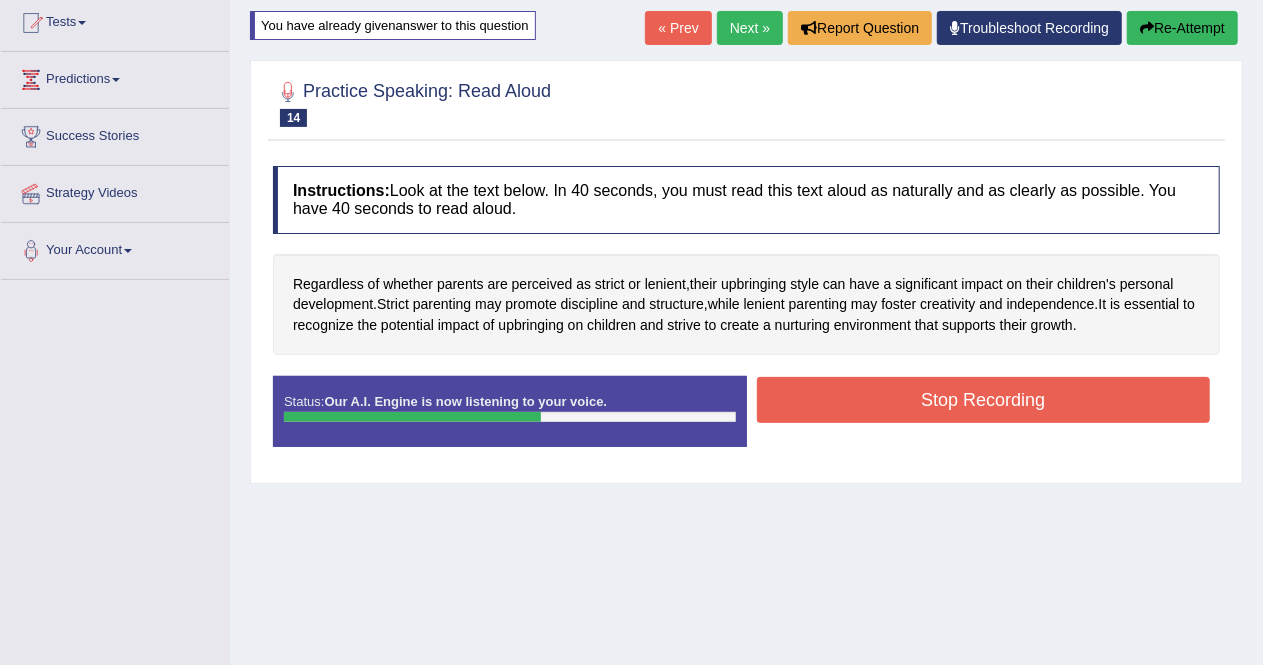 click on "Stop Recording" at bounding box center [984, 400] 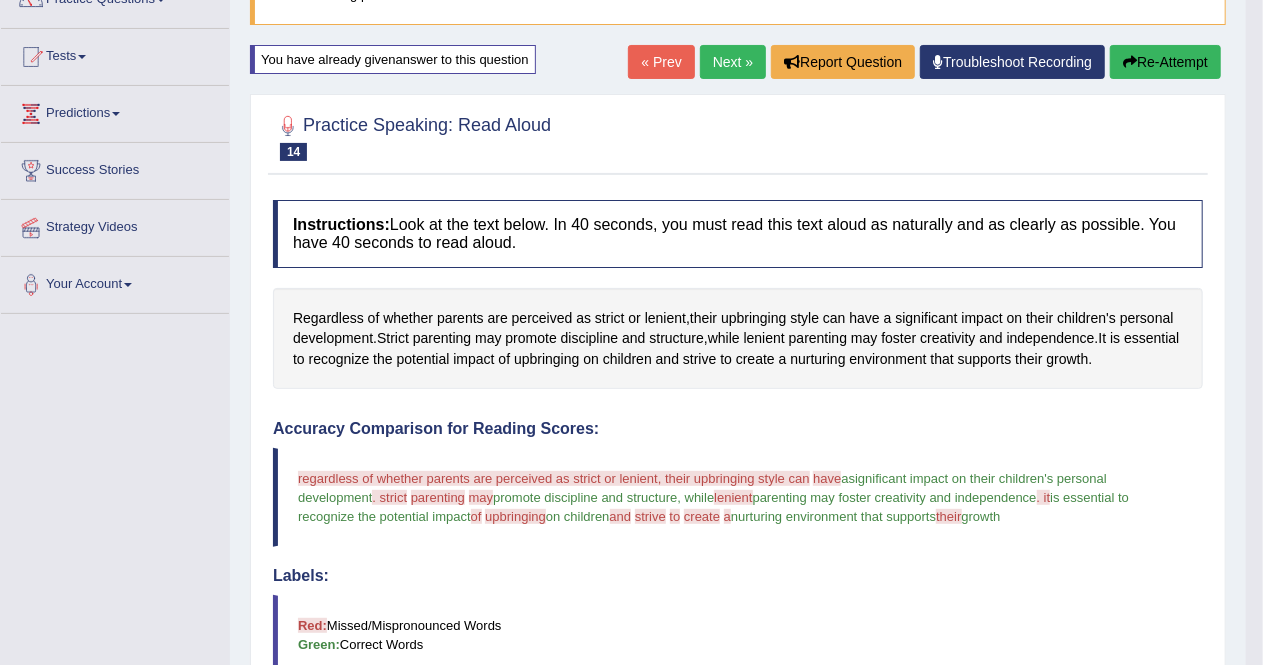 scroll, scrollTop: 181, scrollLeft: 0, axis: vertical 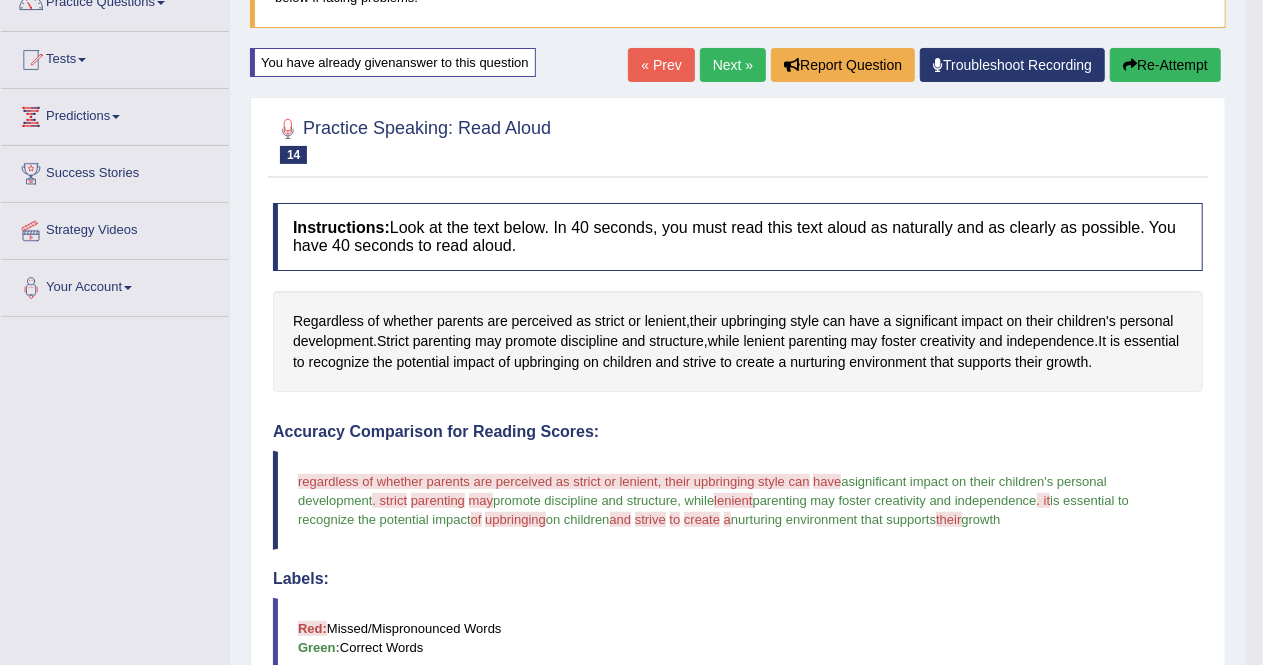 click on "Re-Attempt" at bounding box center (1165, 65) 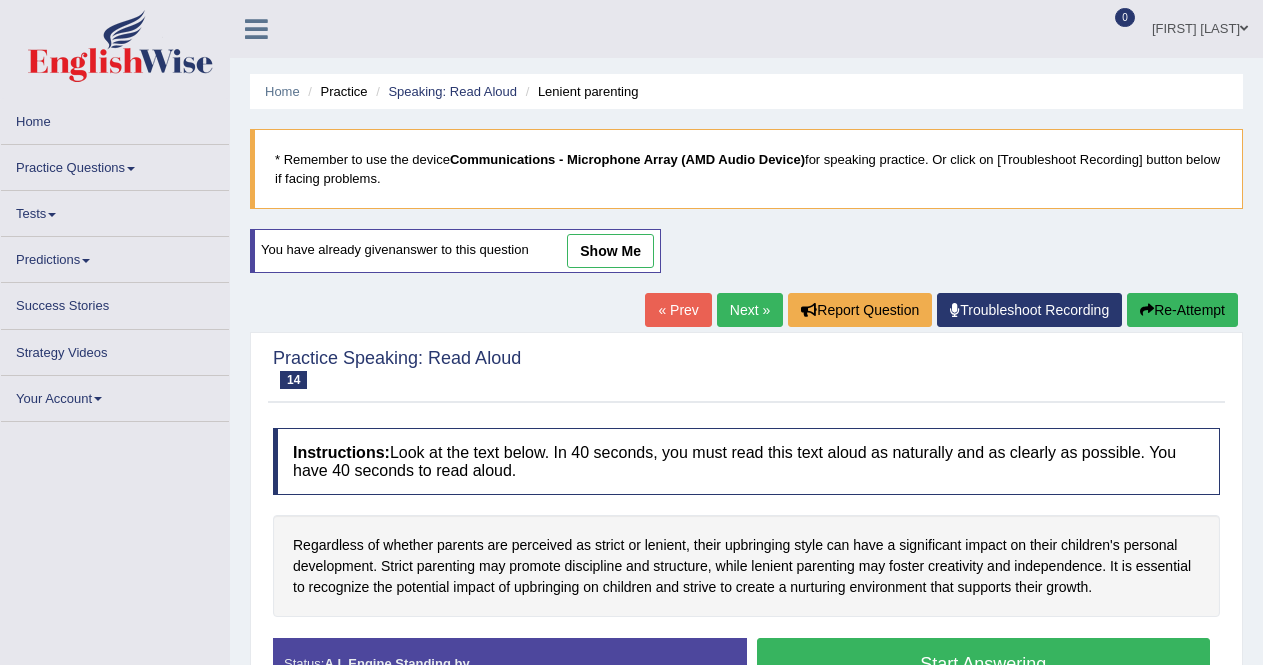 scroll, scrollTop: 181, scrollLeft: 0, axis: vertical 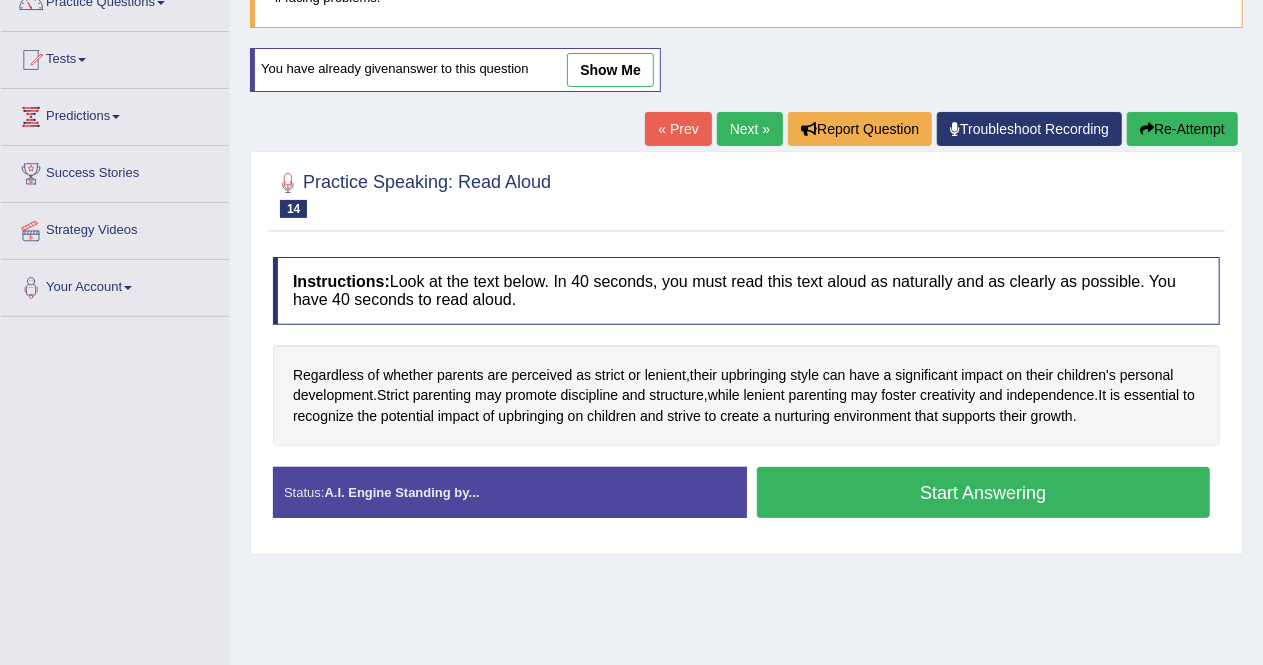 click on "Start Answering" at bounding box center [984, 492] 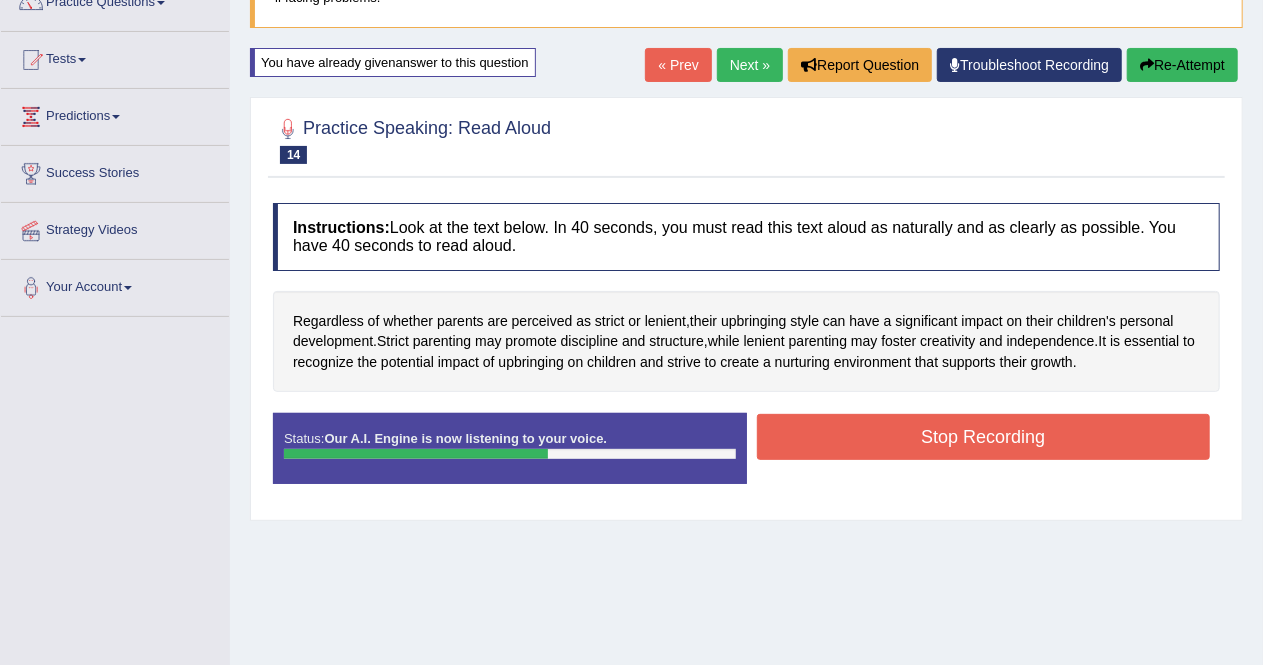 click on "Stop Recording" at bounding box center [984, 437] 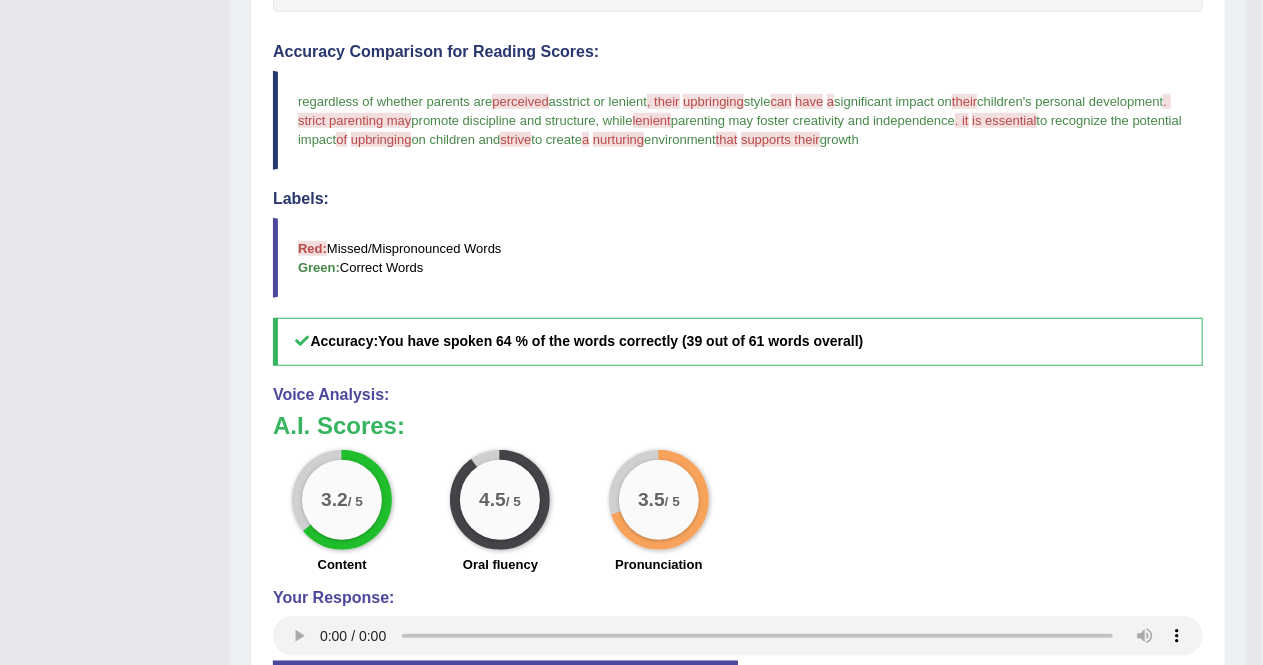 scroll, scrollTop: 574, scrollLeft: 0, axis: vertical 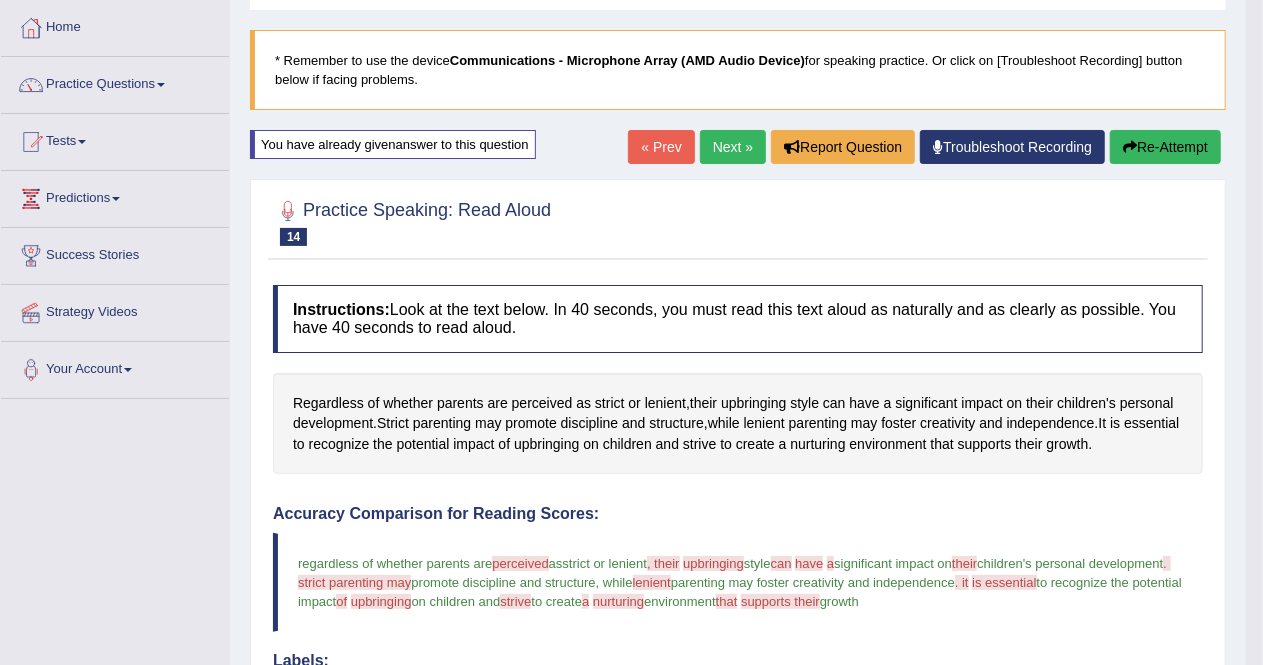 click on "Next »" at bounding box center (733, 147) 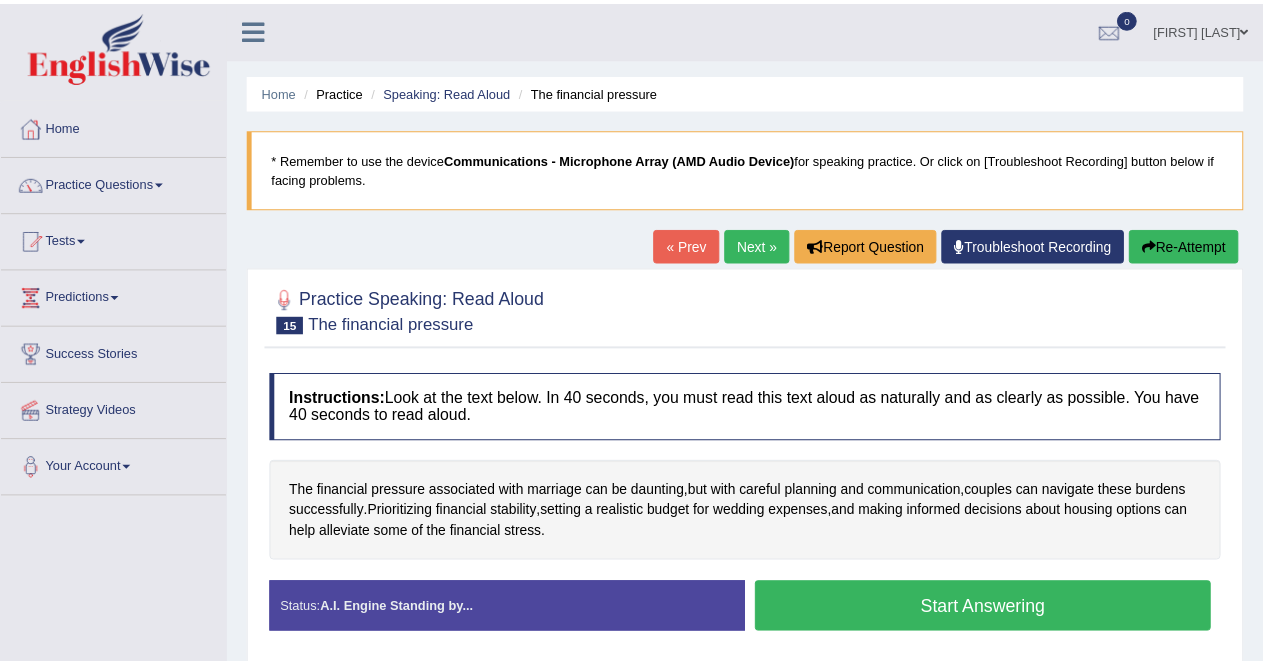 scroll, scrollTop: 0, scrollLeft: 0, axis: both 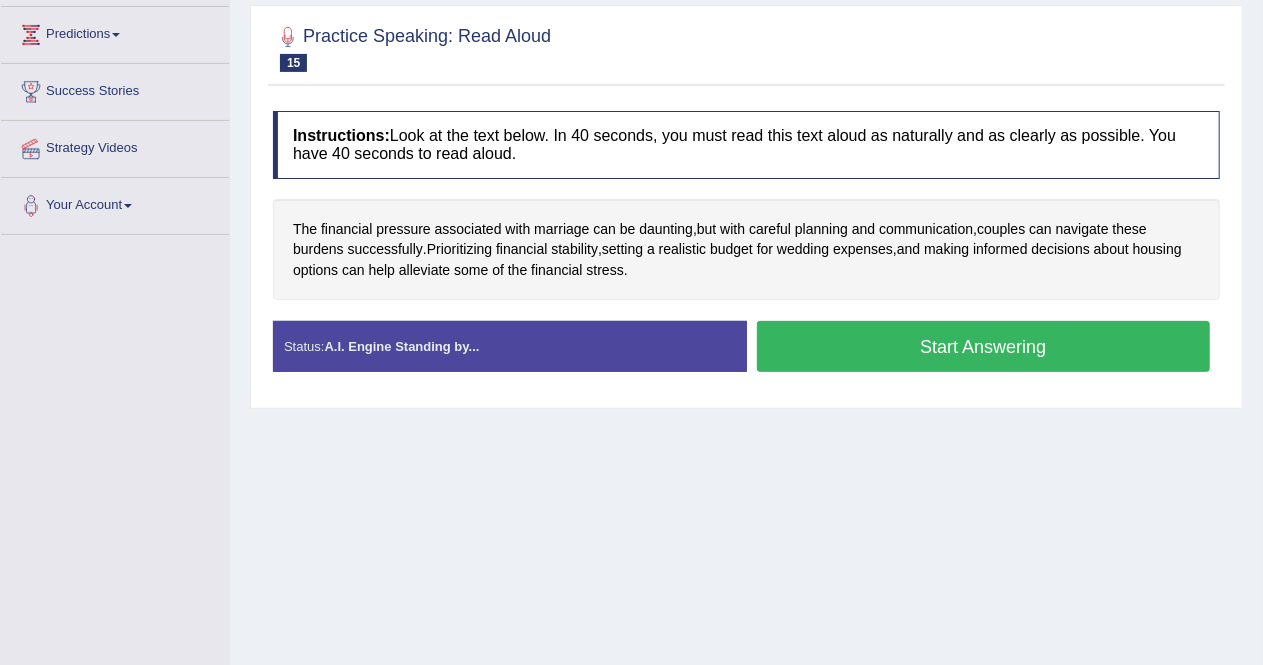 click on "Start Answering" at bounding box center [984, 346] 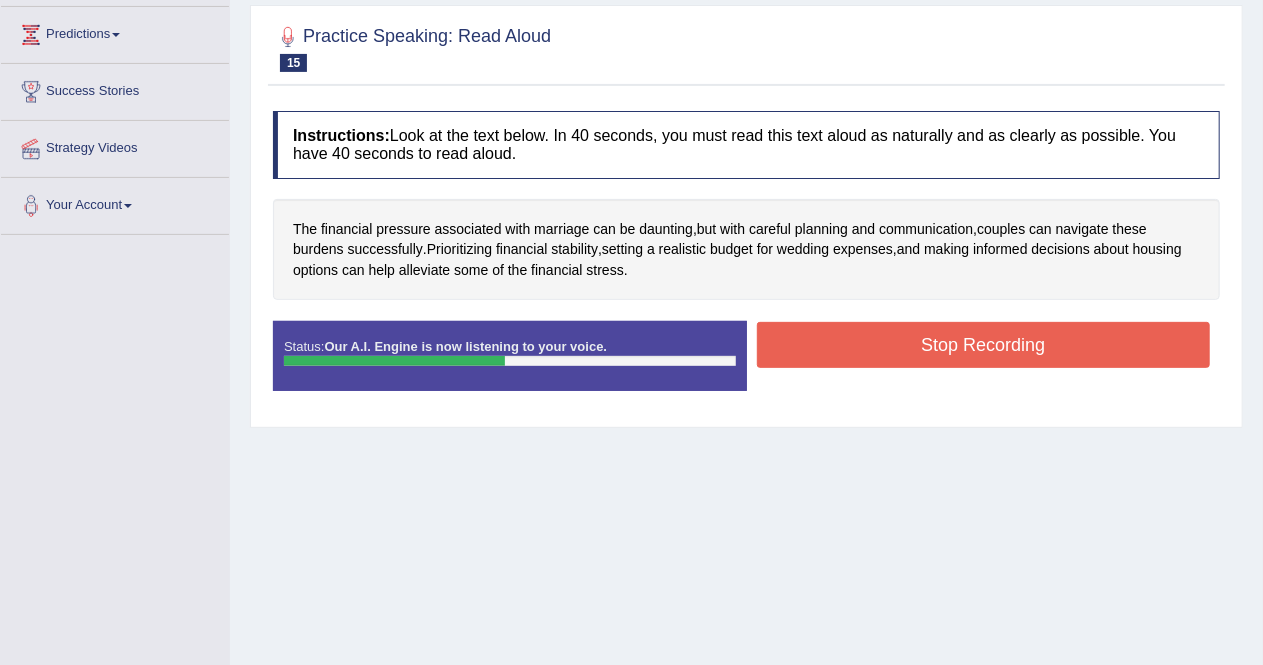 click on "Stop Recording" at bounding box center (984, 345) 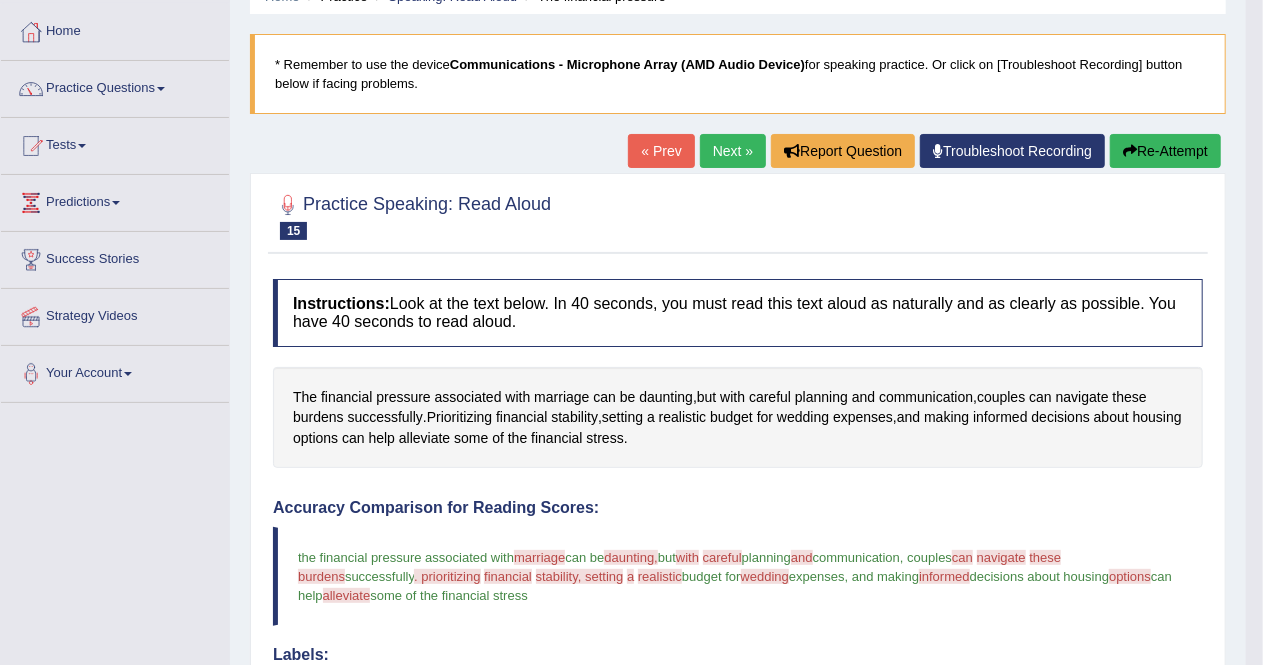 scroll, scrollTop: 94, scrollLeft: 0, axis: vertical 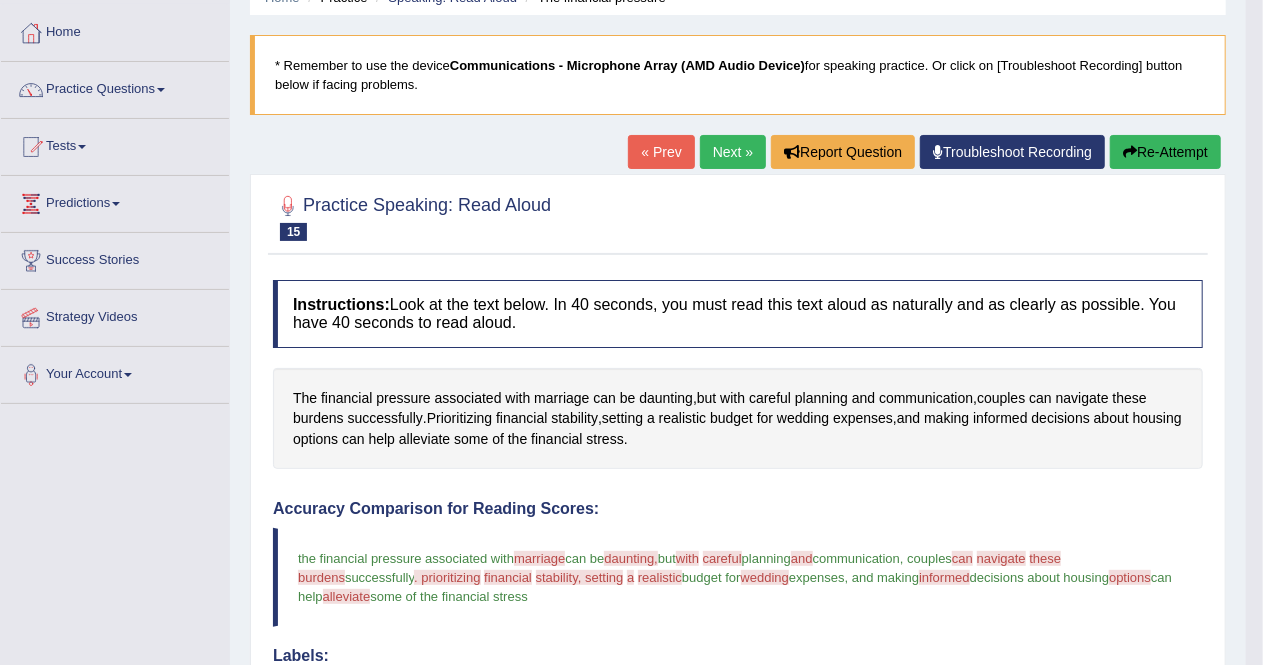 click on "Re-Attempt" at bounding box center [1165, 152] 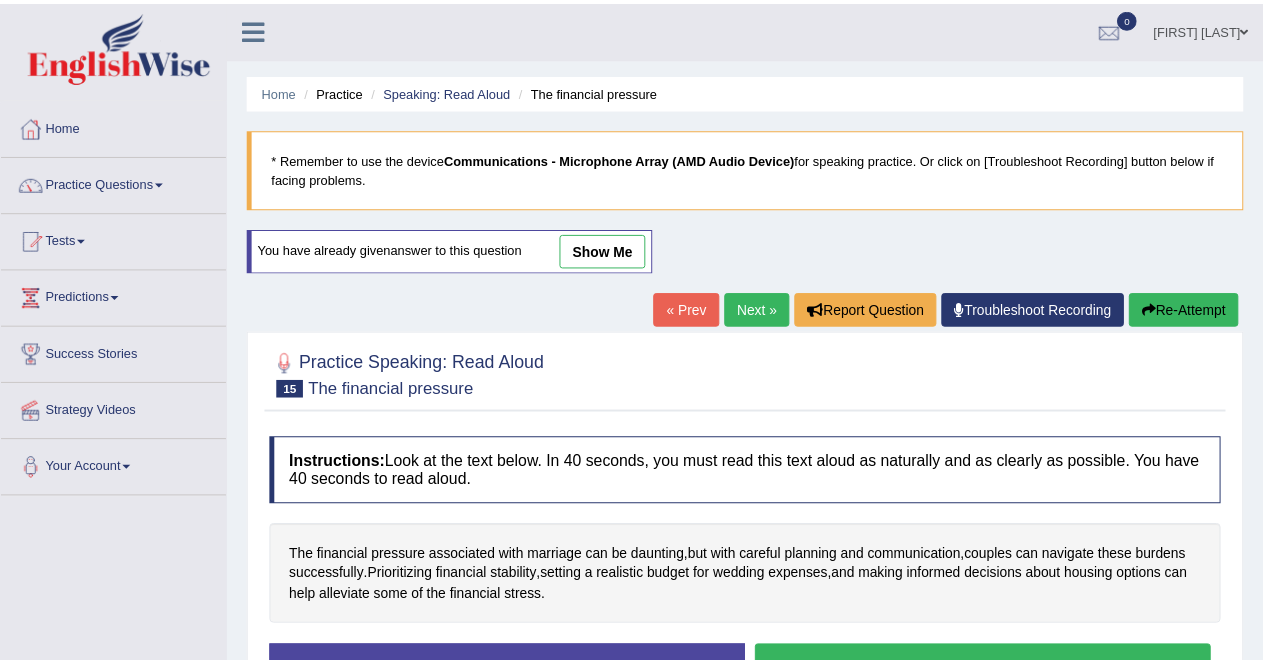 scroll, scrollTop: 94, scrollLeft: 0, axis: vertical 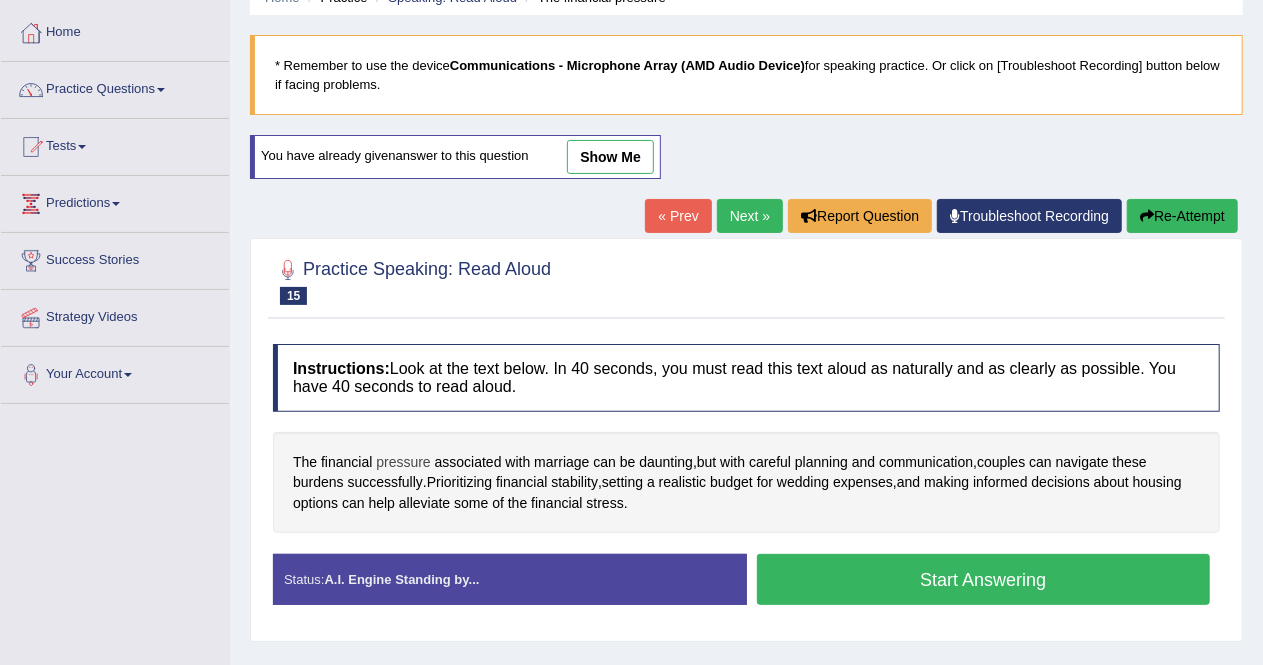 click on "pressure" at bounding box center (403, 462) 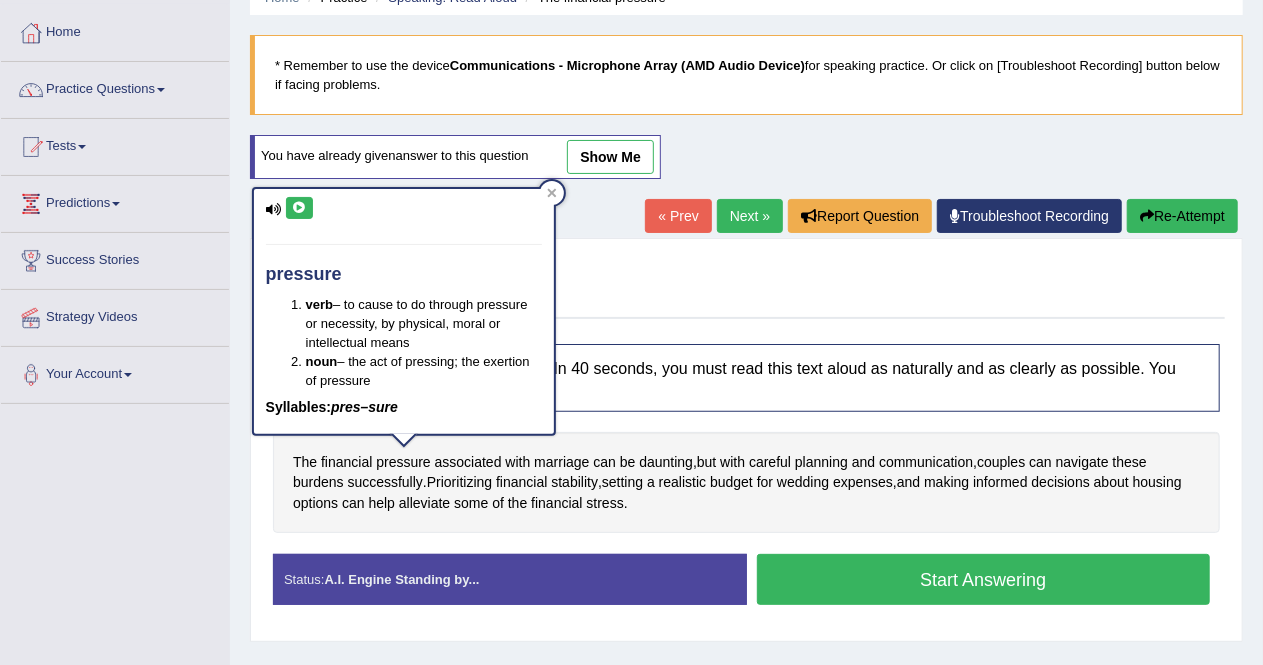 click at bounding box center (299, 208) 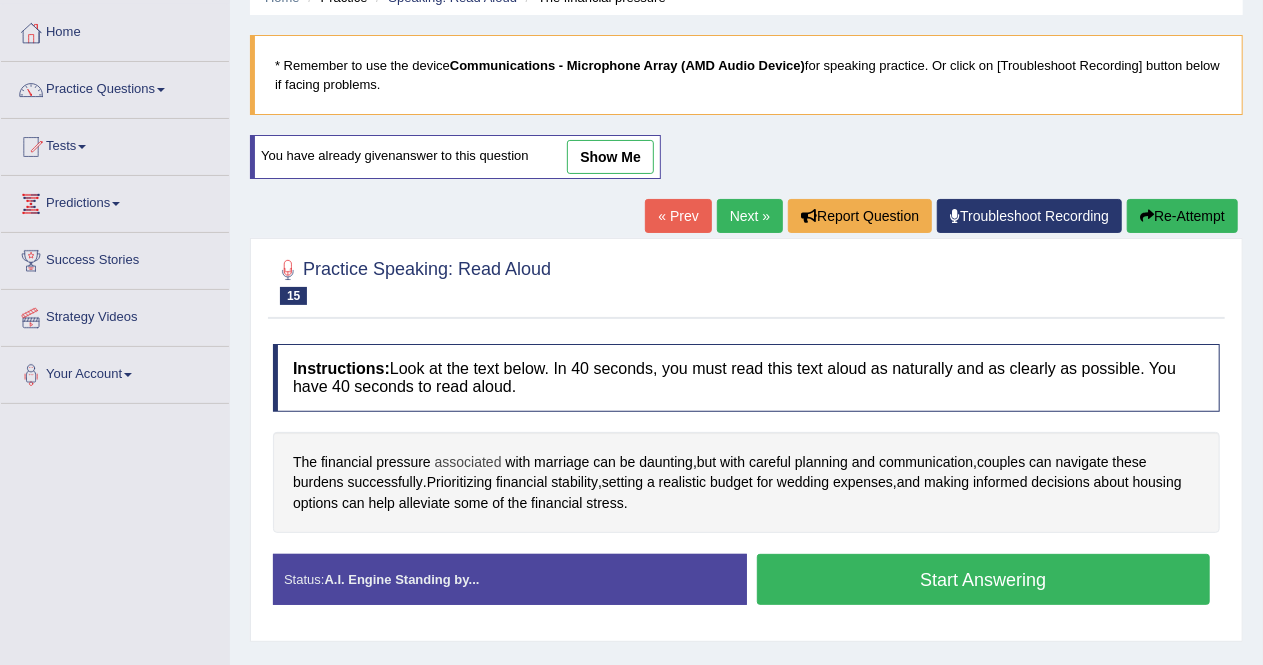 click on "associated" at bounding box center (468, 462) 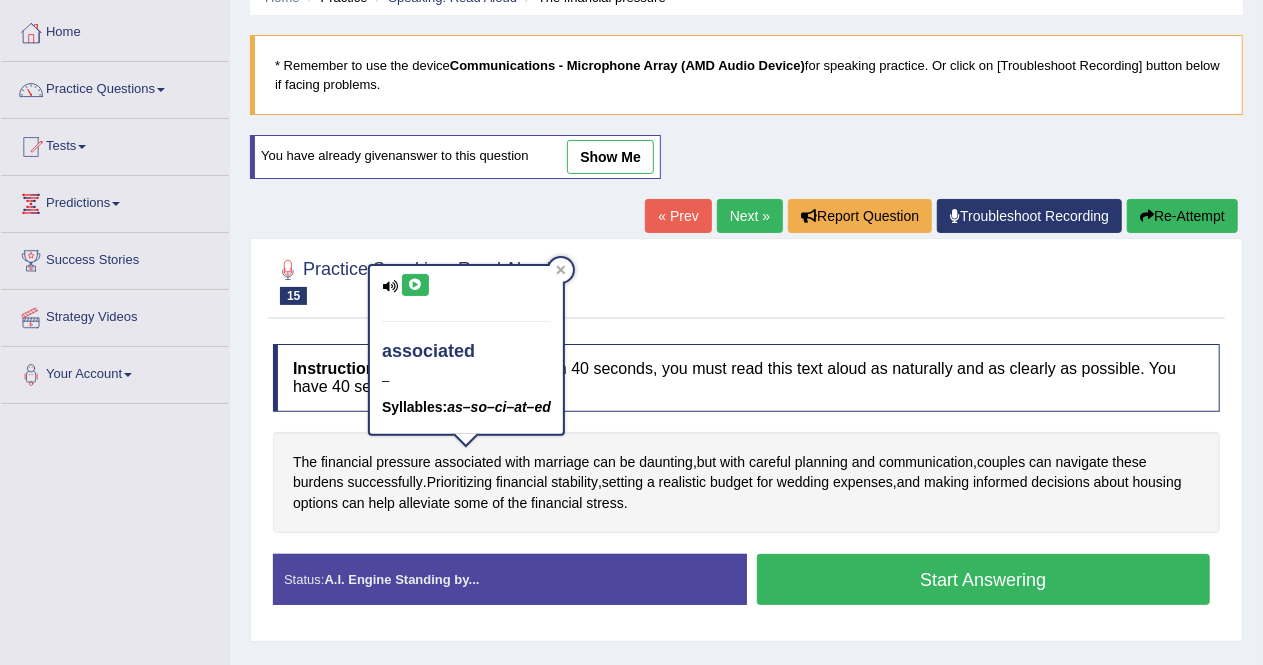 click at bounding box center [415, 285] 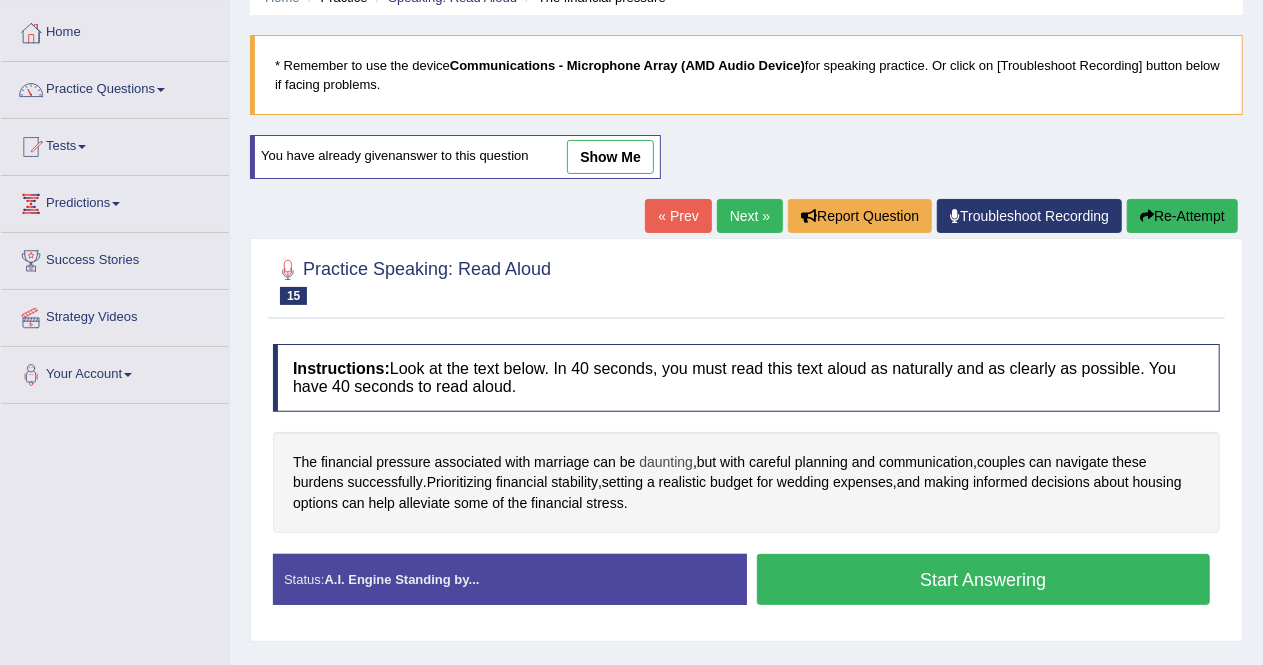 click on "daunting" at bounding box center (666, 462) 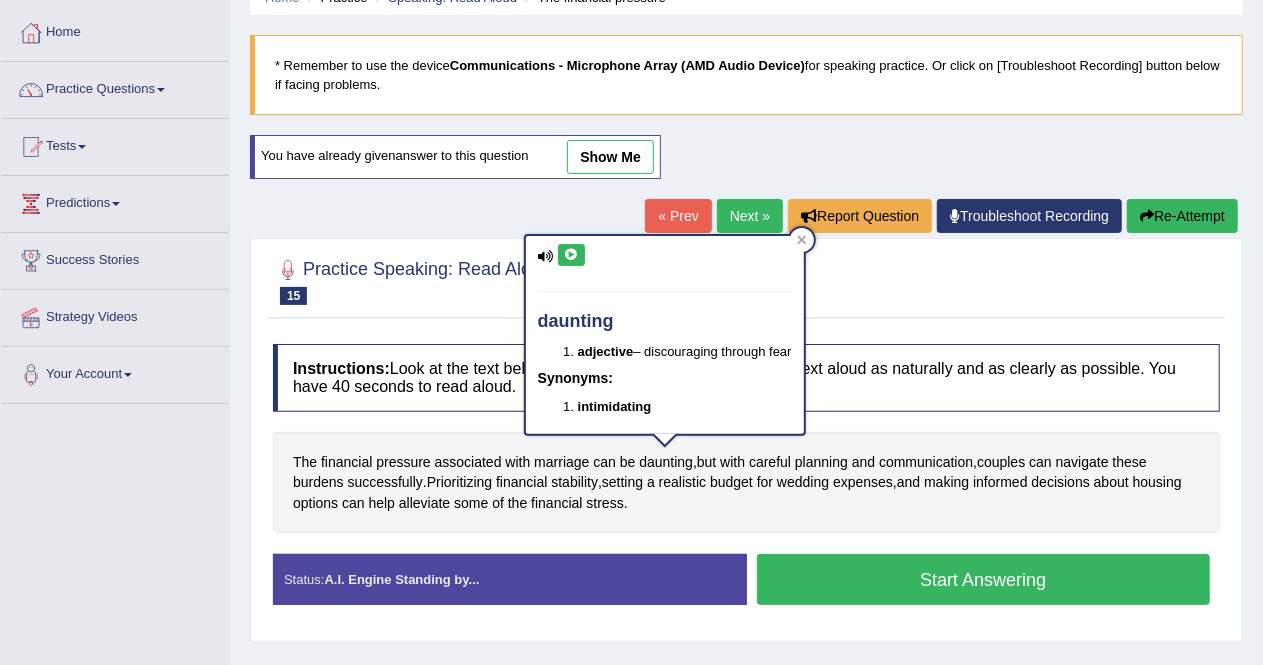 click at bounding box center (571, 255) 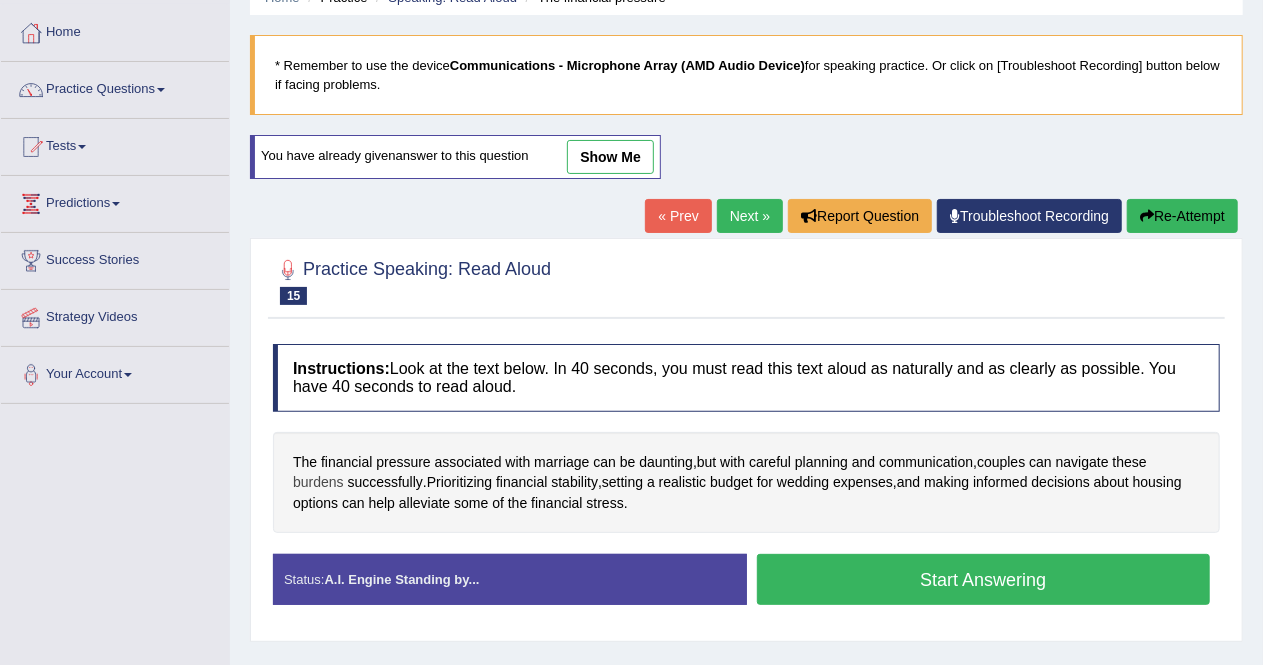 click on "burdens" at bounding box center (318, 482) 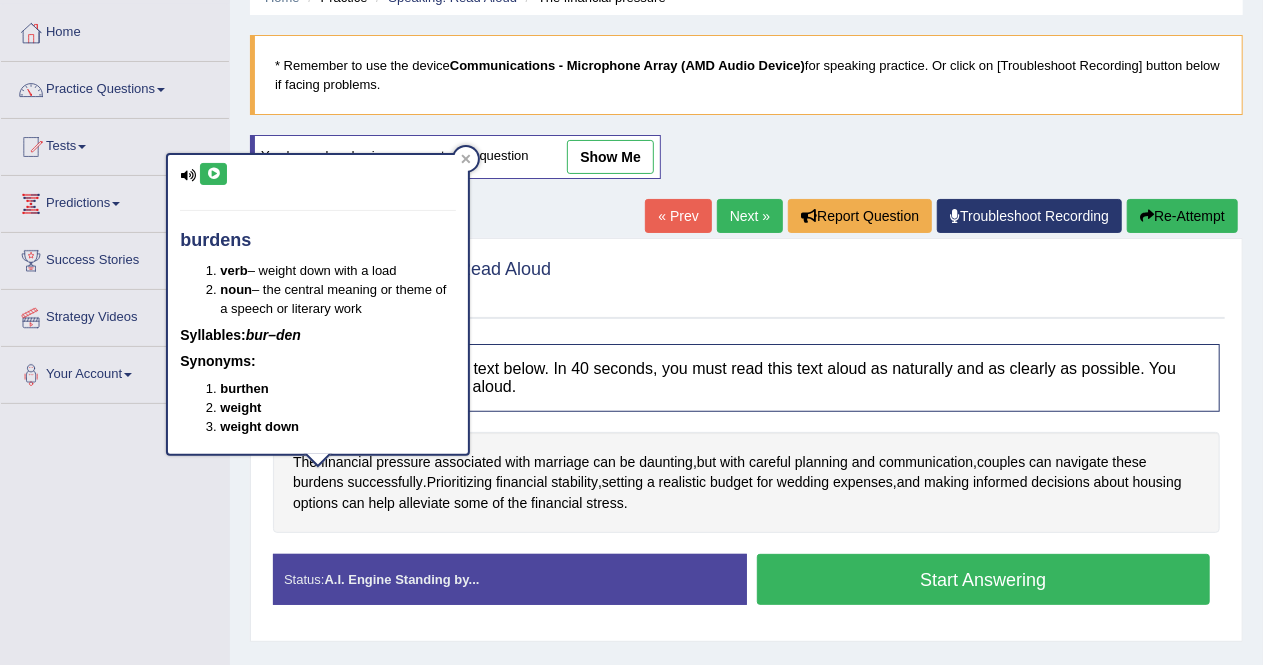 click at bounding box center [213, 174] 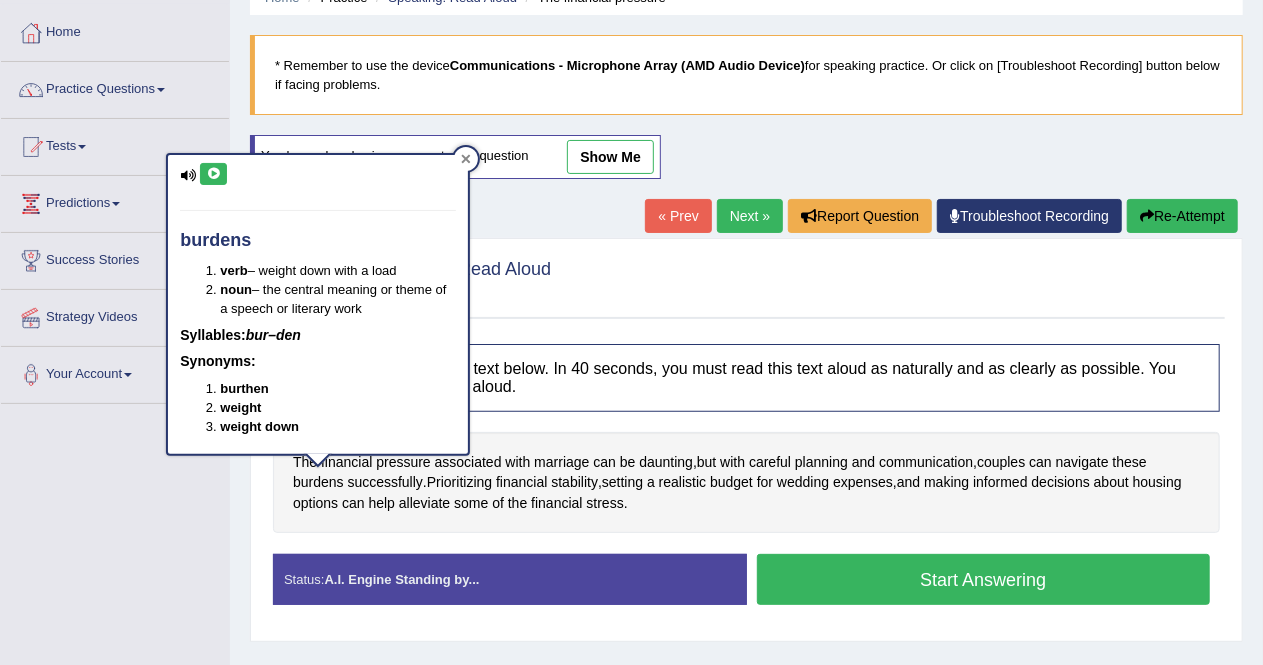 click at bounding box center [466, 159] 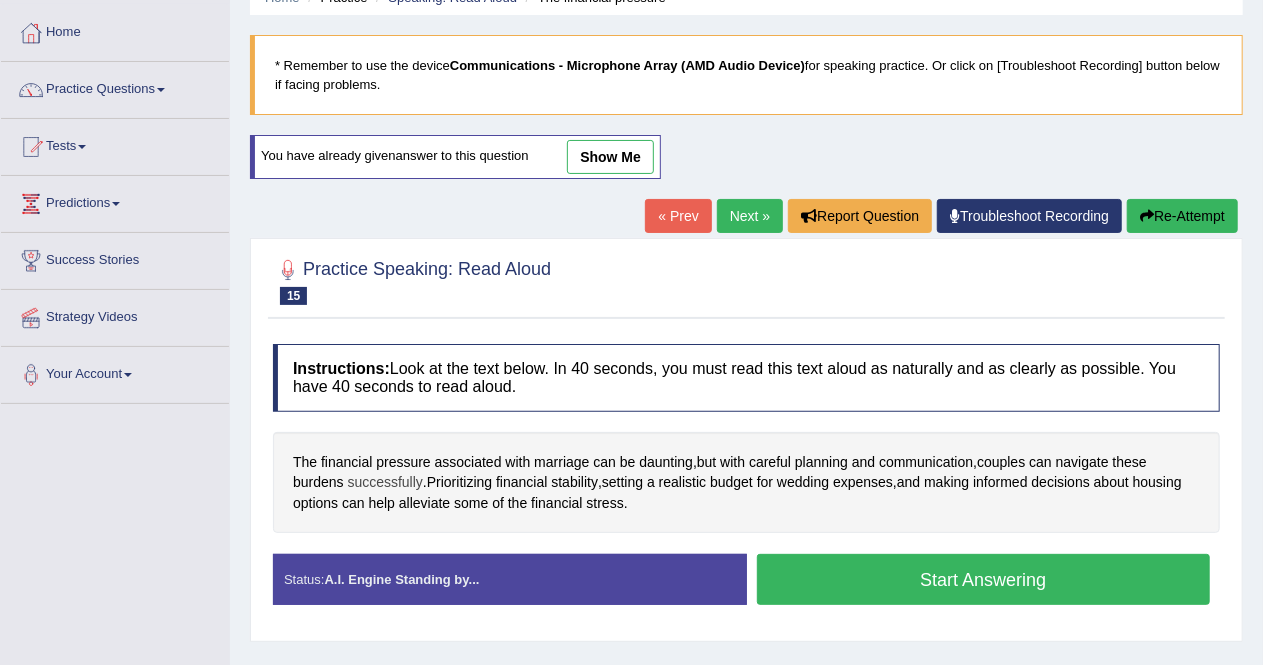 click on "successfully" at bounding box center [384, 482] 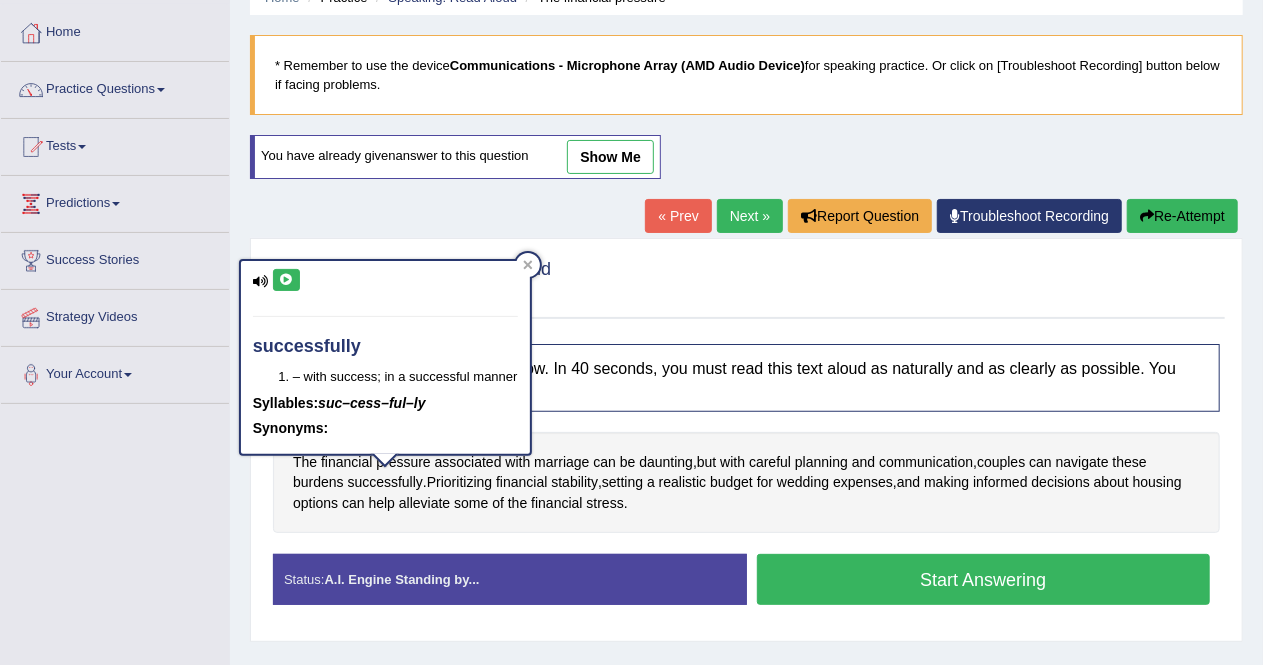 click at bounding box center [286, 280] 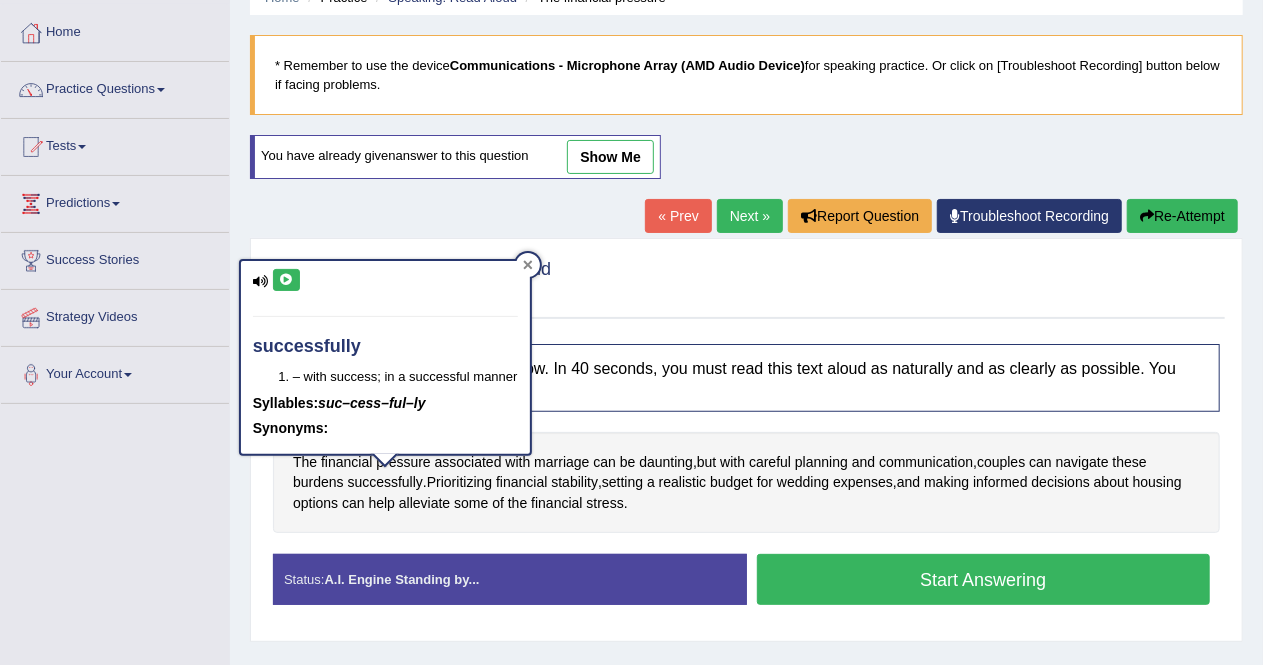 click 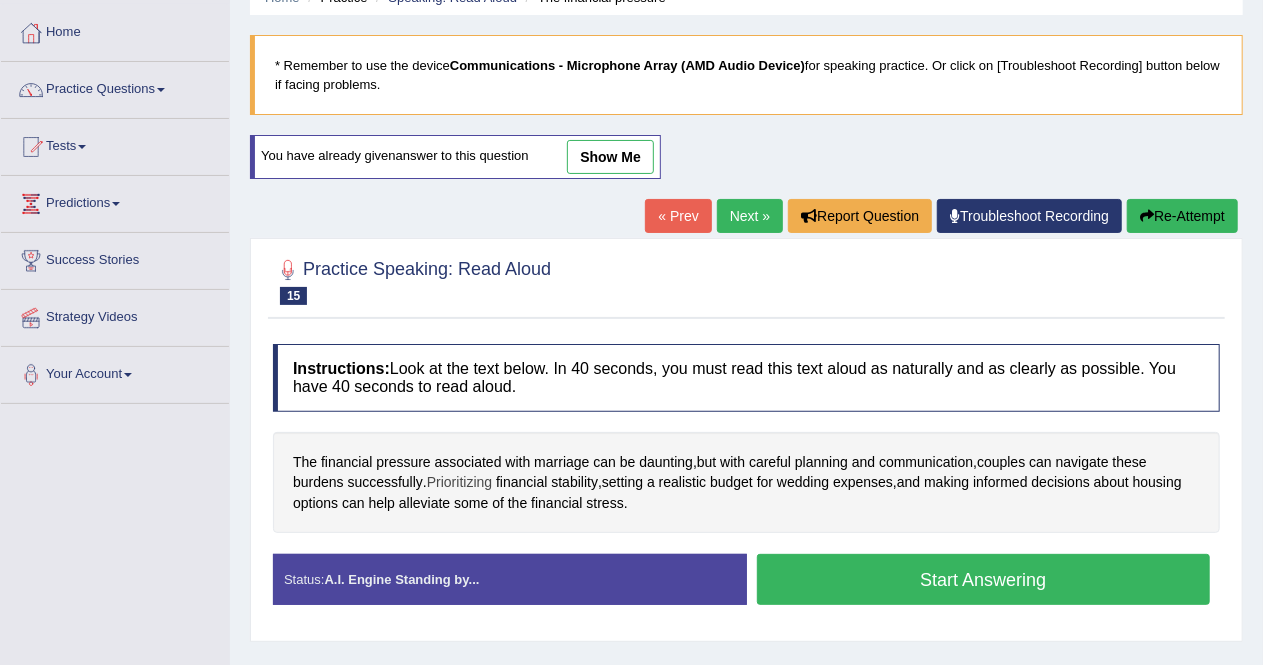 click on "Prioritizing" at bounding box center [459, 482] 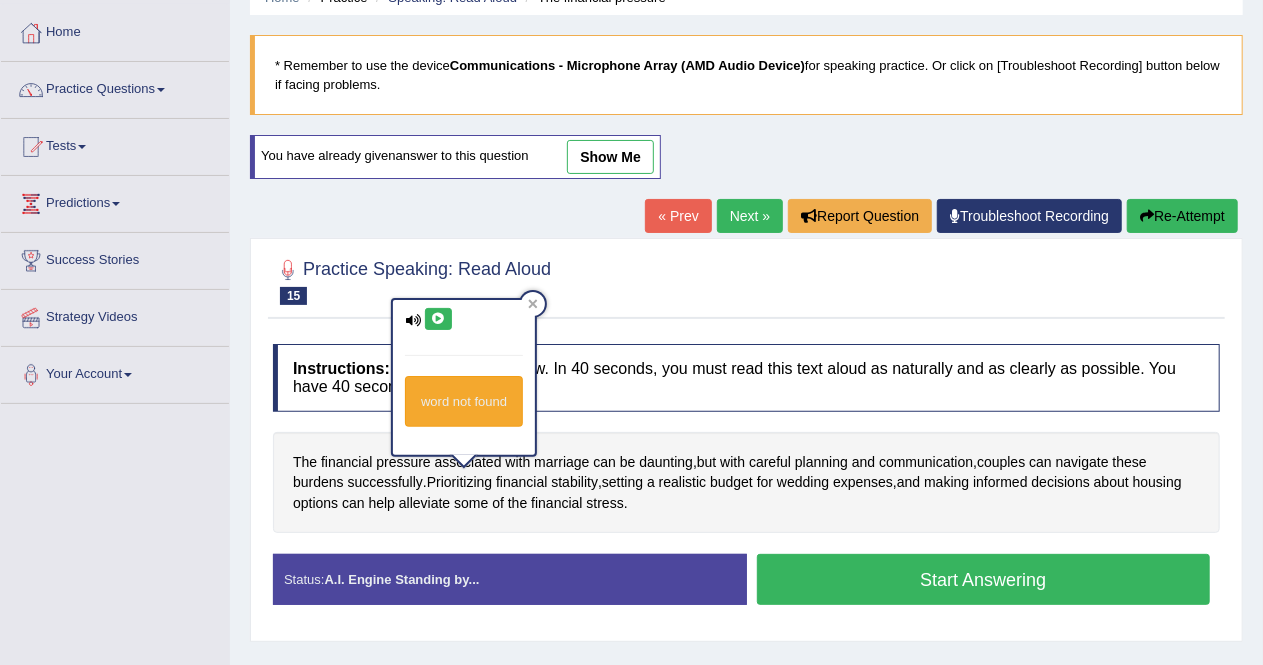 click at bounding box center [438, 319] 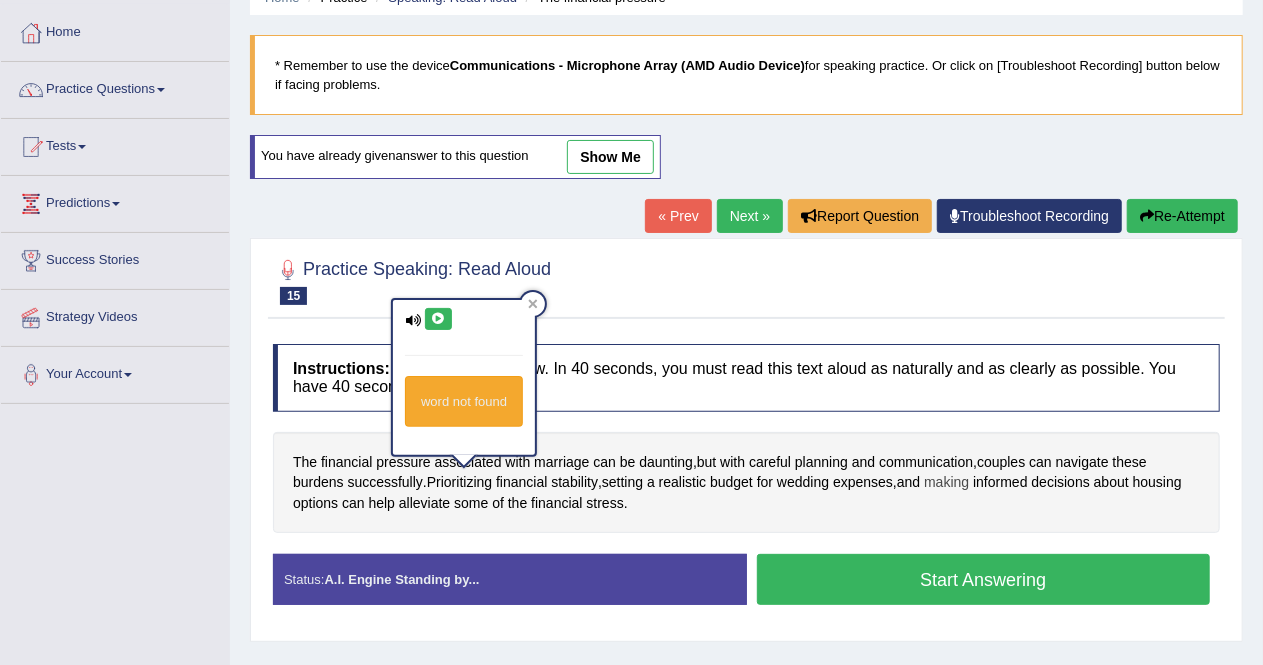click on "making" at bounding box center [946, 482] 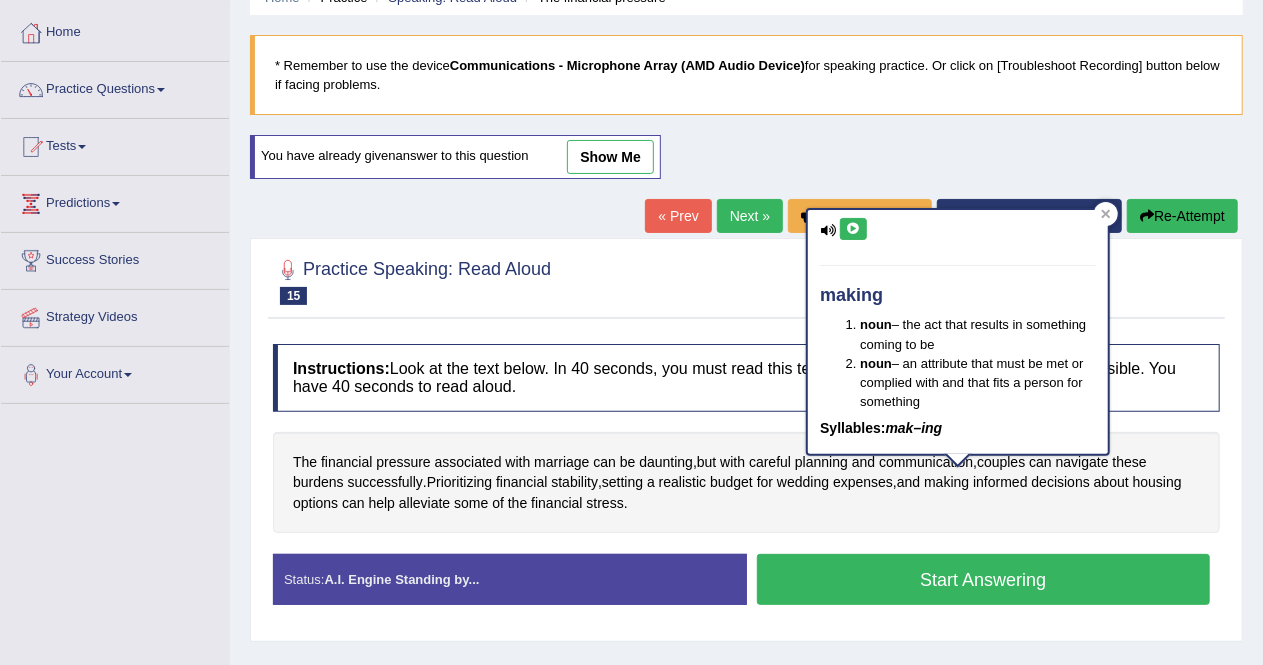 click at bounding box center [853, 229] 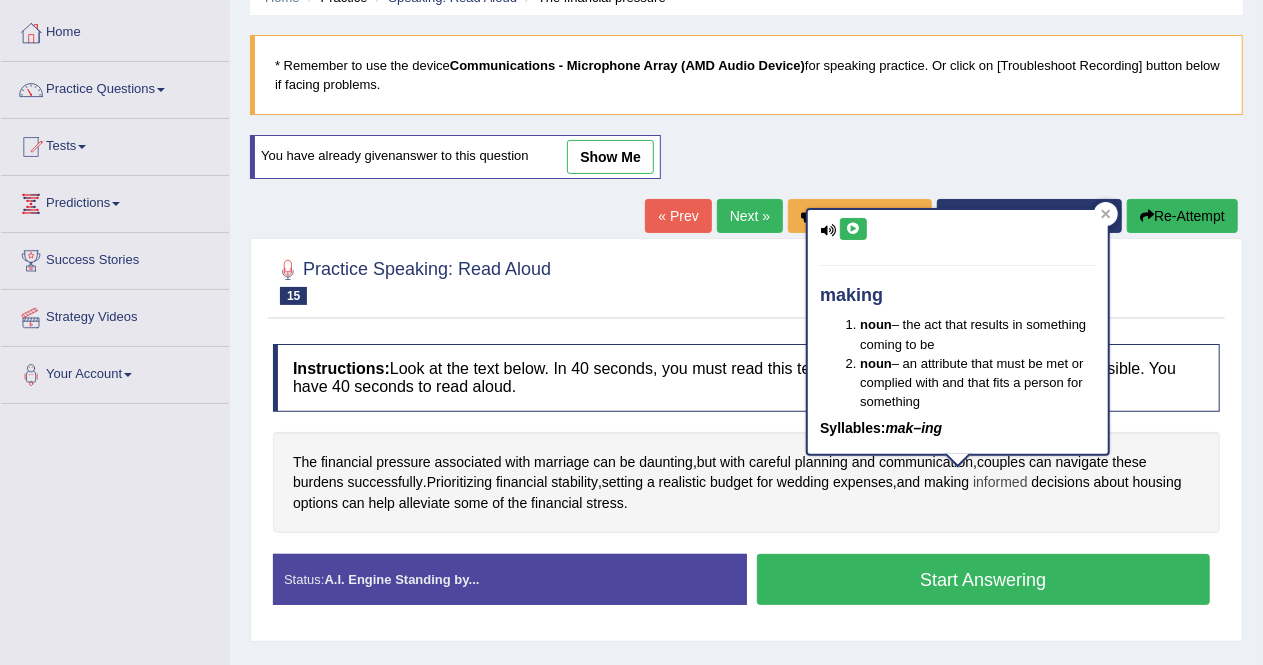 click on "informed" at bounding box center [1000, 482] 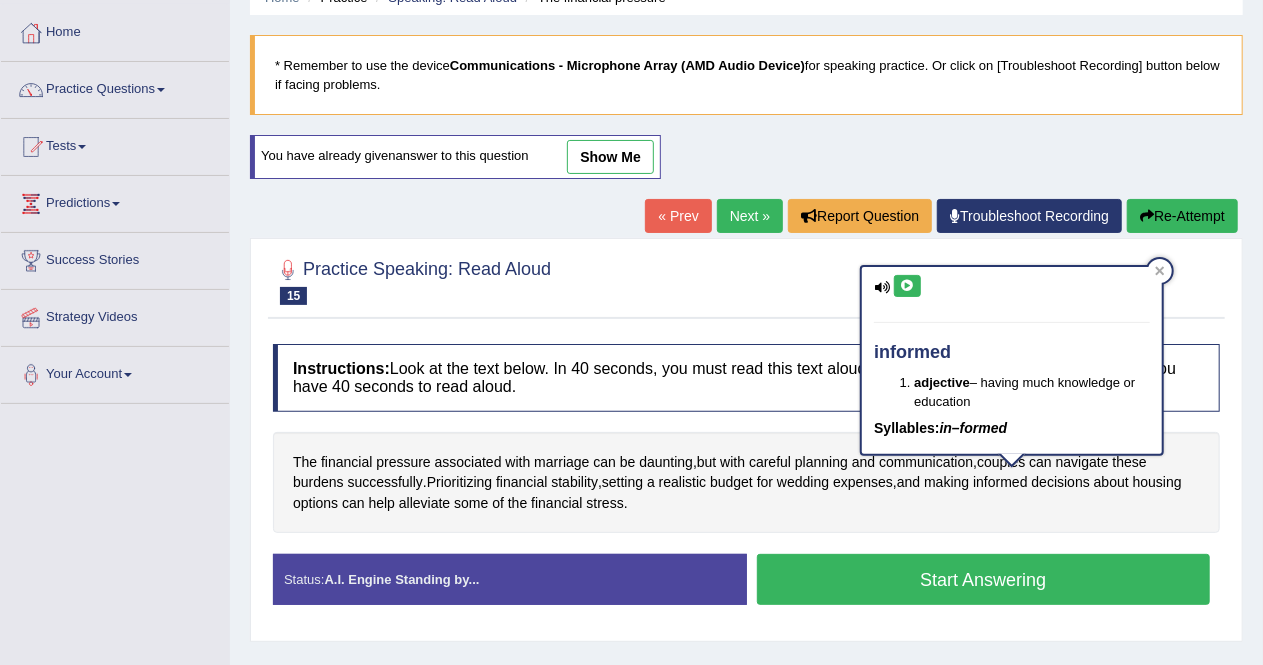 click at bounding box center (907, 286) 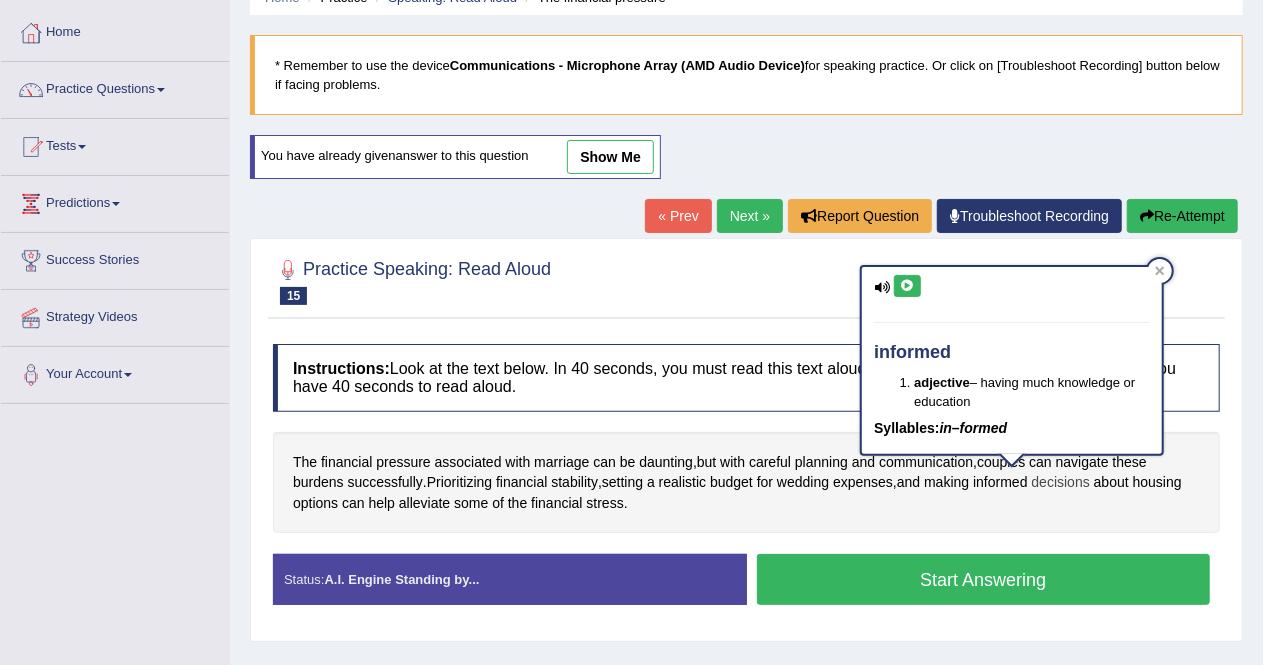 click on "decisions" at bounding box center (1061, 482) 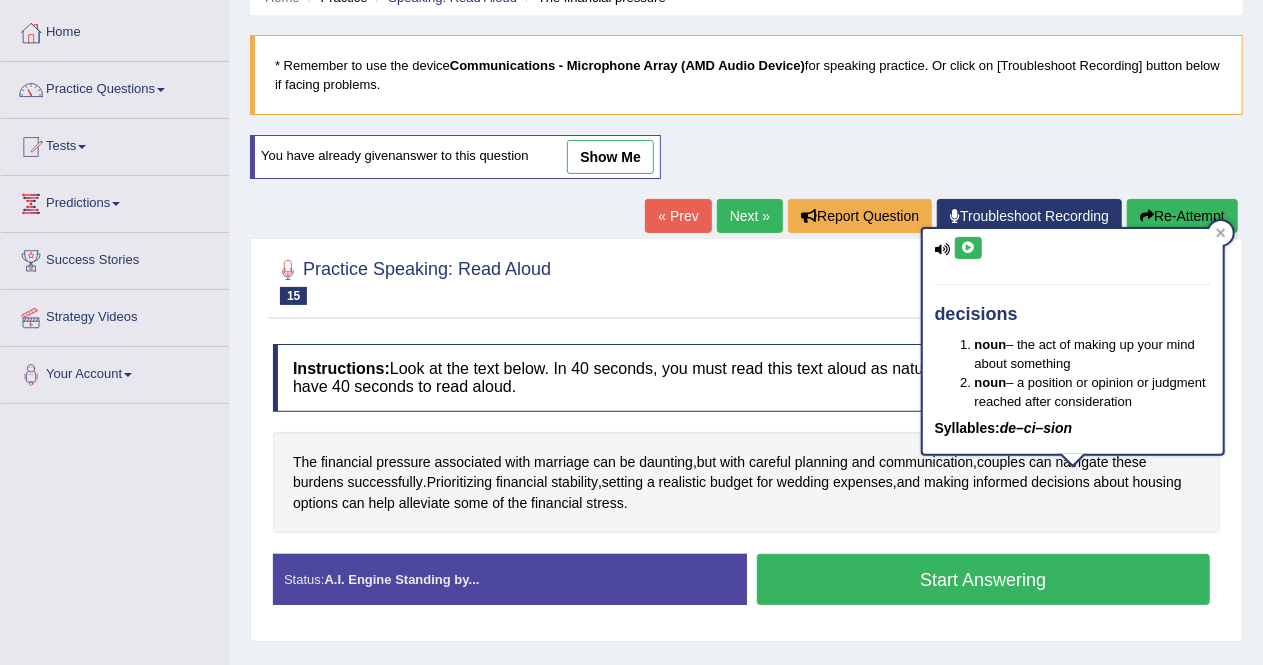 click at bounding box center (968, 248) 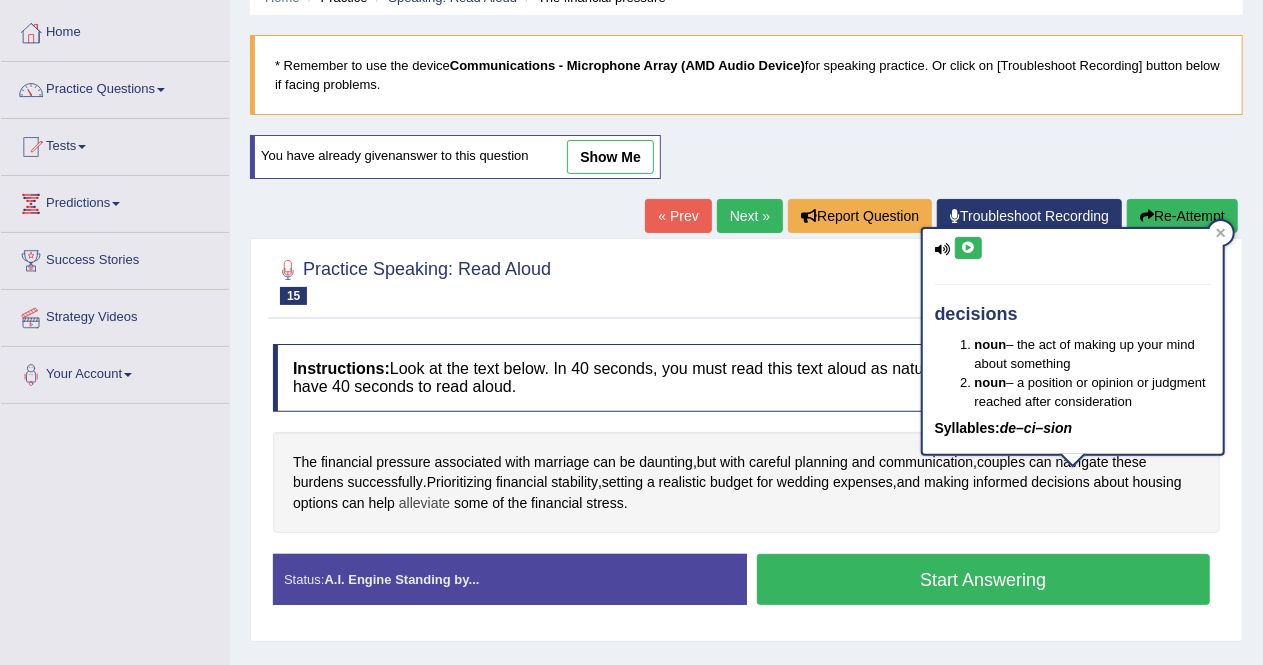 click on "alleviate" at bounding box center (424, 503) 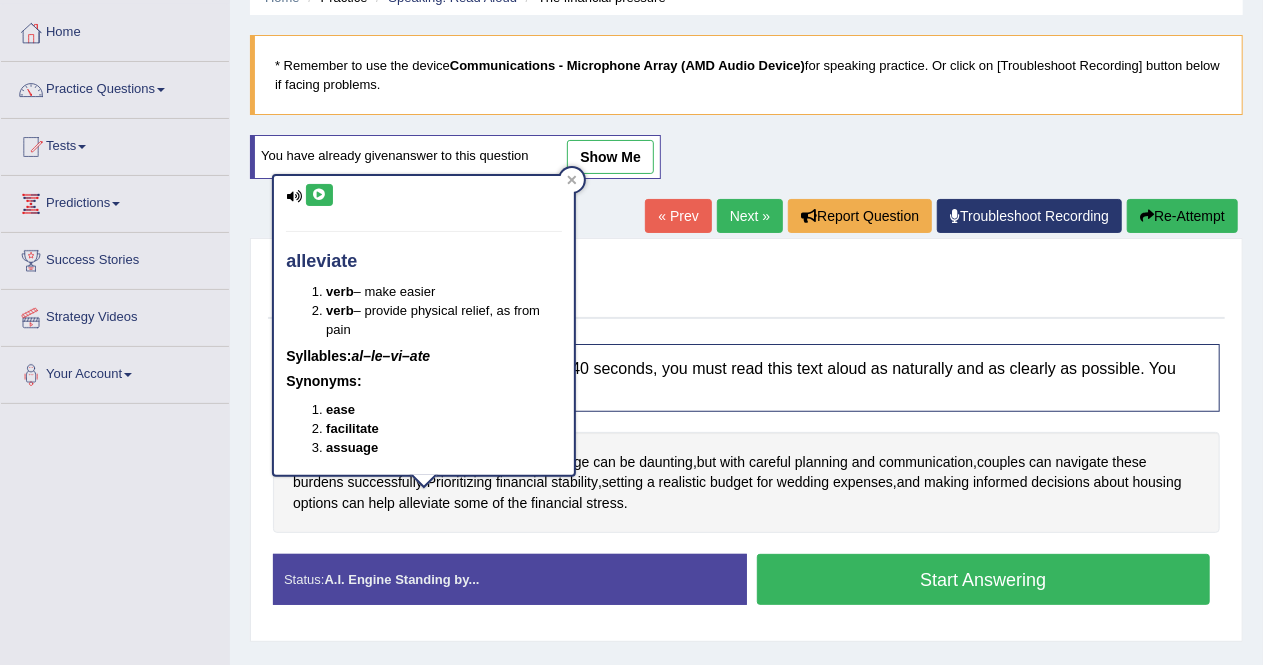 click at bounding box center [319, 195] 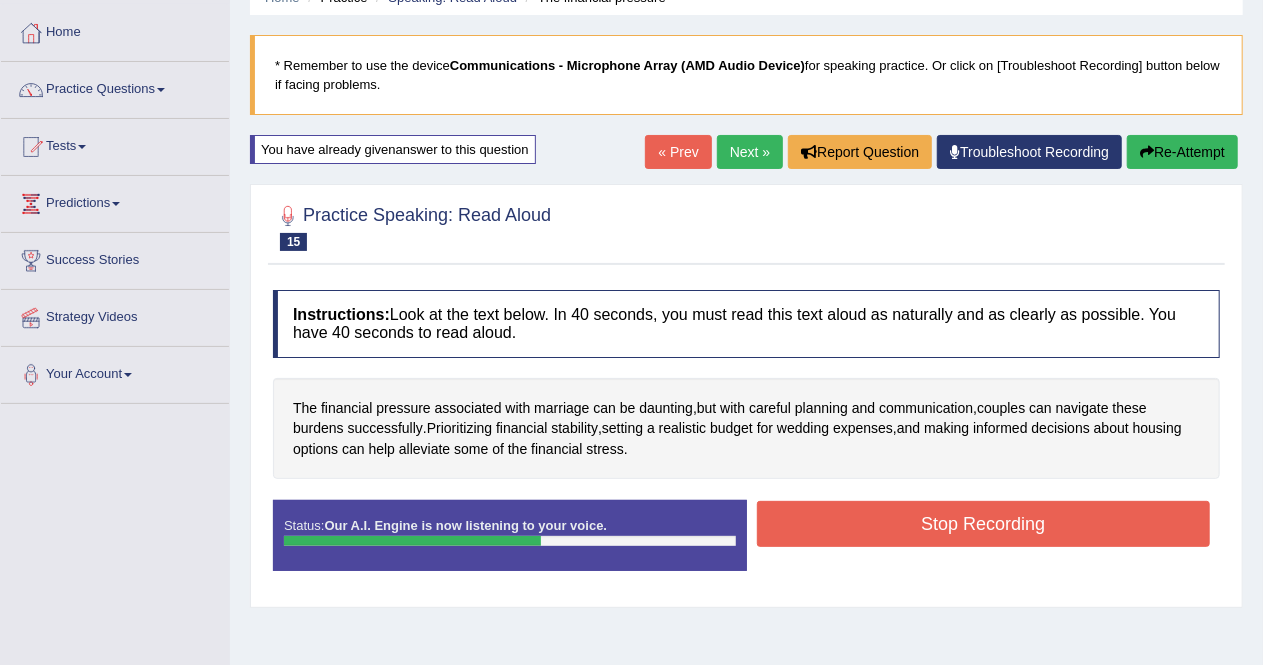 click on "Stop Recording" at bounding box center [984, 524] 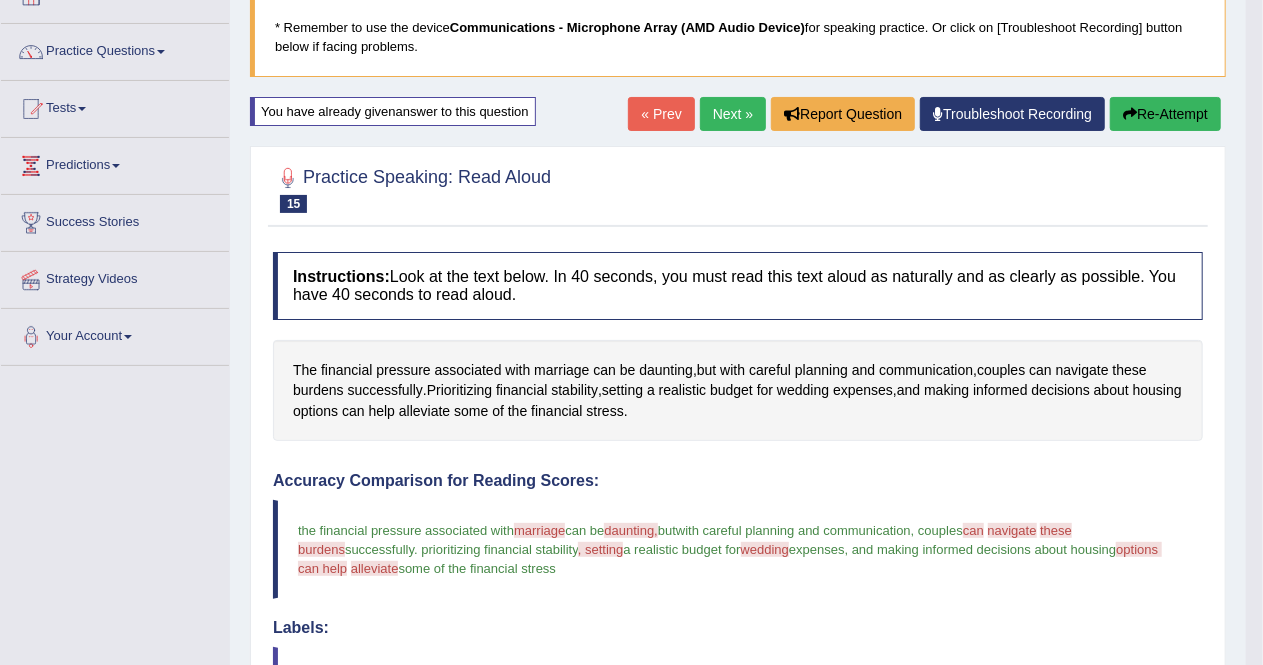 scroll, scrollTop: 129, scrollLeft: 0, axis: vertical 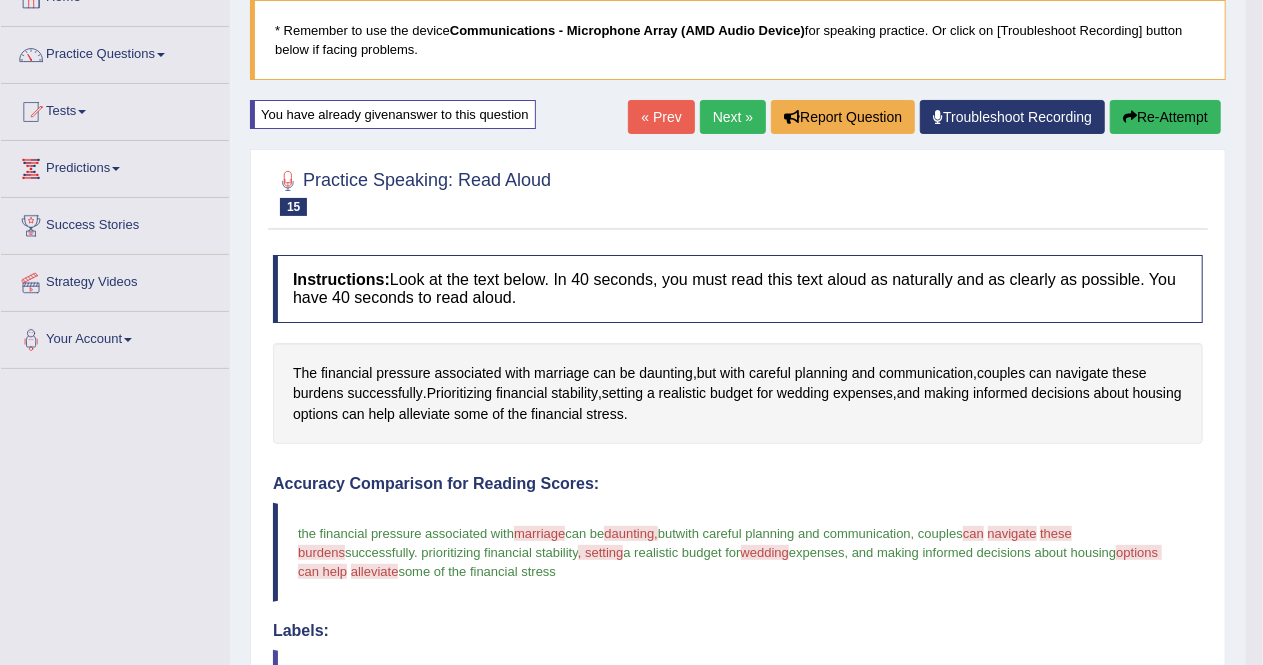 click on "Re-Attempt" at bounding box center (1165, 117) 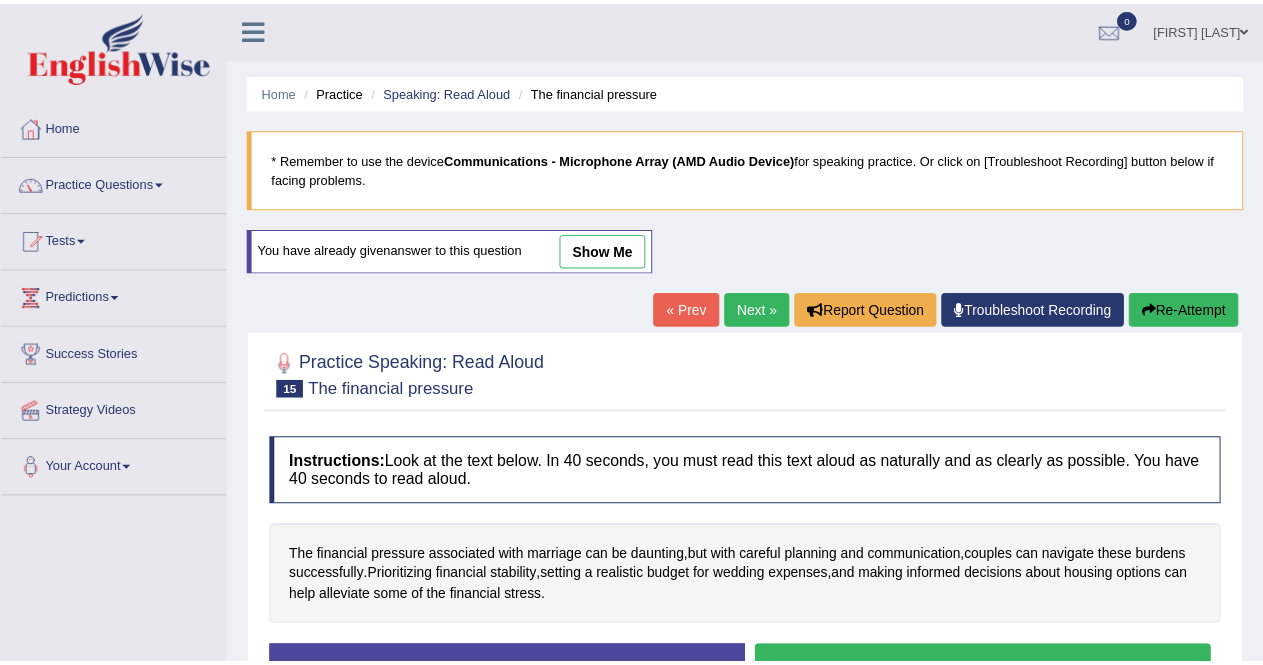 scroll, scrollTop: 129, scrollLeft: 0, axis: vertical 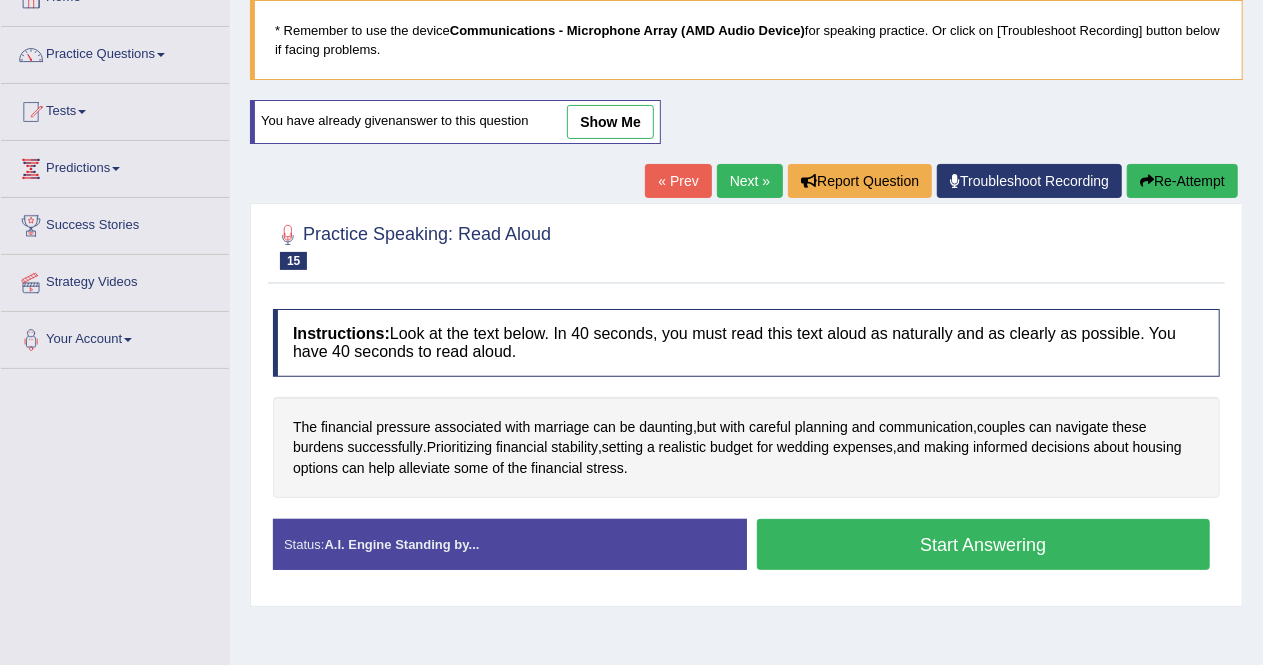 click on "Start Answering" at bounding box center [984, 544] 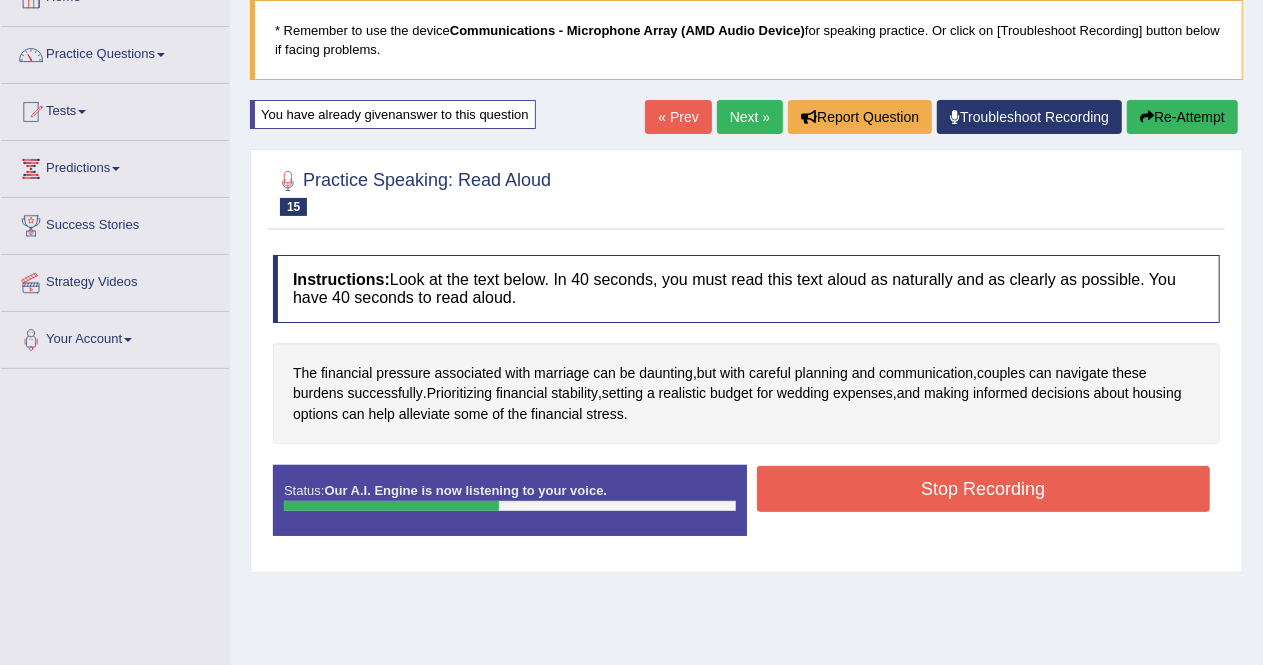 click on "Stop Recording" at bounding box center [984, 489] 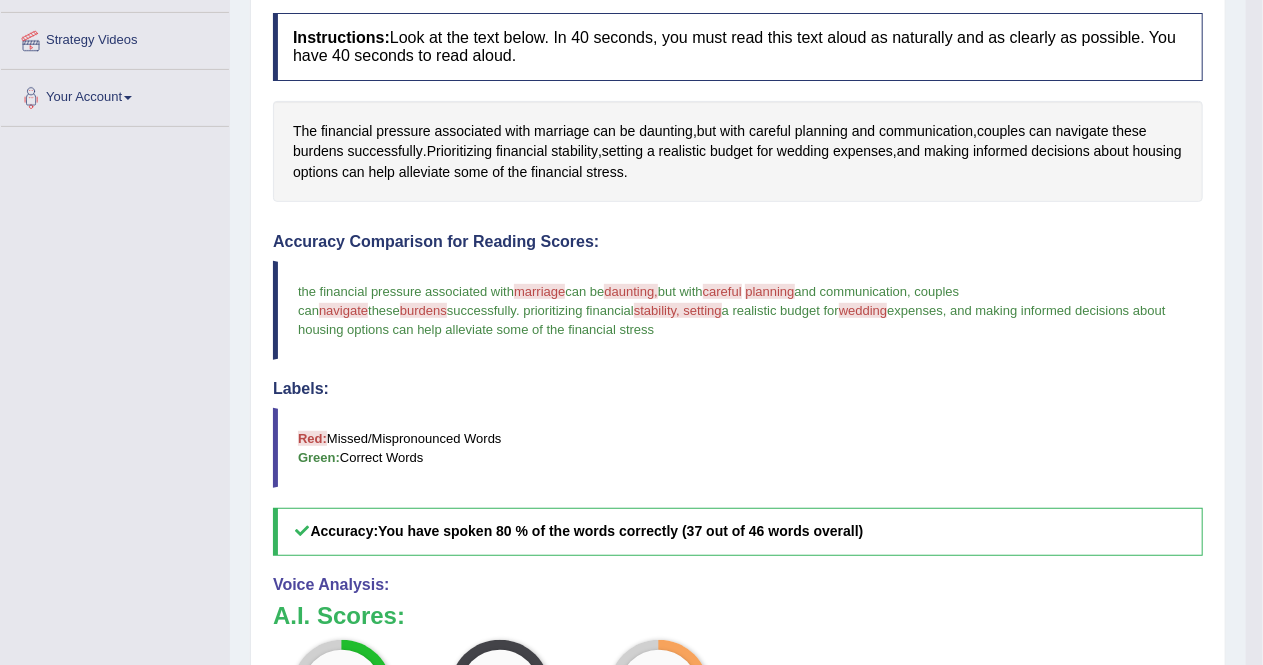 scroll, scrollTop: 369, scrollLeft: 0, axis: vertical 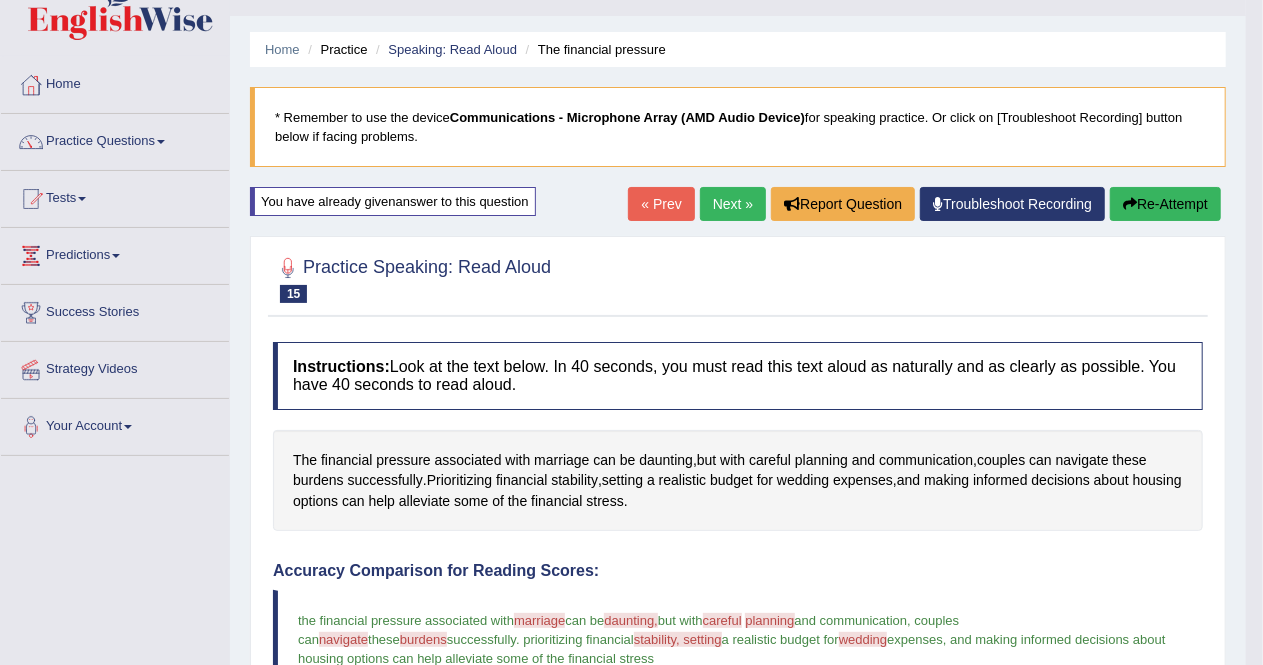 click on "Re-Attempt" at bounding box center [1165, 204] 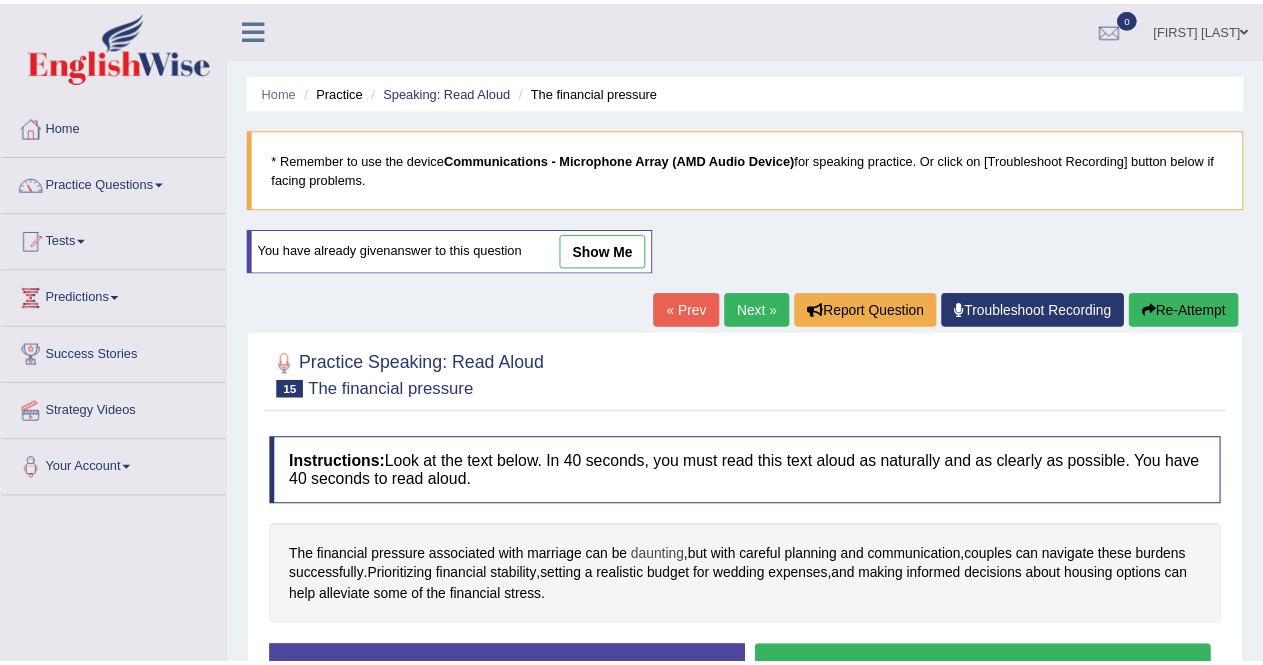 scroll, scrollTop: 42, scrollLeft: 0, axis: vertical 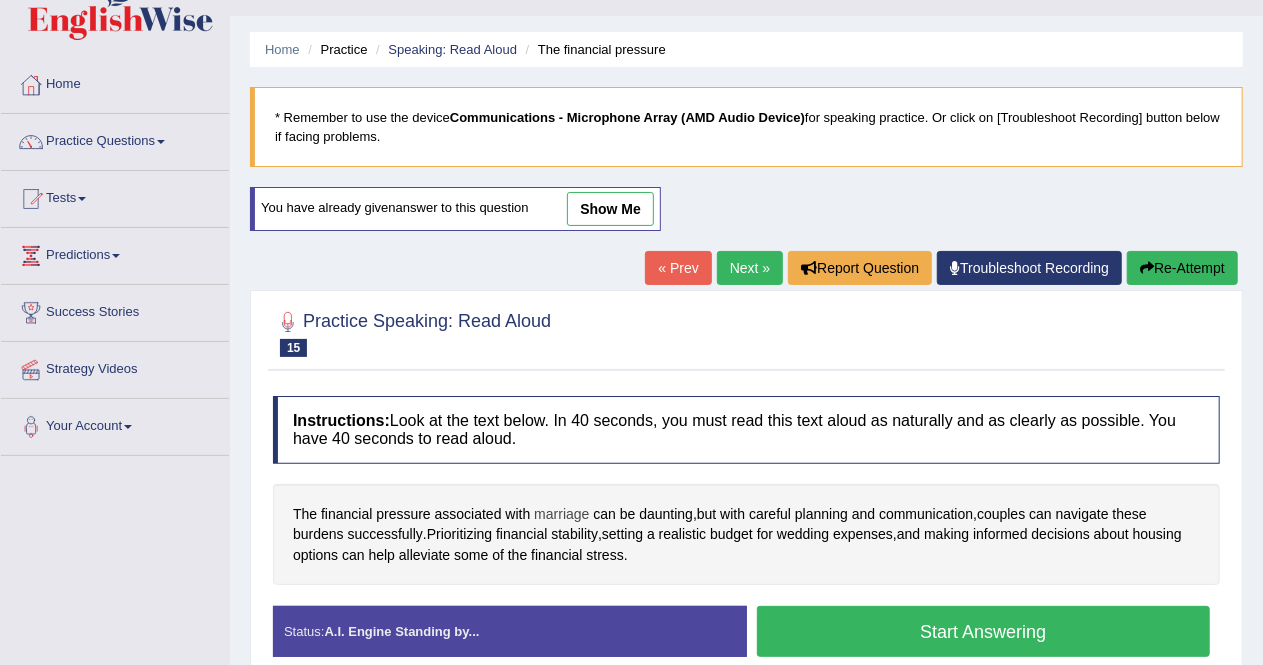 click on "marriage" at bounding box center (561, 514) 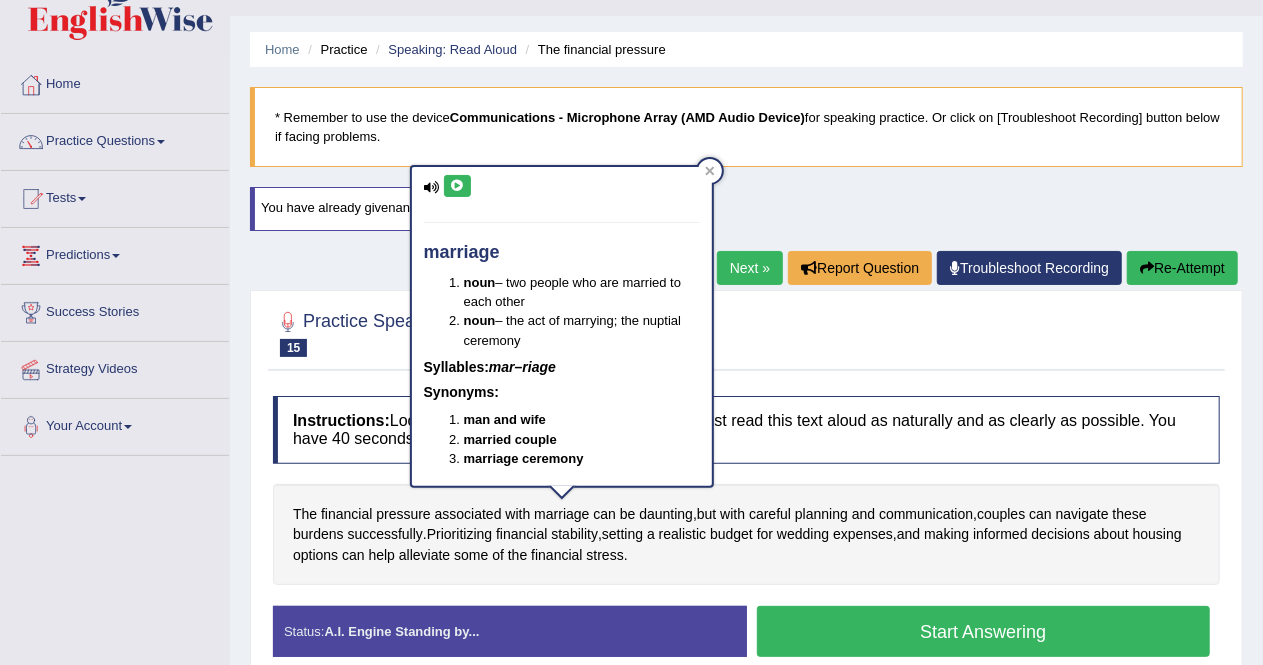 click at bounding box center (457, 186) 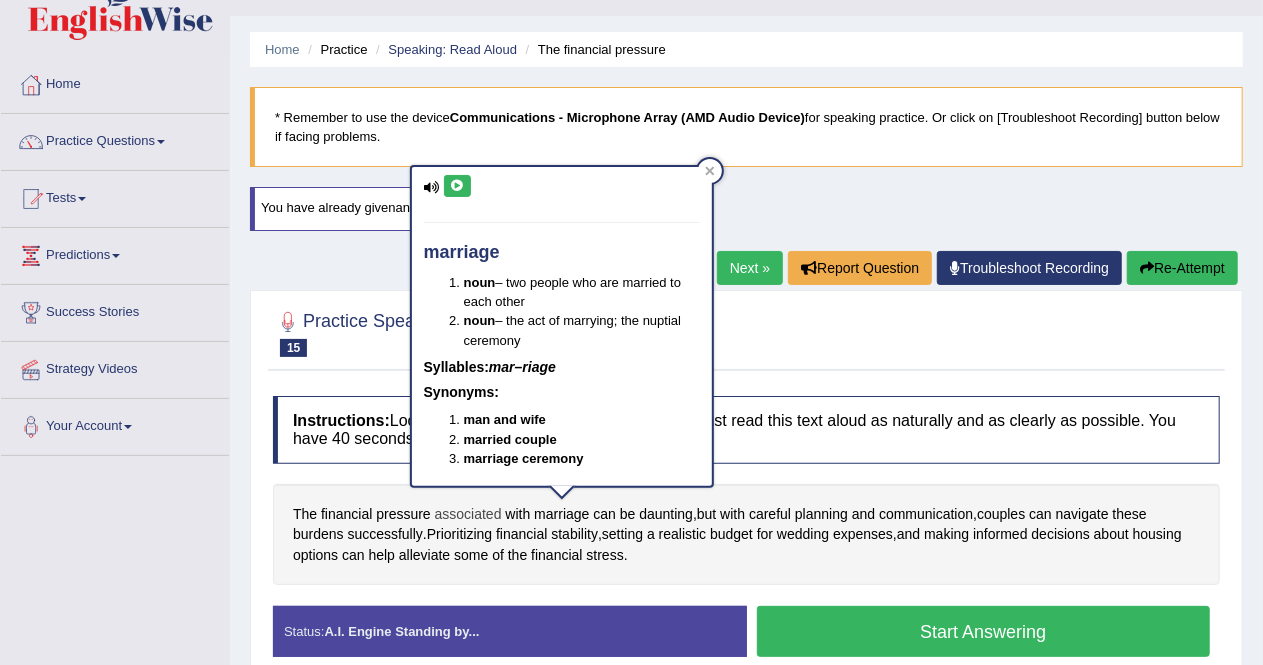 click on "associated" at bounding box center [468, 514] 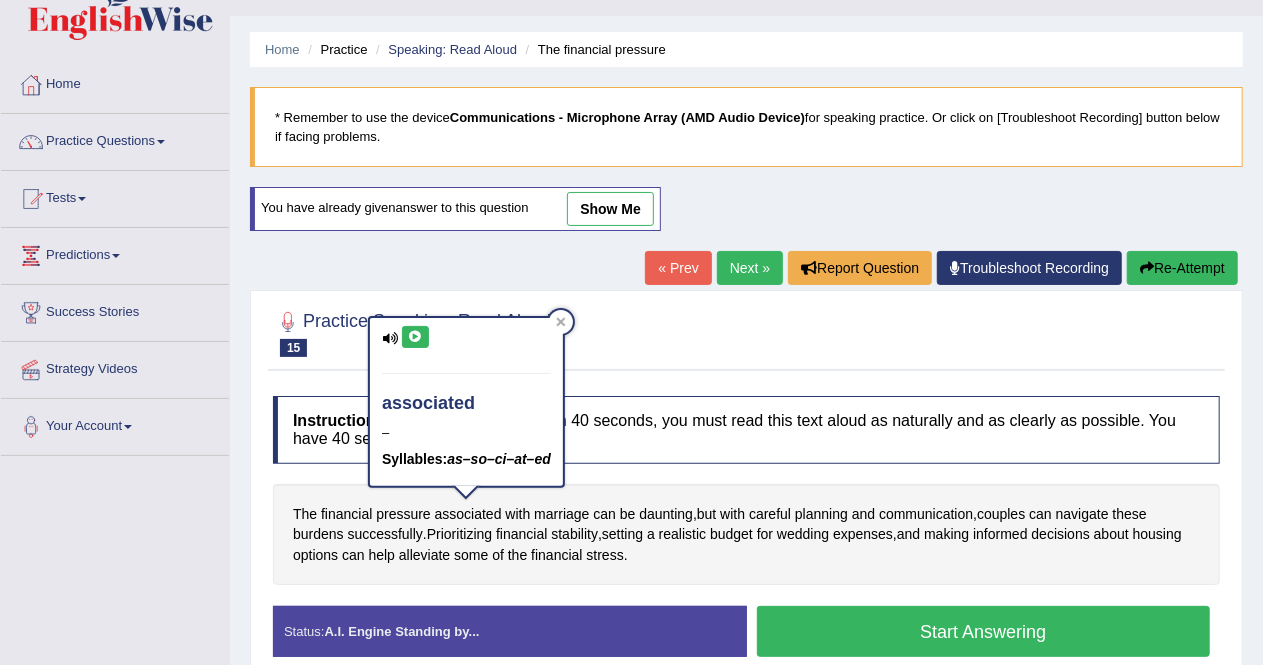 click at bounding box center [415, 337] 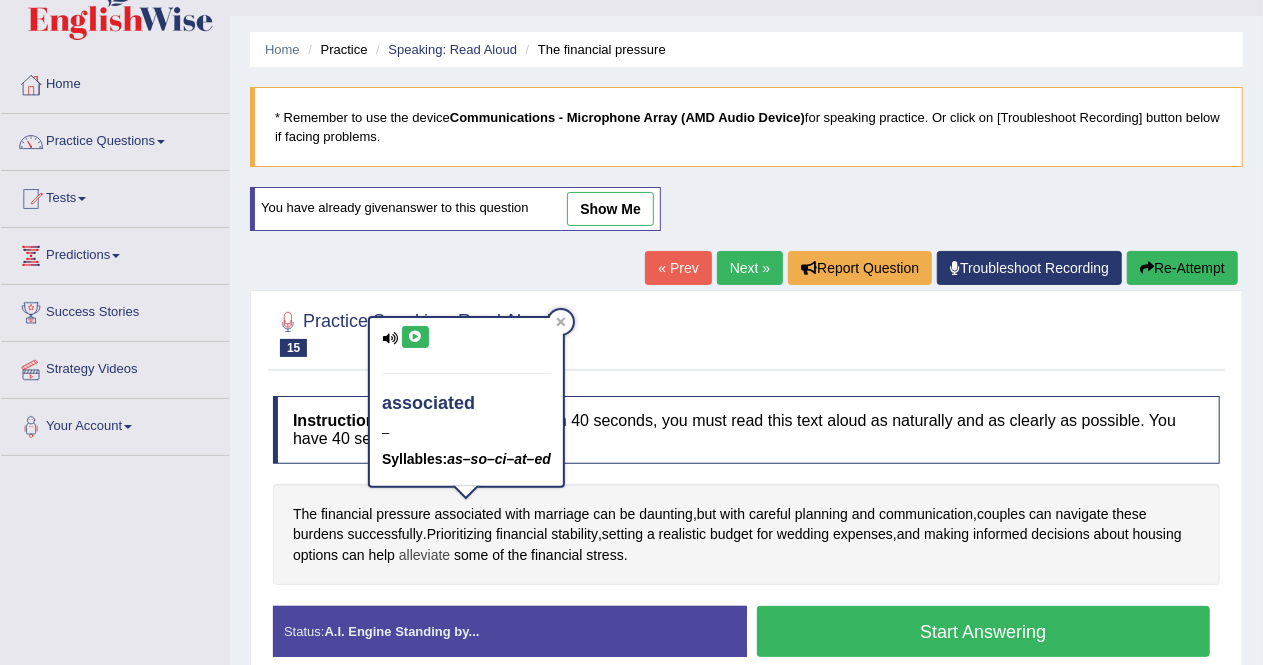 click on "alleviate" at bounding box center (424, 555) 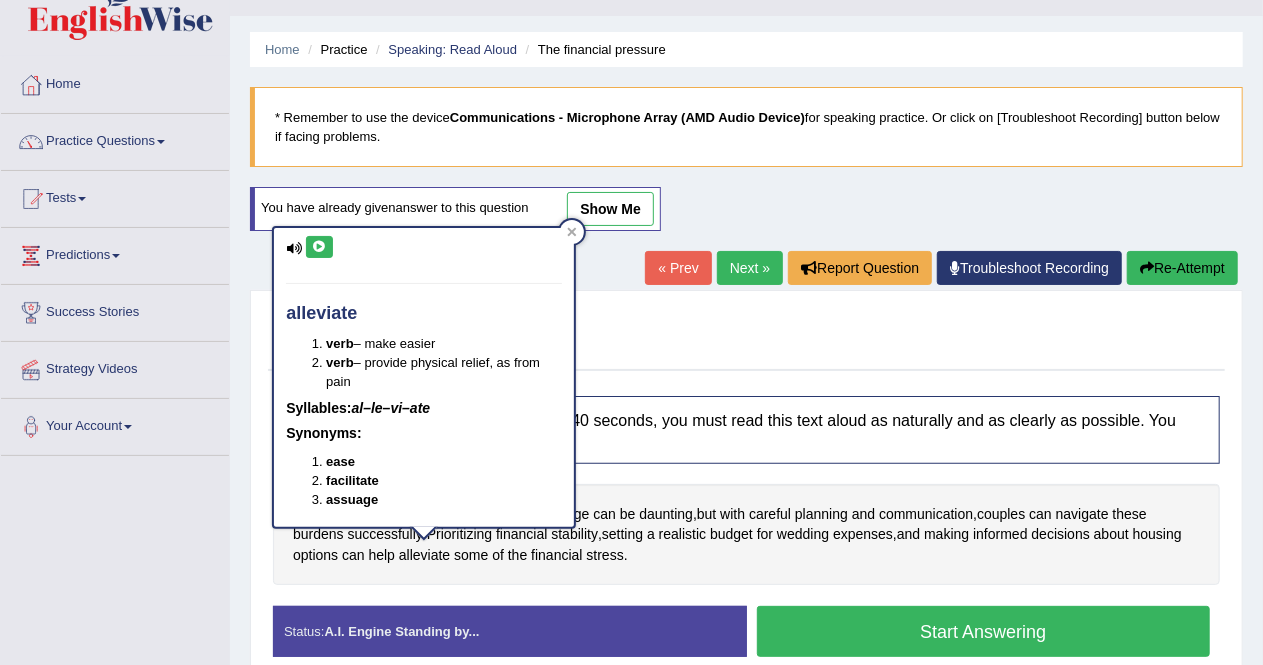 click at bounding box center [319, 247] 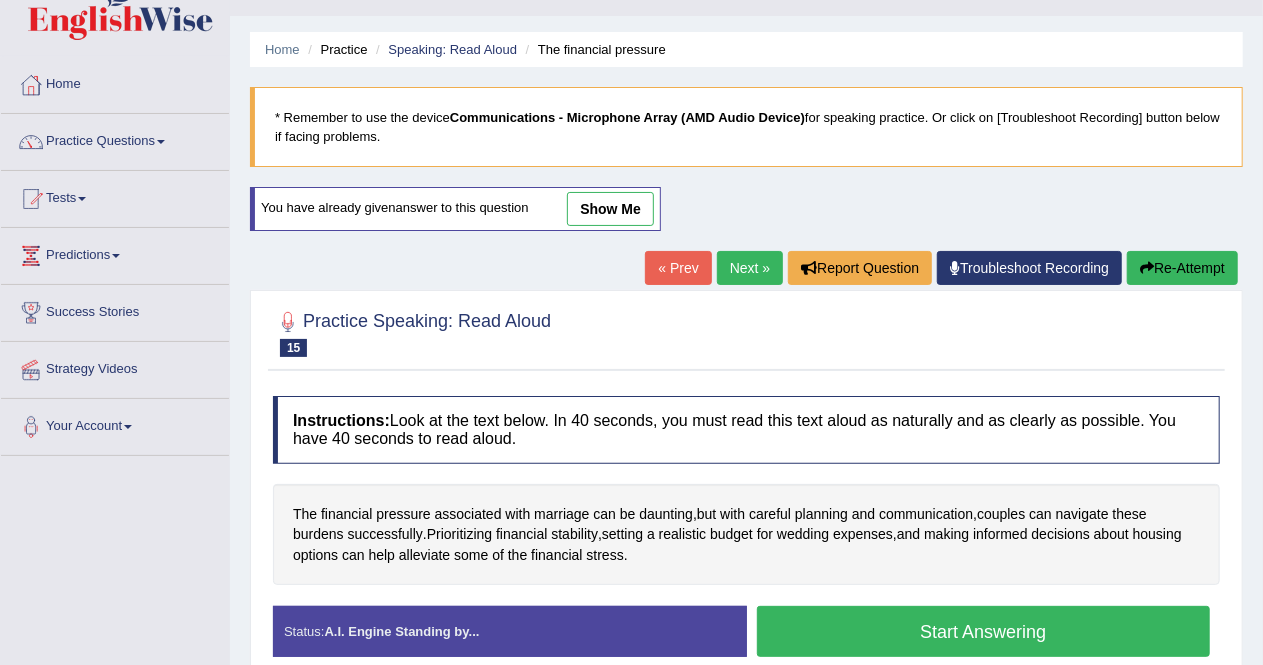 click on "Start Answering" at bounding box center (984, 631) 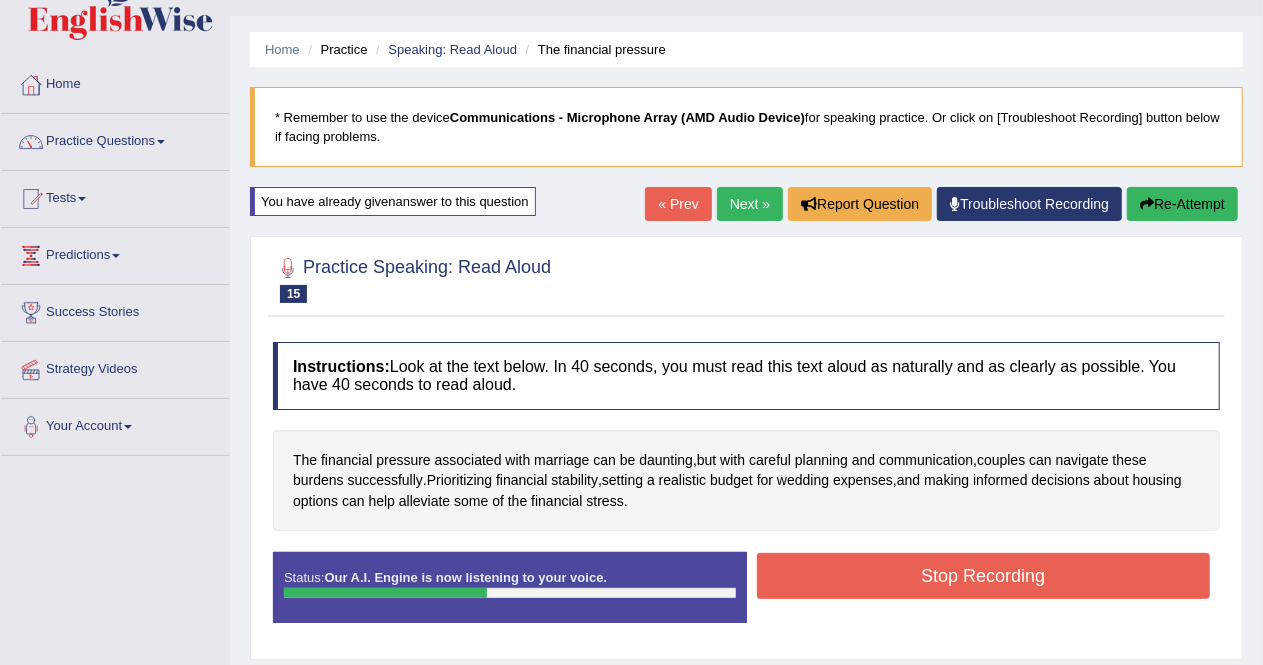 click on "Stop Recording" at bounding box center [984, 576] 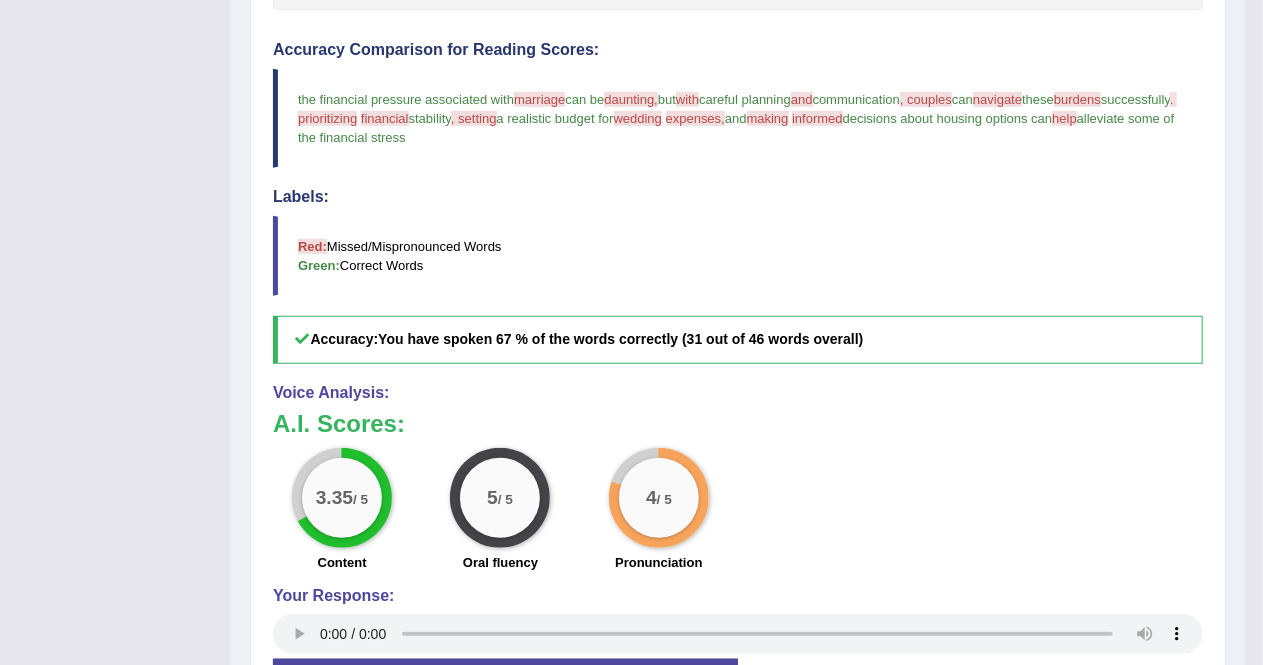 scroll, scrollTop: 568, scrollLeft: 0, axis: vertical 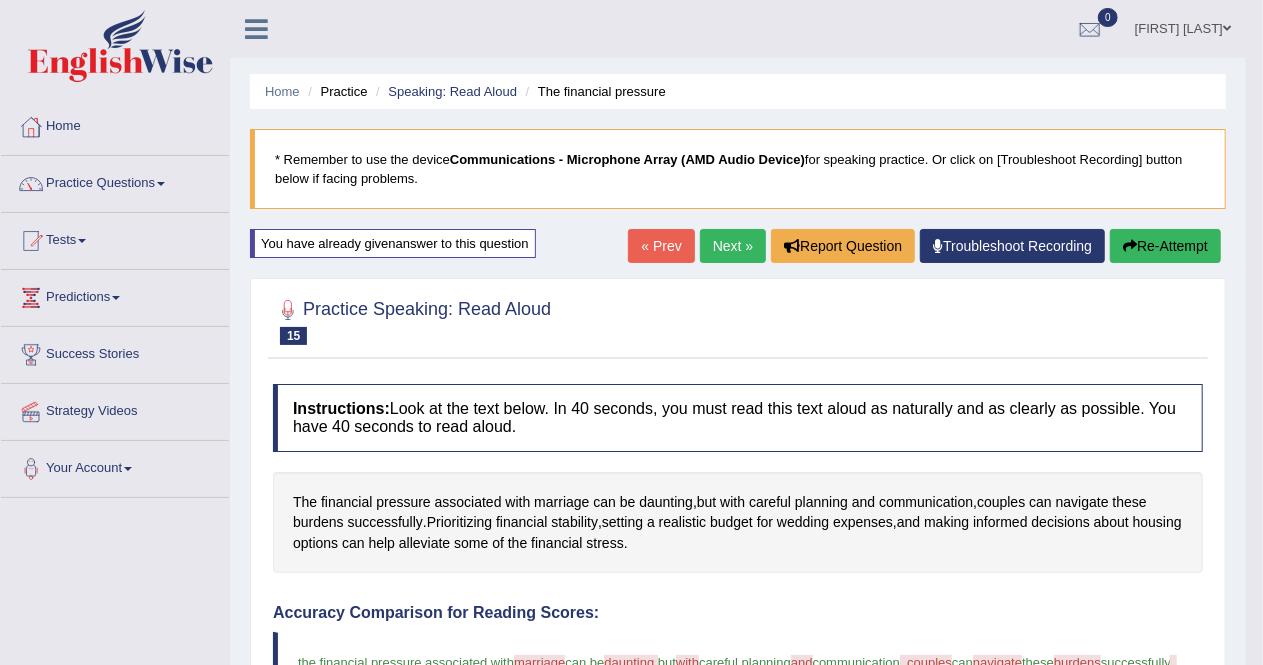 click on "Next »" at bounding box center (733, 246) 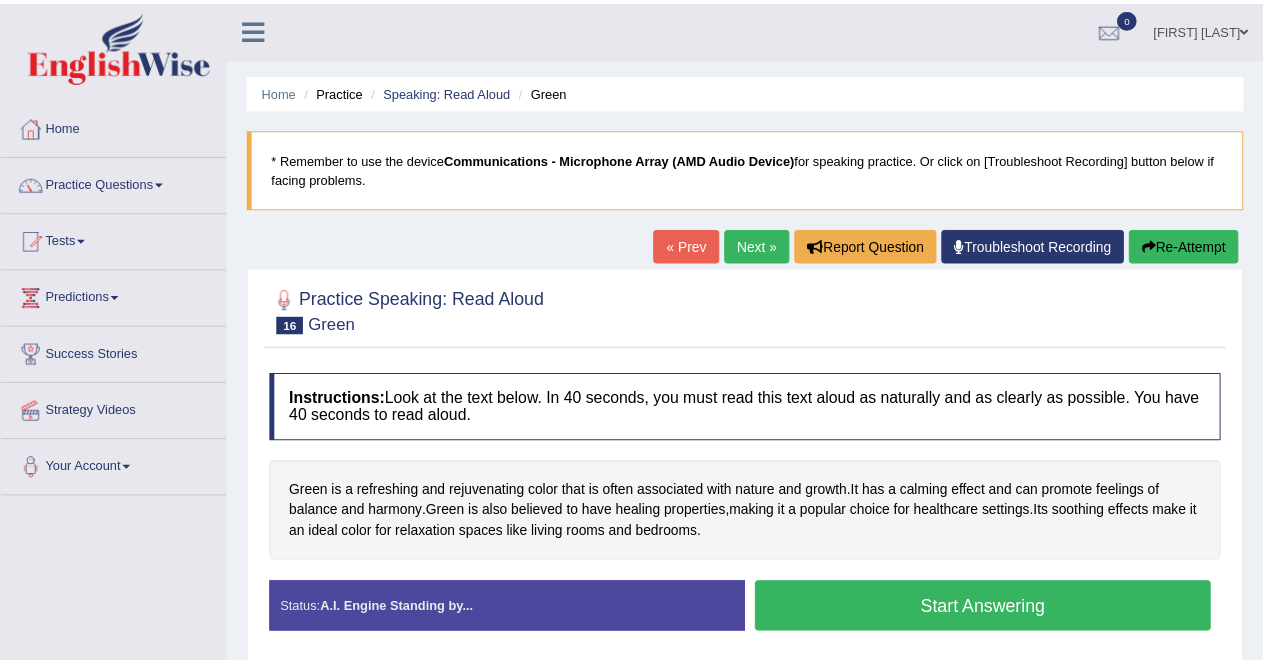 scroll, scrollTop: 0, scrollLeft: 0, axis: both 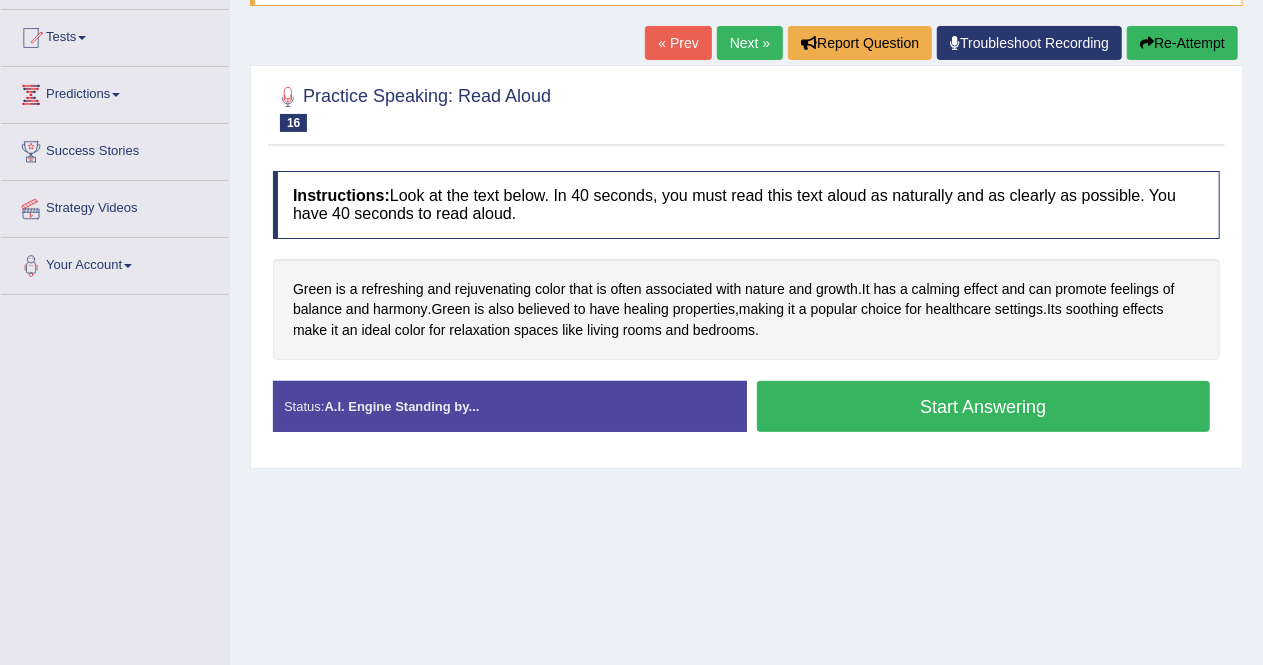 click on "Start Answering" at bounding box center [984, 406] 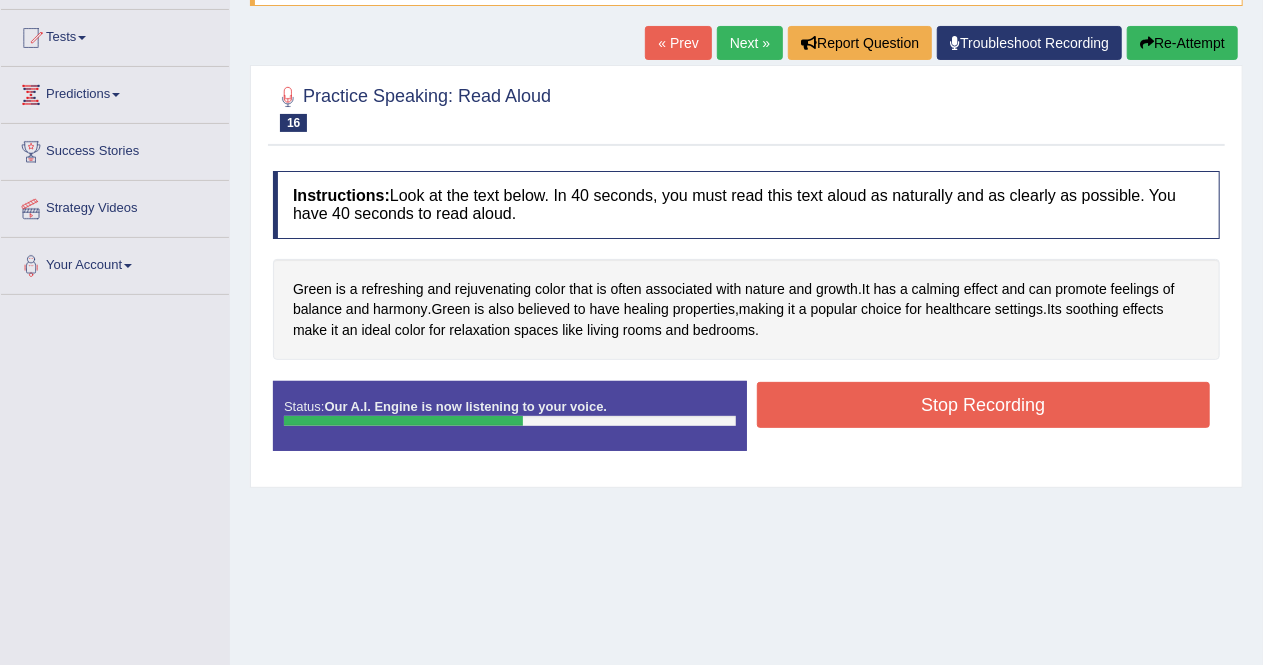 click on "Stop Recording" at bounding box center [984, 405] 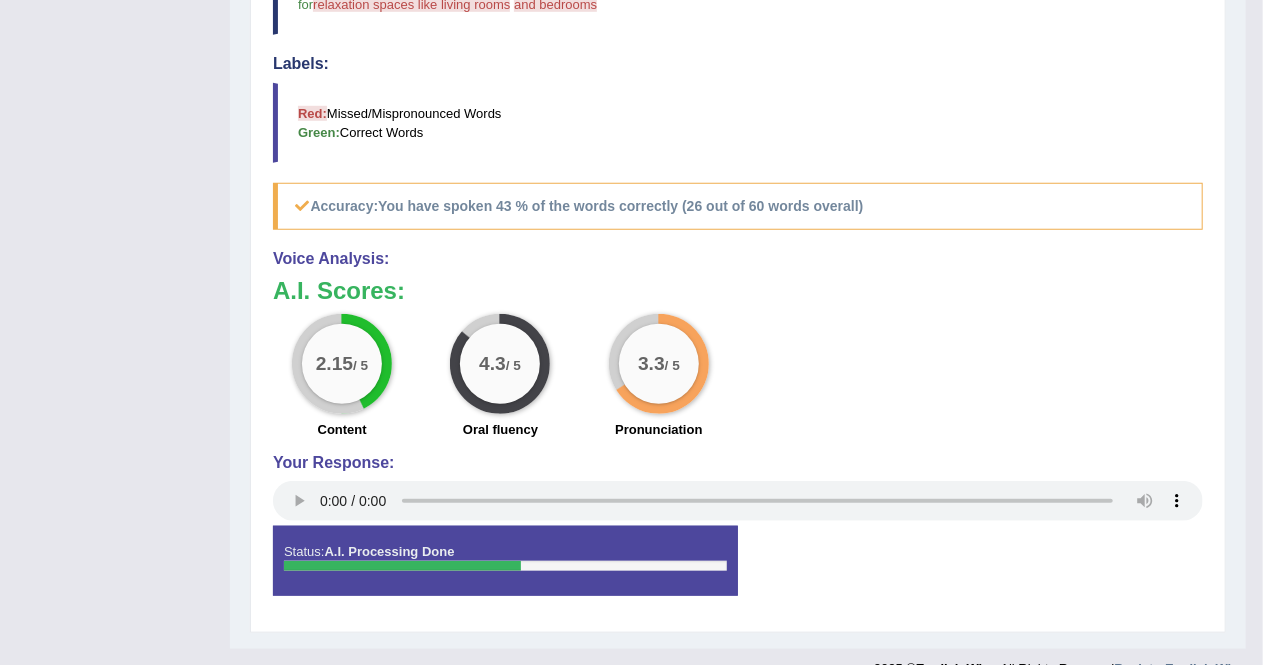 scroll, scrollTop: 689, scrollLeft: 0, axis: vertical 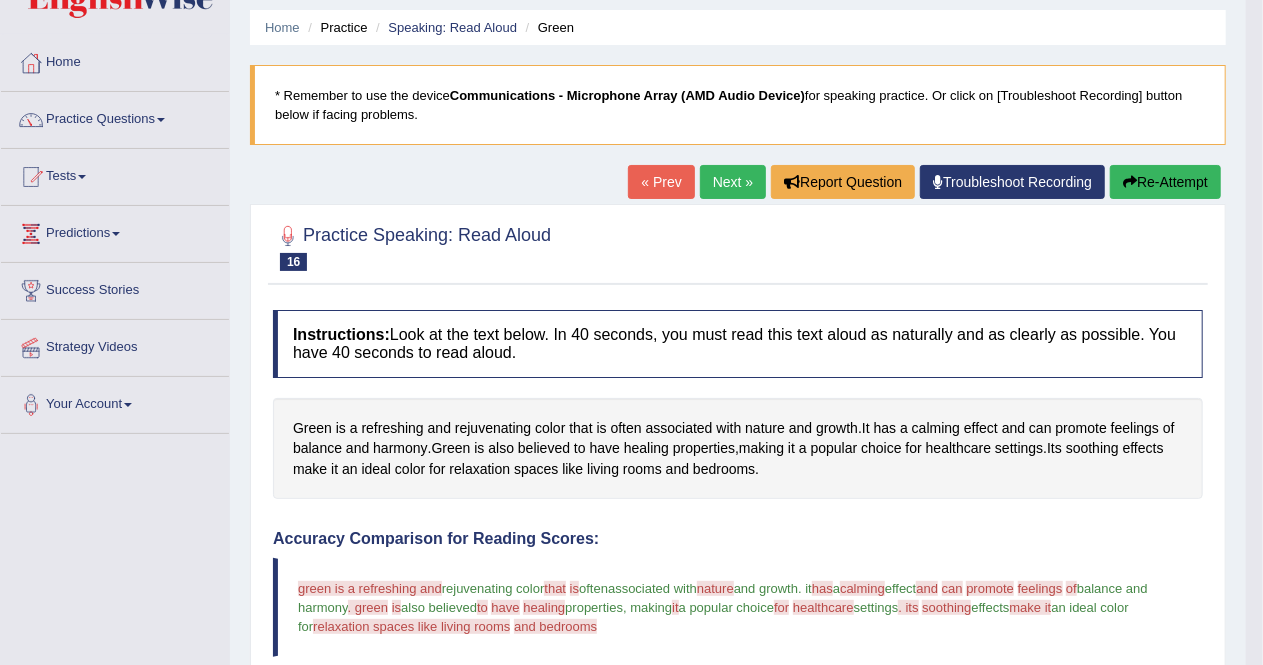 click on "Re-Attempt" at bounding box center [1165, 182] 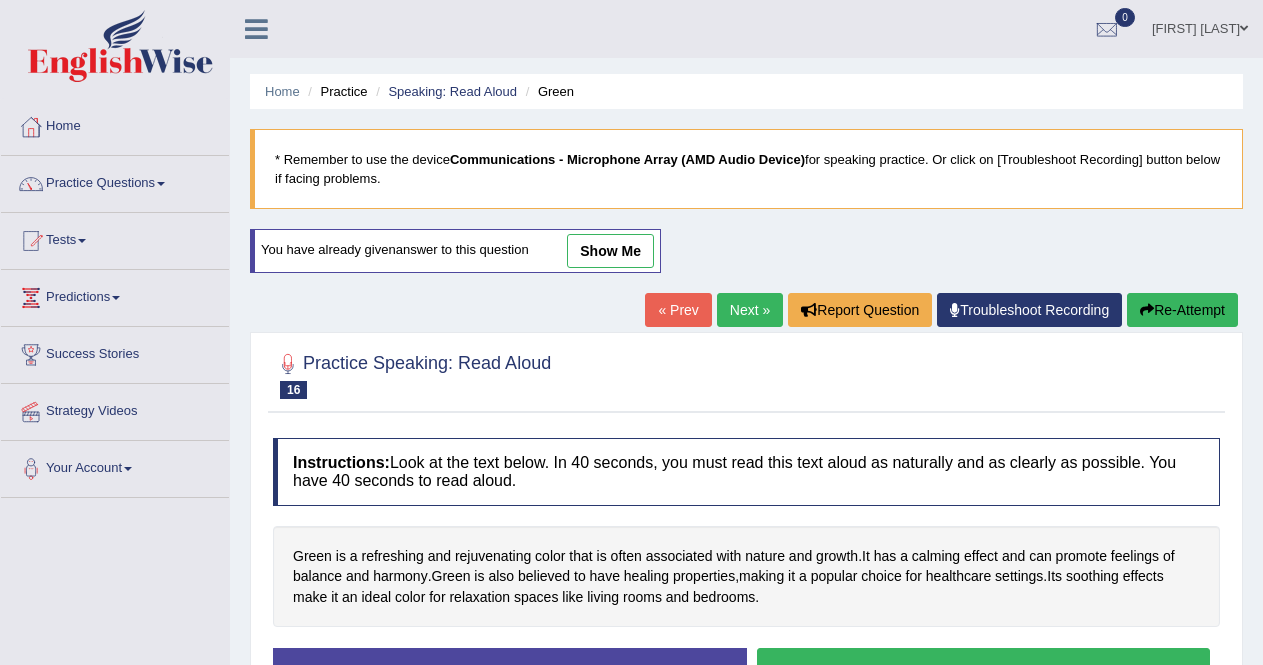 scroll, scrollTop: 64, scrollLeft: 0, axis: vertical 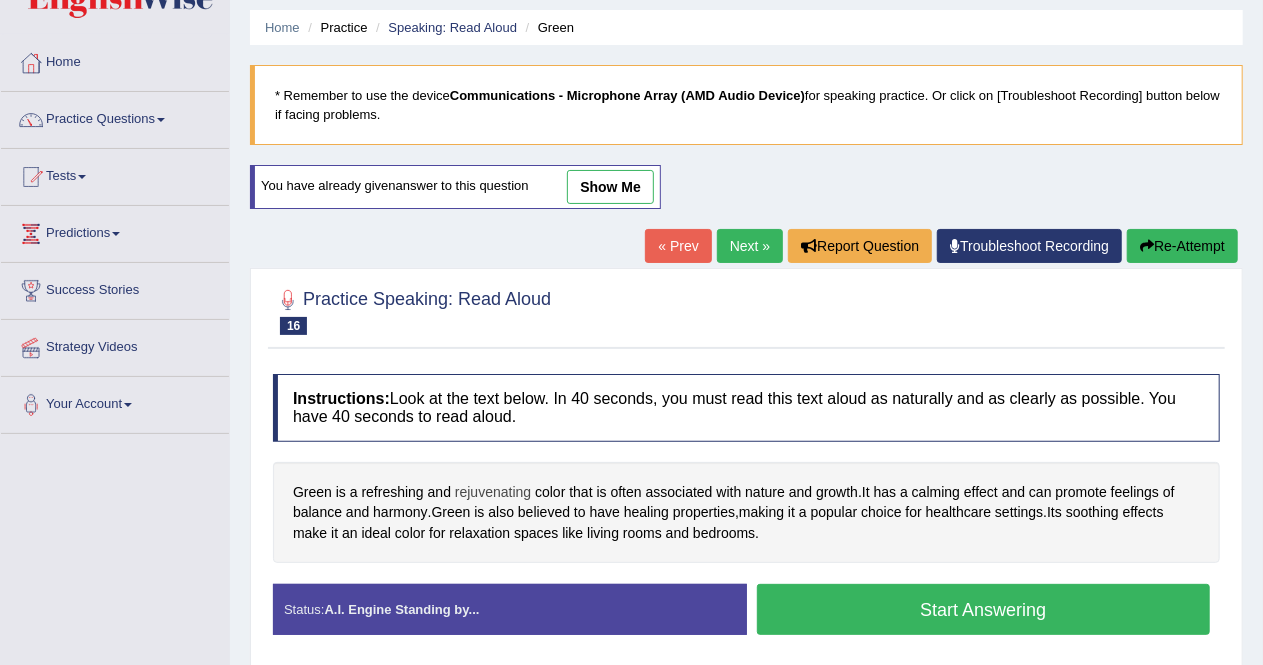 click on "rejuvenating" at bounding box center (493, 492) 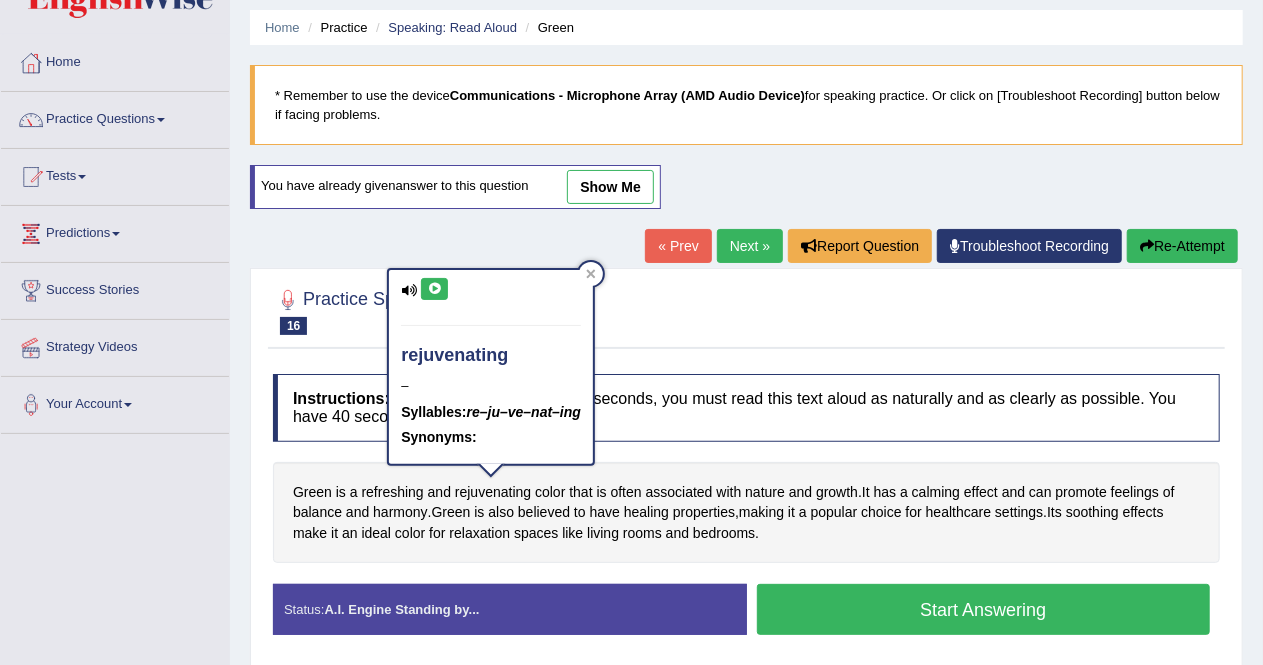 click at bounding box center [434, 289] 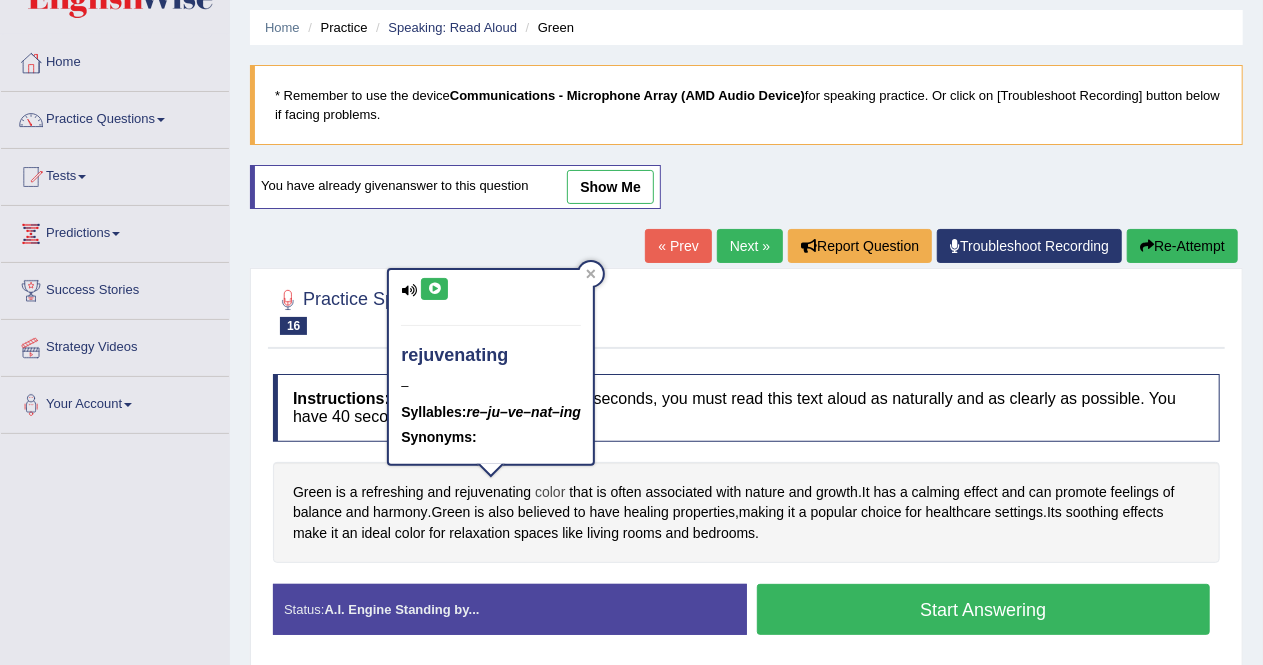 click on "color" at bounding box center [550, 492] 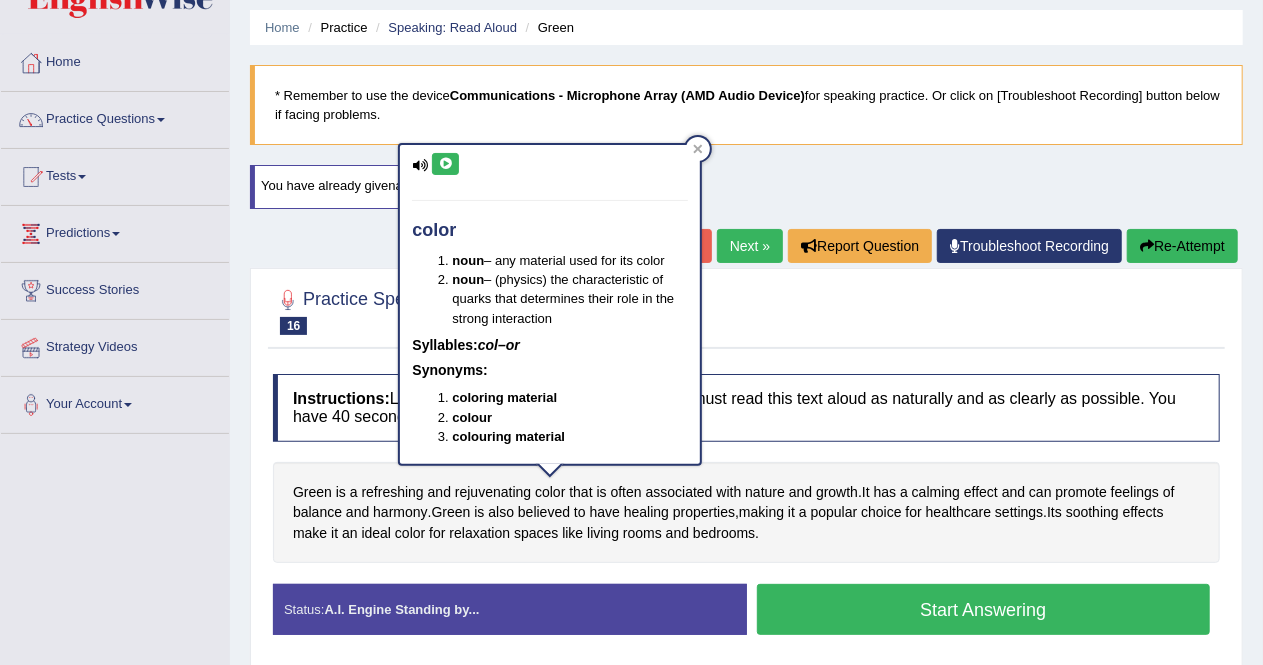 click at bounding box center (445, 164) 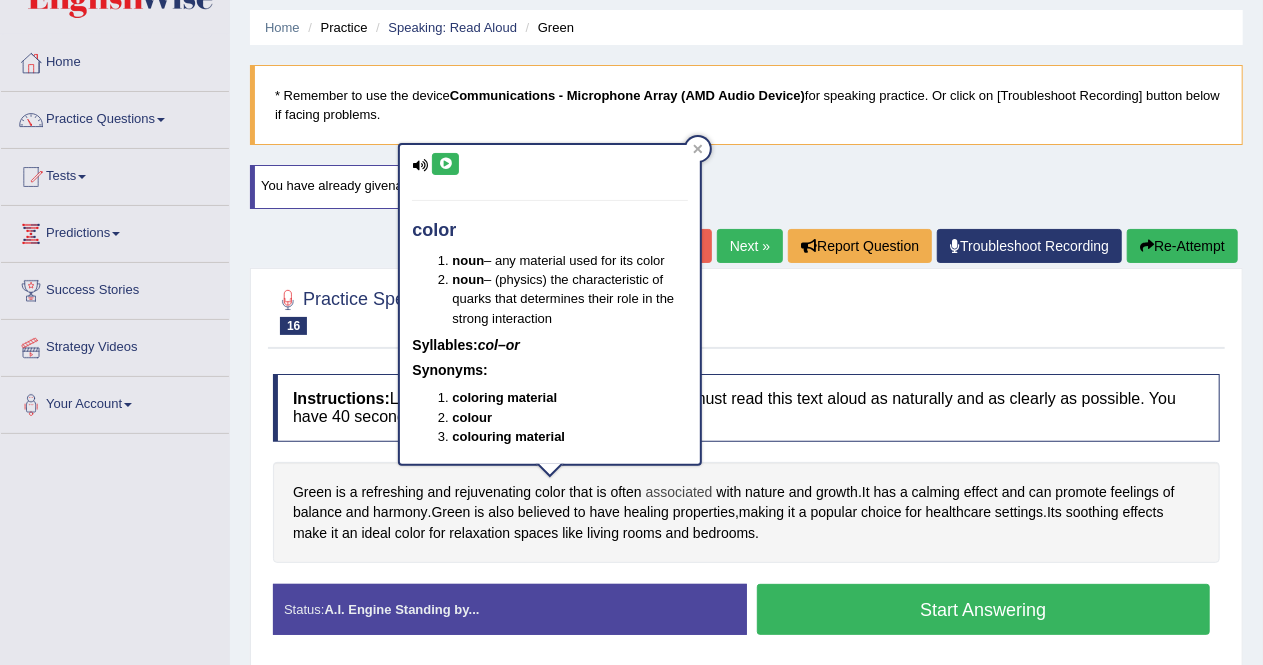 click on "associated" at bounding box center [679, 492] 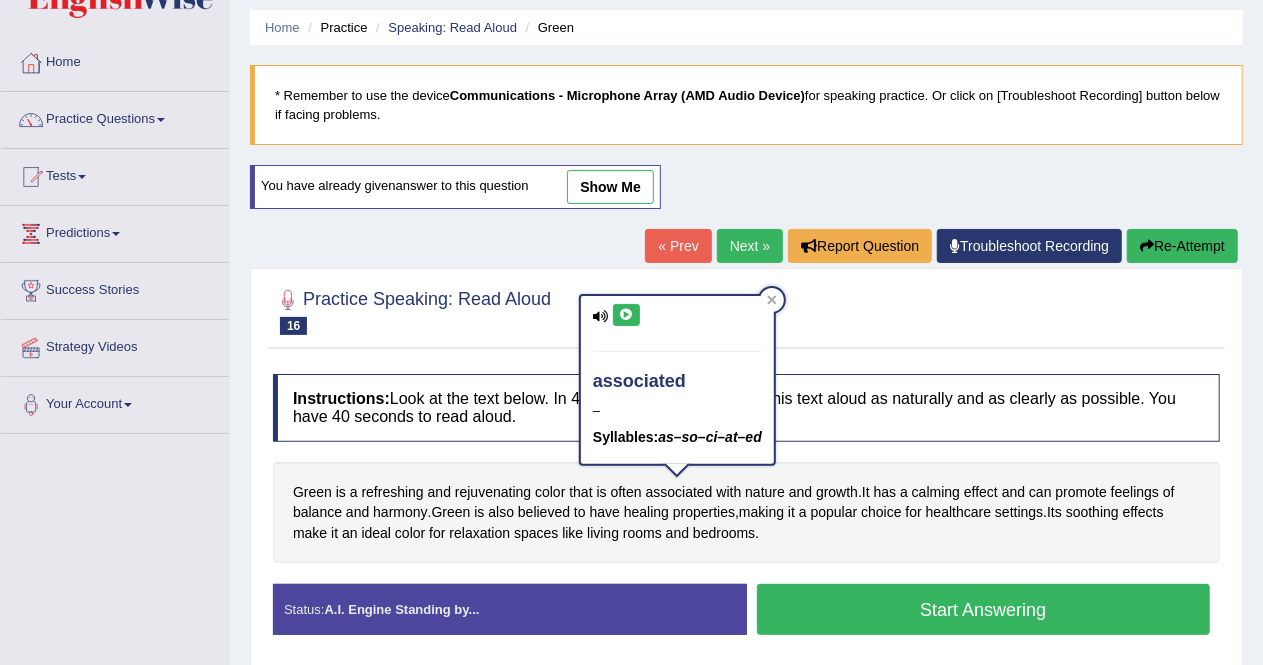 click at bounding box center [626, 315] 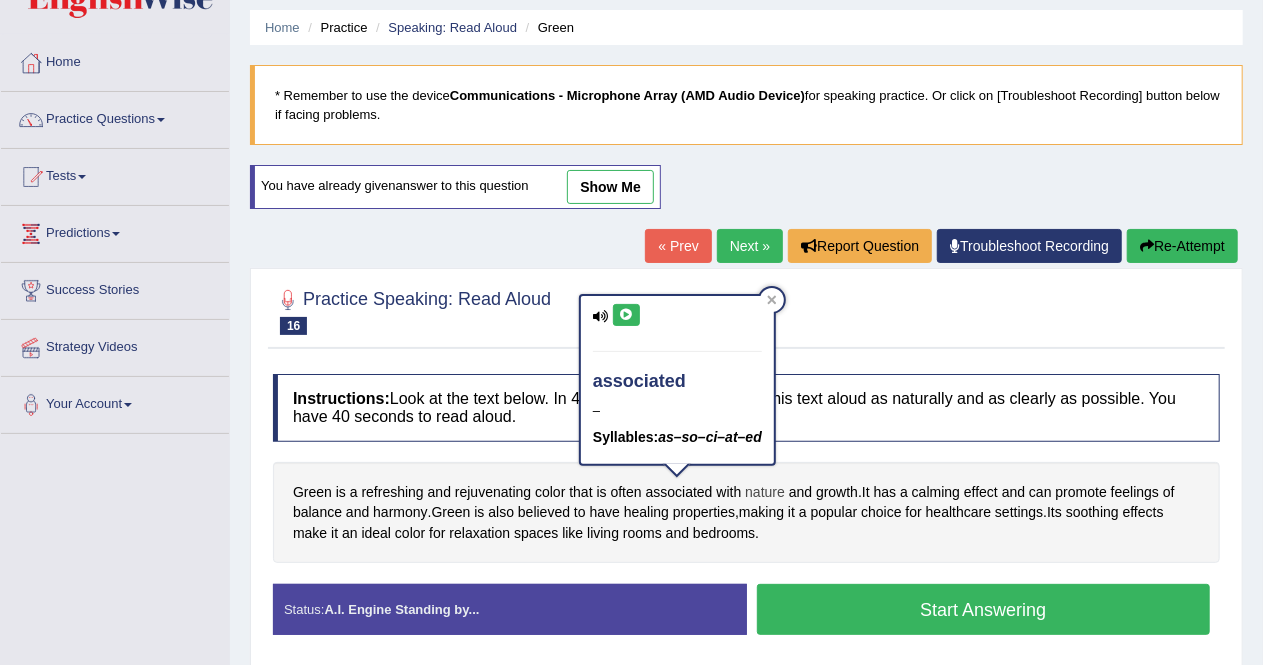 click on "nature" at bounding box center (765, 492) 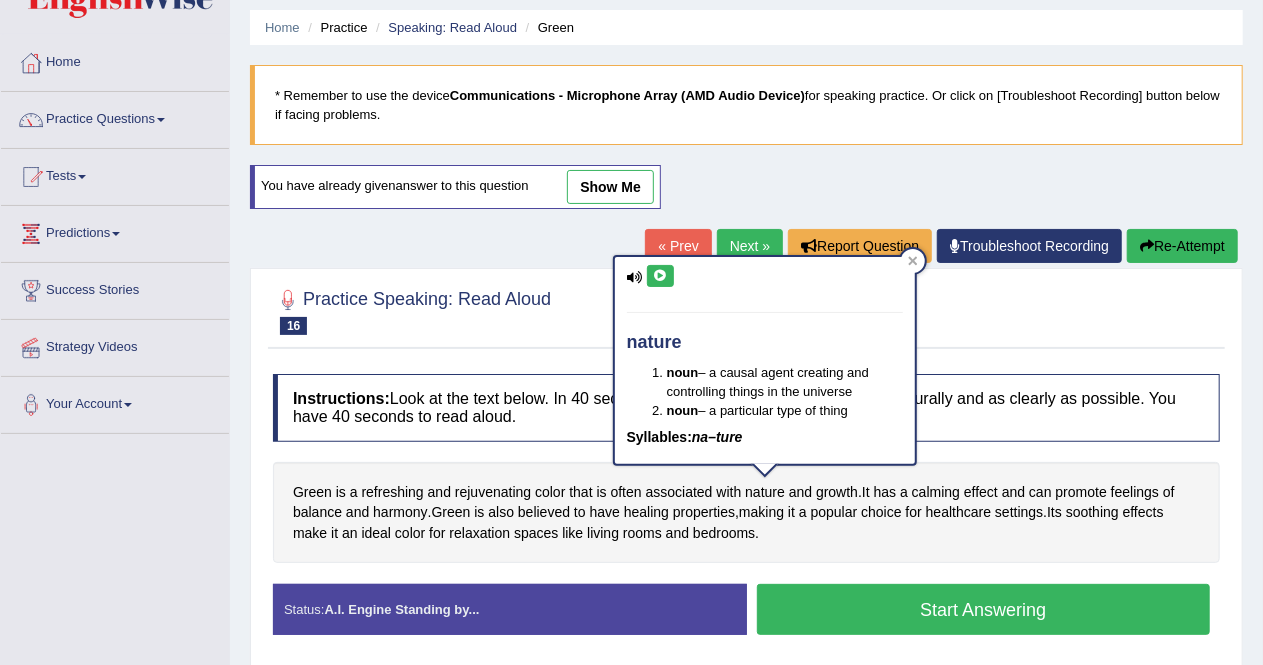 click at bounding box center (660, 276) 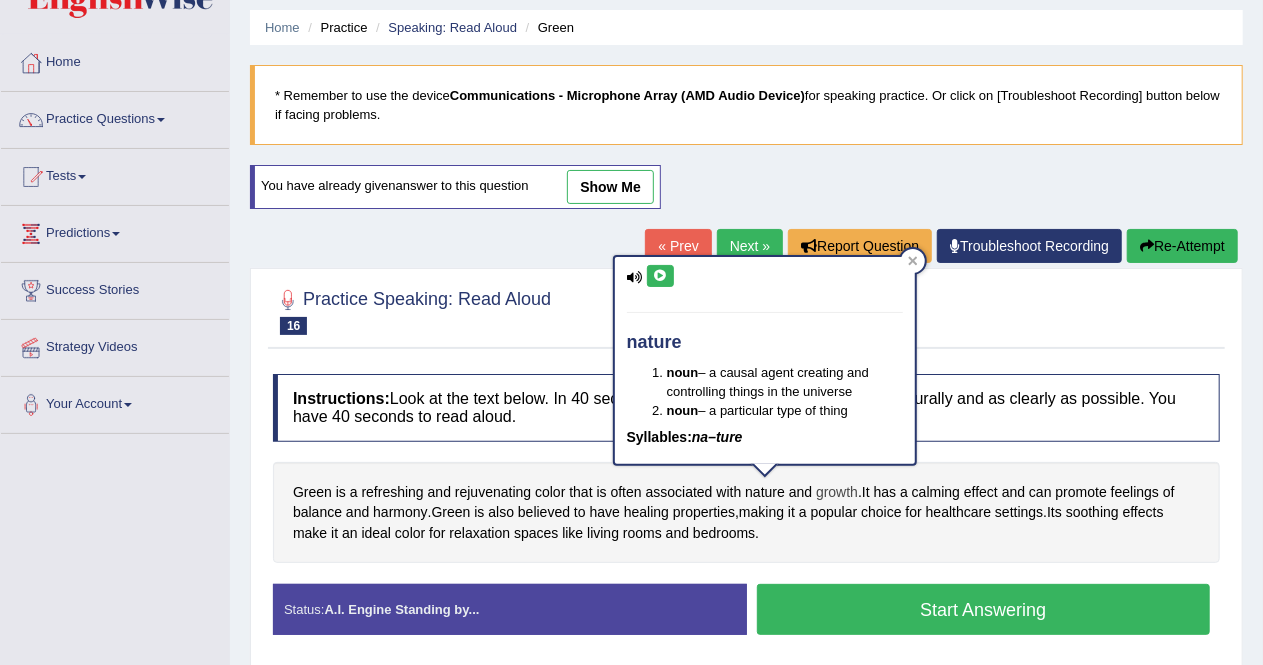 click on "growth" at bounding box center [837, 492] 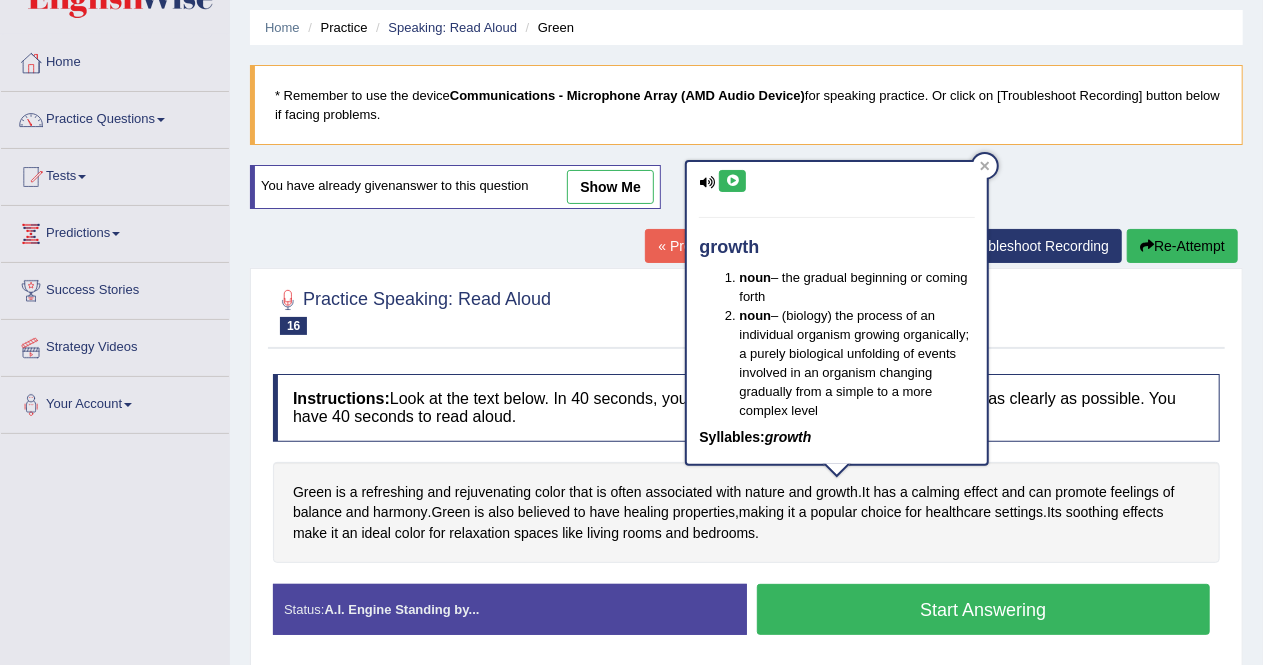 click at bounding box center (732, 181) 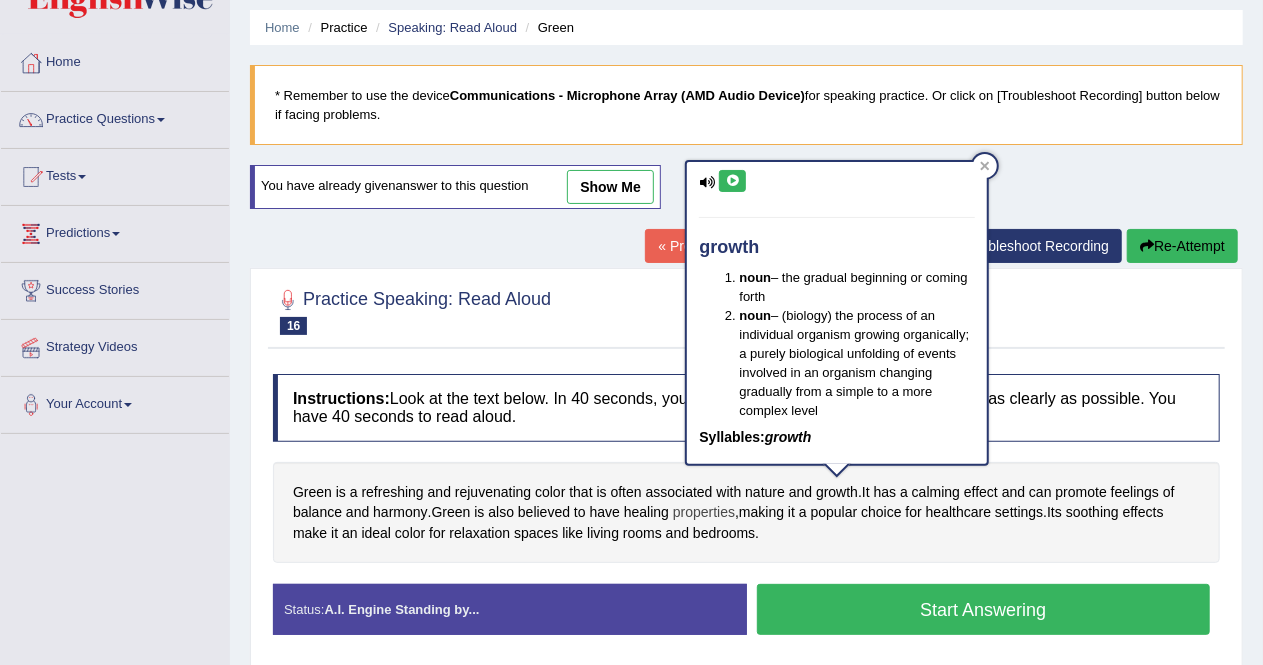 click on "properties" at bounding box center [704, 512] 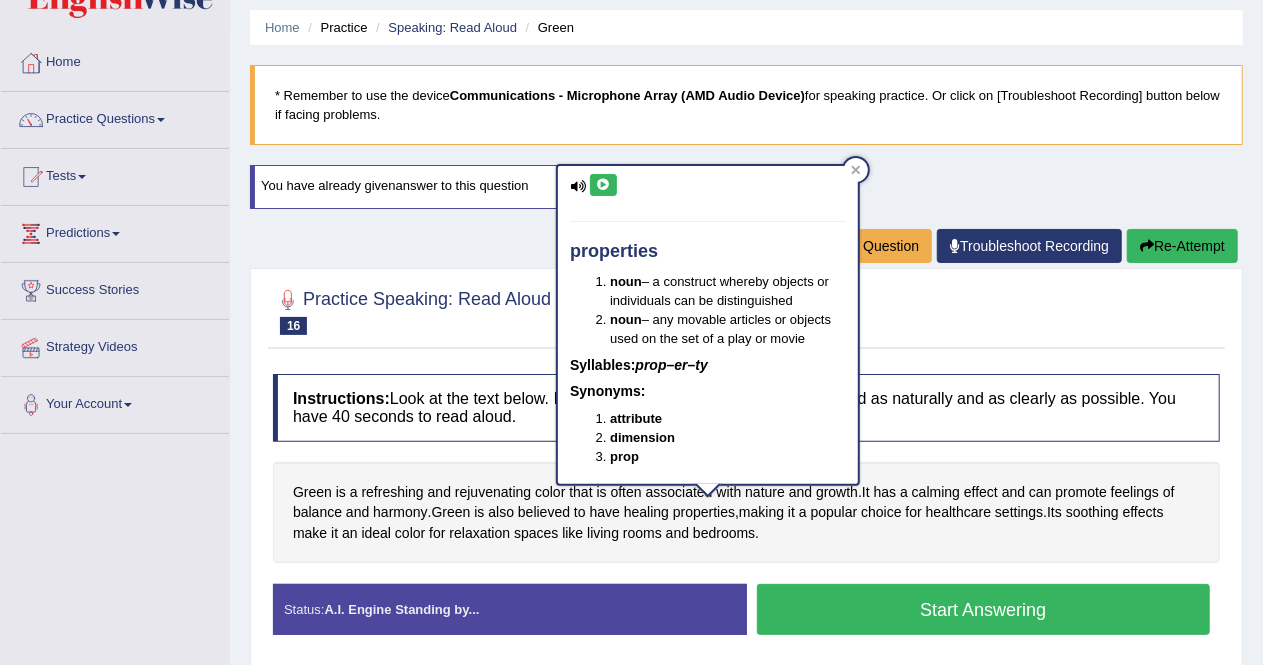 click at bounding box center [603, 185] 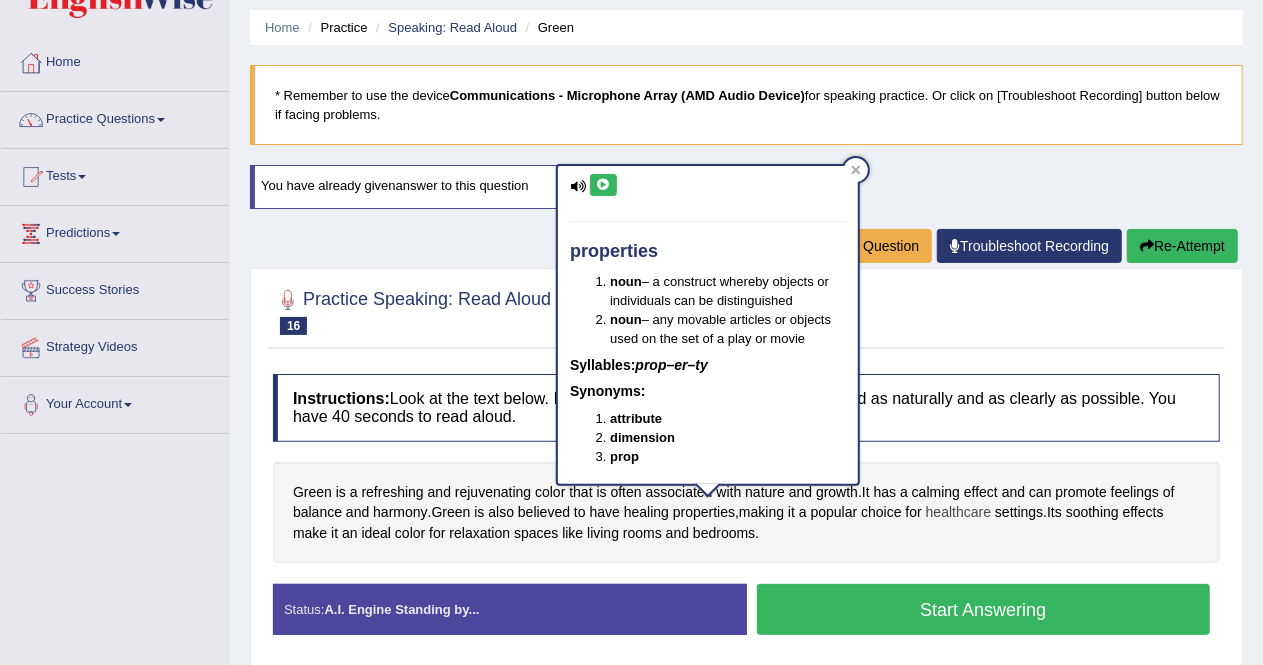 click on "healthcare" at bounding box center (958, 512) 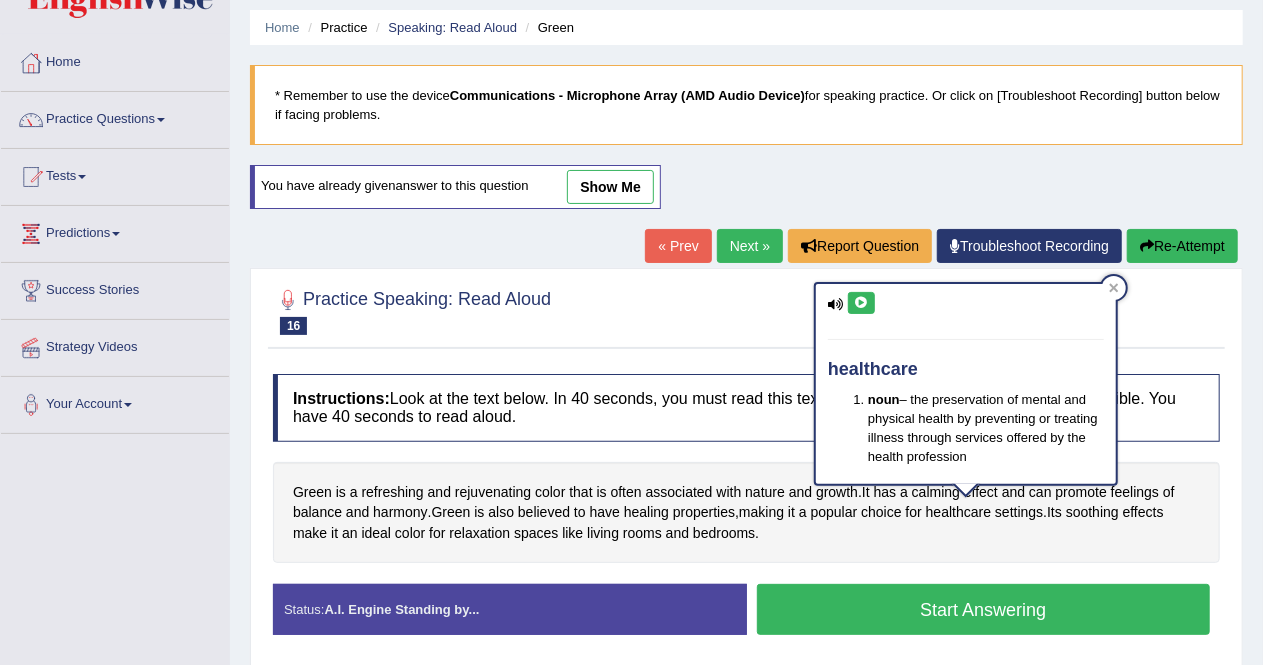 click at bounding box center [861, 303] 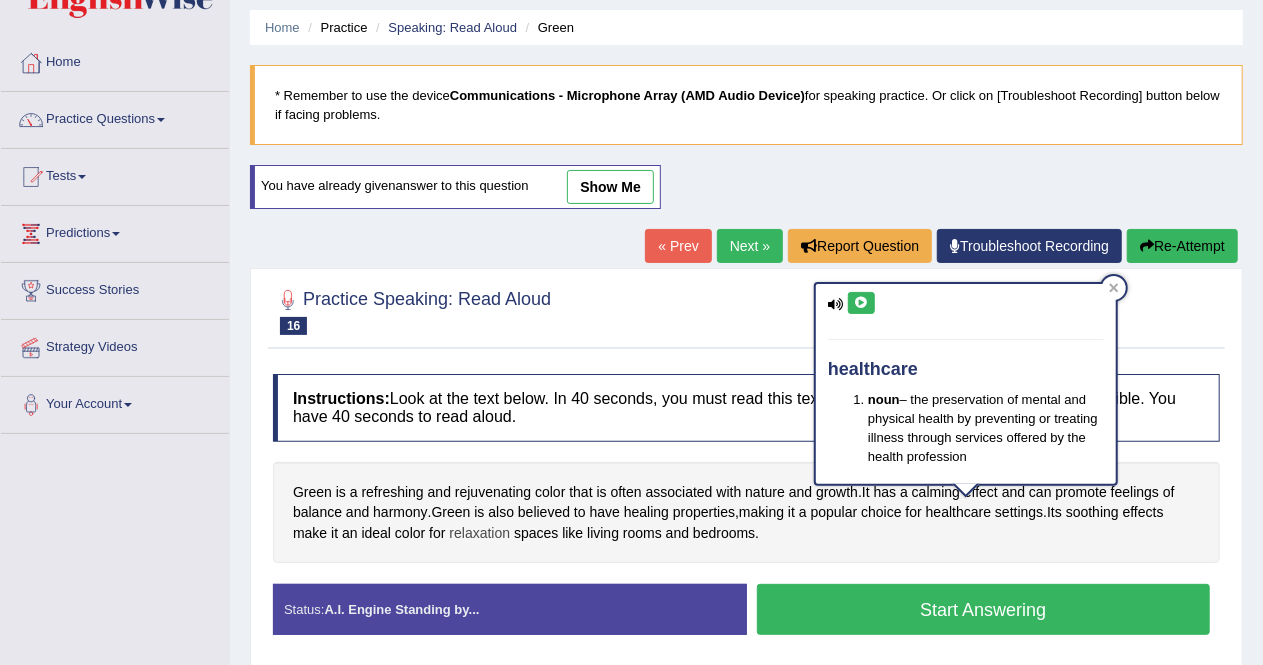 click on "relaxation" at bounding box center [479, 533] 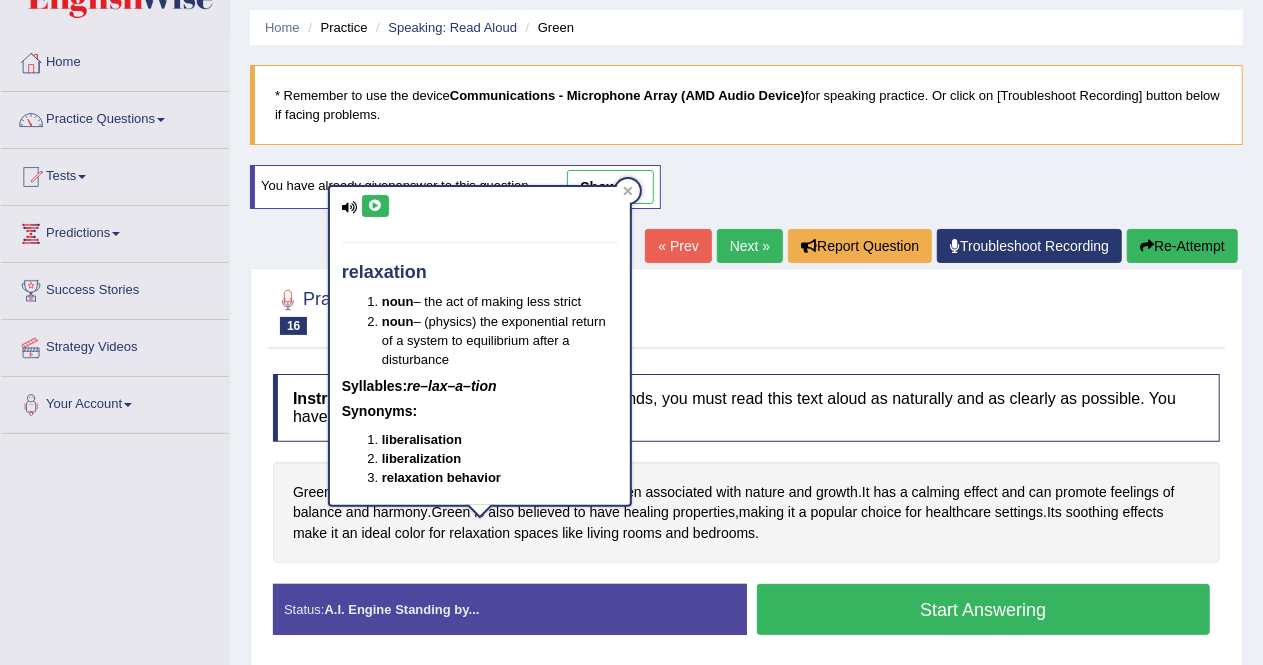 click at bounding box center (375, 206) 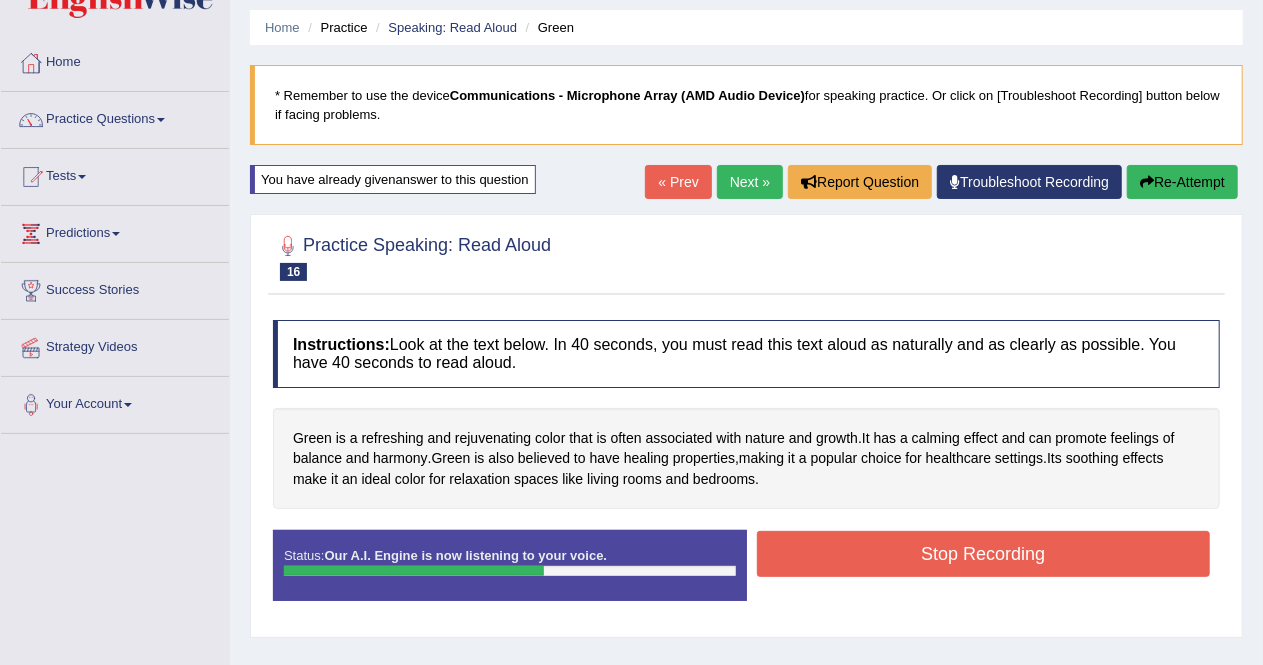 click on "Stop Recording" at bounding box center (984, 554) 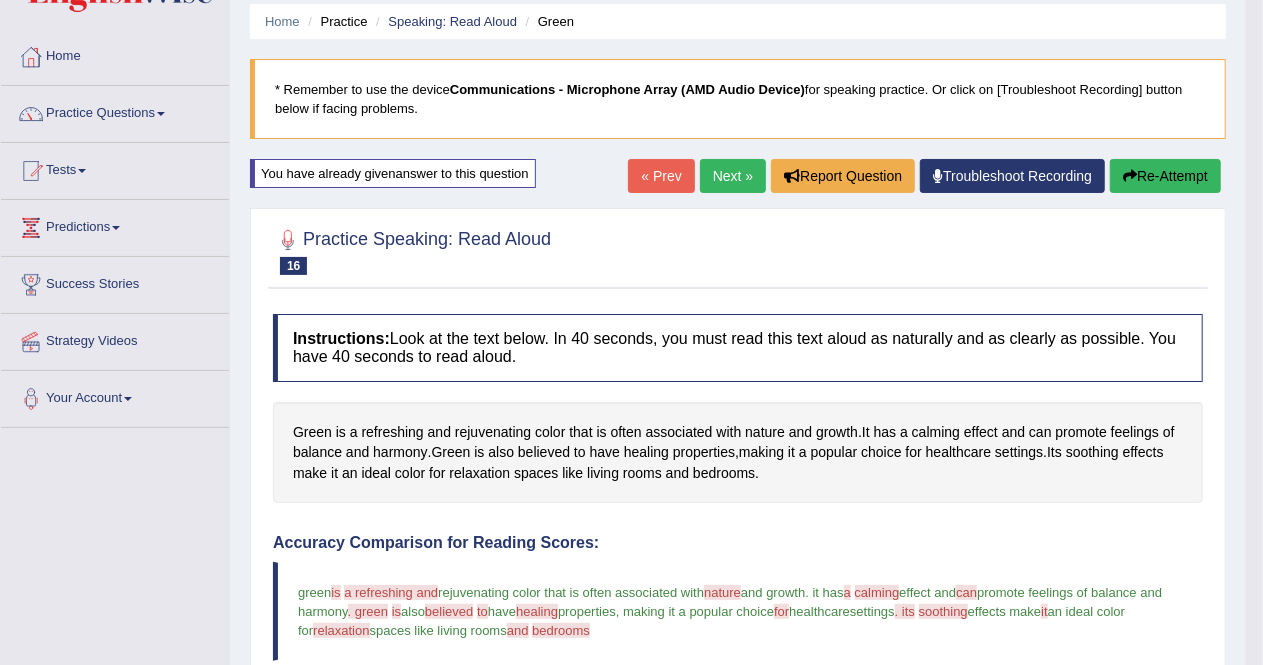 scroll, scrollTop: 58, scrollLeft: 0, axis: vertical 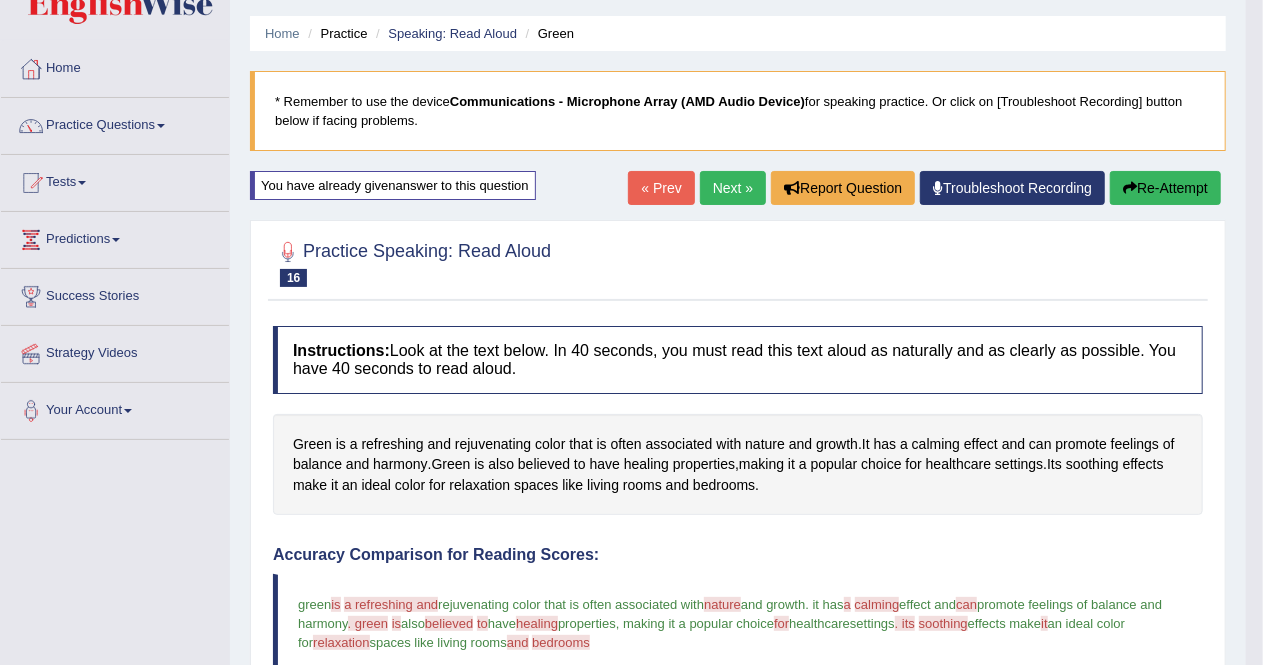 click on "Re-Attempt" at bounding box center [1165, 188] 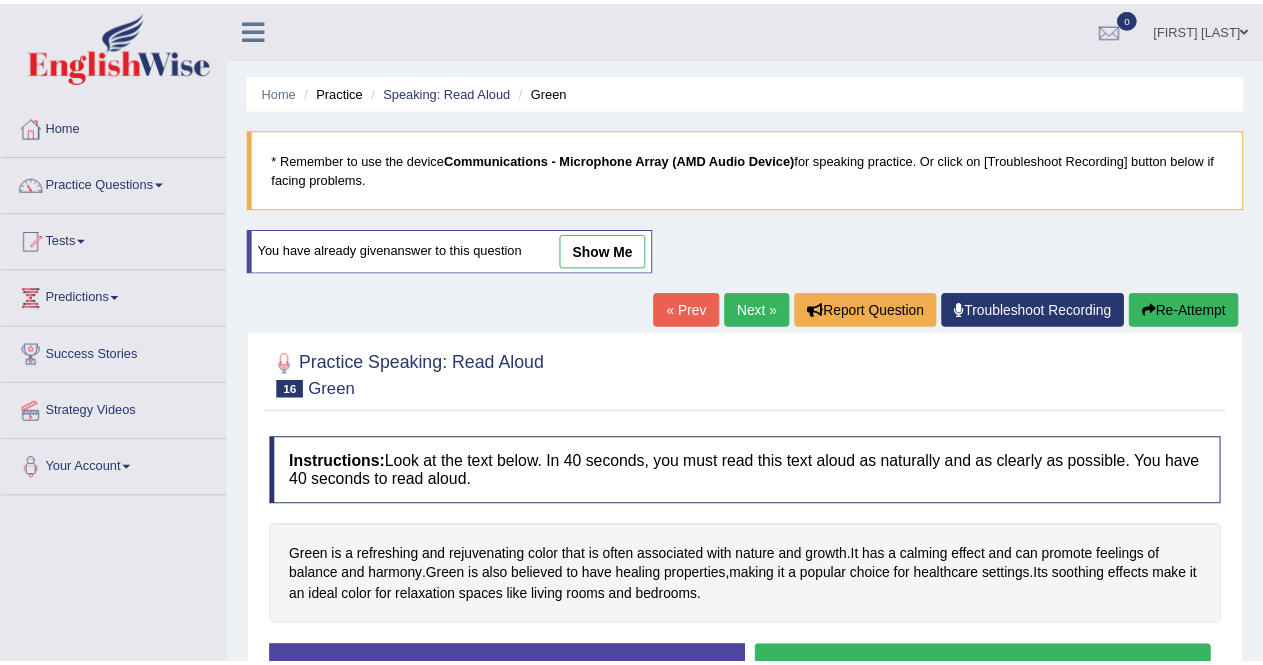 scroll, scrollTop: 58, scrollLeft: 0, axis: vertical 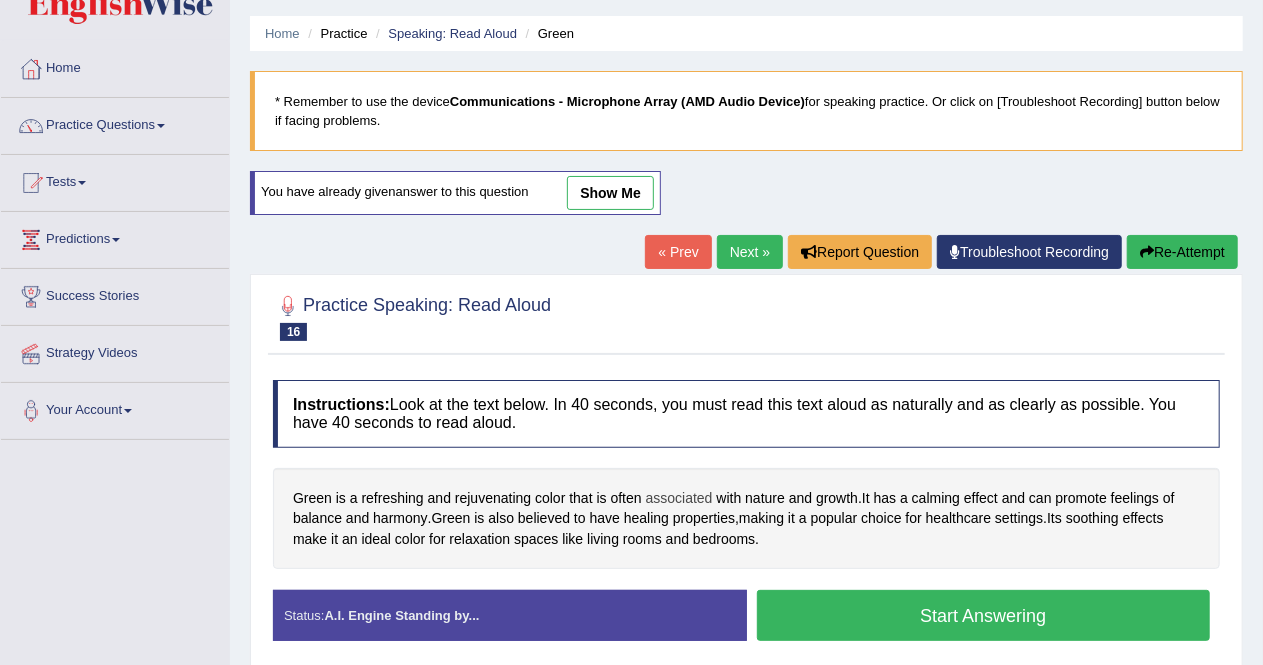 click on "associated" at bounding box center (679, 498) 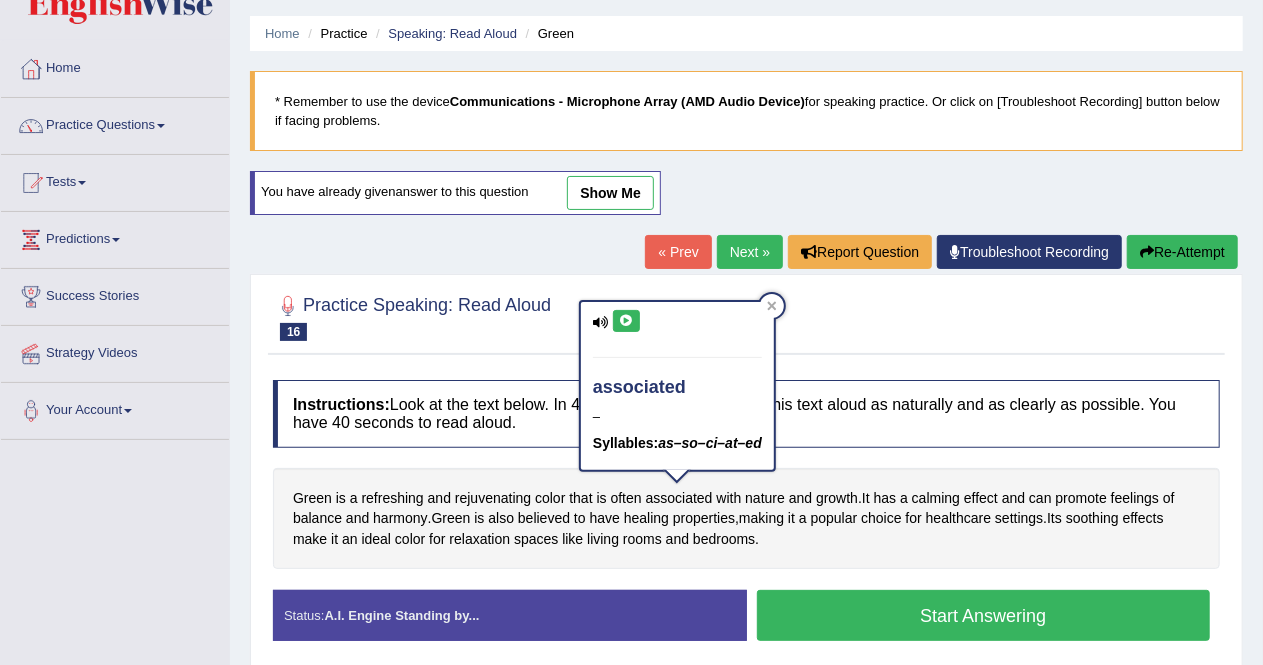 click at bounding box center [626, 321] 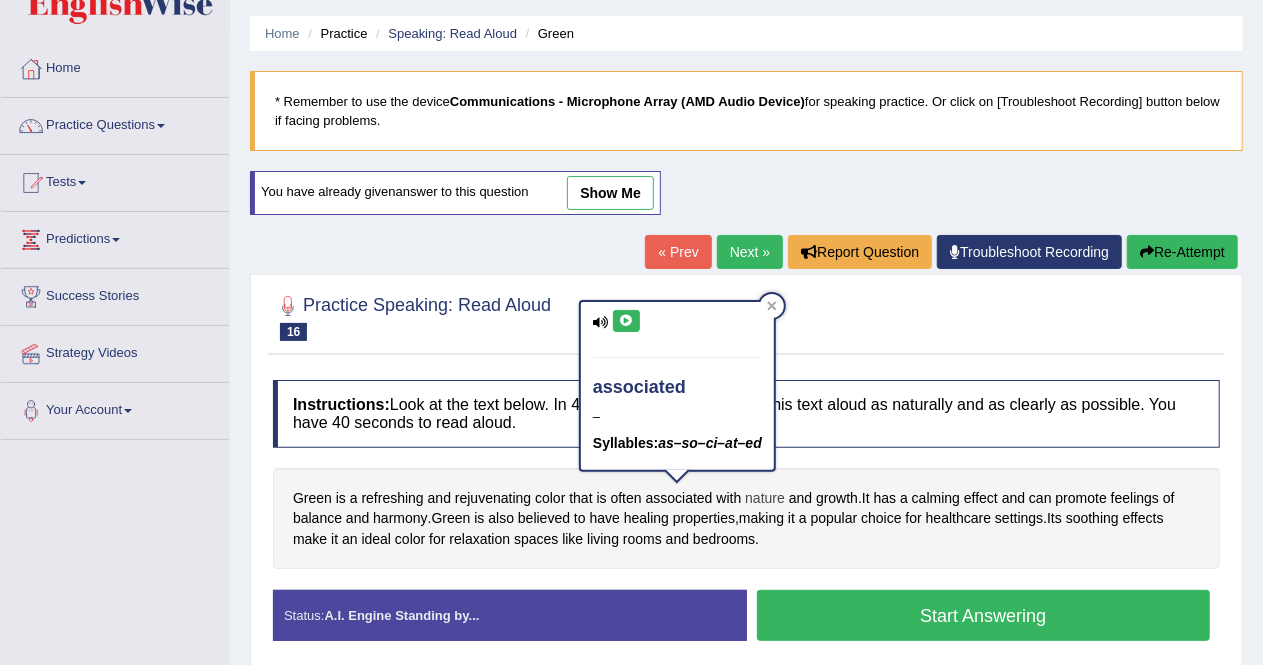 click on "nature" at bounding box center [765, 498] 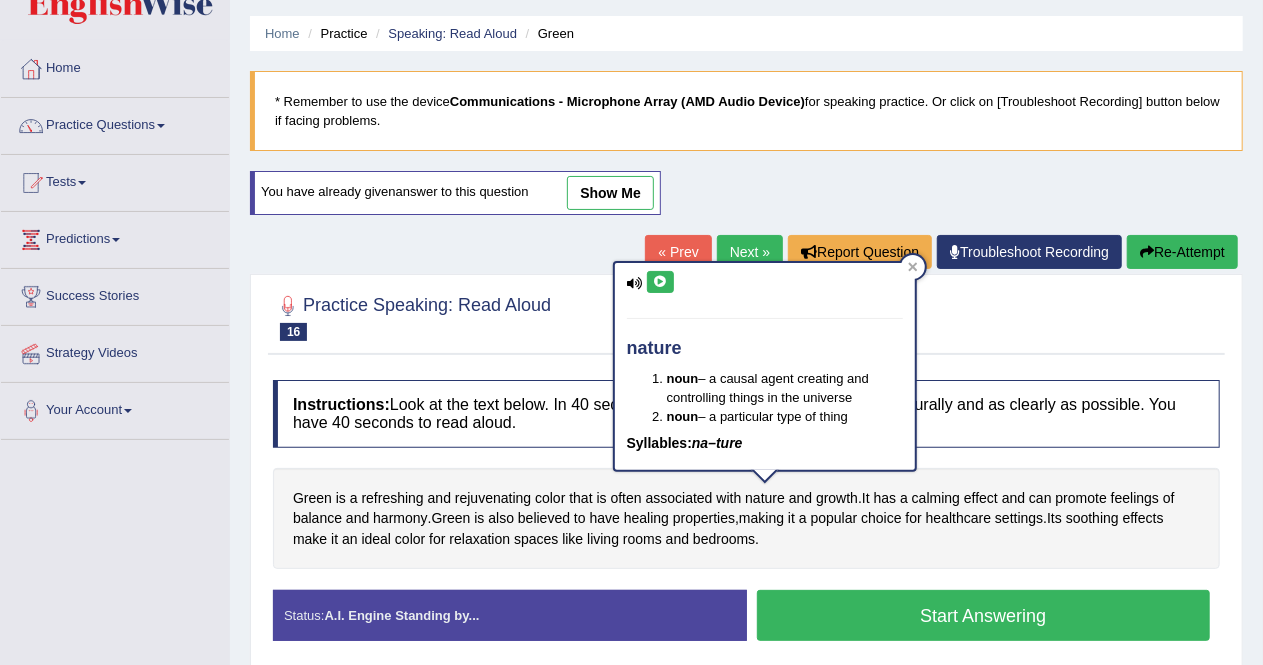 click at bounding box center (660, 282) 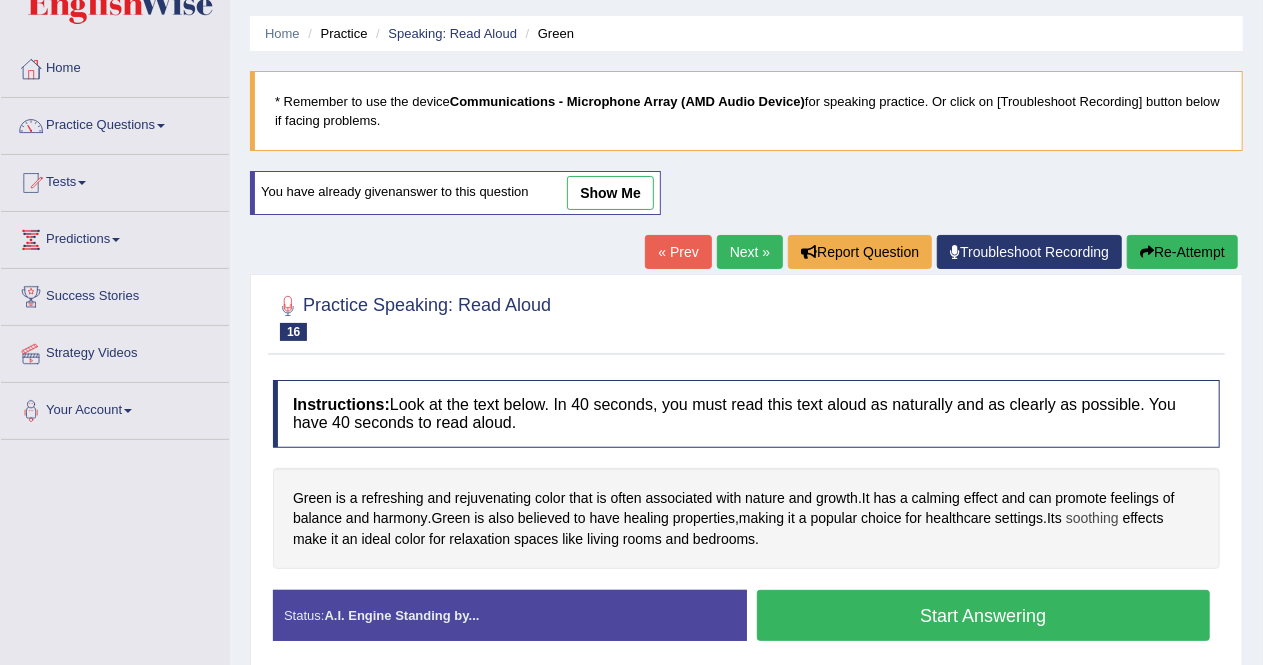 click on "soothing" at bounding box center (1092, 518) 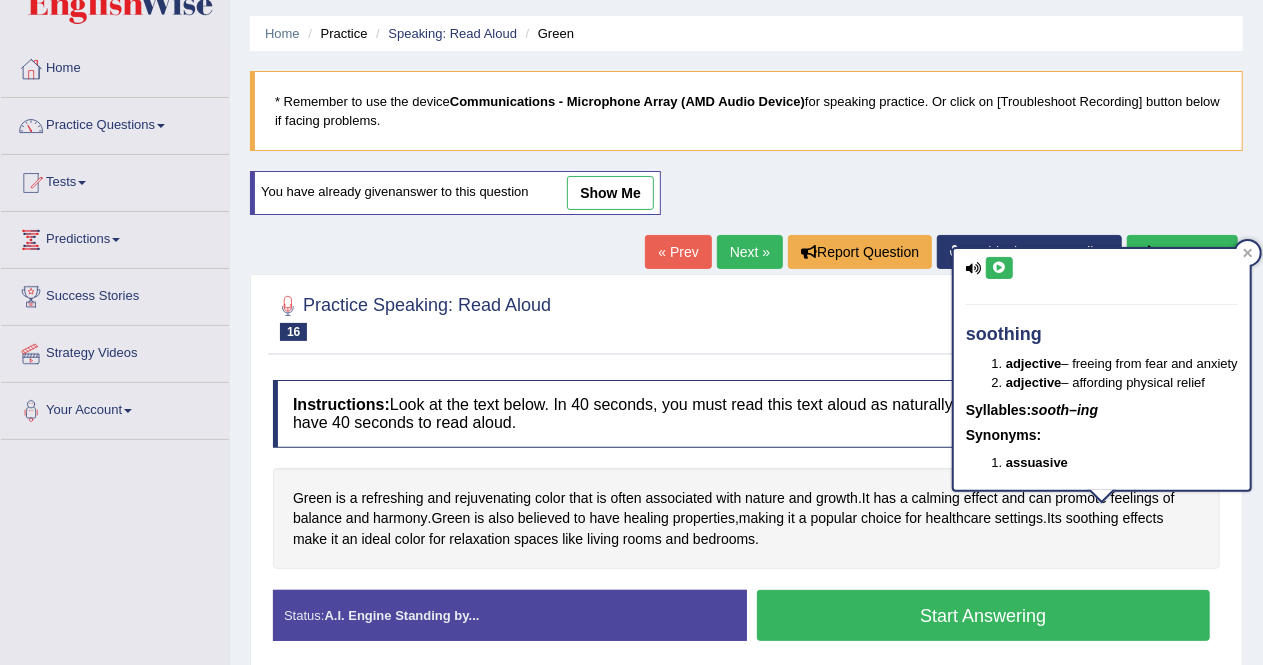 click at bounding box center [999, 268] 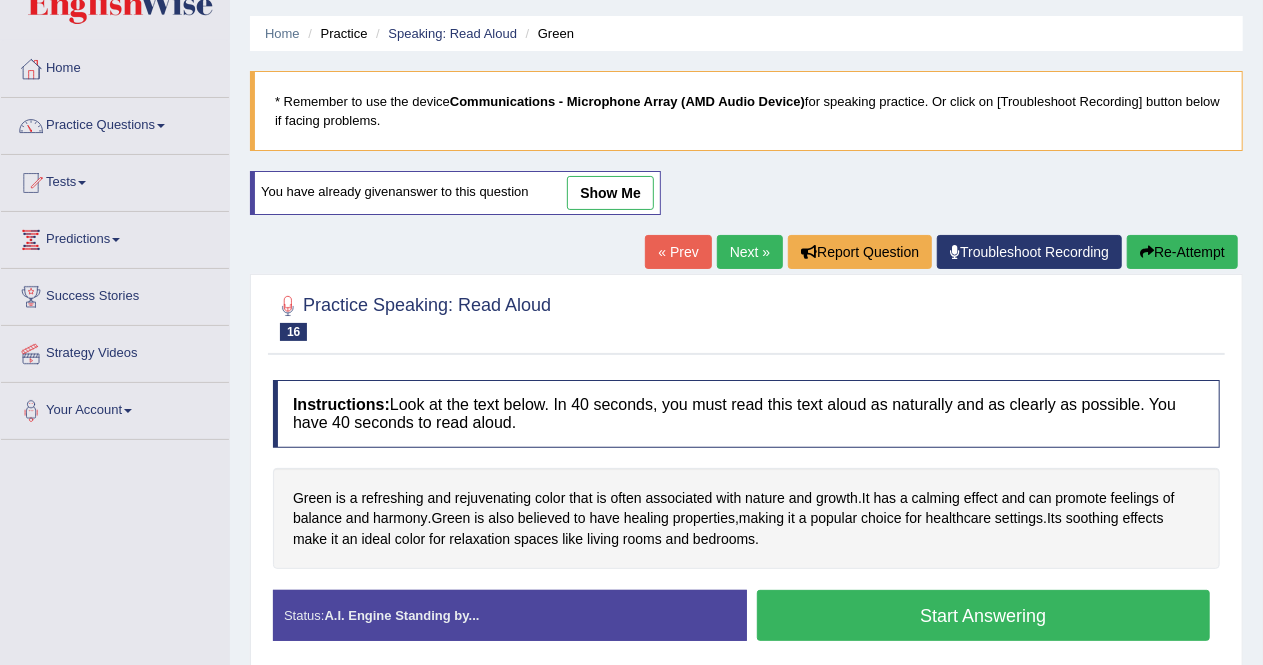 click on "Start Answering" at bounding box center (984, 615) 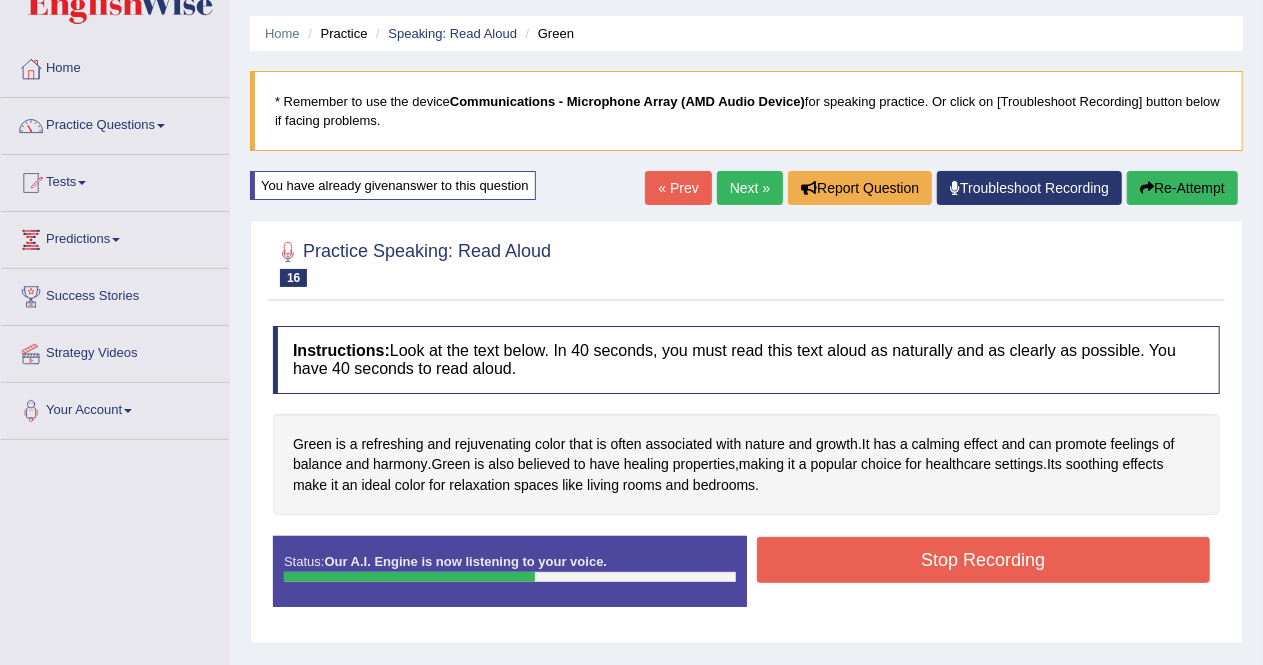 click on "Stop Recording" at bounding box center (984, 560) 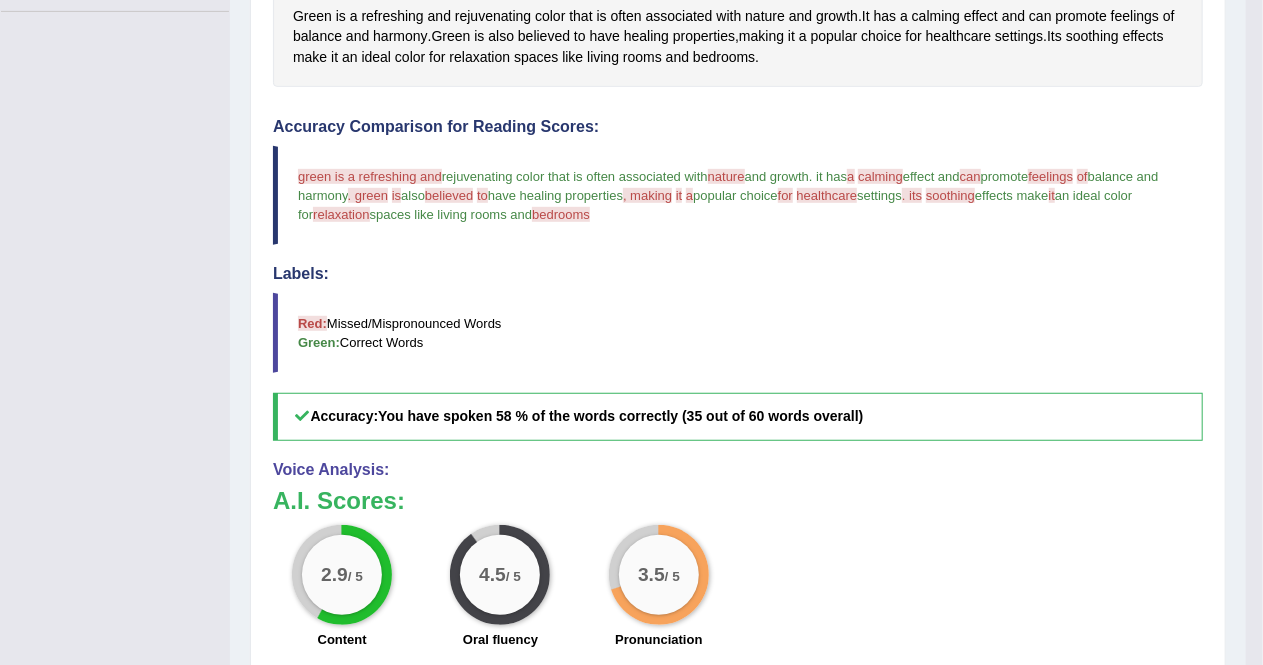 scroll, scrollTop: 486, scrollLeft: 0, axis: vertical 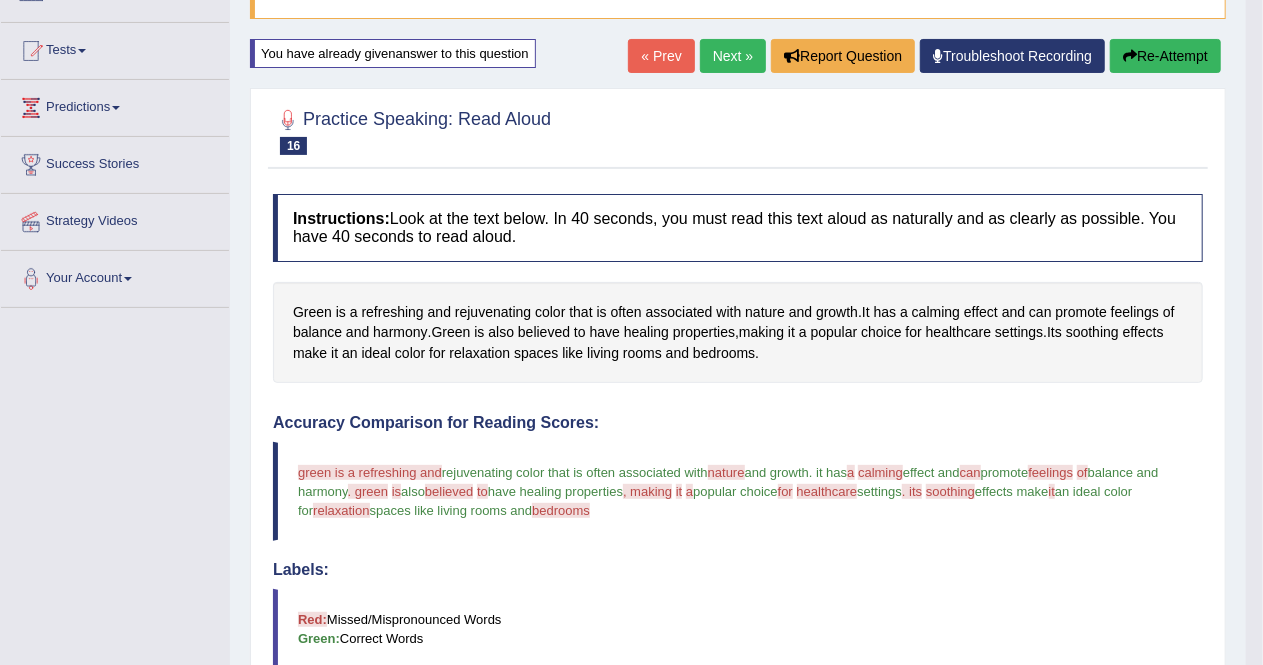 click on "Re-Attempt" at bounding box center (1165, 56) 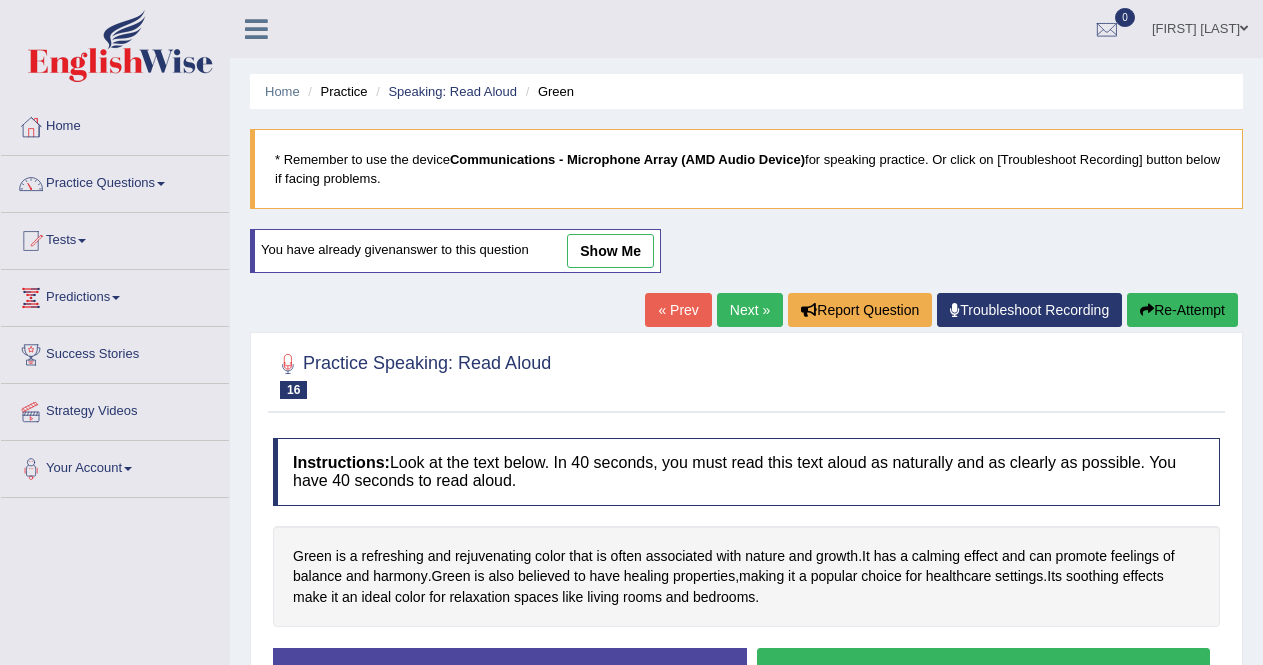 scroll, scrollTop: 190, scrollLeft: 0, axis: vertical 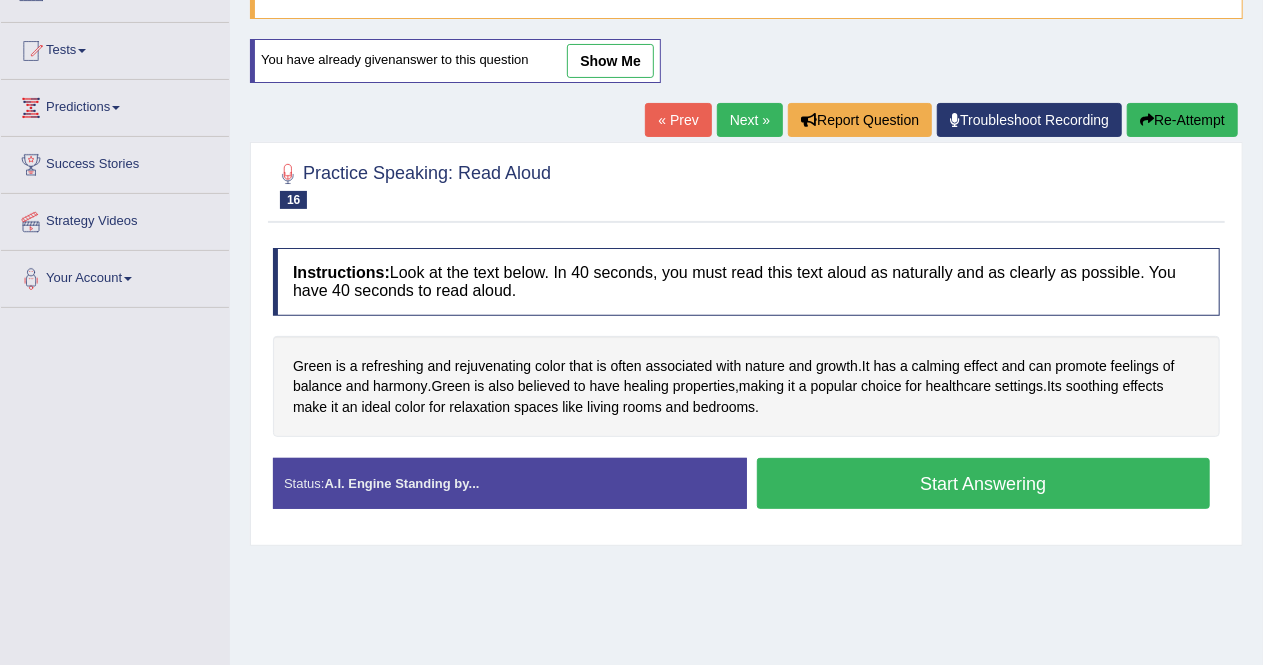 click on "Start Answering" at bounding box center (984, 483) 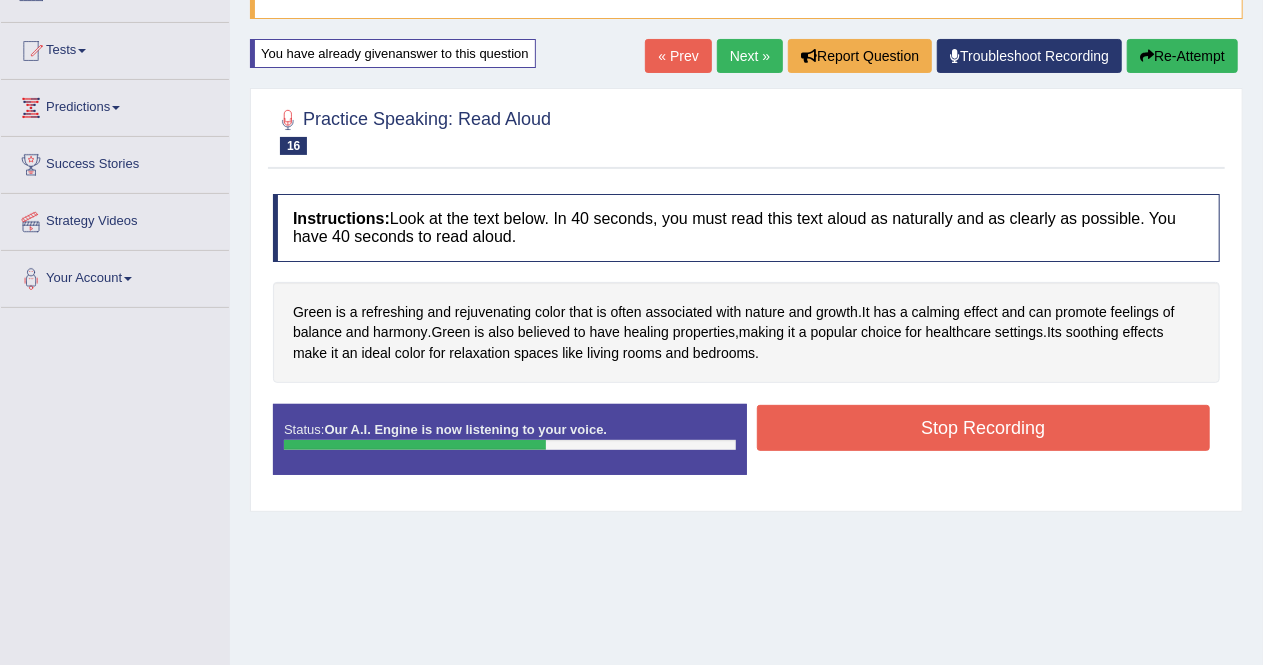 click on "Stop Recording" at bounding box center [984, 428] 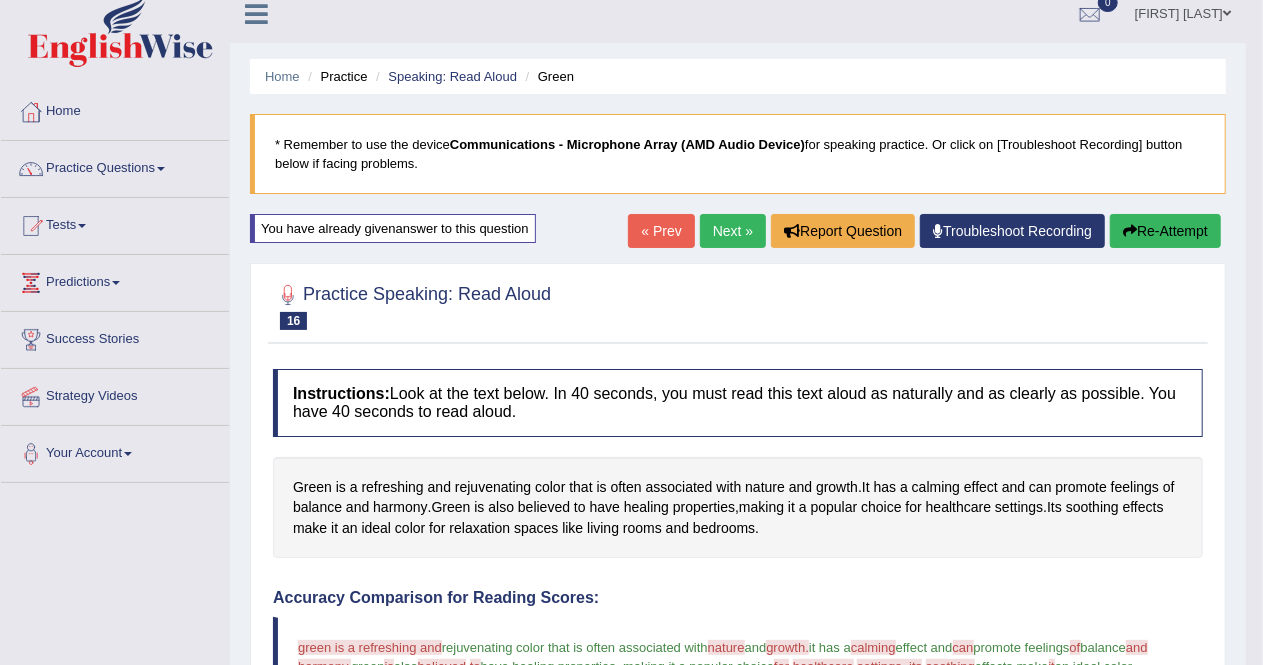 scroll, scrollTop: 12, scrollLeft: 0, axis: vertical 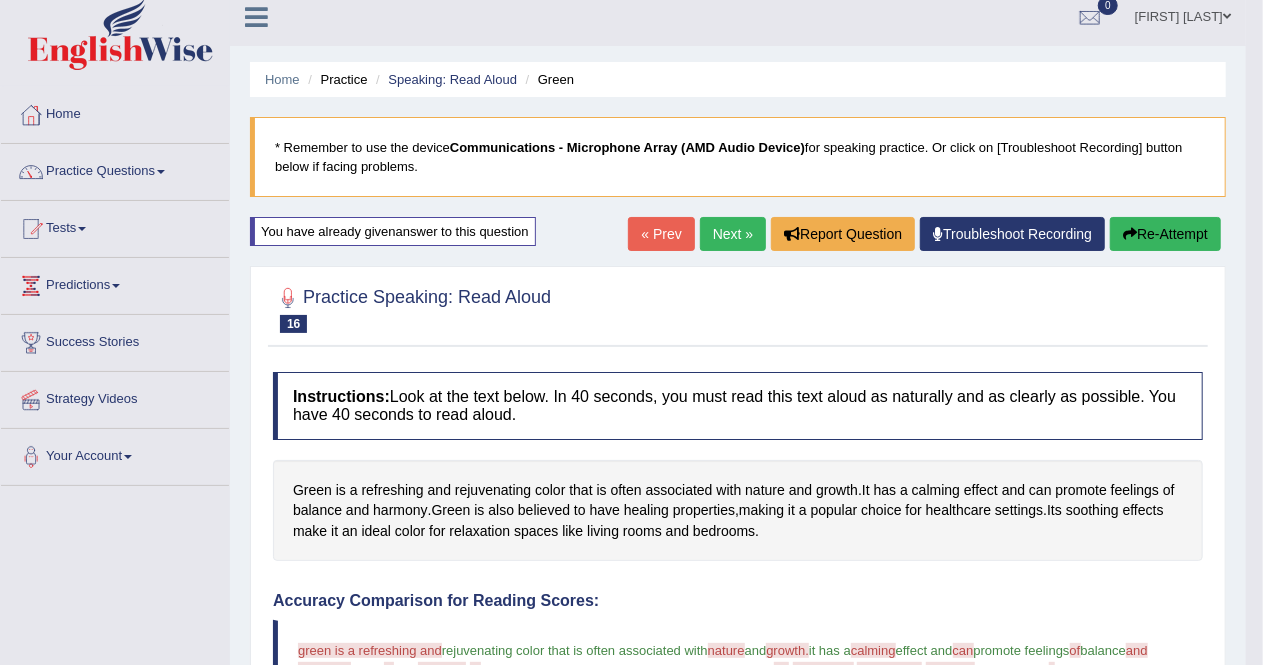 click on "Re-Attempt" at bounding box center (1165, 234) 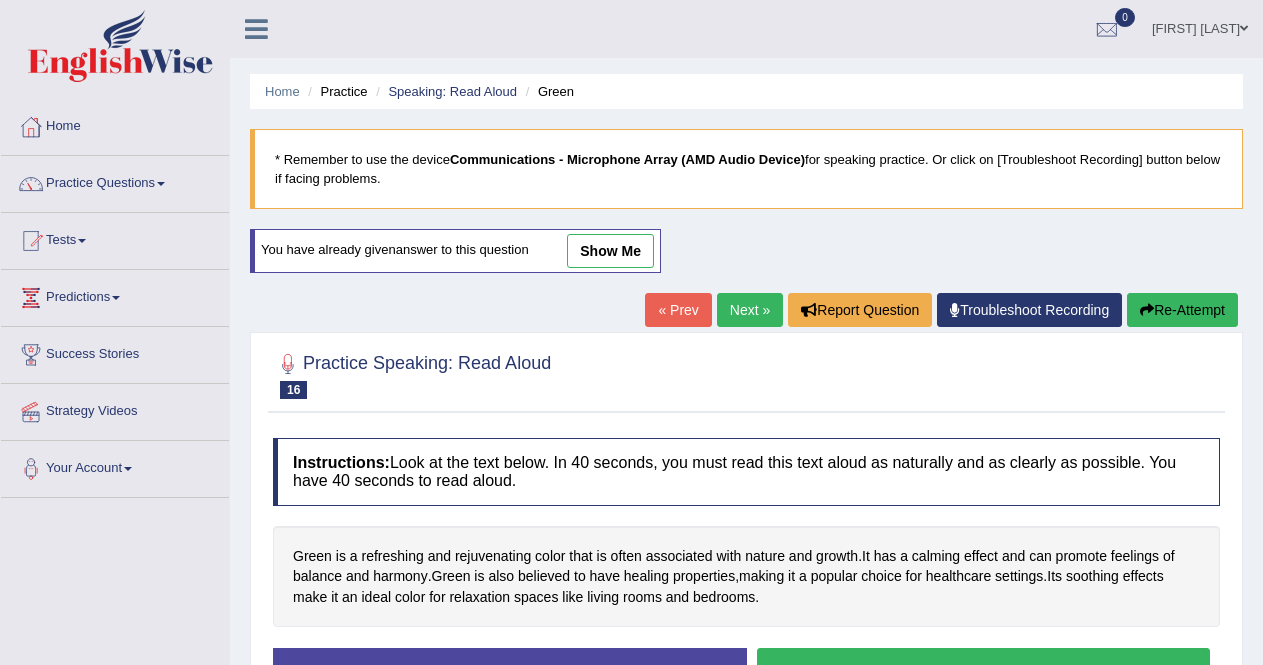 scroll, scrollTop: 12, scrollLeft: 0, axis: vertical 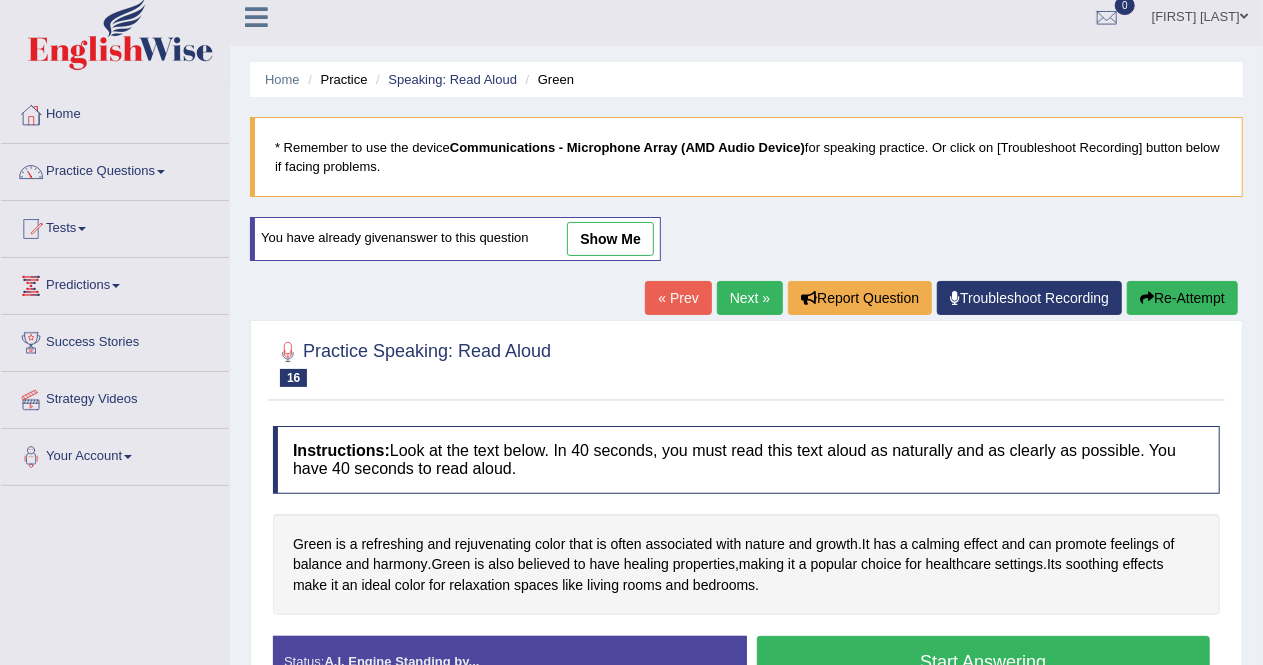 click on "Start Answering" at bounding box center (984, 661) 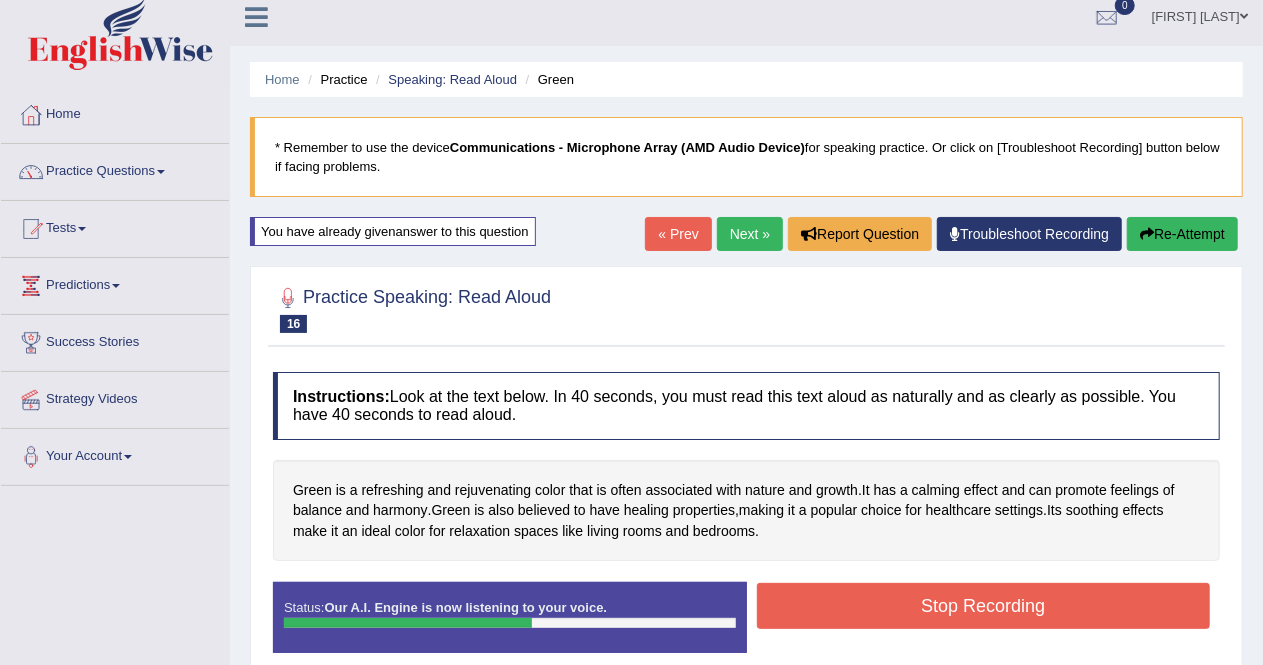 click on "Stop Recording" at bounding box center (984, 606) 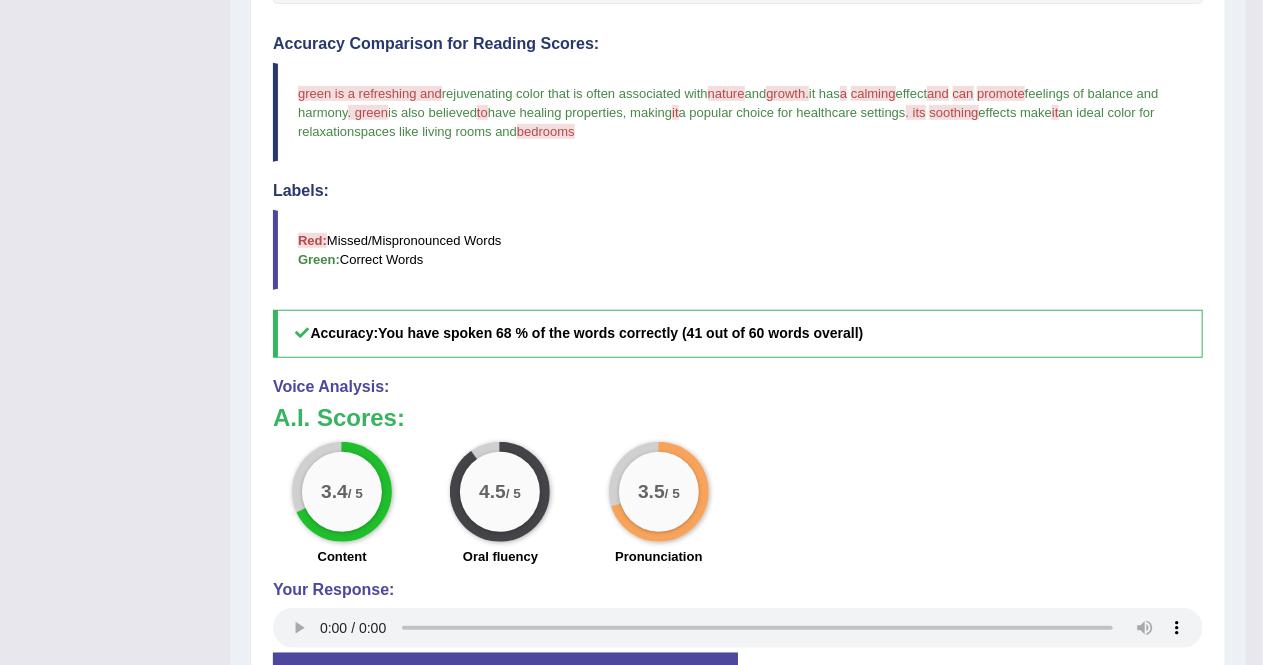 scroll, scrollTop: 572, scrollLeft: 0, axis: vertical 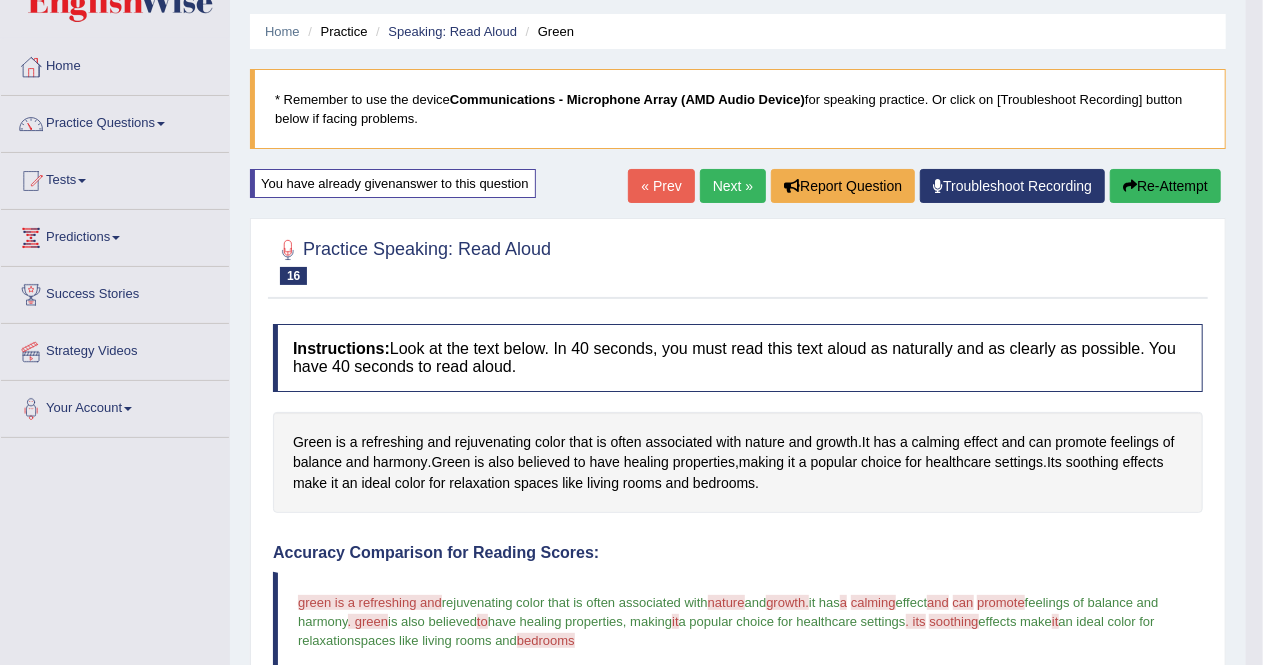 click on "Next »" at bounding box center [733, 186] 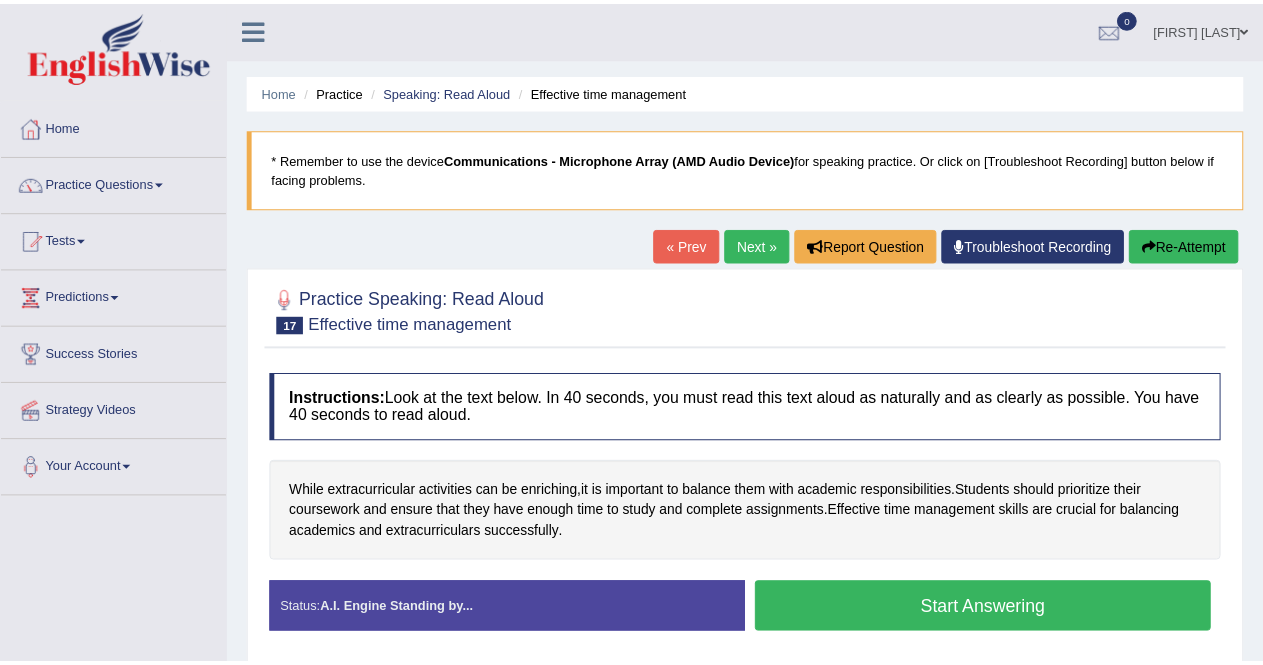 scroll, scrollTop: 0, scrollLeft: 0, axis: both 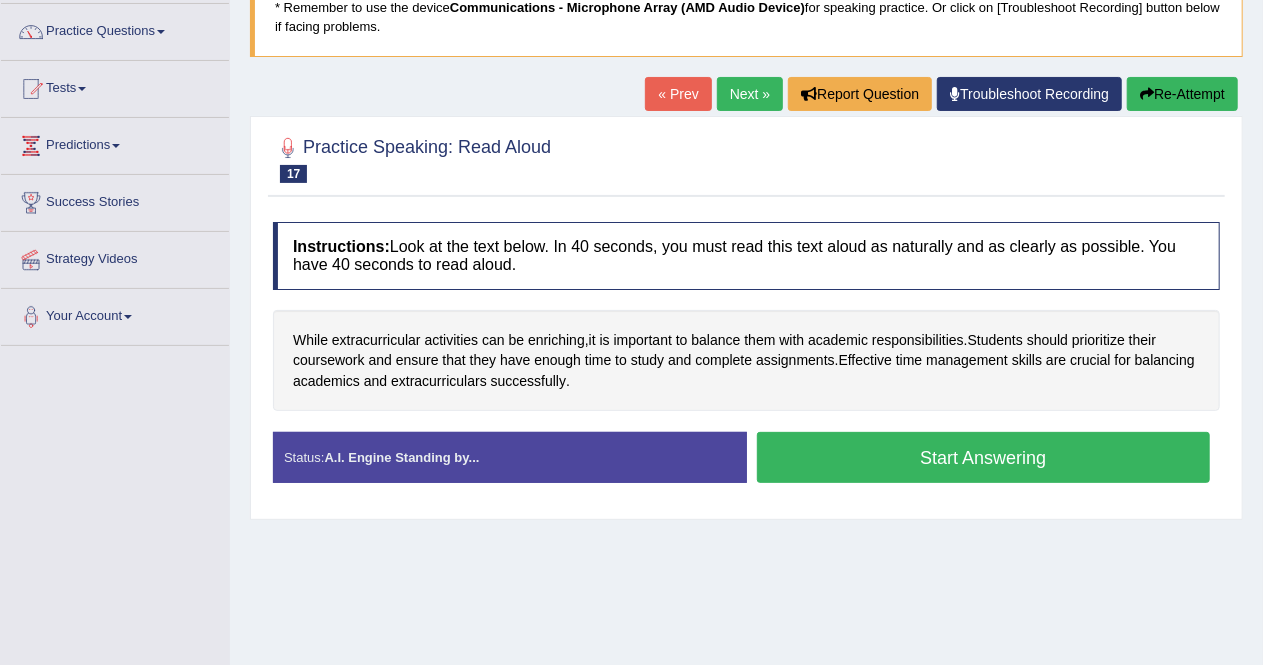 click on "Start Answering" at bounding box center (984, 457) 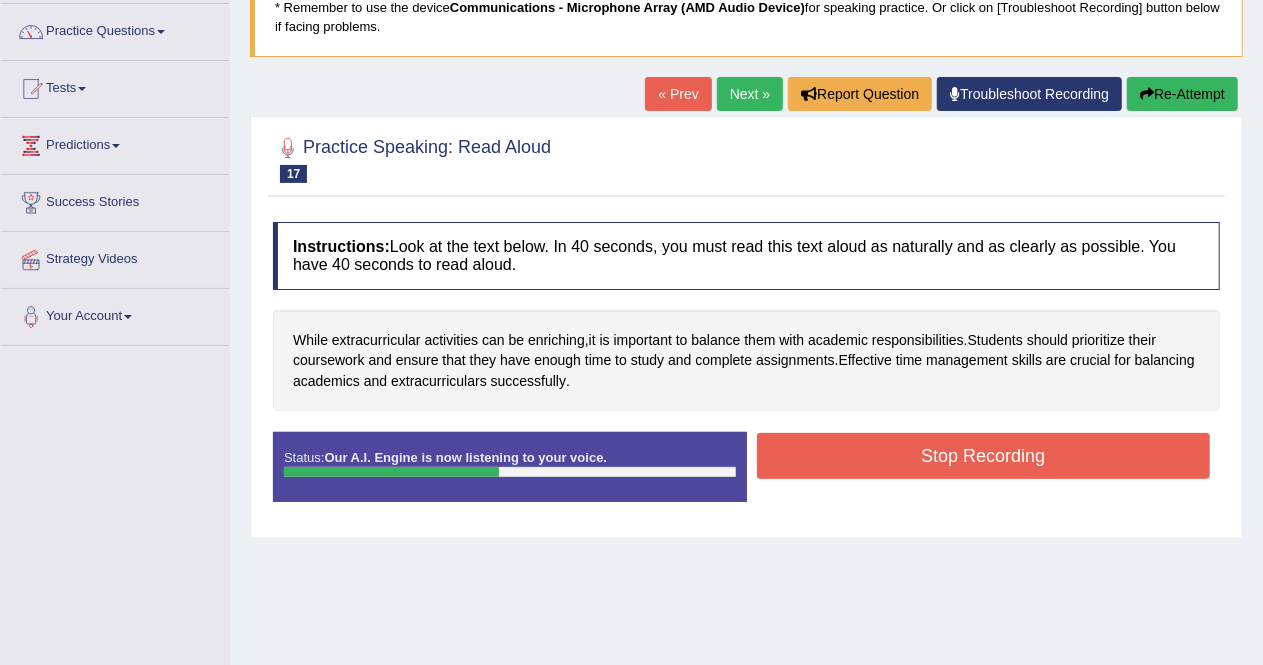 click on "Stop Recording" at bounding box center [984, 456] 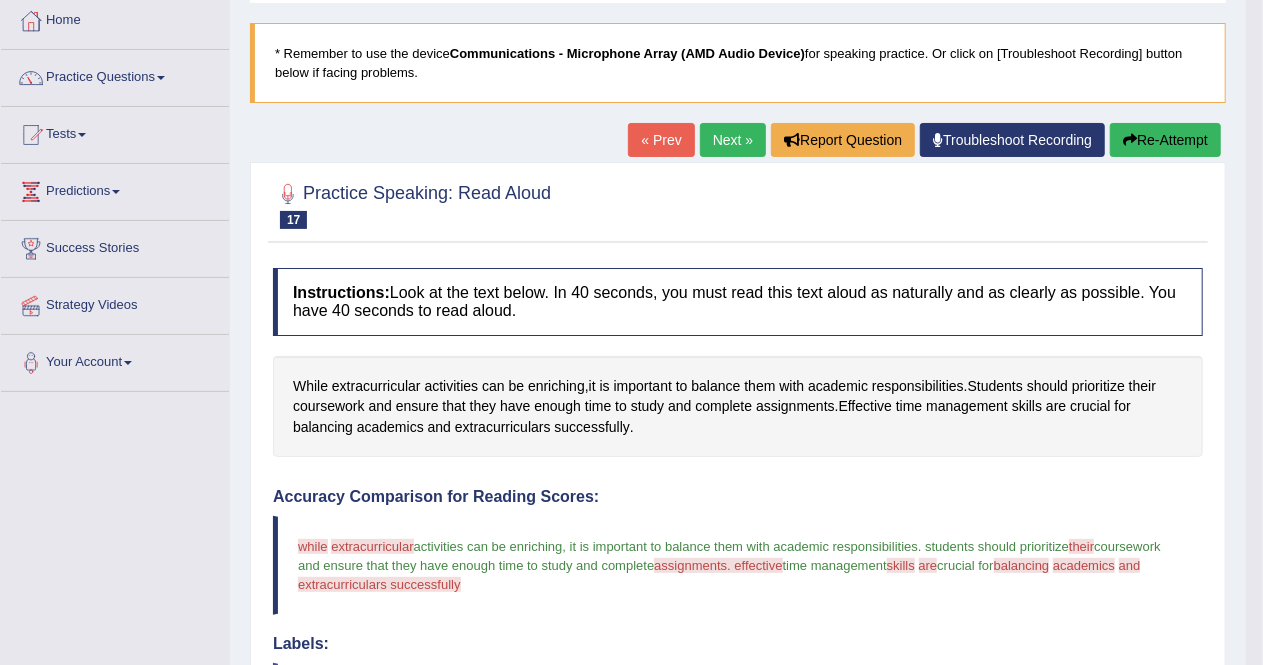 scroll, scrollTop: 85, scrollLeft: 0, axis: vertical 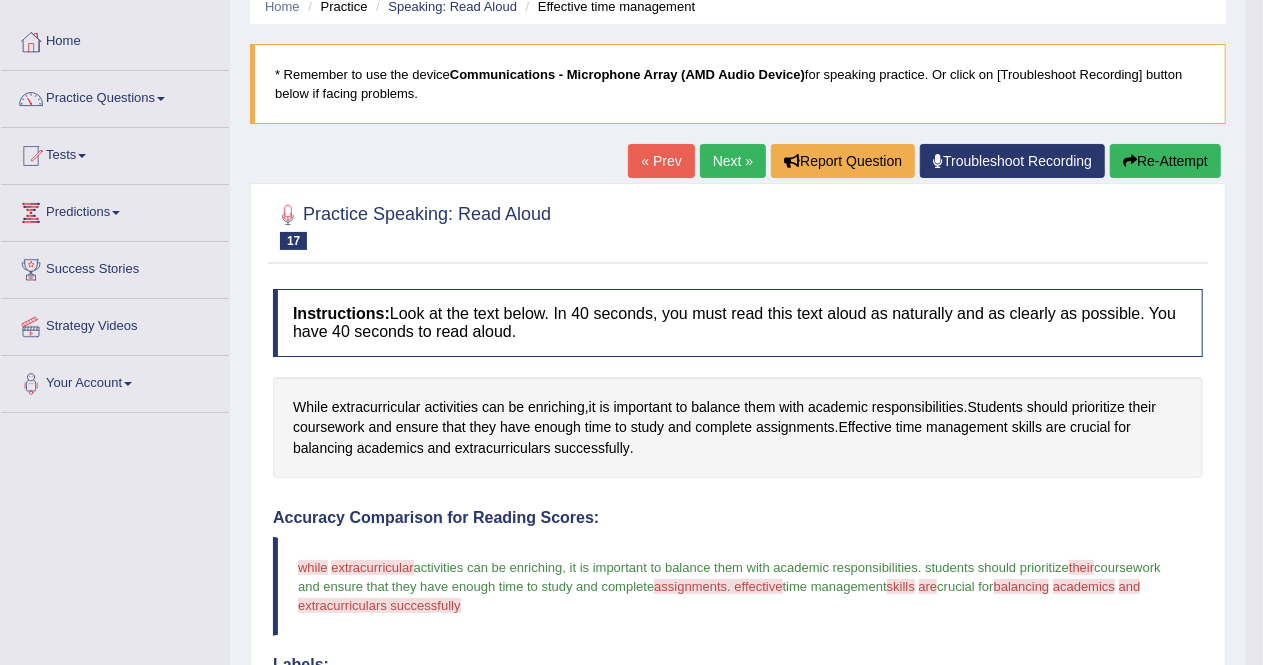 click on "Re-Attempt" at bounding box center [1165, 161] 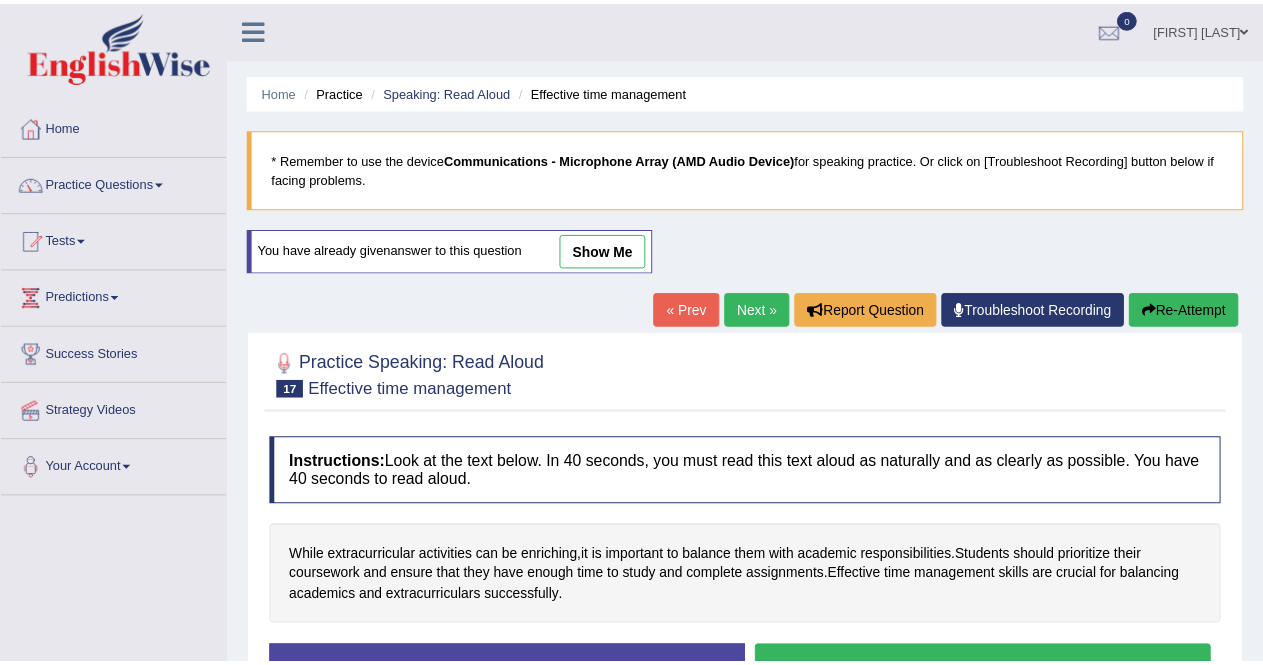 scroll, scrollTop: 85, scrollLeft: 0, axis: vertical 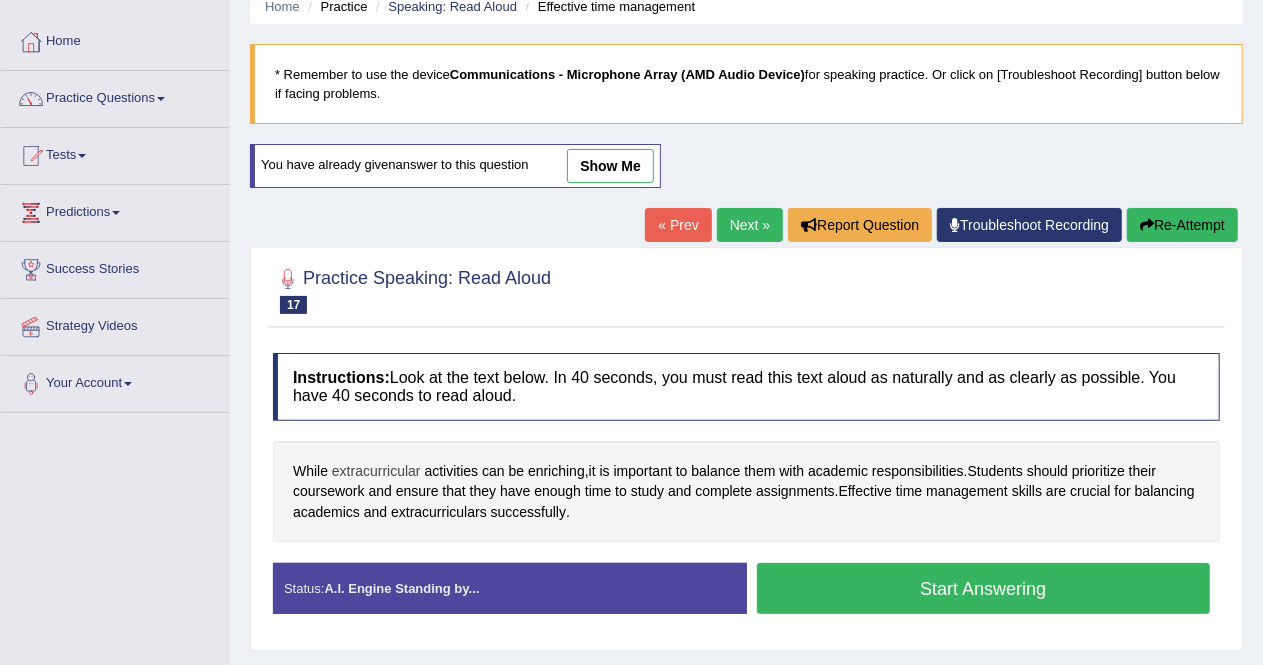 click on "extracurricular" at bounding box center (376, 471) 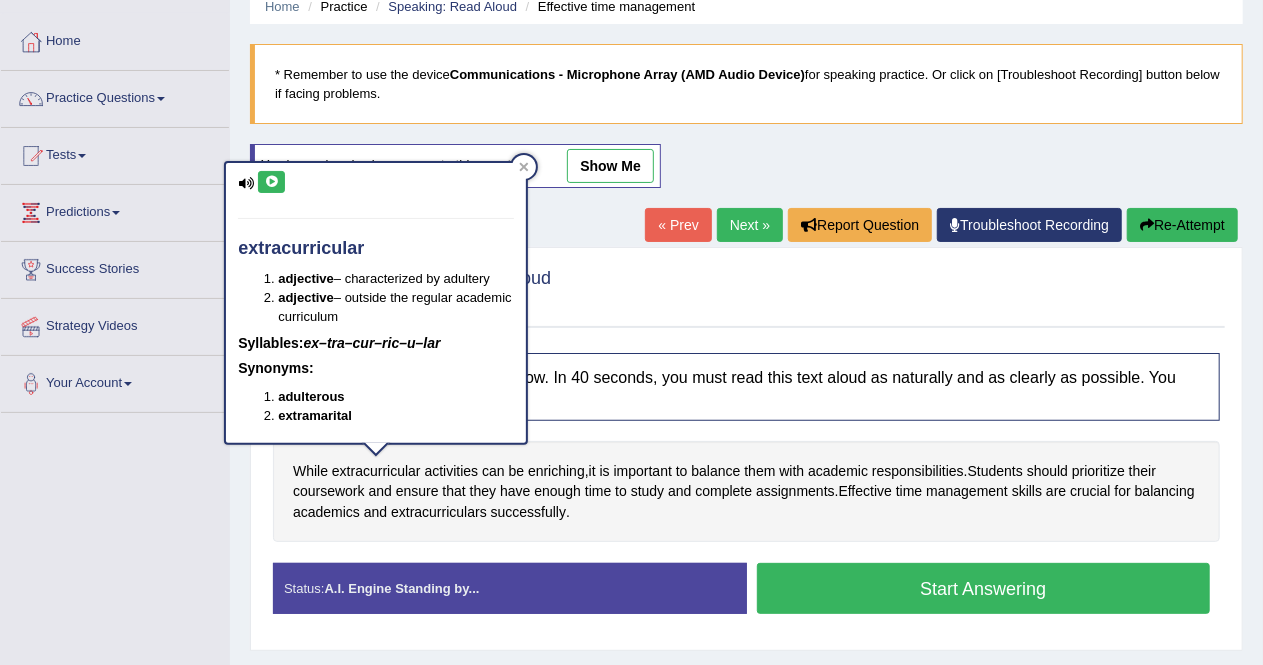 click at bounding box center (271, 182) 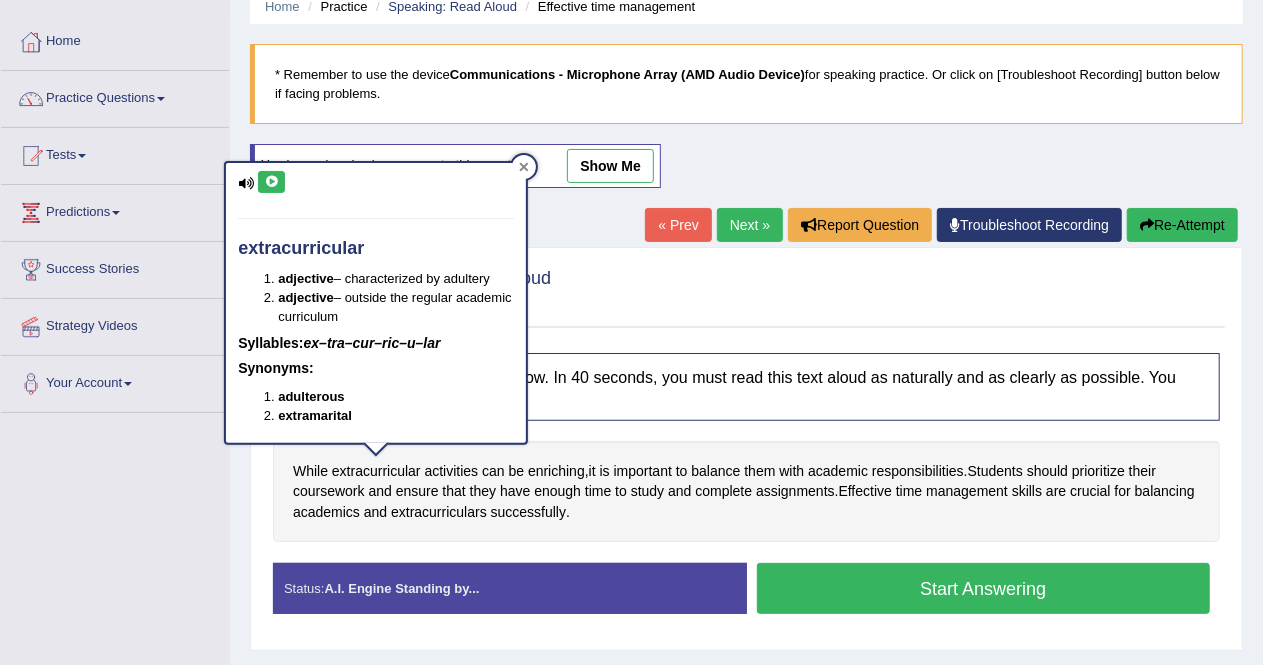click 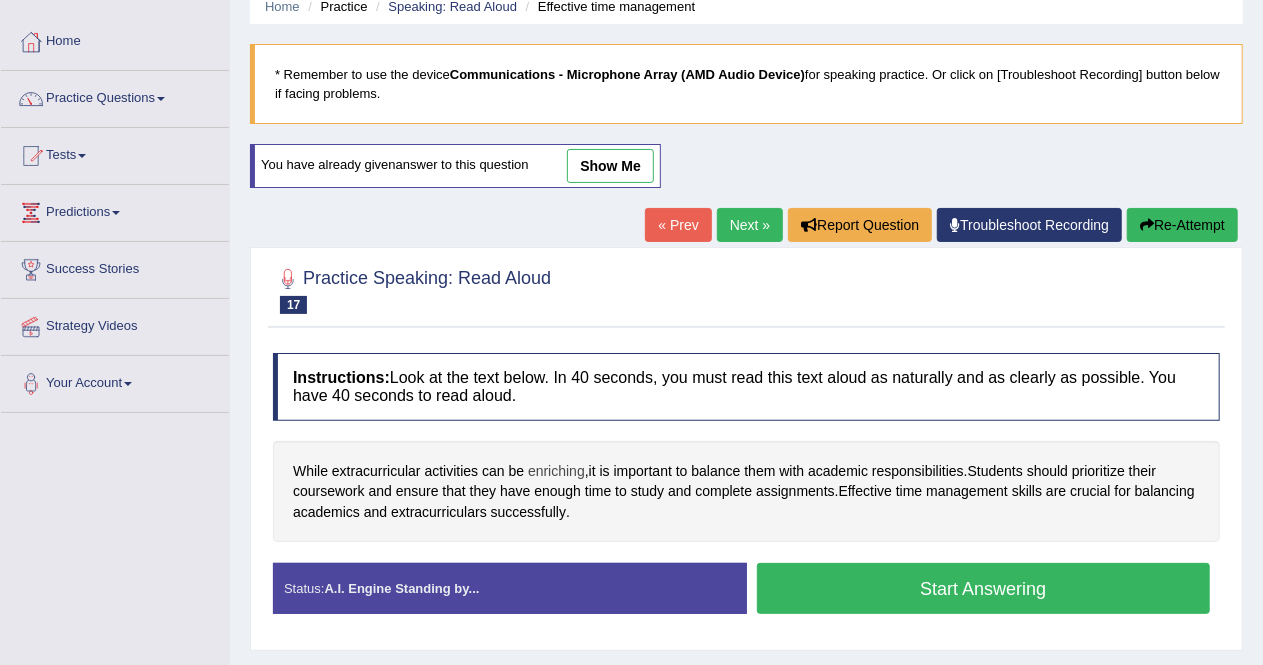 click on "enriching" at bounding box center (556, 471) 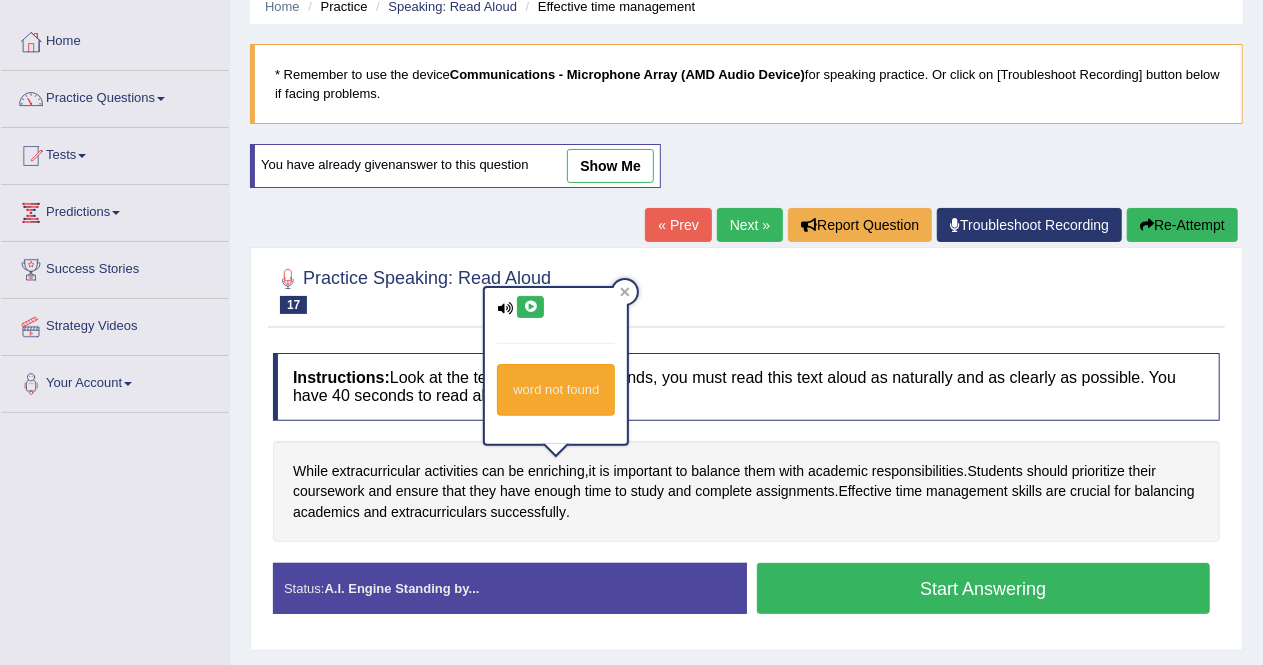 click at bounding box center [530, 307] 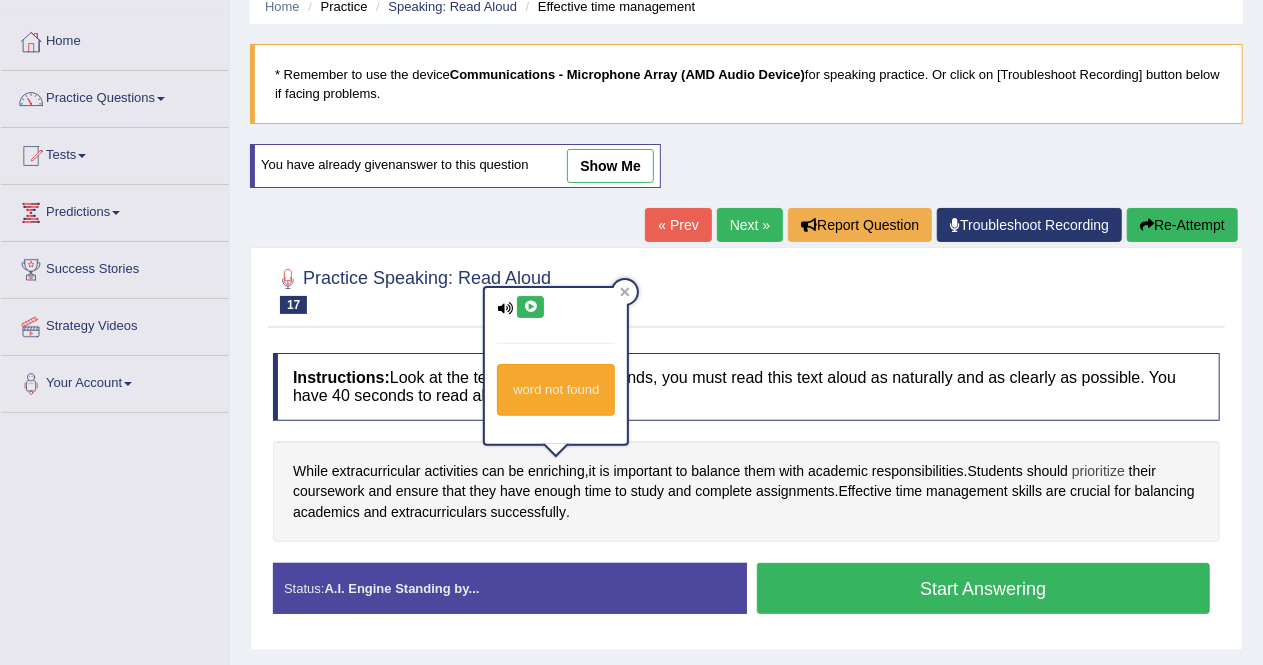 click on "prioritize" at bounding box center (1098, 471) 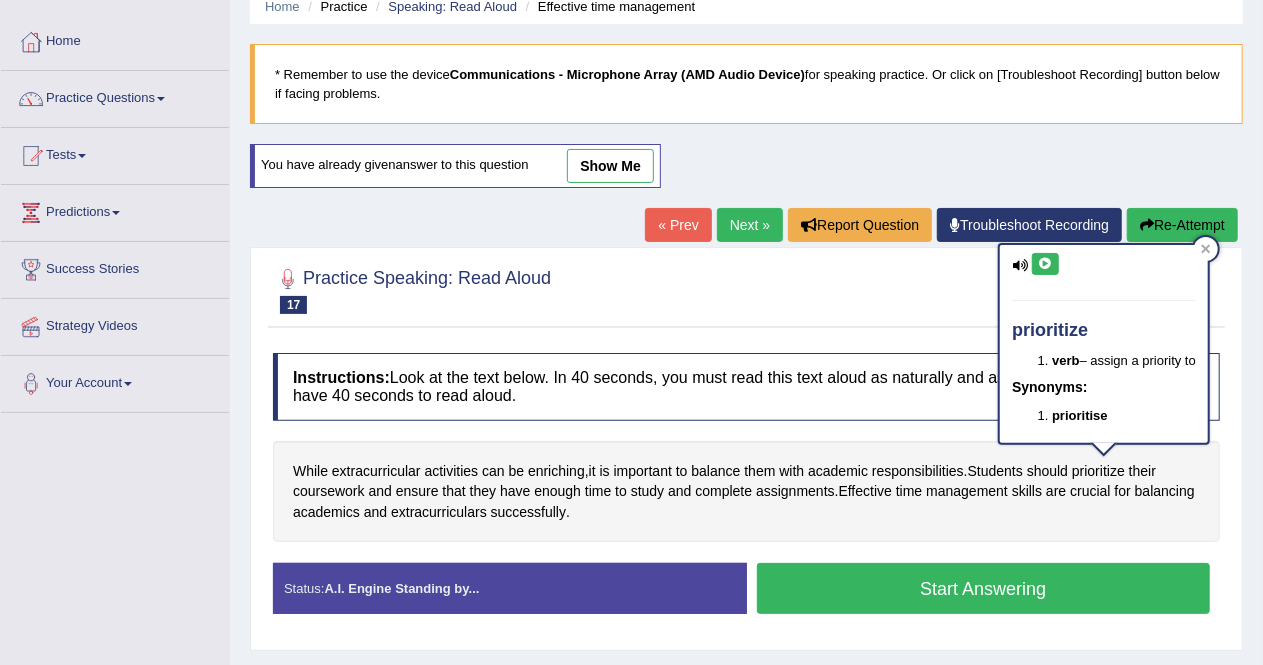 click at bounding box center (1045, 264) 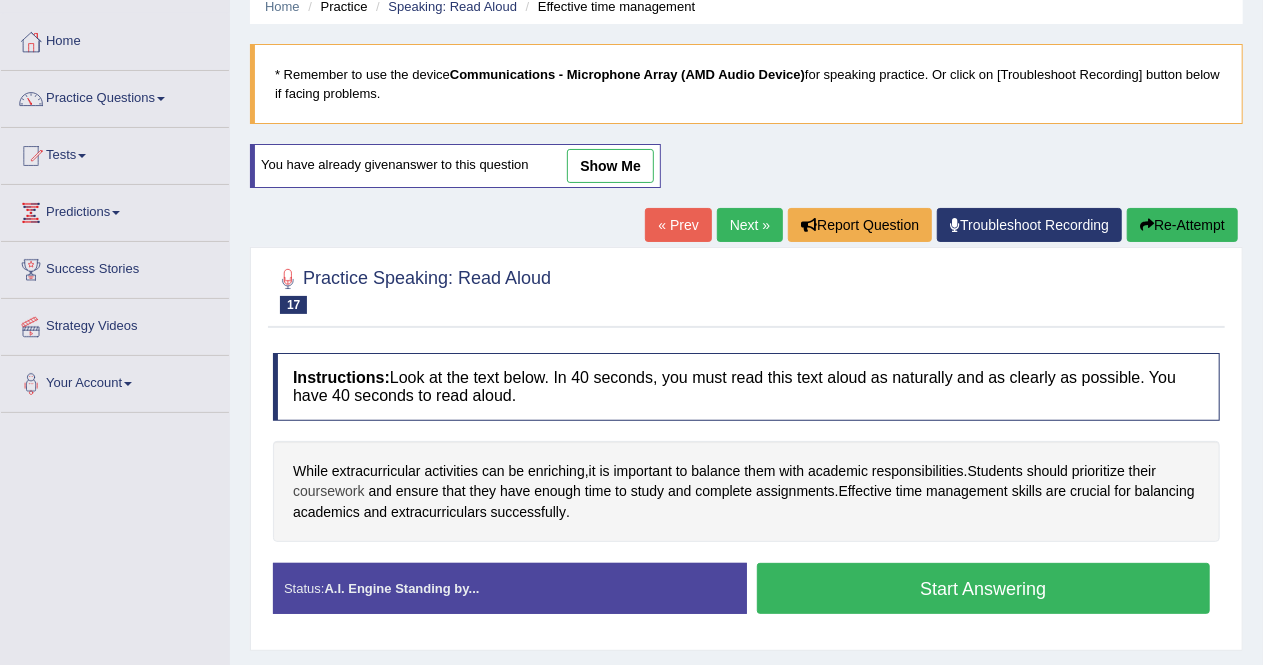 click on "coursework" at bounding box center (329, 491) 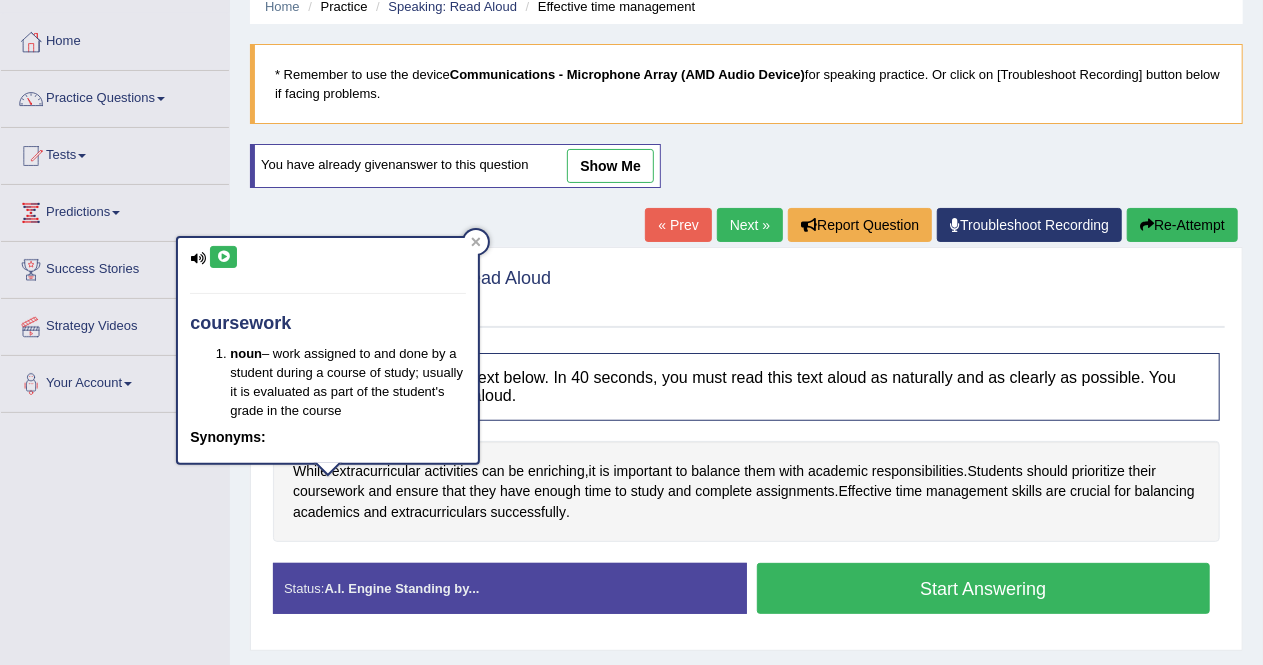 click at bounding box center (223, 257) 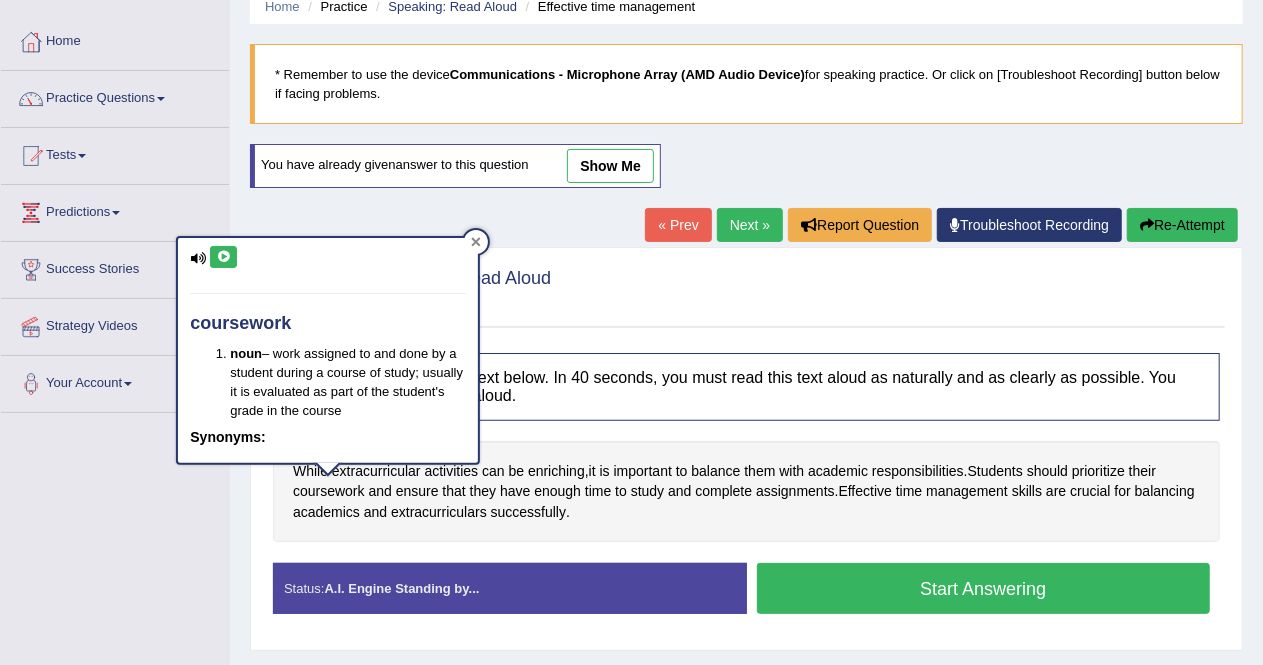 click 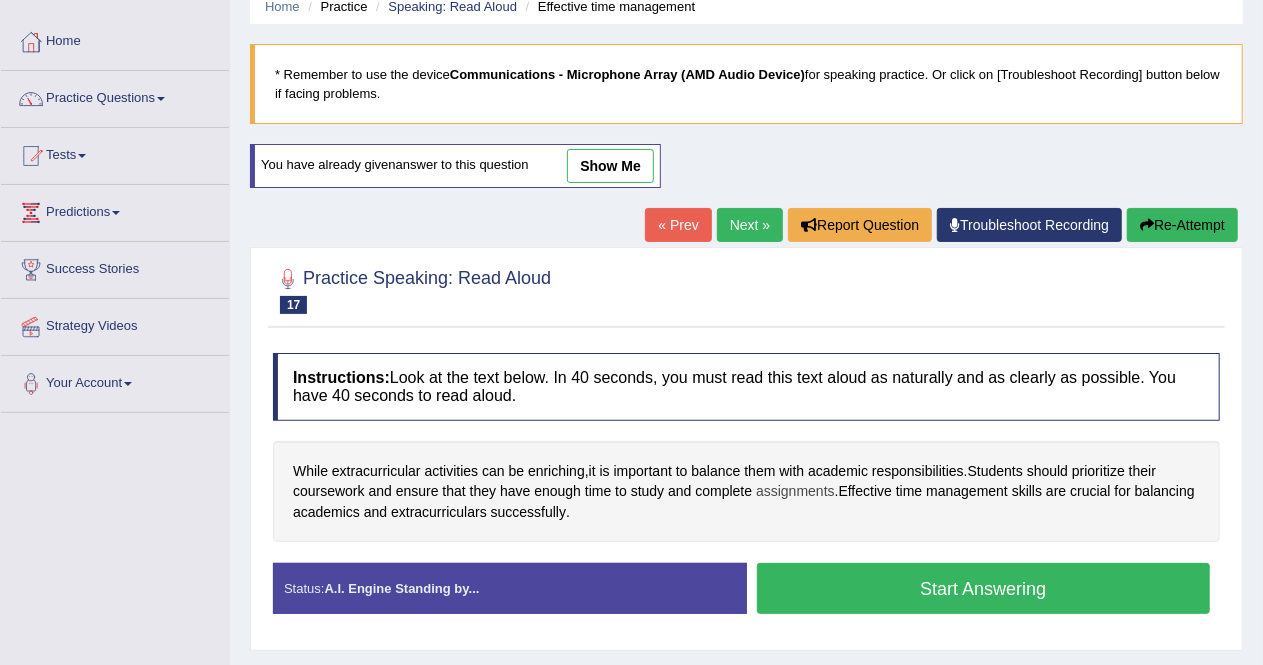 click on "assignments" at bounding box center (795, 491) 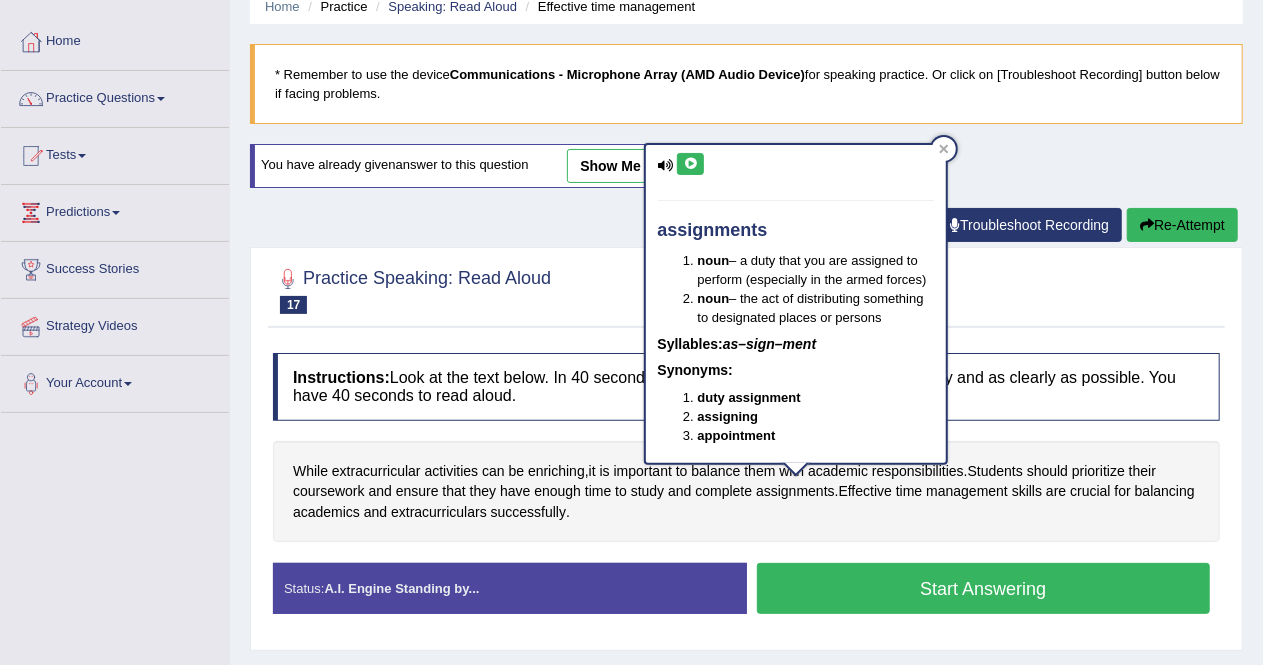 click at bounding box center [690, 164] 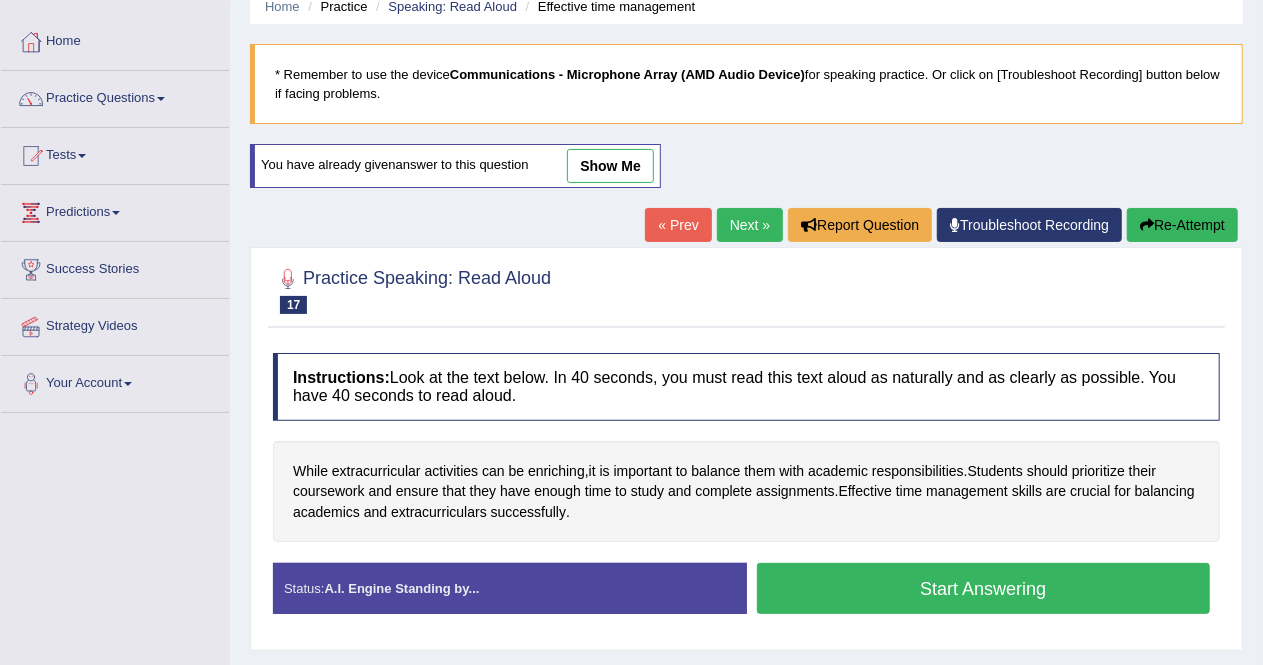 click on "Start Answering" at bounding box center [984, 588] 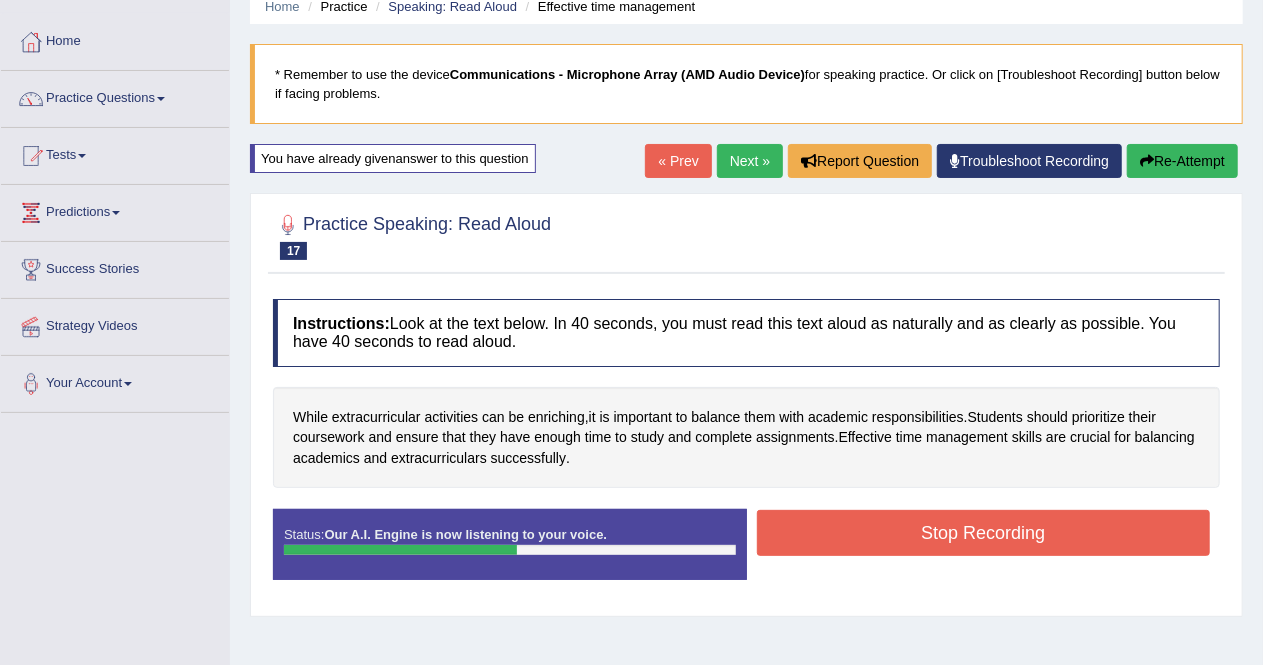 click on "Stop Recording" at bounding box center [984, 533] 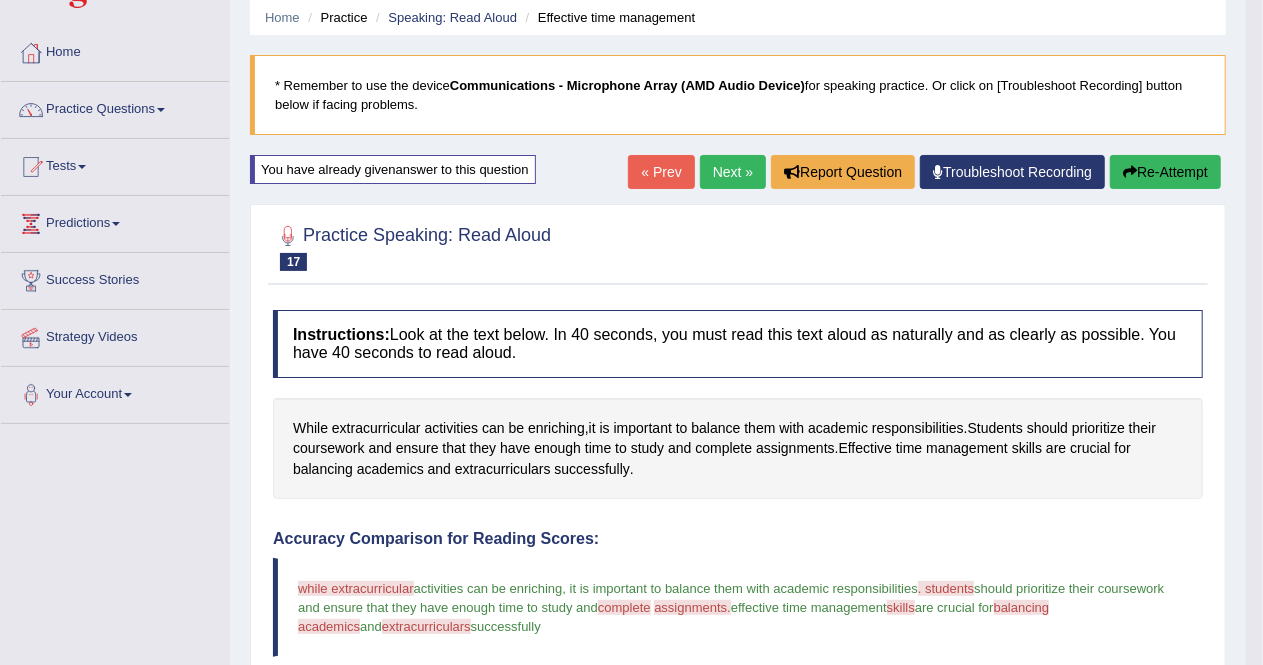 scroll, scrollTop: 68, scrollLeft: 0, axis: vertical 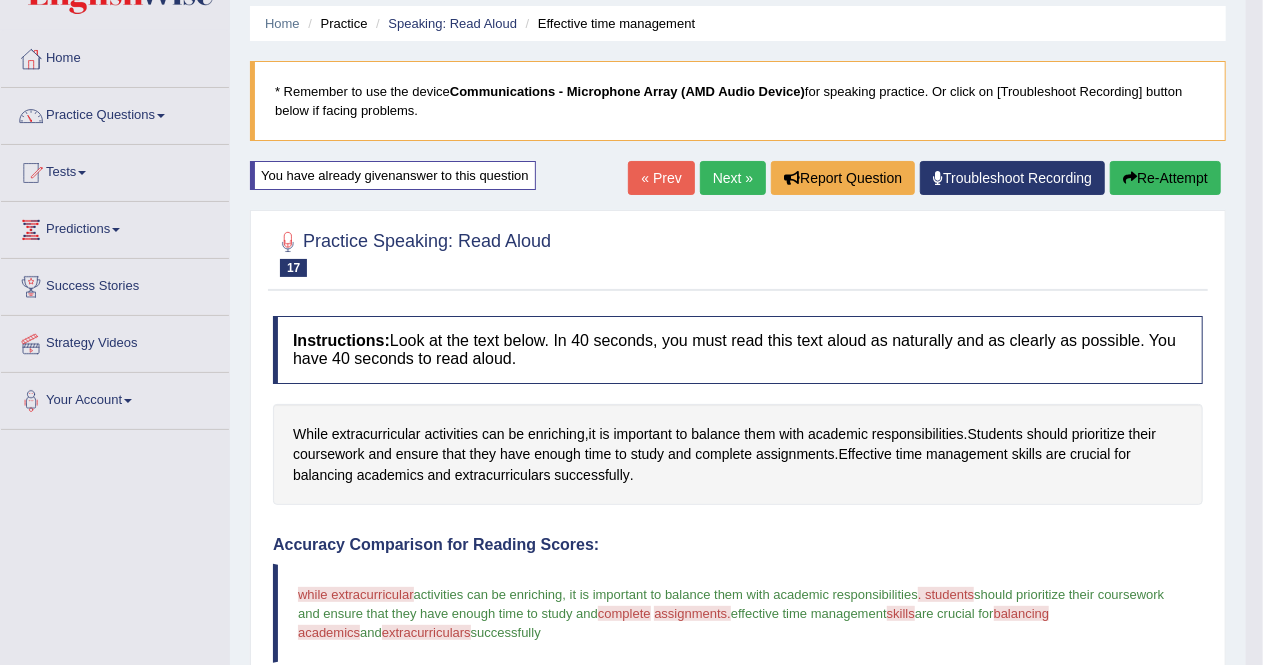 click on "Re-Attempt" at bounding box center (1165, 178) 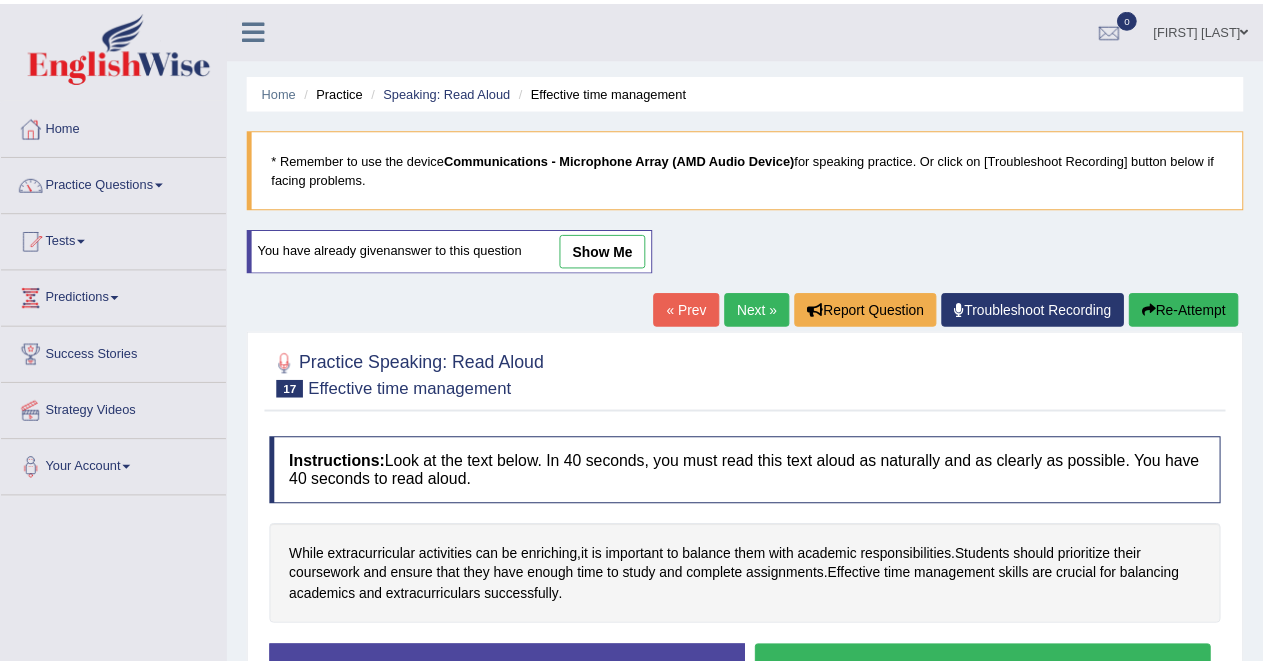 scroll, scrollTop: 68, scrollLeft: 0, axis: vertical 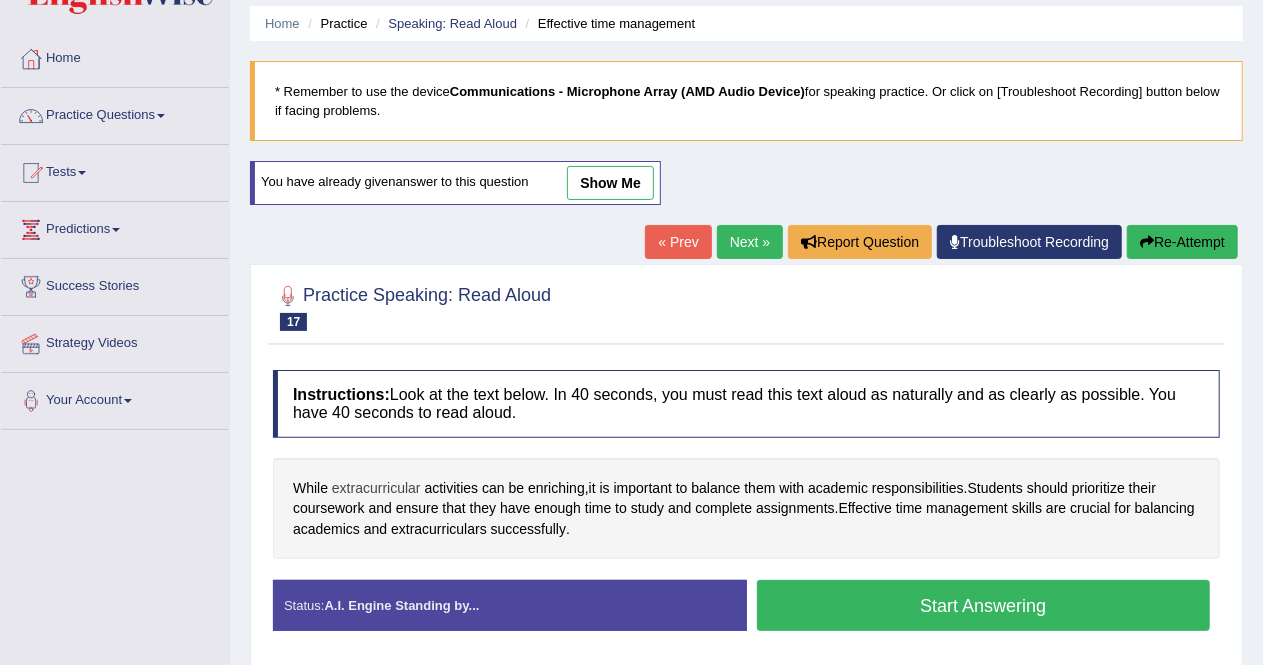 click on "extracurricular" at bounding box center (376, 488) 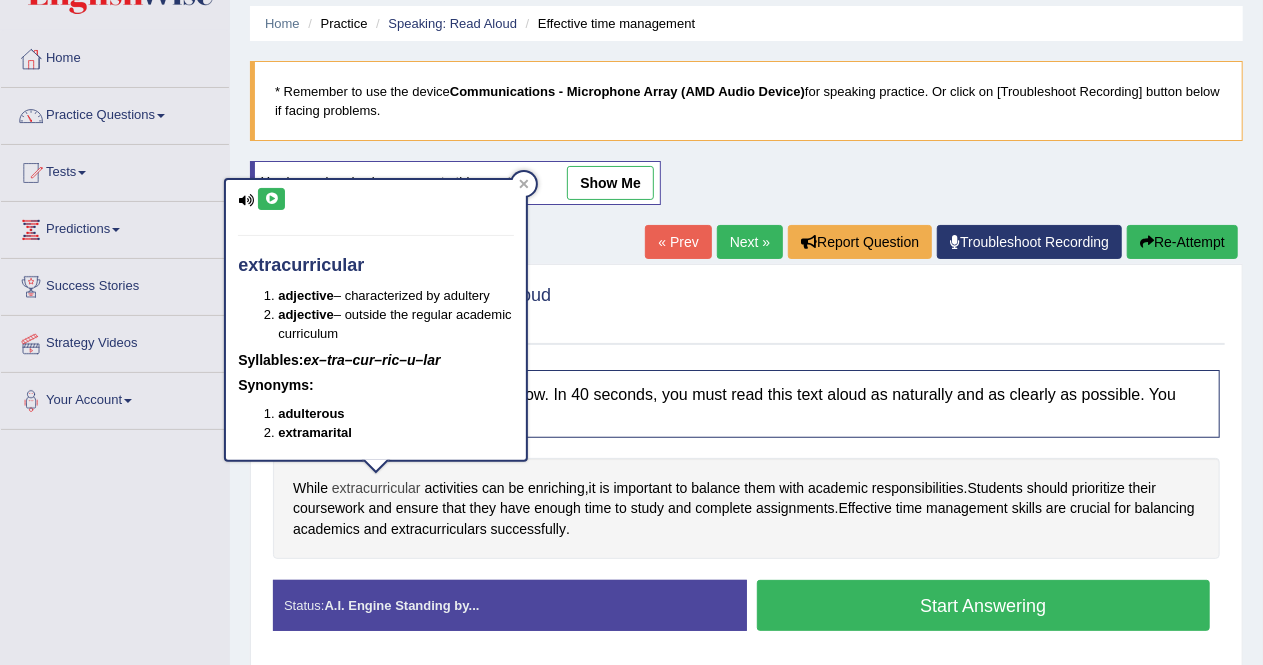 click at bounding box center [271, 199] 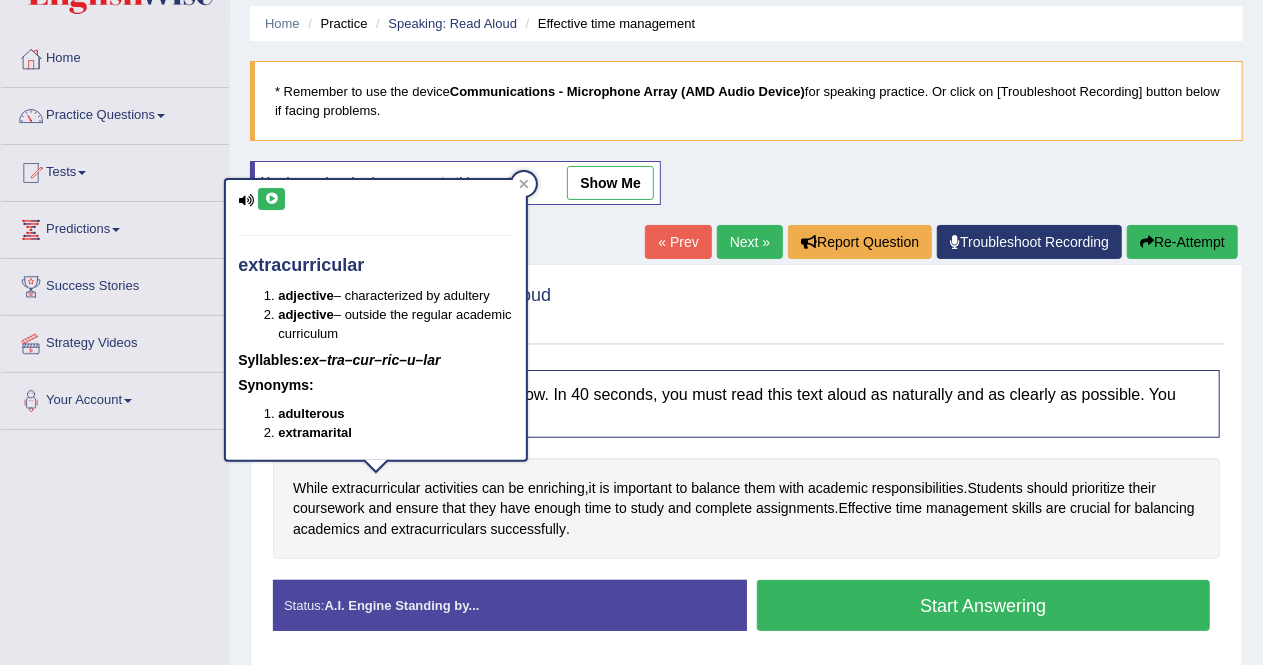click on "Start Answering" at bounding box center (984, 605) 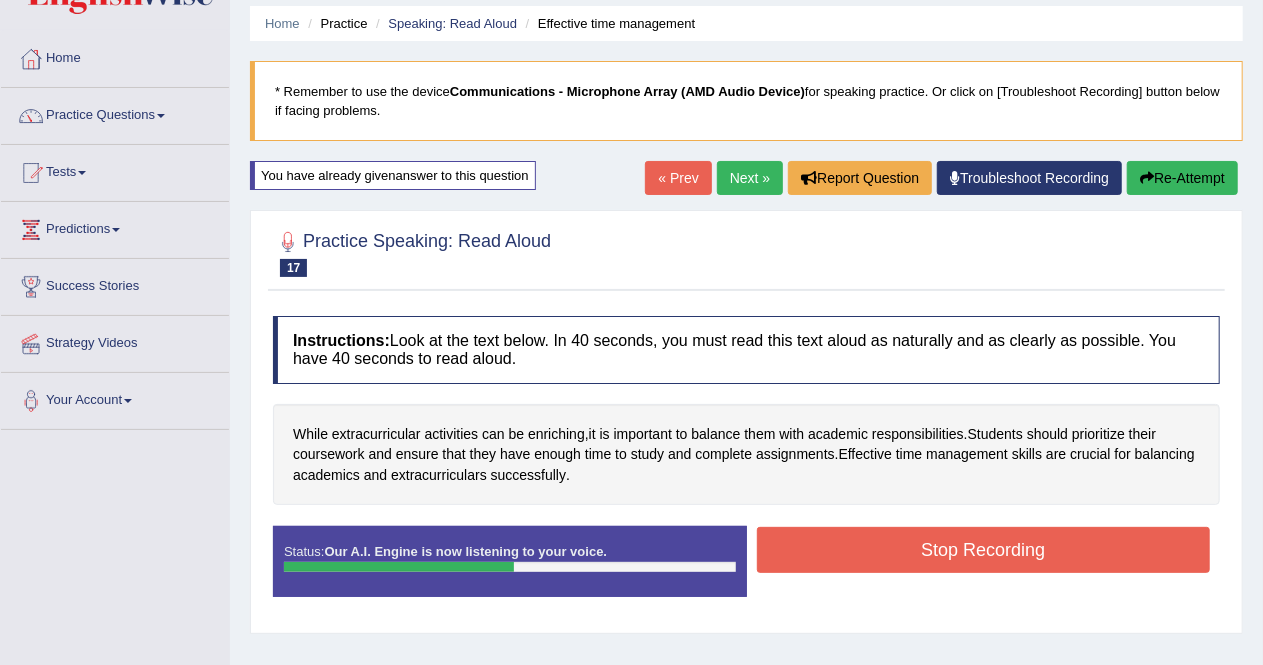 click on "Stop Recording" at bounding box center [984, 550] 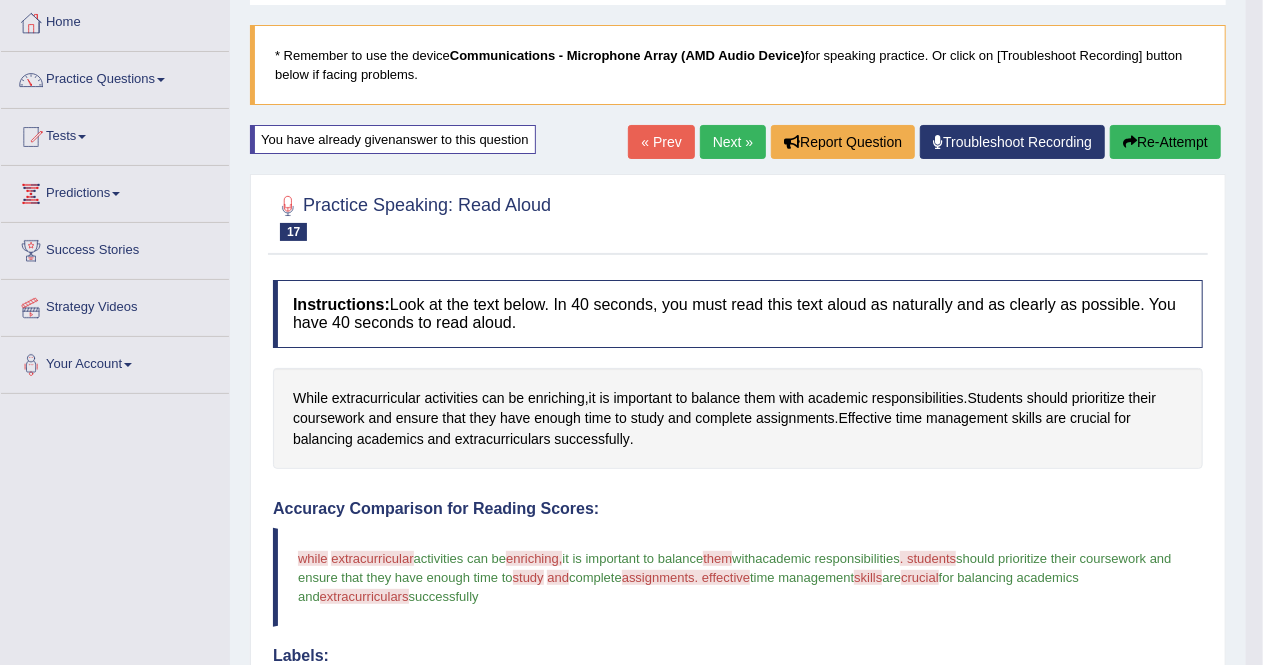 scroll, scrollTop: 80, scrollLeft: 0, axis: vertical 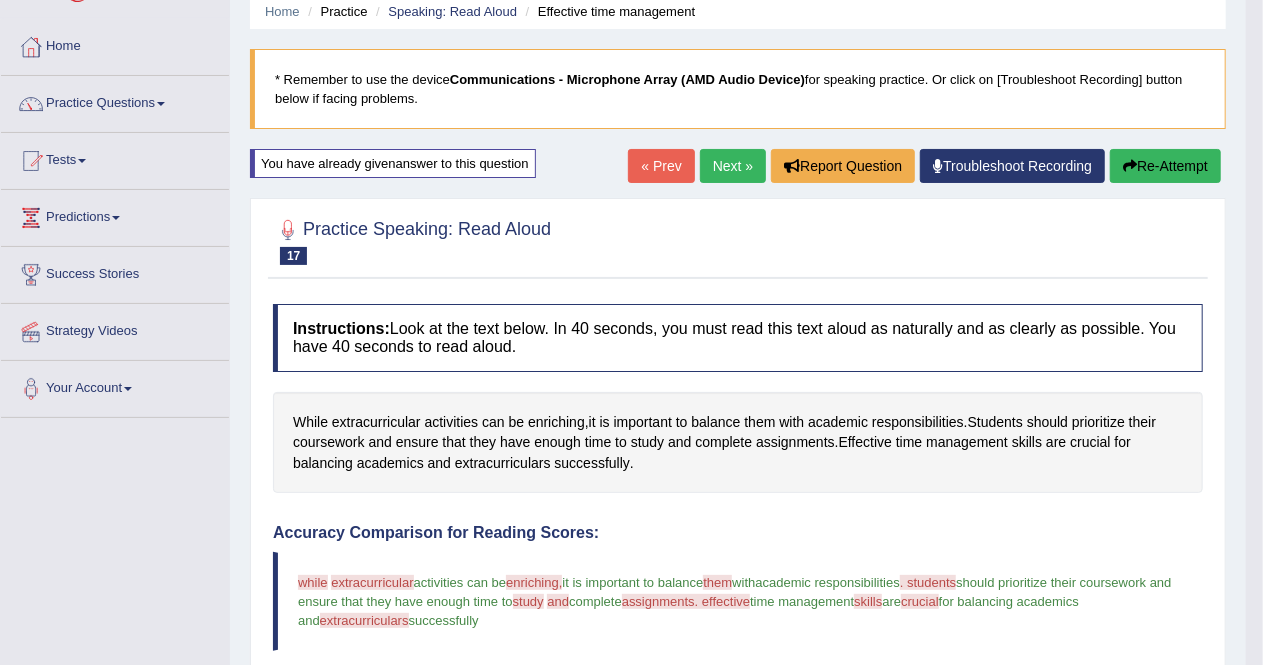 click on "Re-Attempt" at bounding box center (1165, 166) 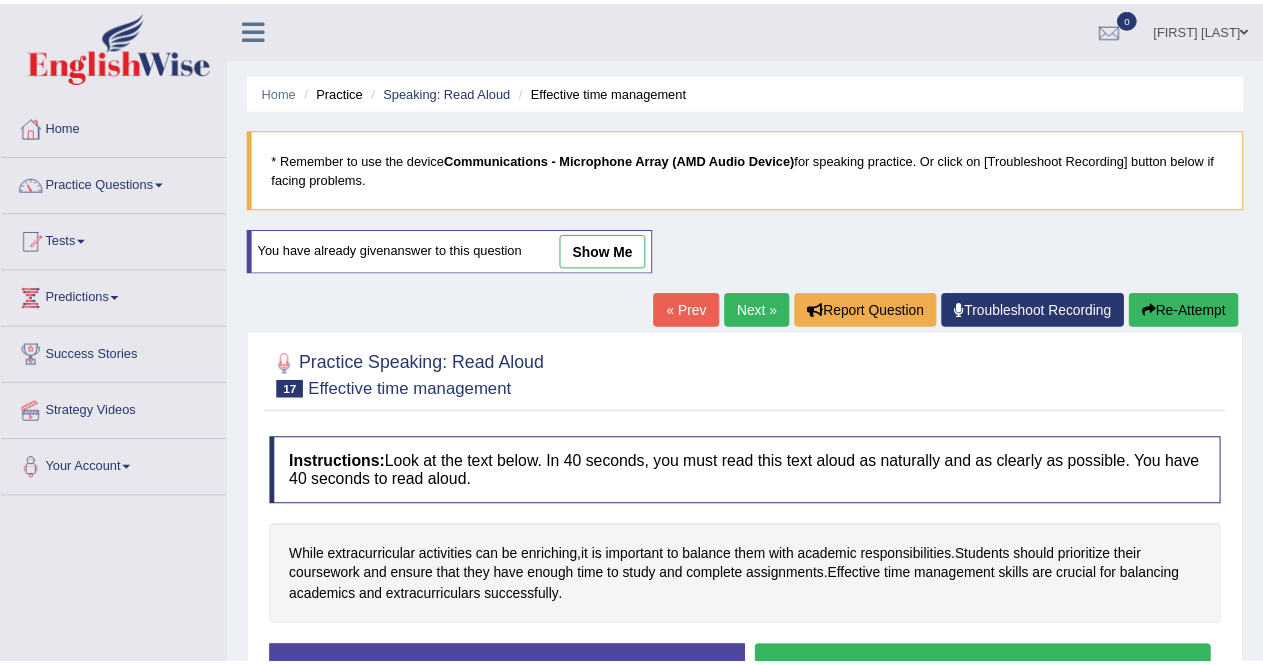 scroll, scrollTop: 80, scrollLeft: 0, axis: vertical 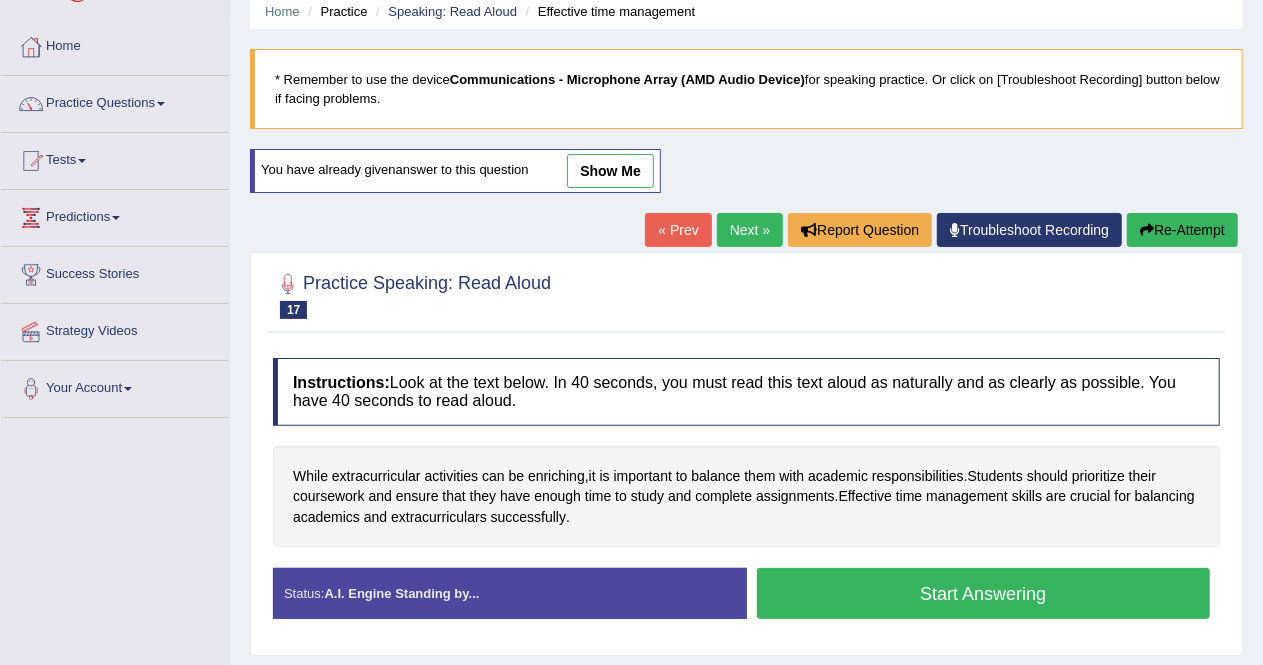 click on "Start Answering" at bounding box center (984, 593) 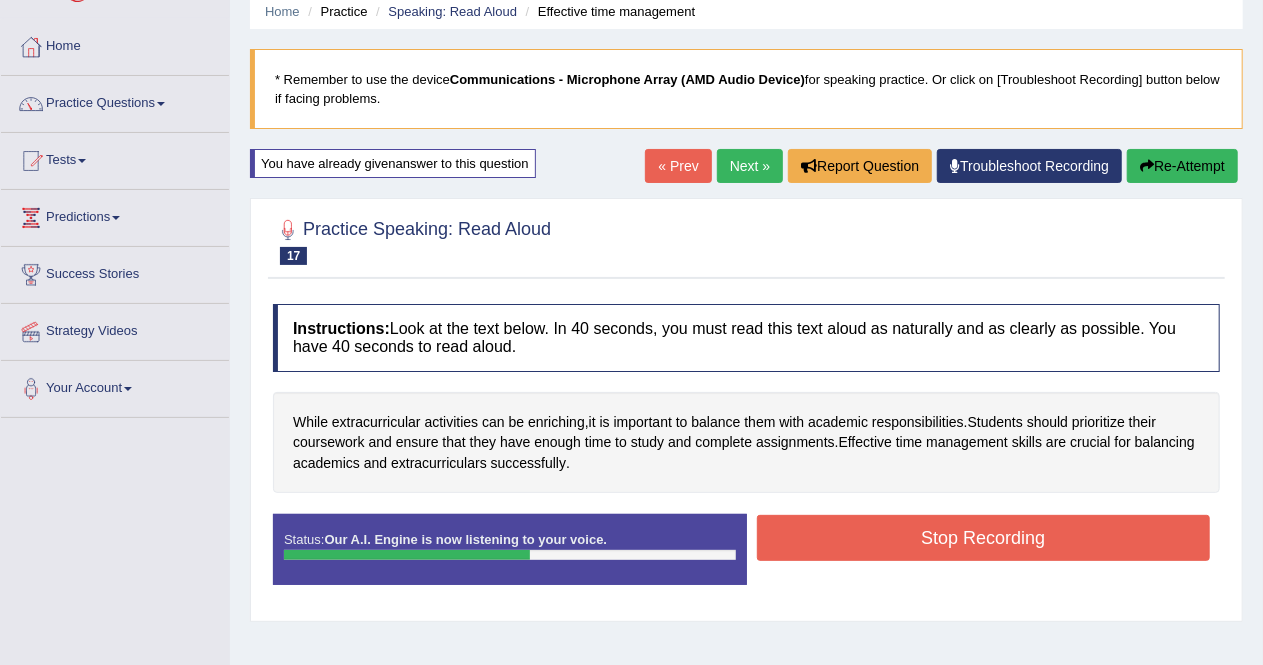 click on "Stop Recording" at bounding box center [984, 538] 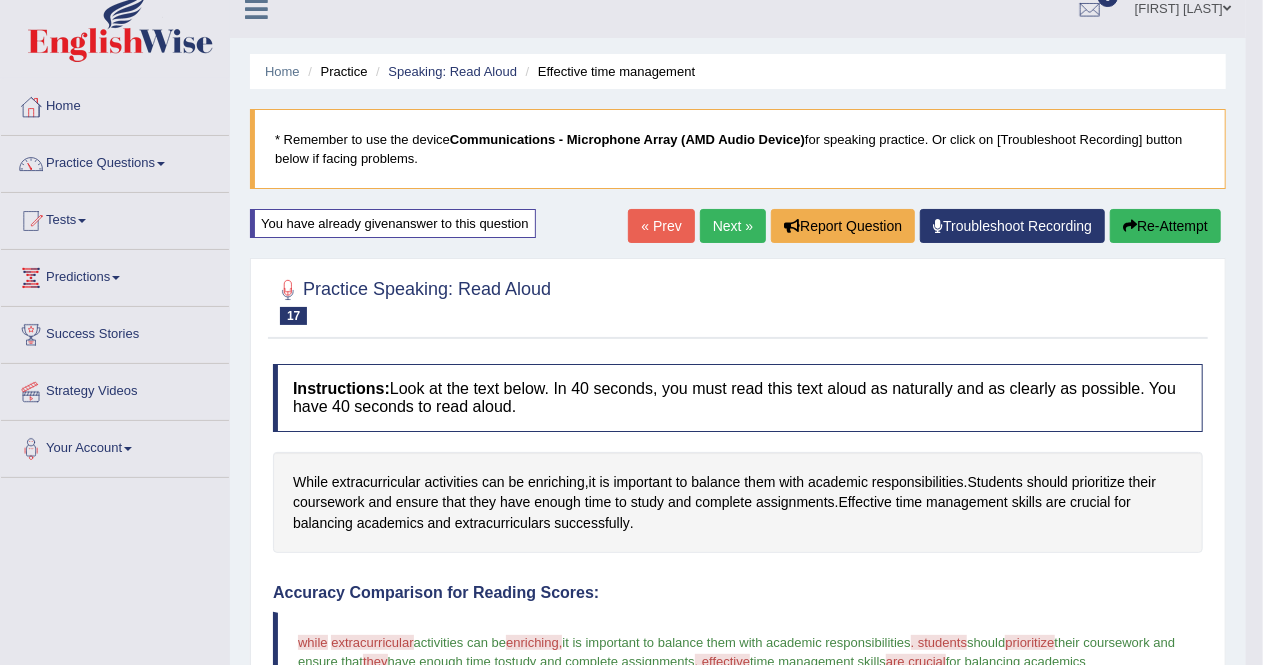 scroll, scrollTop: 14, scrollLeft: 0, axis: vertical 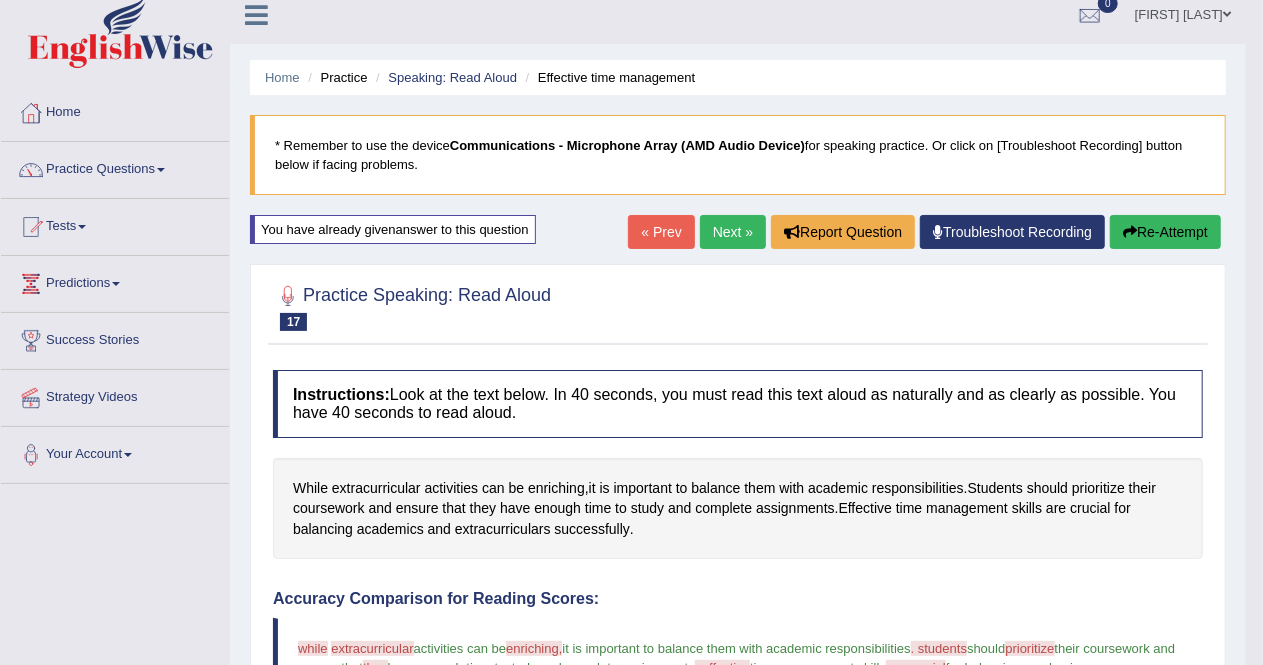 click on "Re-Attempt" at bounding box center (1165, 232) 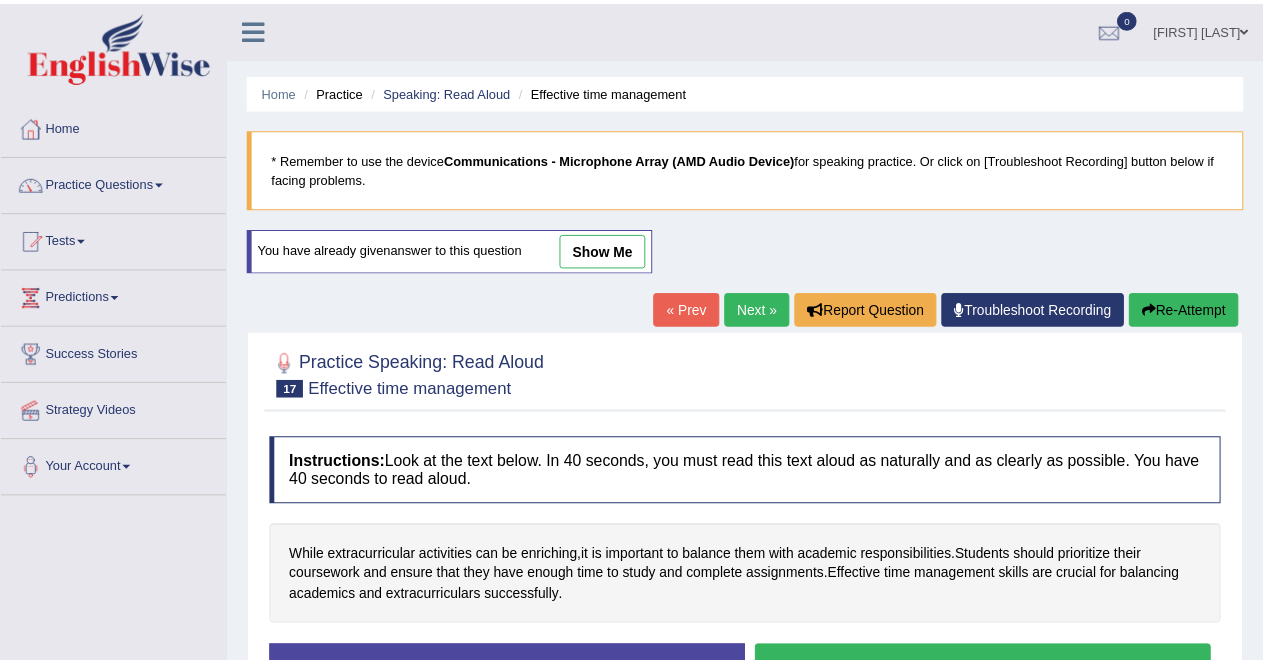 scroll, scrollTop: 14, scrollLeft: 0, axis: vertical 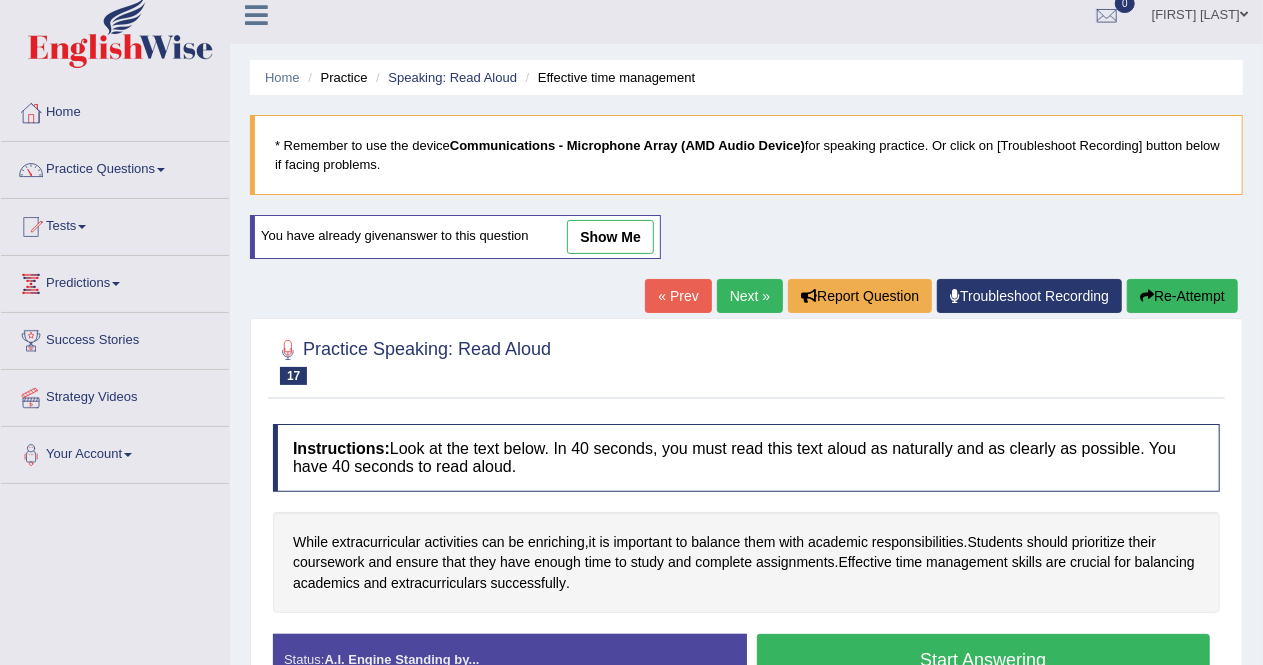 click on "Start Answering" at bounding box center (984, 659) 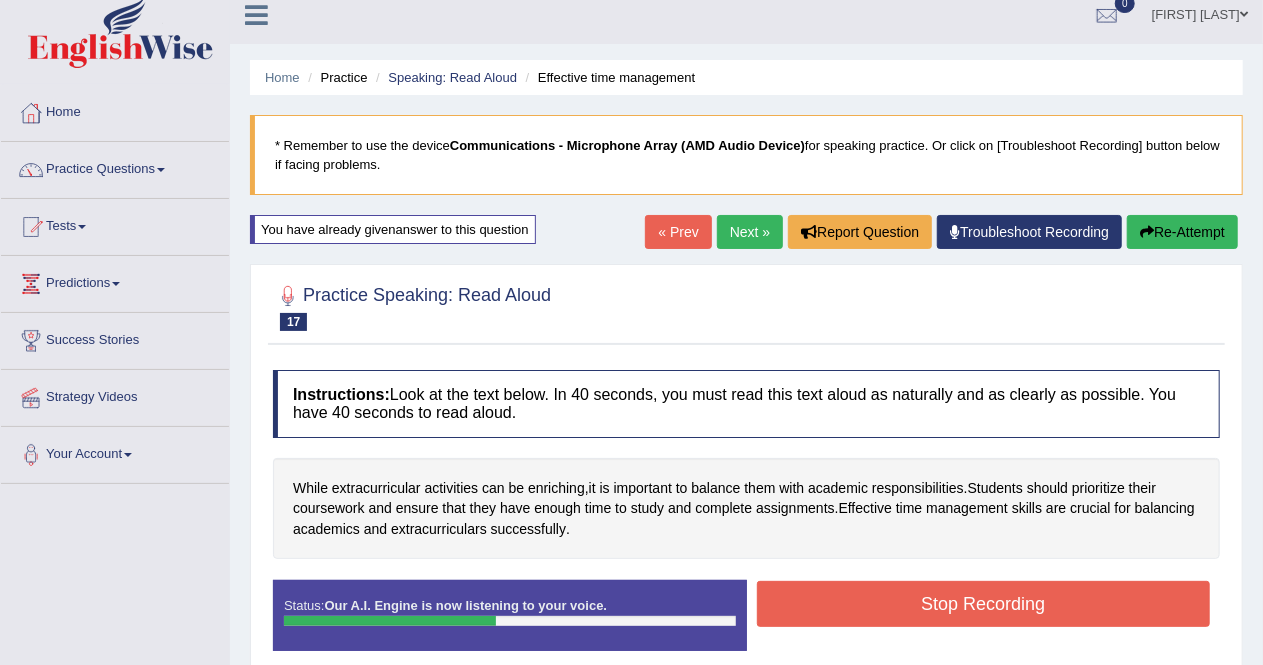 click on "Stop Recording" at bounding box center (984, 604) 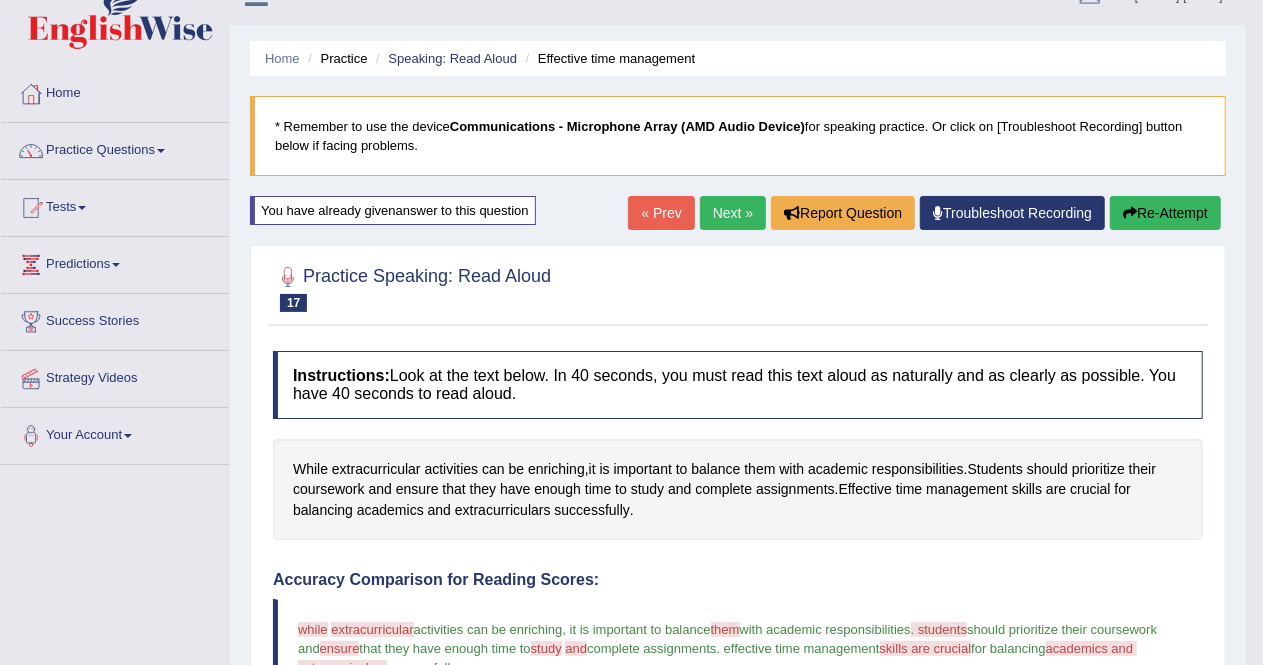 scroll, scrollTop: 32, scrollLeft: 0, axis: vertical 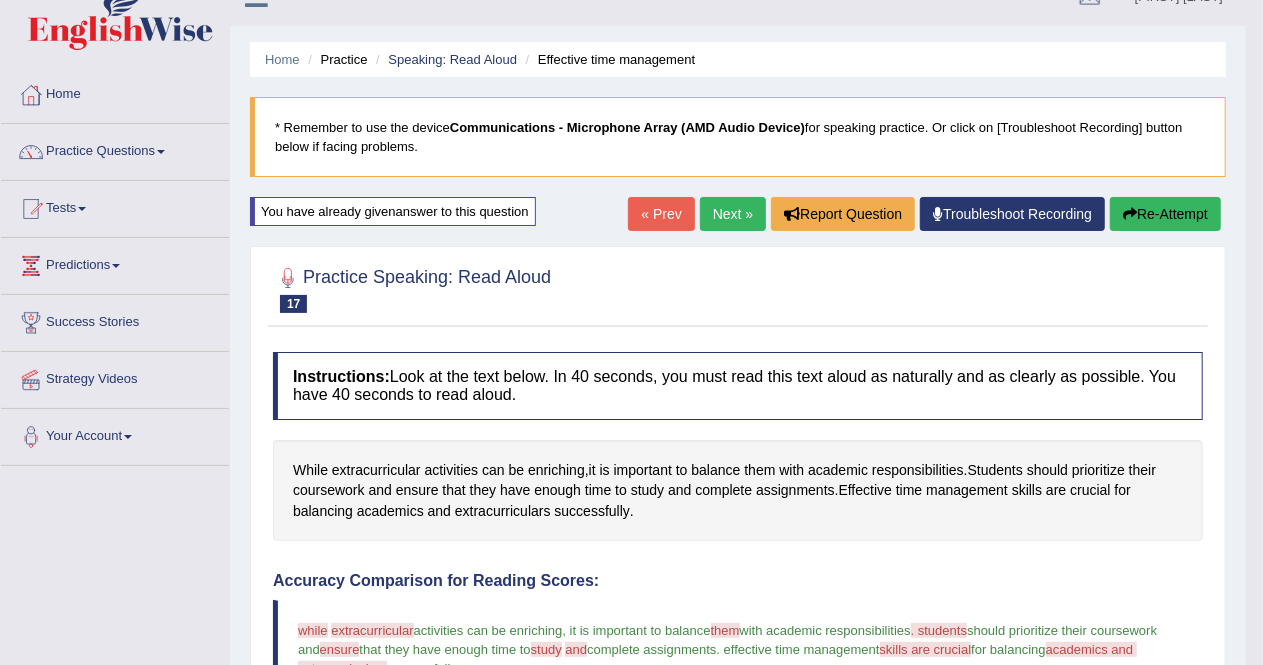 click on "Re-Attempt" at bounding box center [1165, 214] 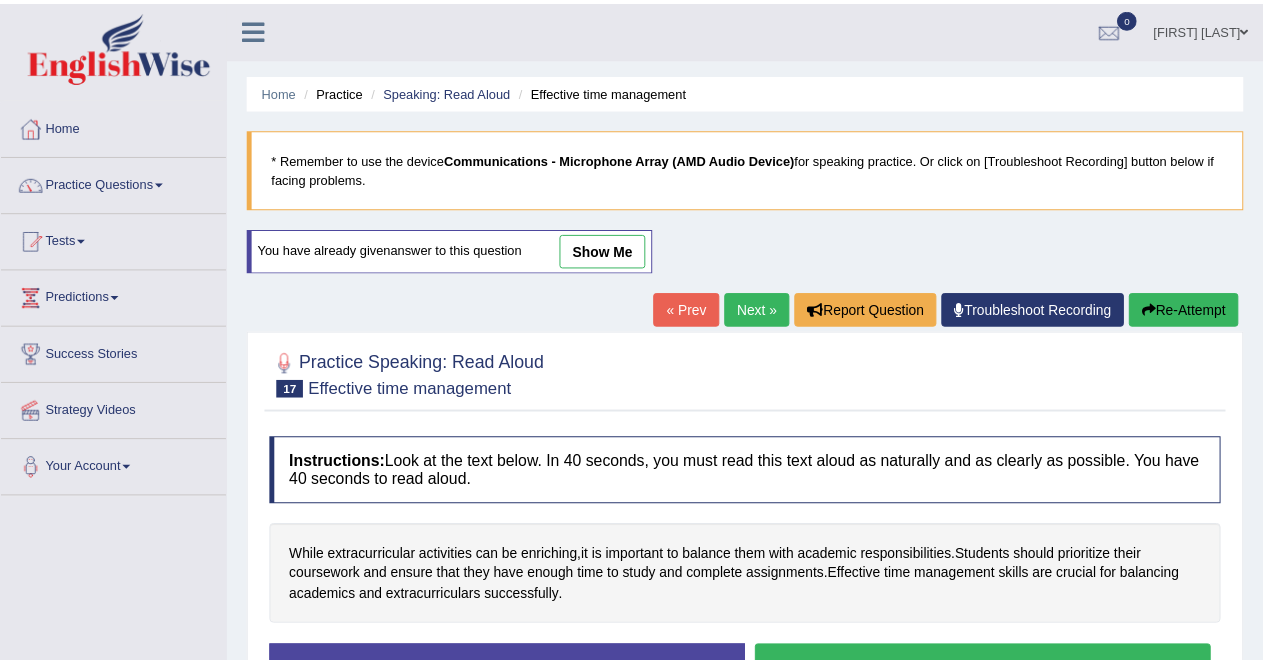 scroll, scrollTop: 32, scrollLeft: 0, axis: vertical 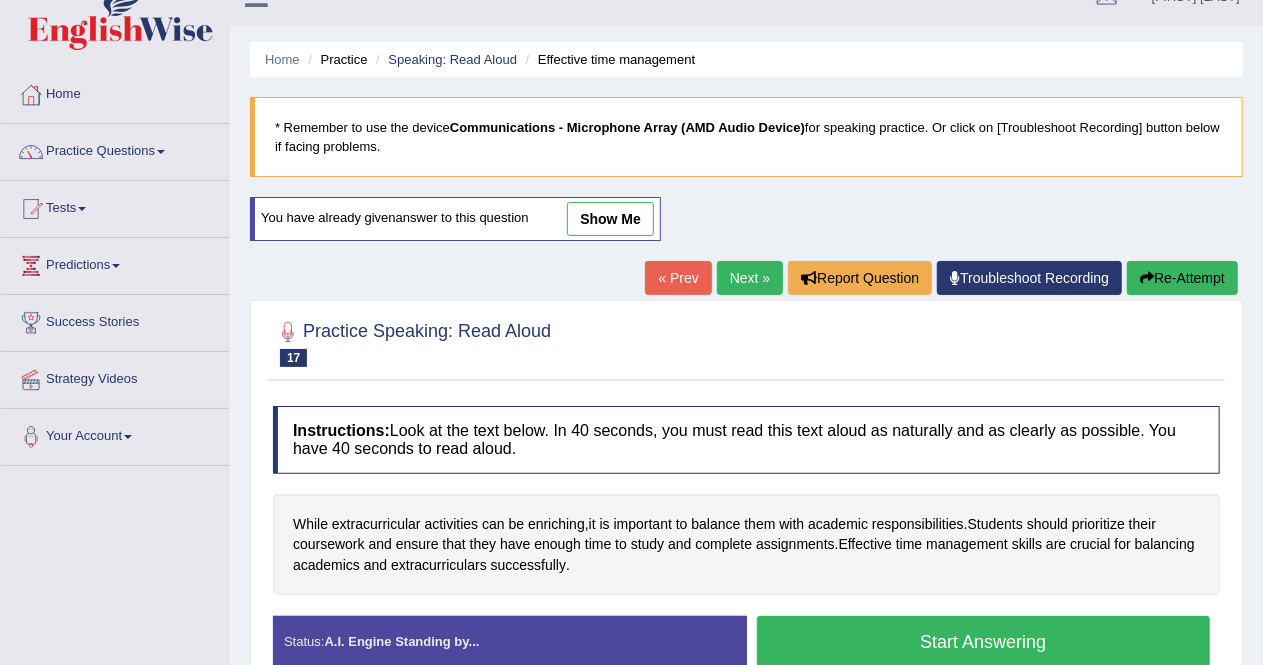 click on "Start Answering" at bounding box center (984, 641) 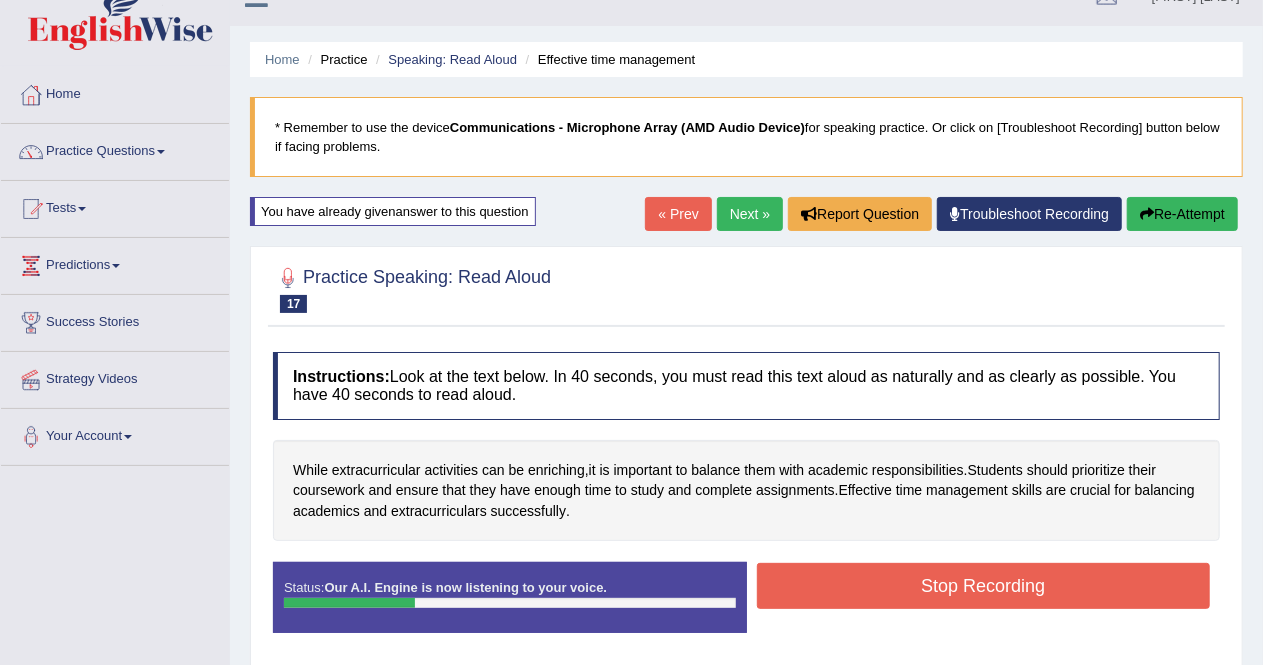 click on "Stop Recording" at bounding box center [984, 586] 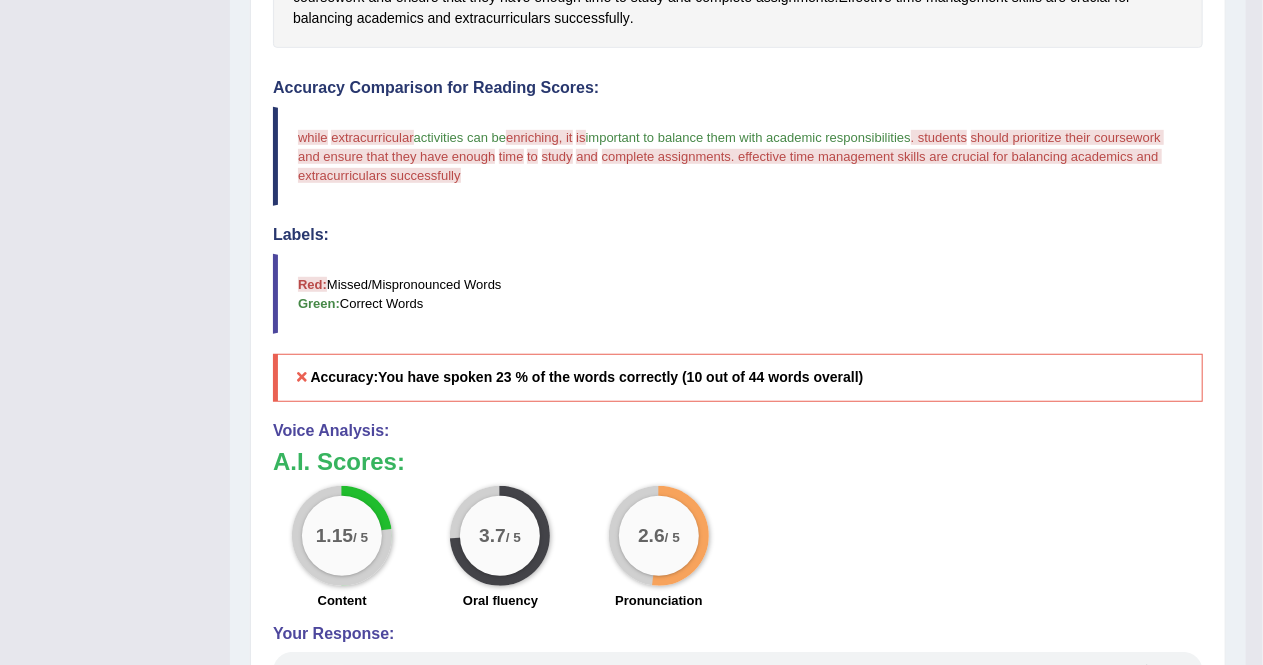 scroll, scrollTop: 566, scrollLeft: 0, axis: vertical 